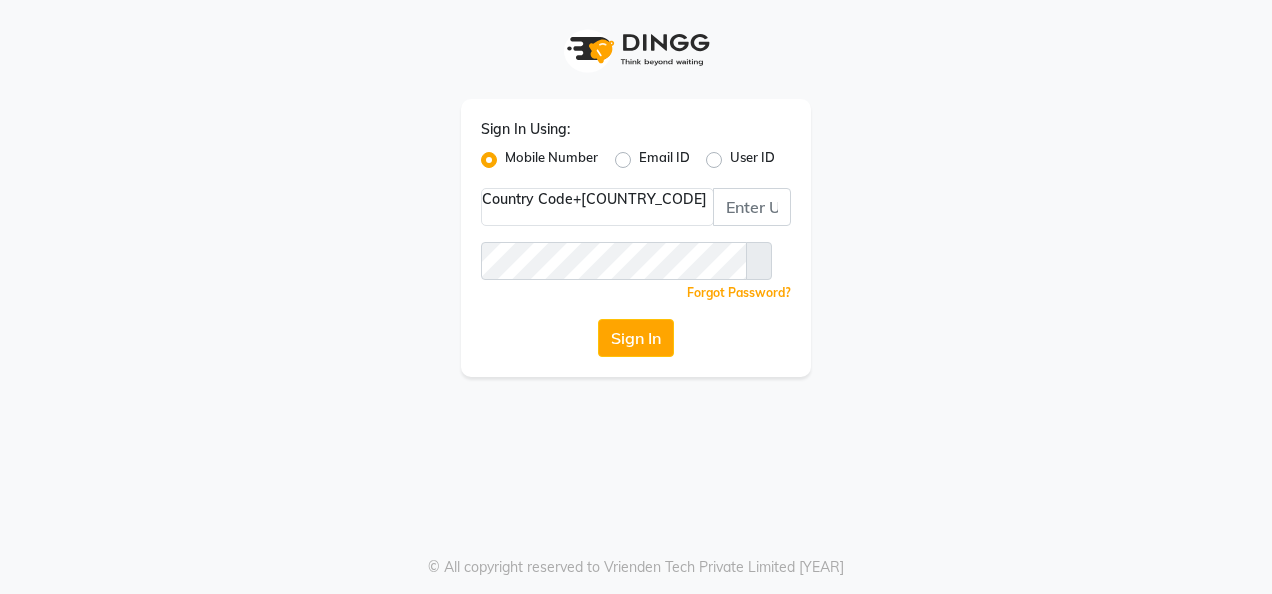 scroll, scrollTop: 0, scrollLeft: 0, axis: both 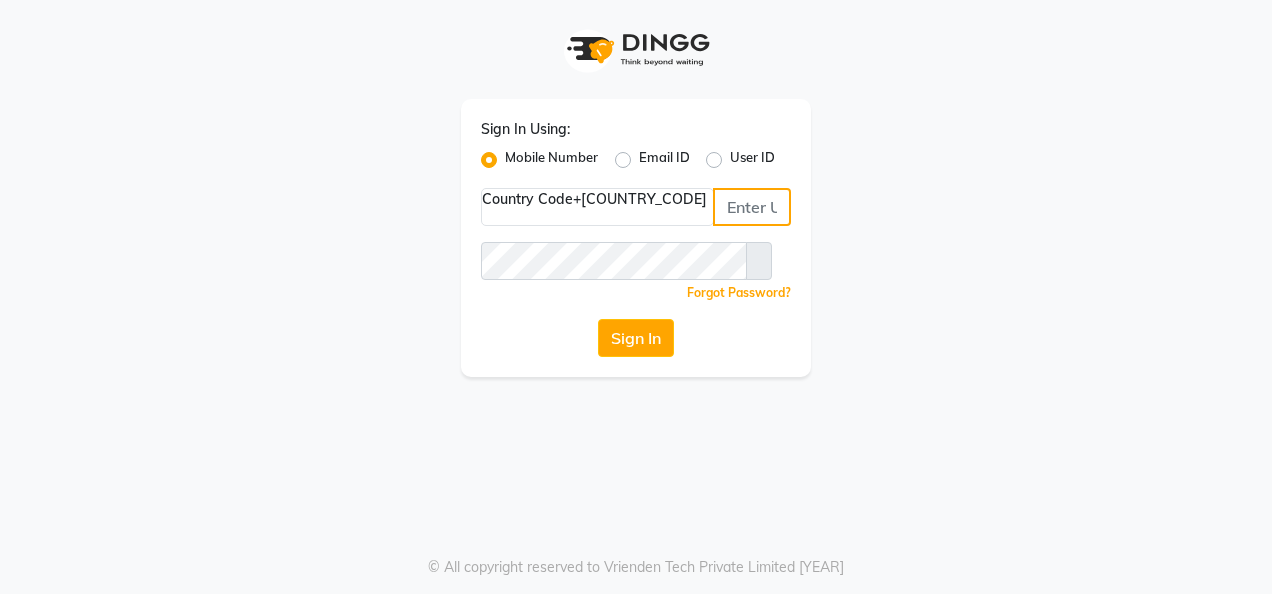 click at bounding box center [752, 207] 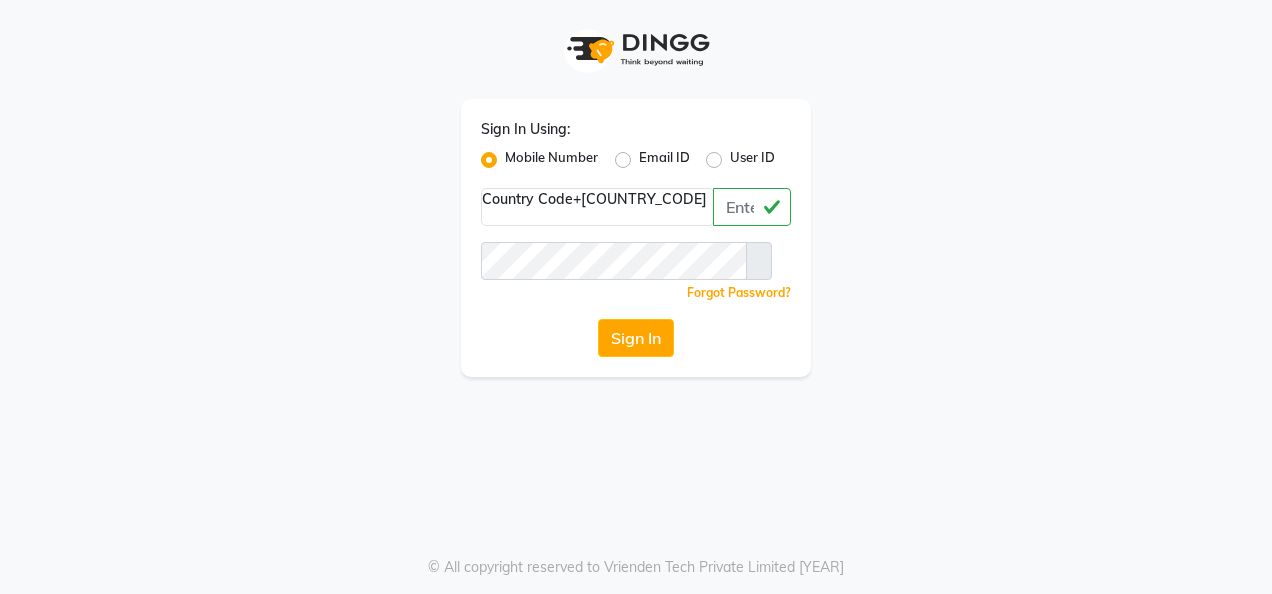 click at bounding box center (759, 261) 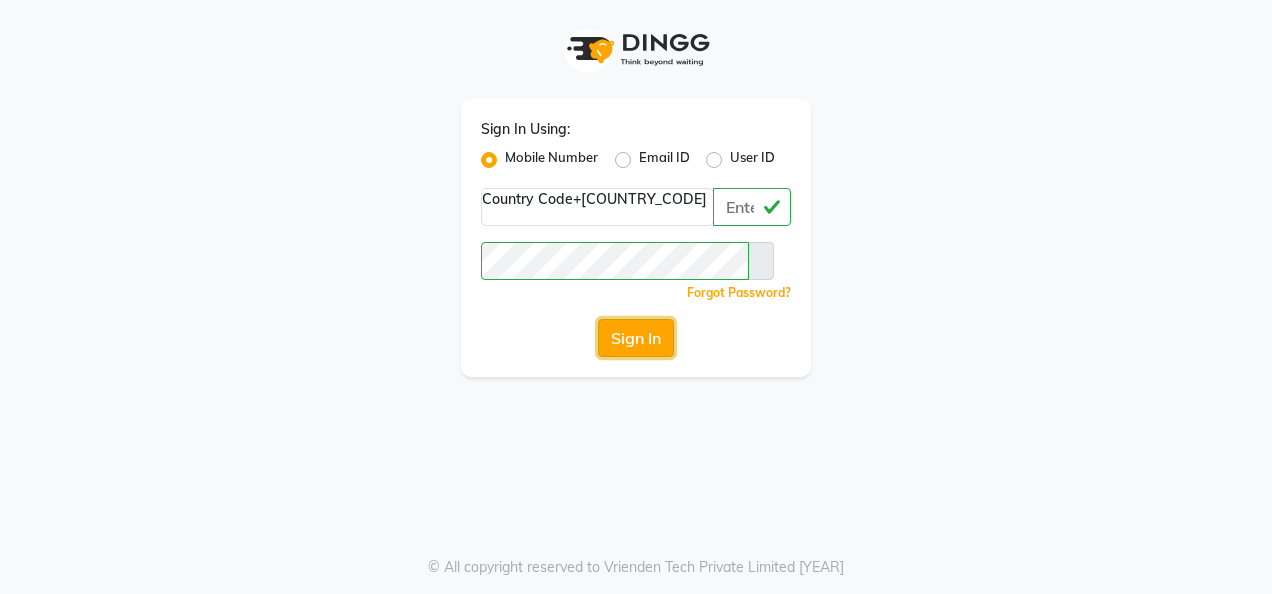 click on "Sign In" at bounding box center (636, 338) 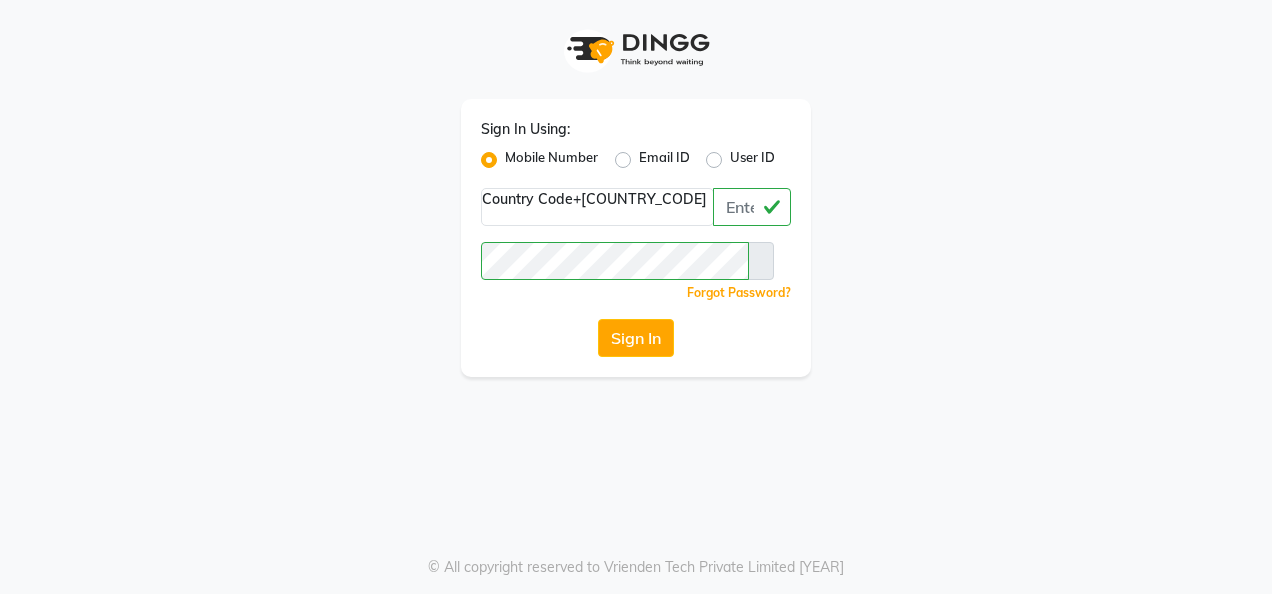 click on "Forgot Password?" at bounding box center [739, 292] 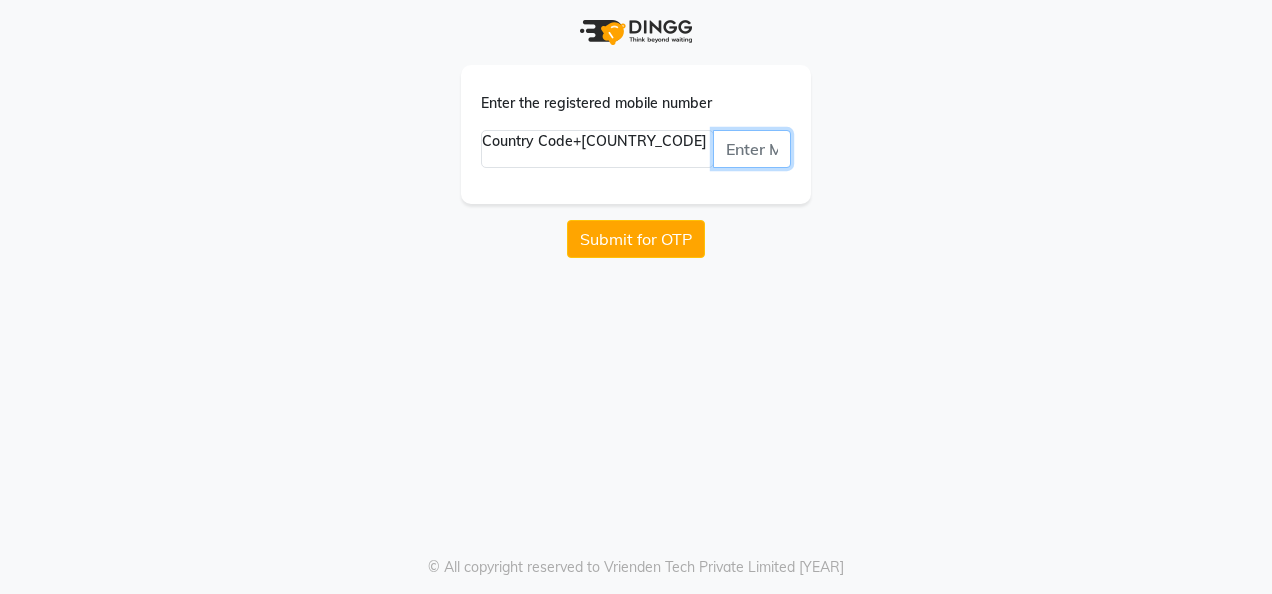 click at bounding box center [752, 149] 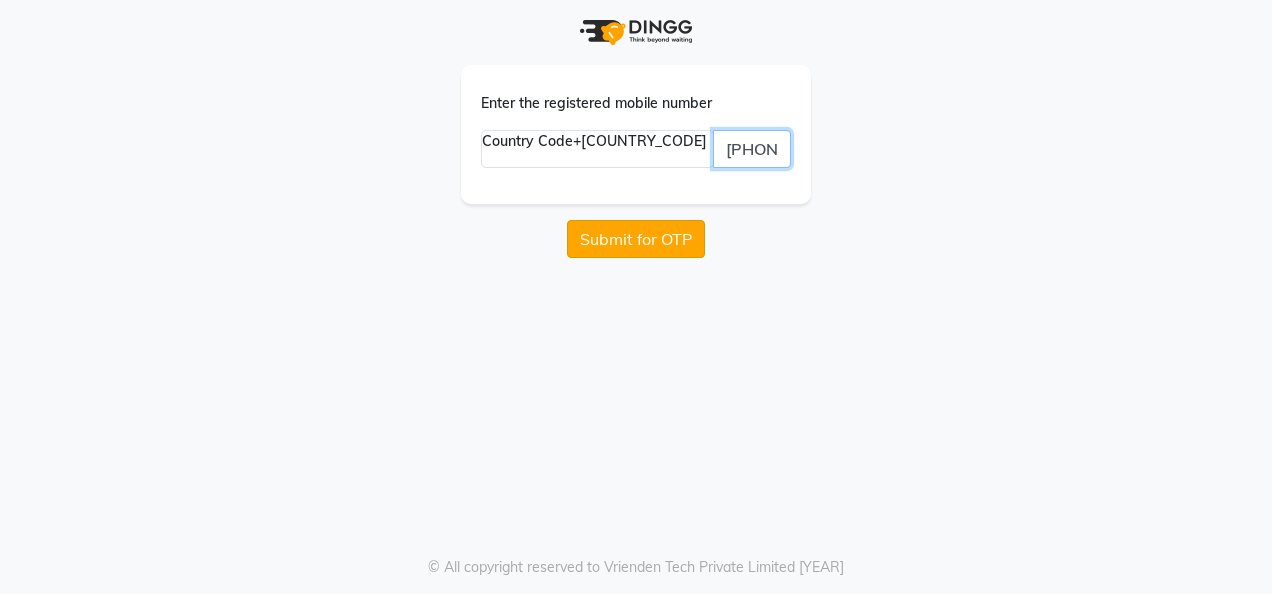 type on "7218606606" 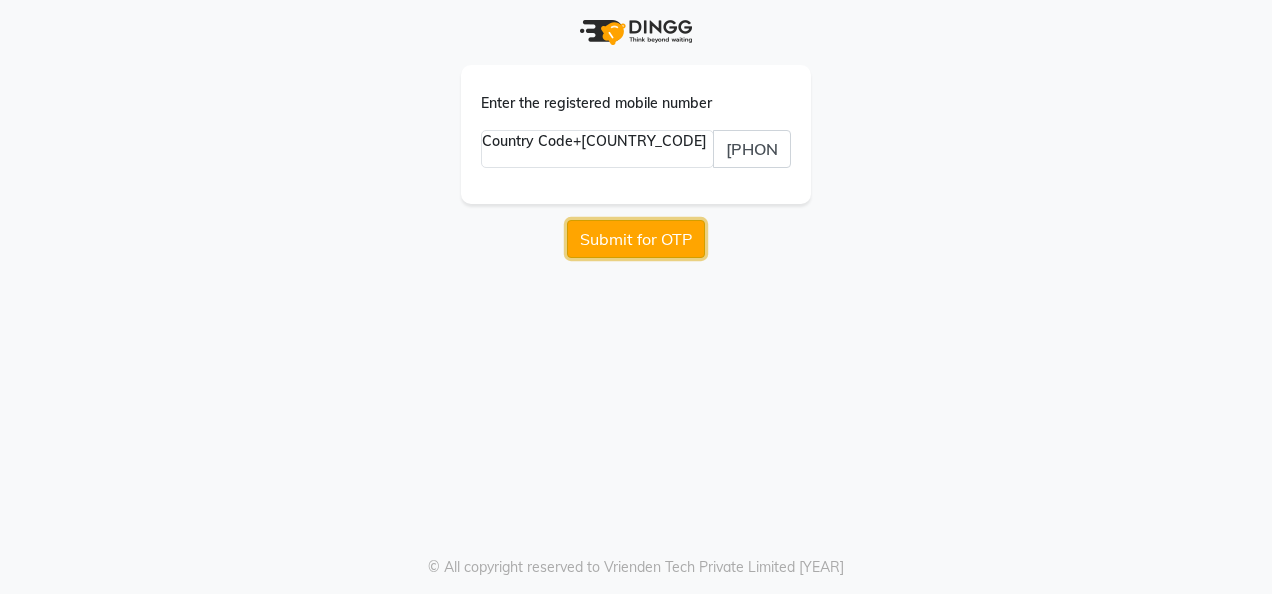 click on "Submit for OTP" at bounding box center [636, 239] 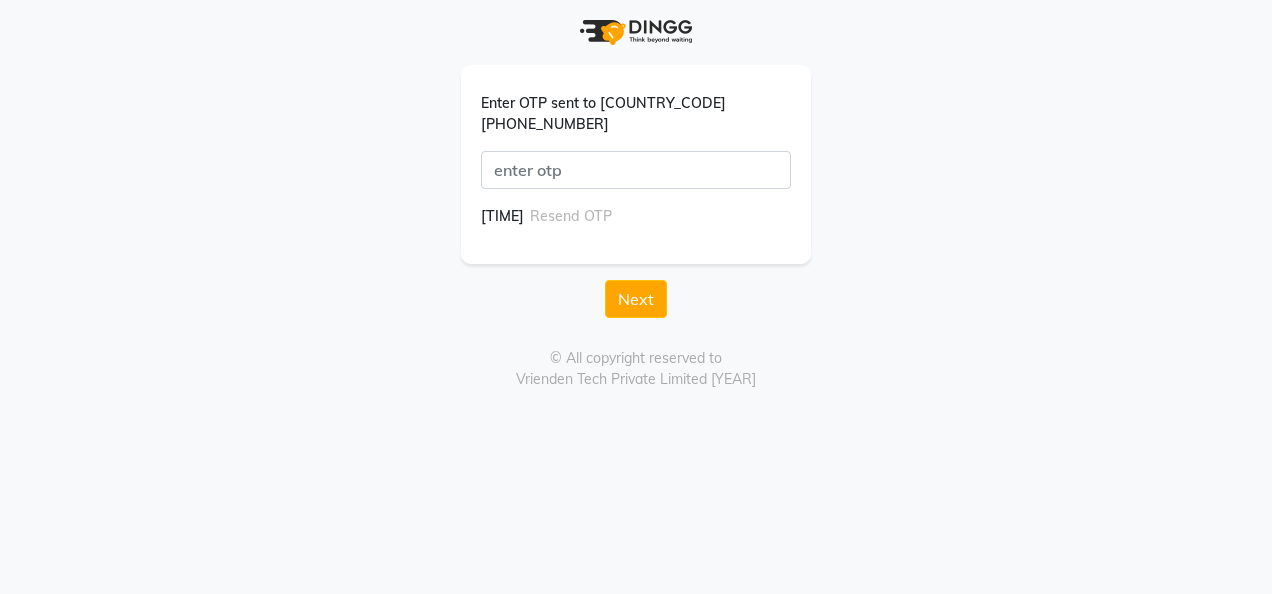 click on "Enter OTP sent to 917218606606 00:00 Resend OTP" at bounding box center [636, 164] 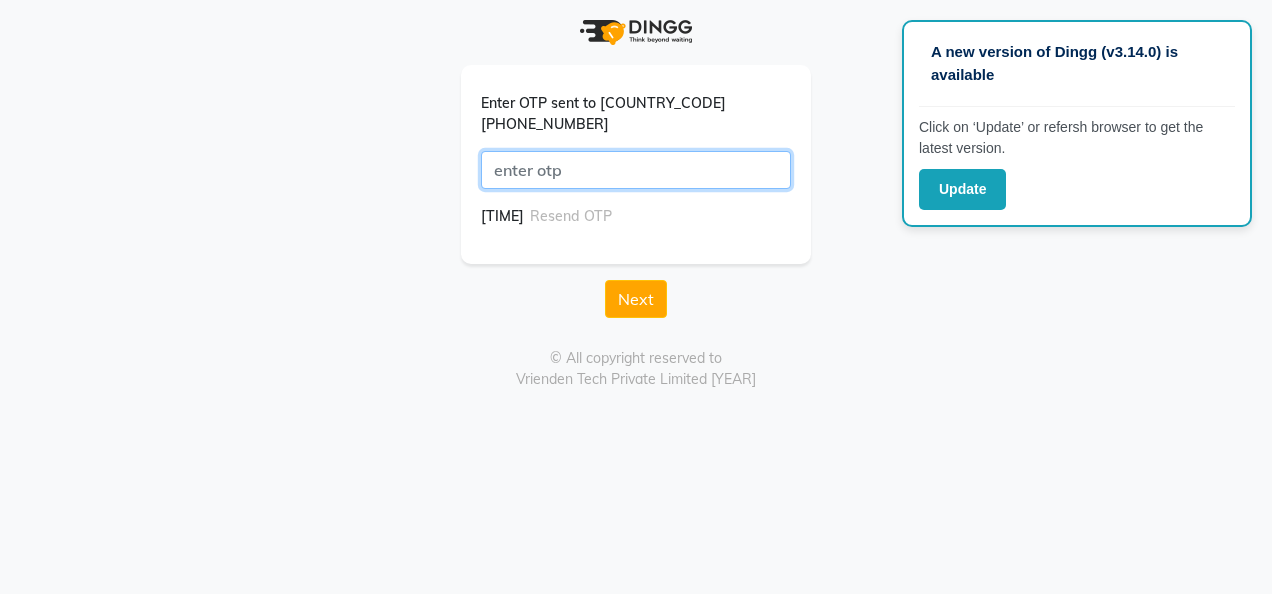 click at bounding box center (636, 170) 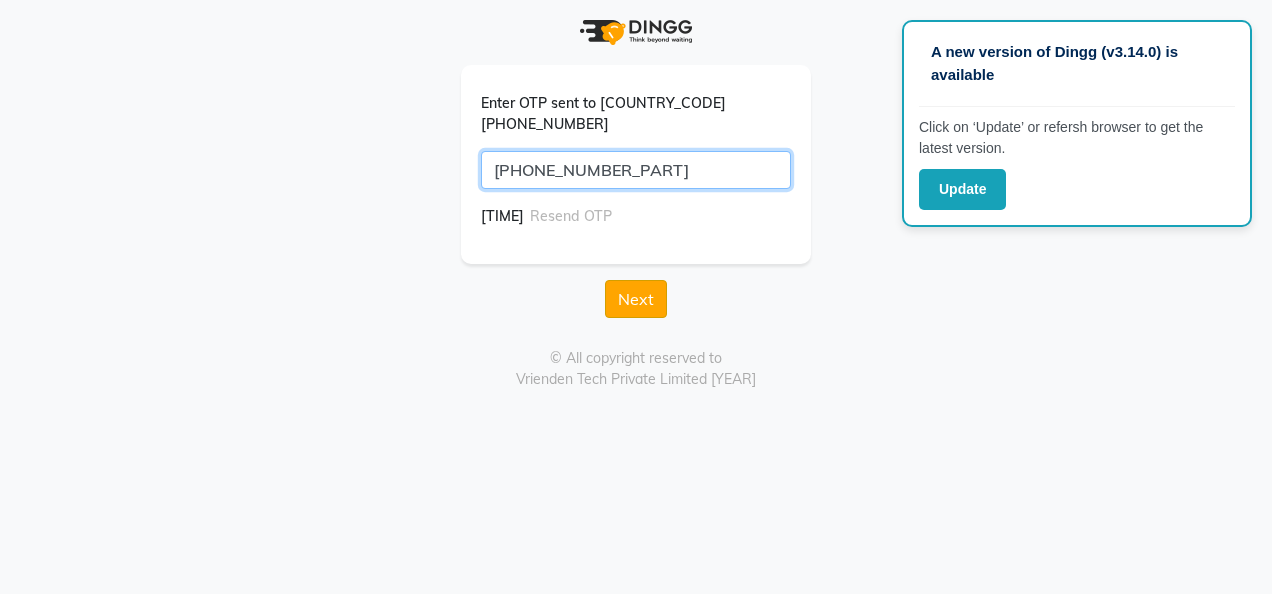 type on "9935" 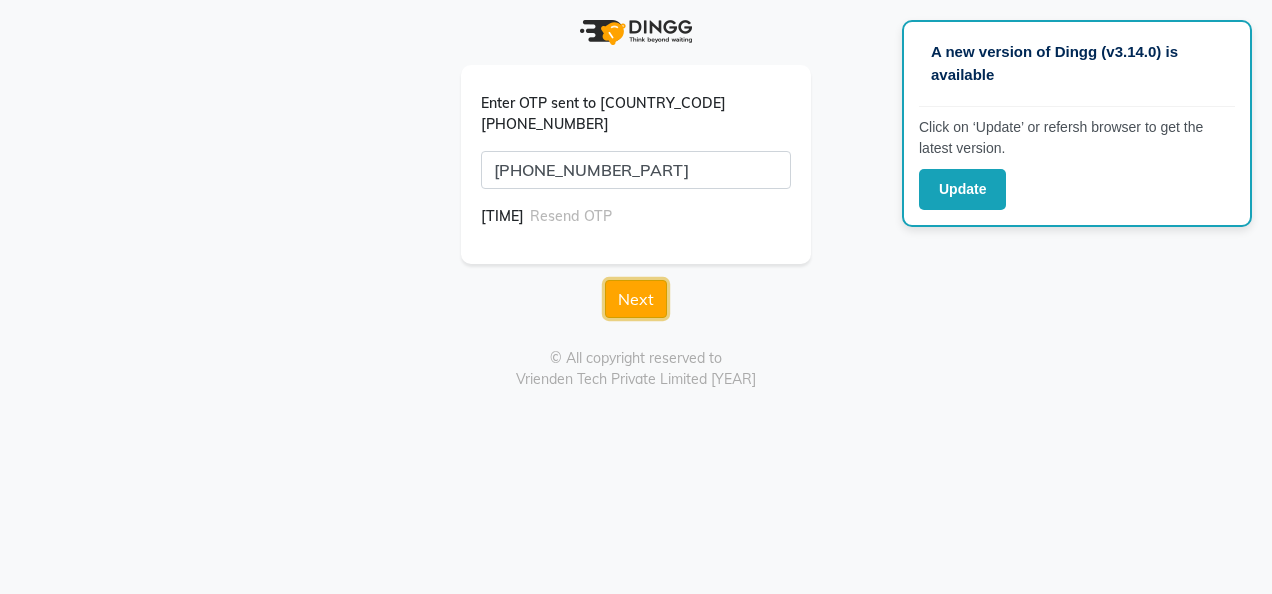click on "Next" at bounding box center [636, 299] 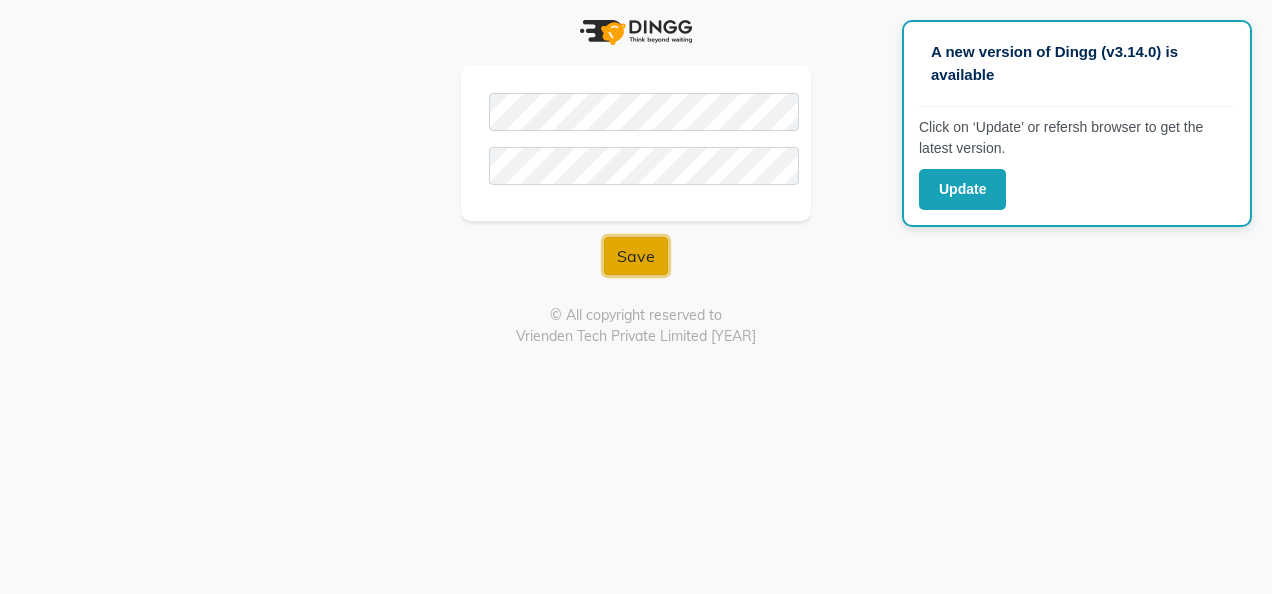 click on "Save" at bounding box center (636, 256) 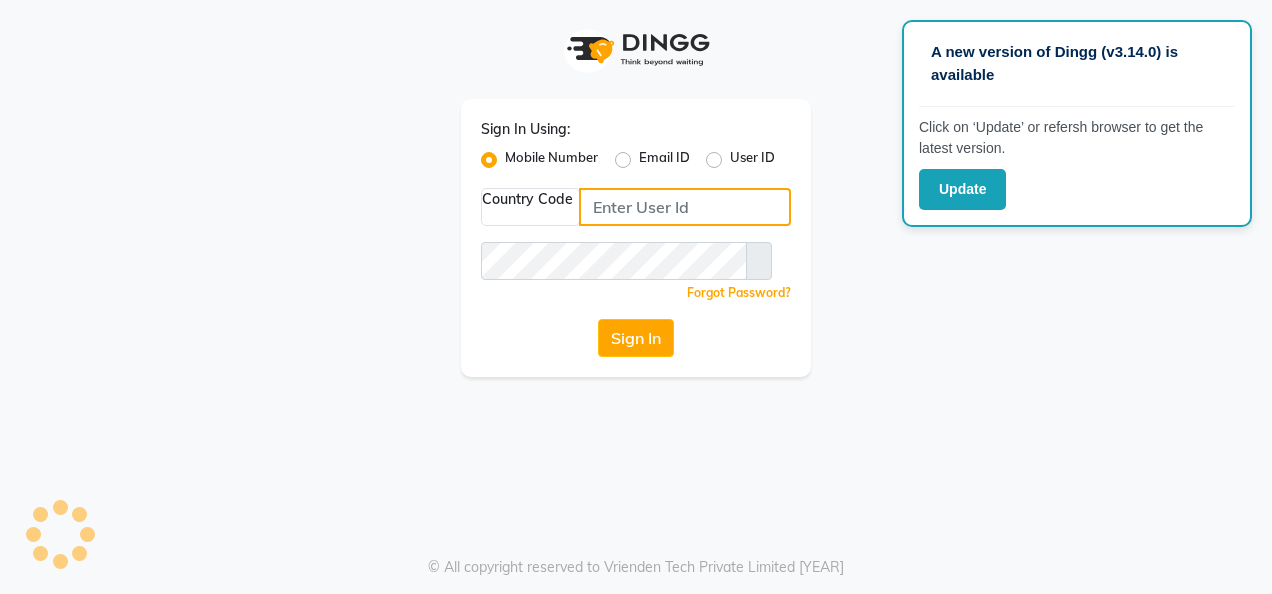 click at bounding box center [685, 207] 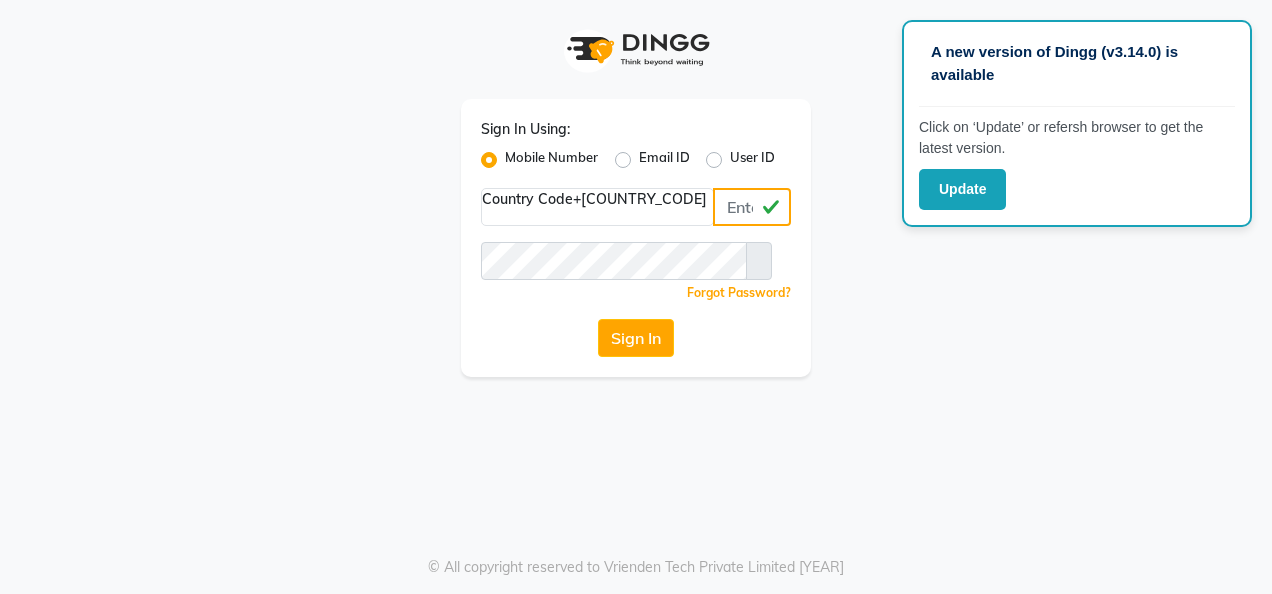 type on "7218606606" 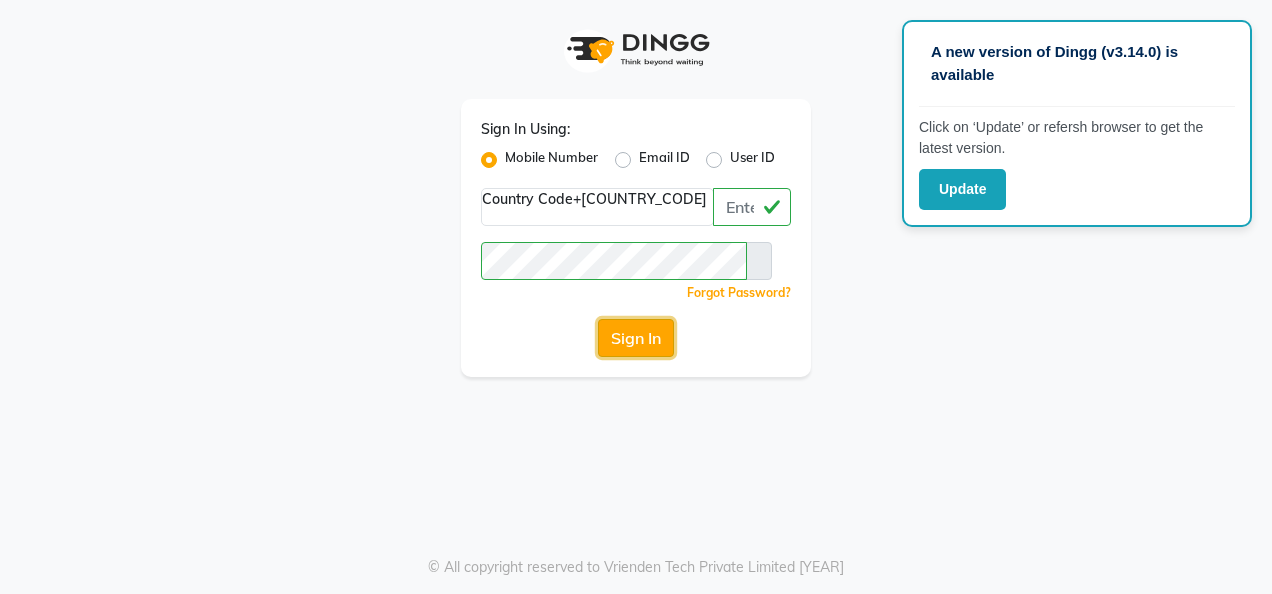 click on "Sign In" at bounding box center (636, 338) 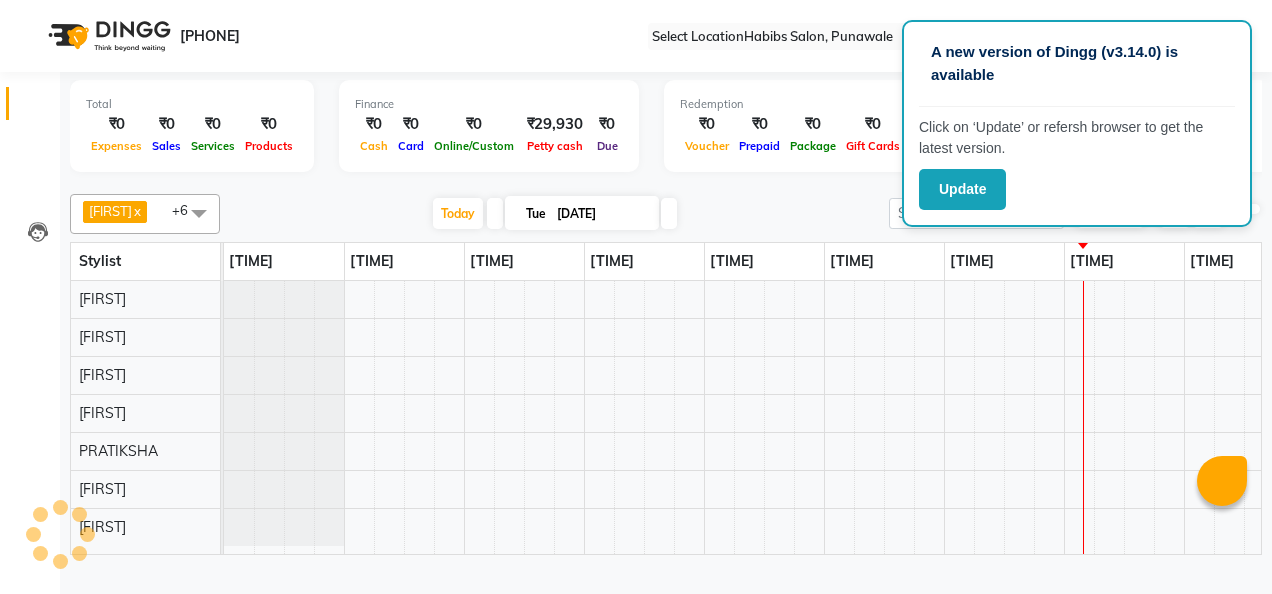 scroll, scrollTop: 4, scrollLeft: 0, axis: vertical 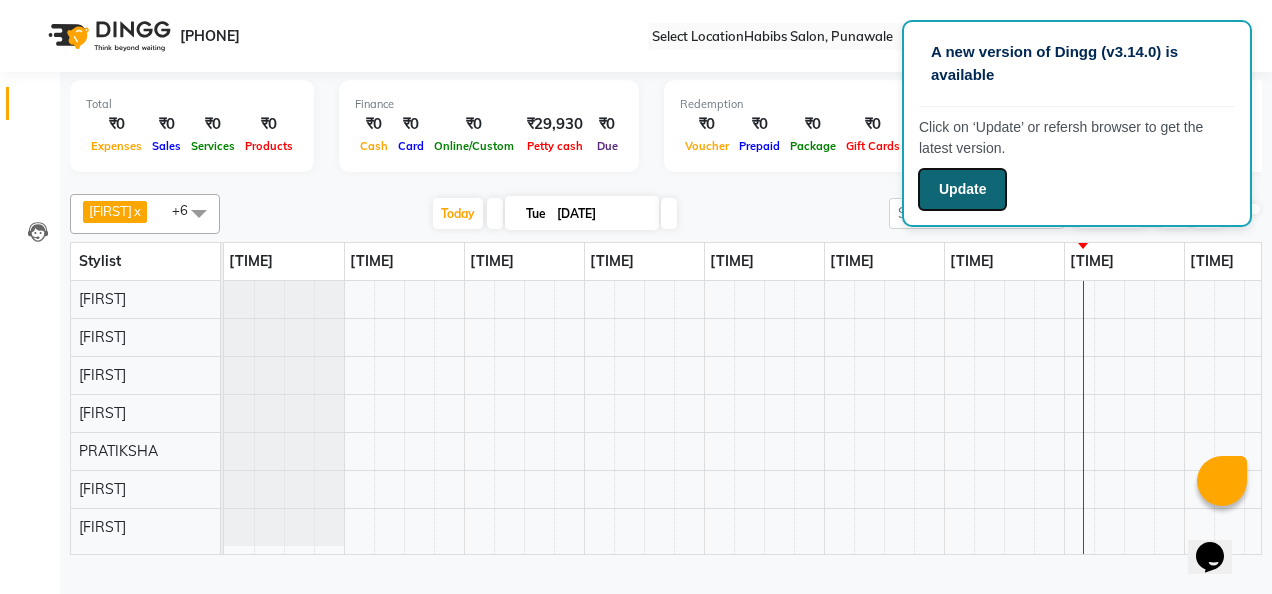 click on "Update" at bounding box center (962, 189) 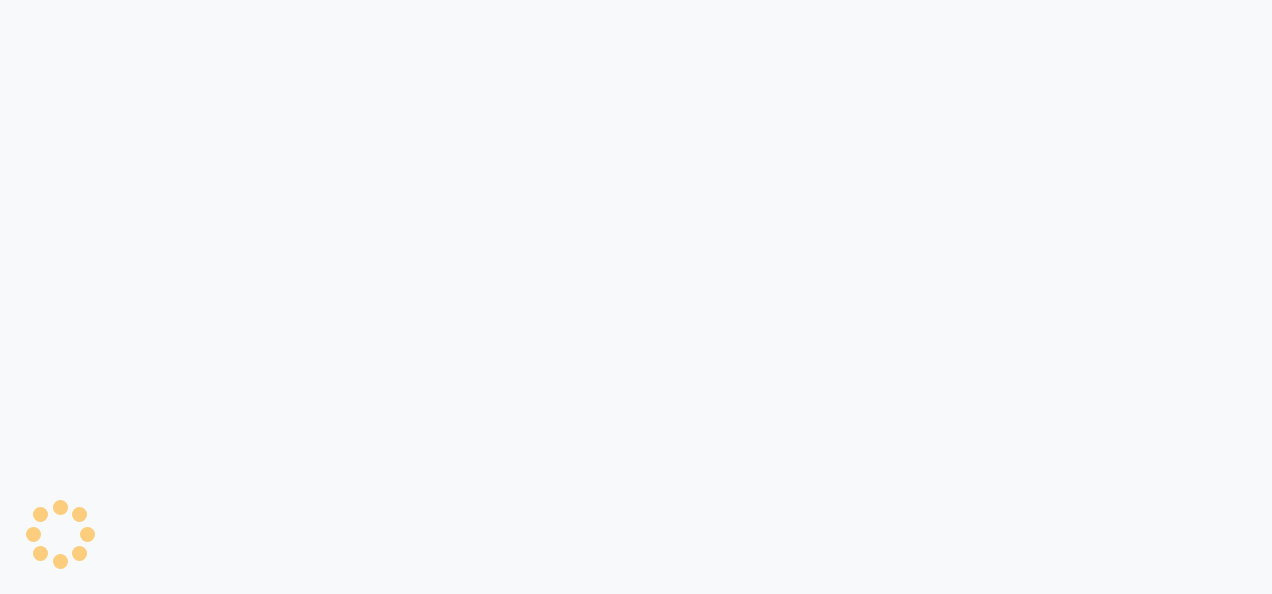 scroll, scrollTop: 0, scrollLeft: 0, axis: both 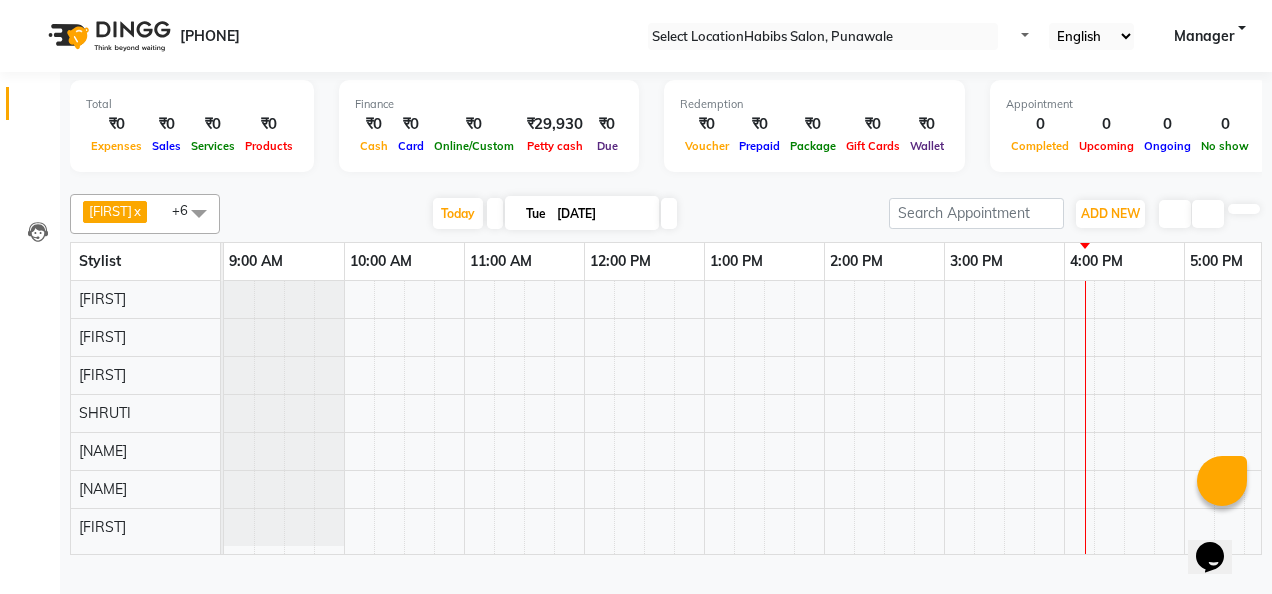 click at bounding box center (199, 213) 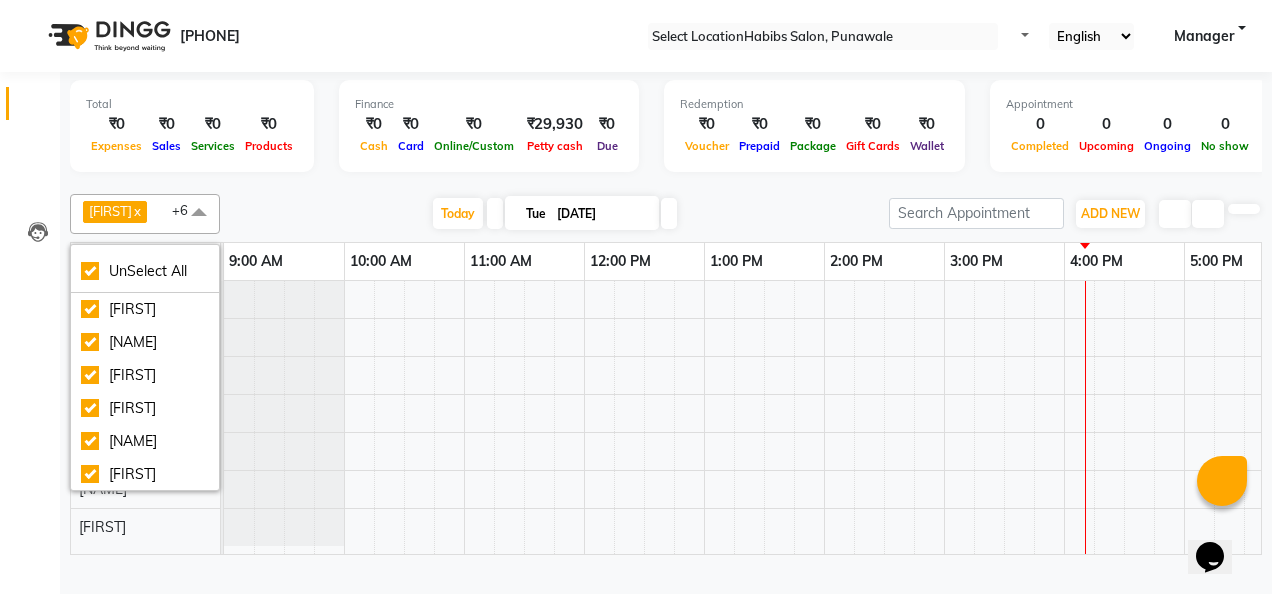scroll, scrollTop: 34, scrollLeft: 0, axis: vertical 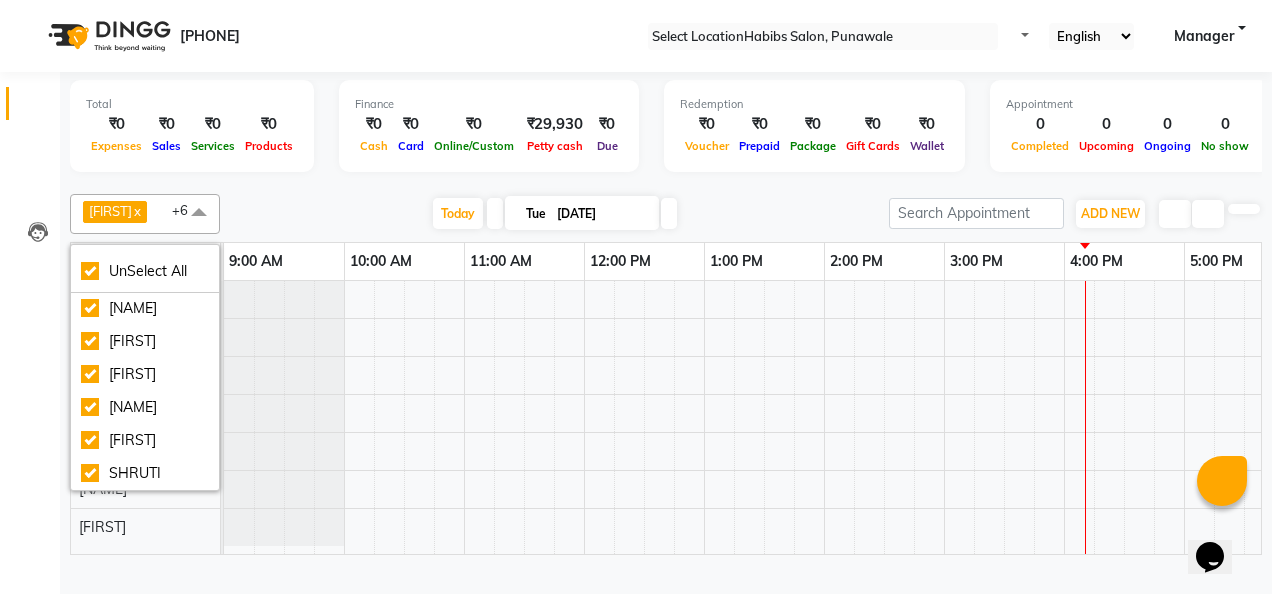 click at bounding box center [199, 213] 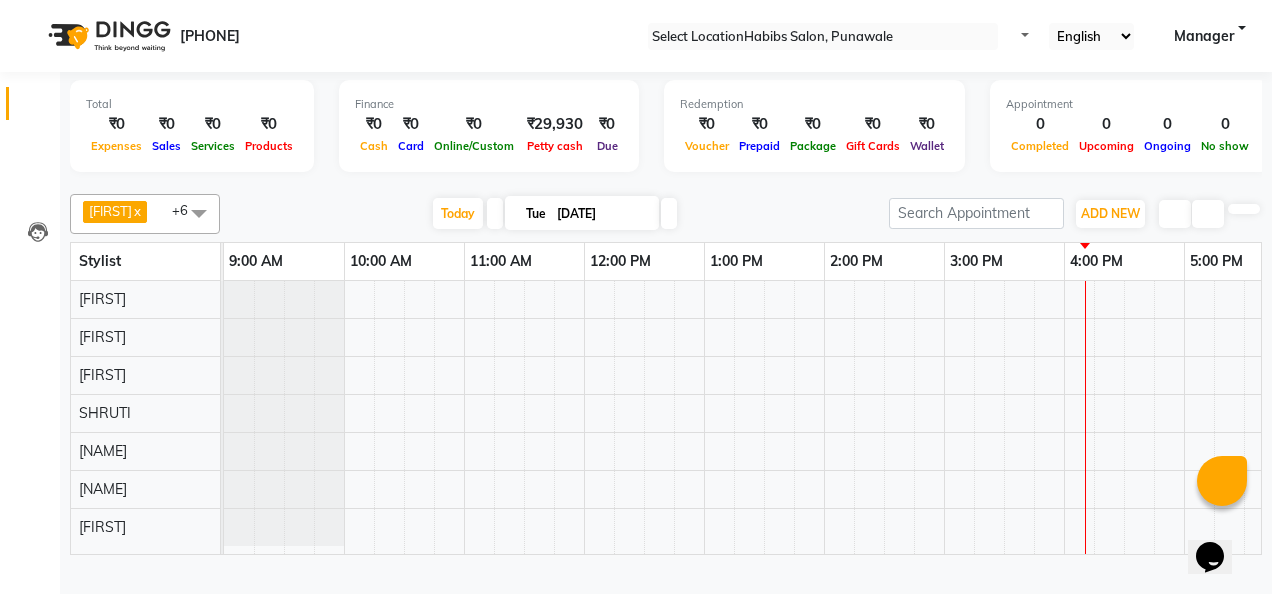 click at bounding box center [199, 213] 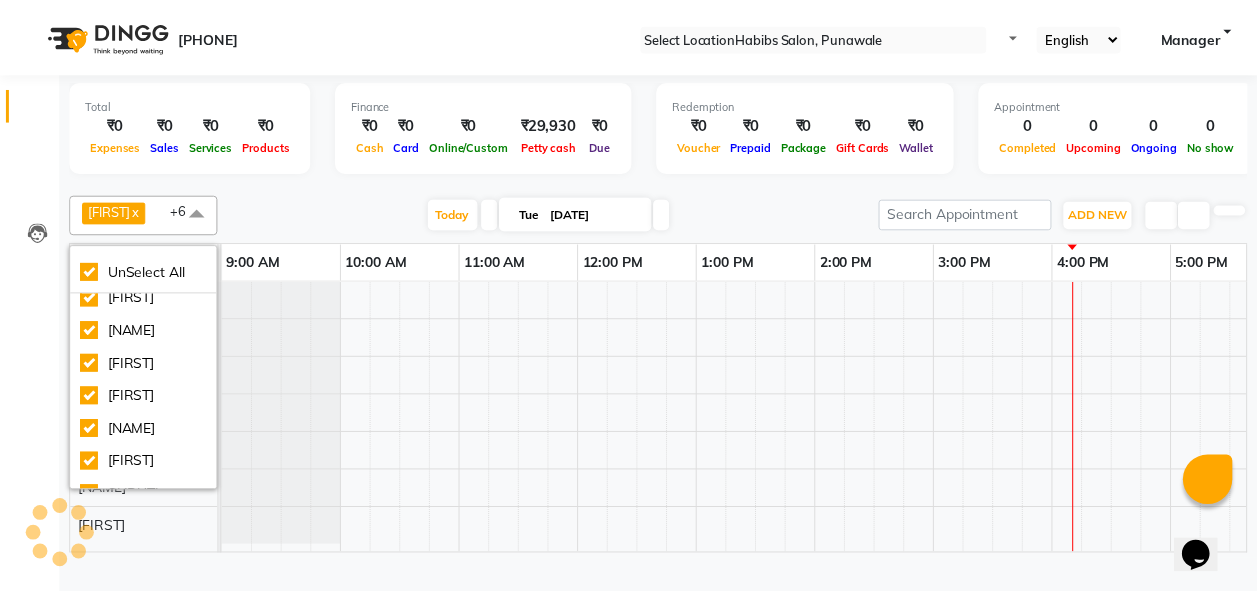 scroll, scrollTop: 0, scrollLeft: 0, axis: both 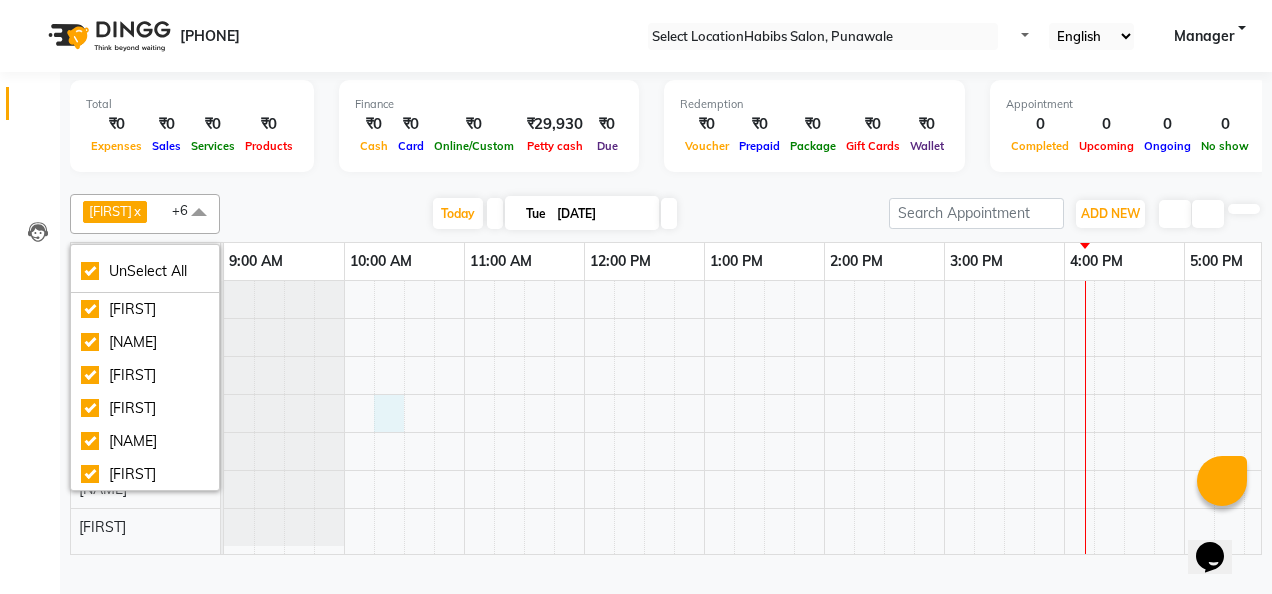 click at bounding box center [1064, 417] 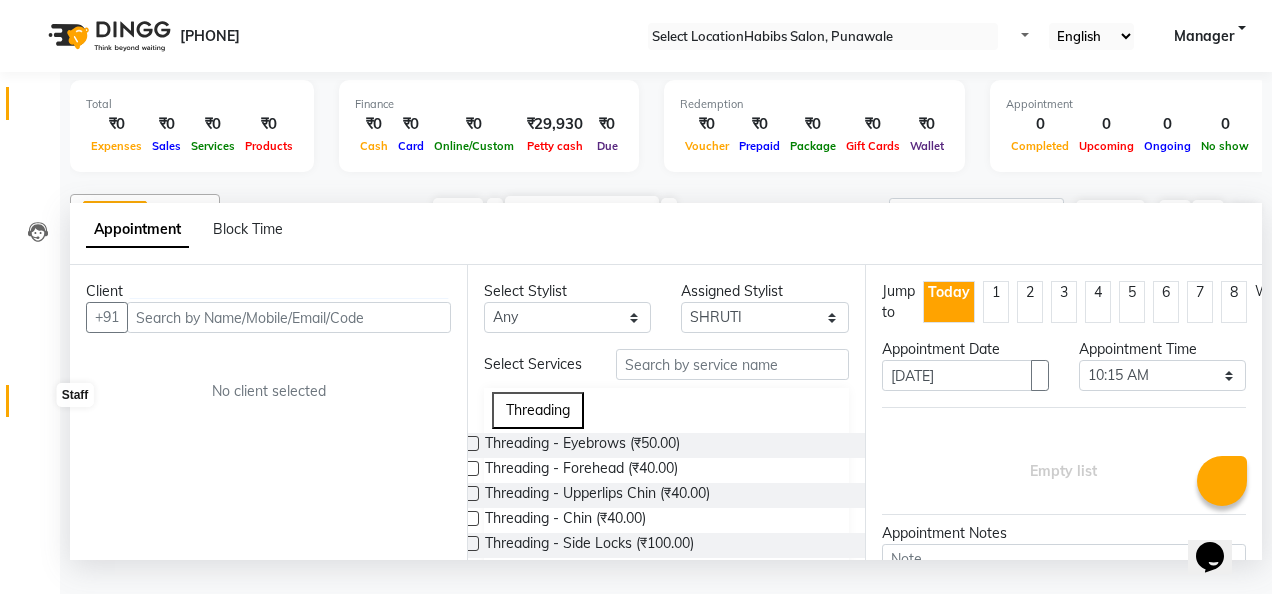 click at bounding box center (37, 406) 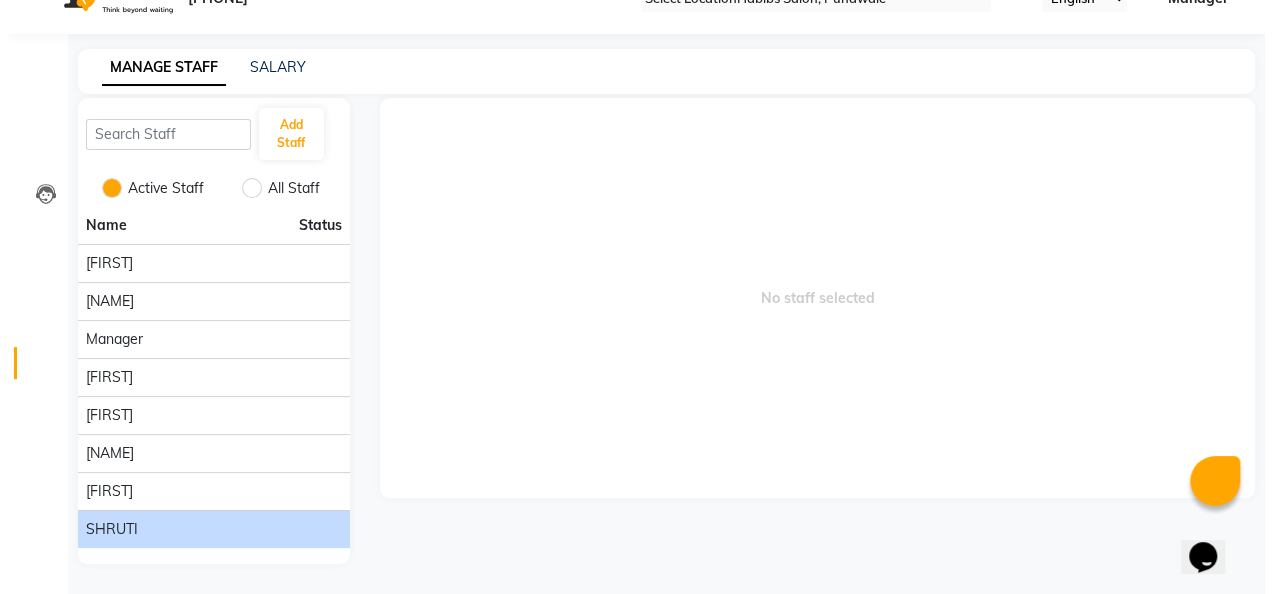 scroll, scrollTop: 40, scrollLeft: 0, axis: vertical 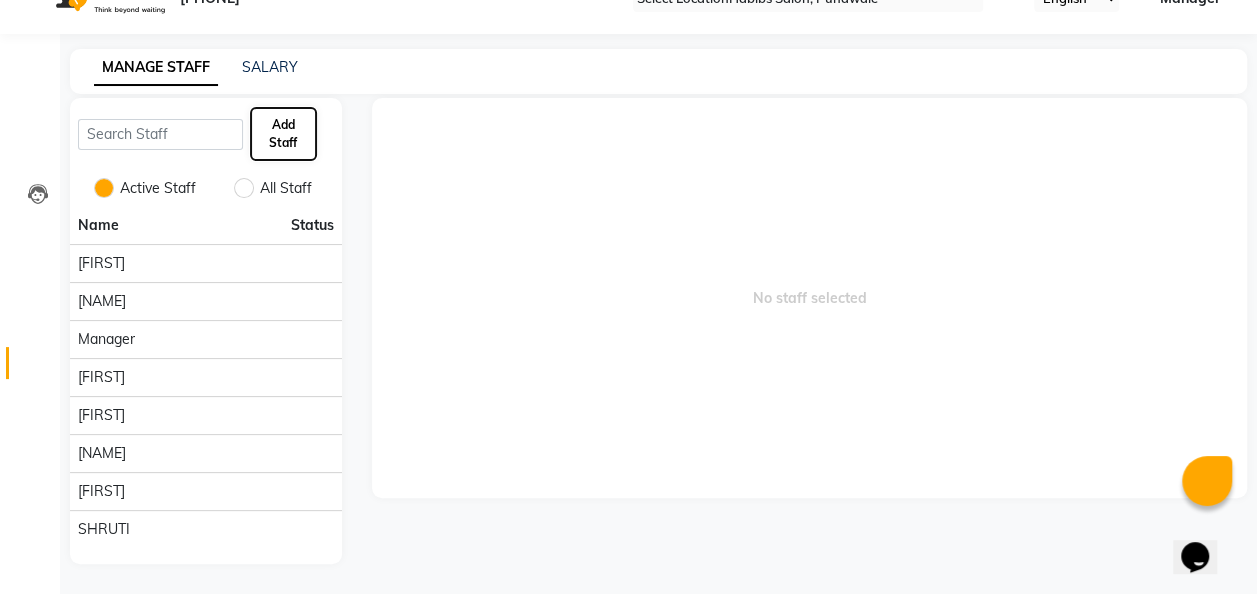click on "Add Staff" at bounding box center (283, 134) 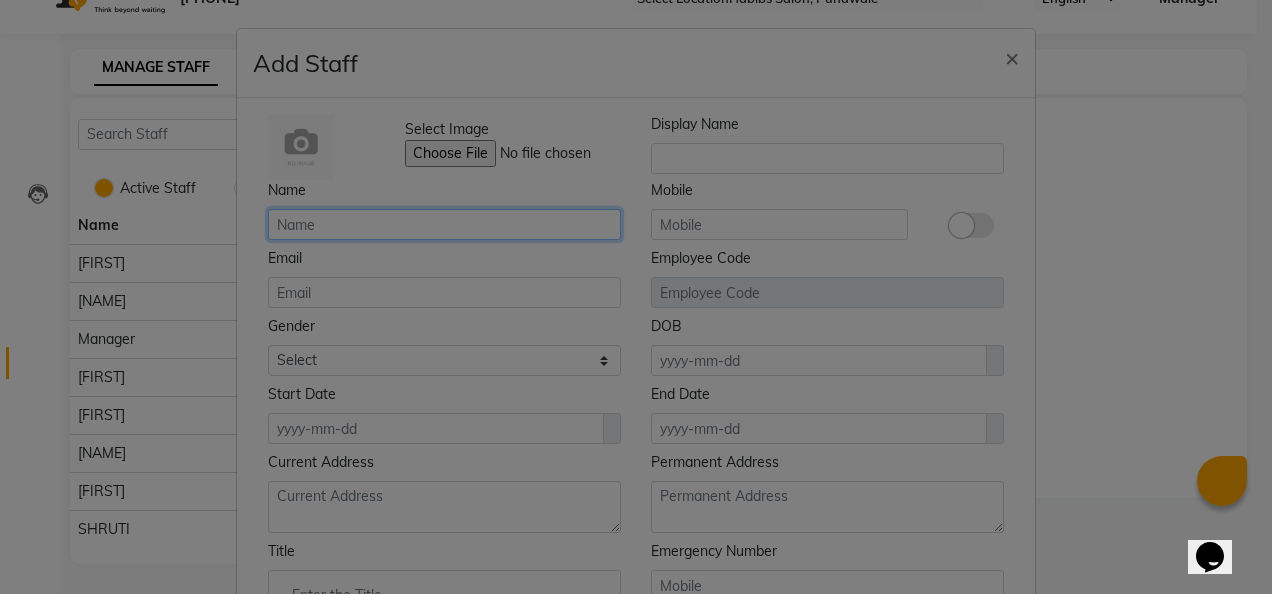 click at bounding box center (444, 224) 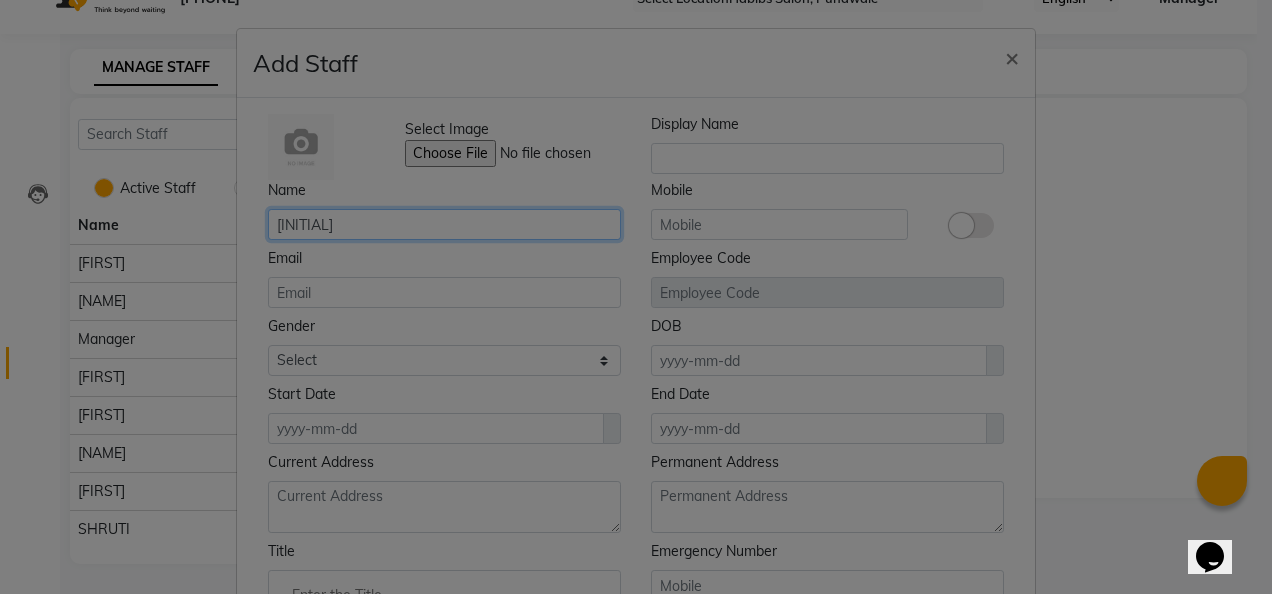 type on "[INITIAL]" 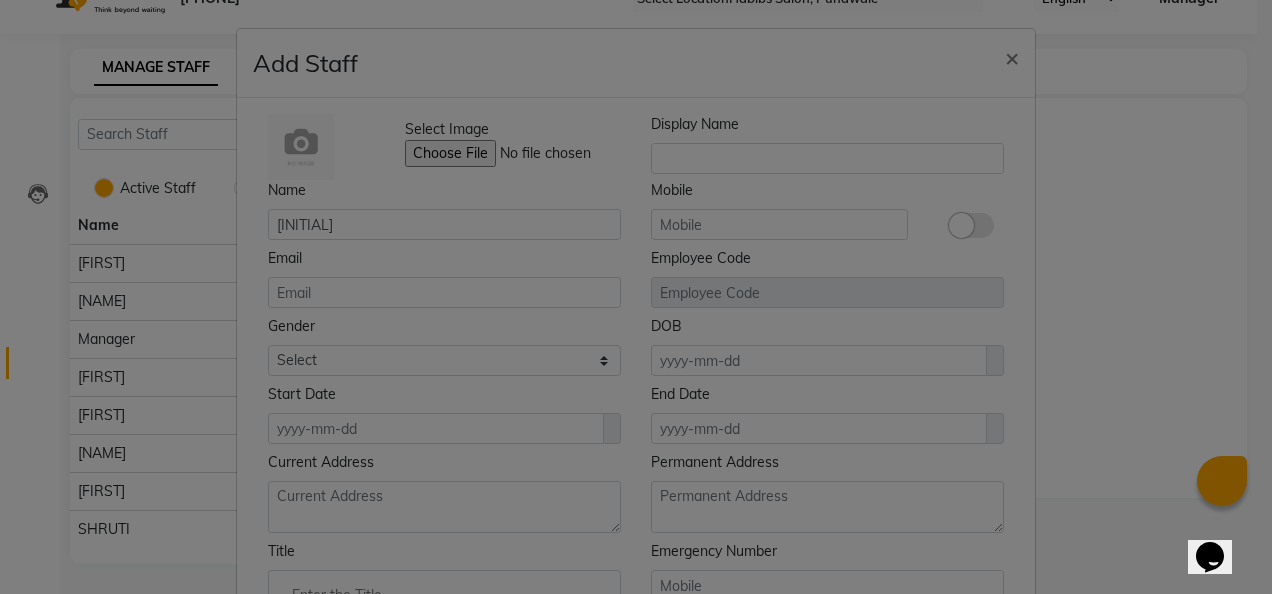 click on "Display Name [NAME] [NAME] [EMAIL] Employee Code [GENDER] [GENDER] [GENDER] [GENDER] [GENDER] [DATE] [DATE] [ADDRESS] [ADDRESS] [TITLE] [PHONE] [APPOINTMENT] [SMS] [EMAIL]" at bounding box center (636, 297) 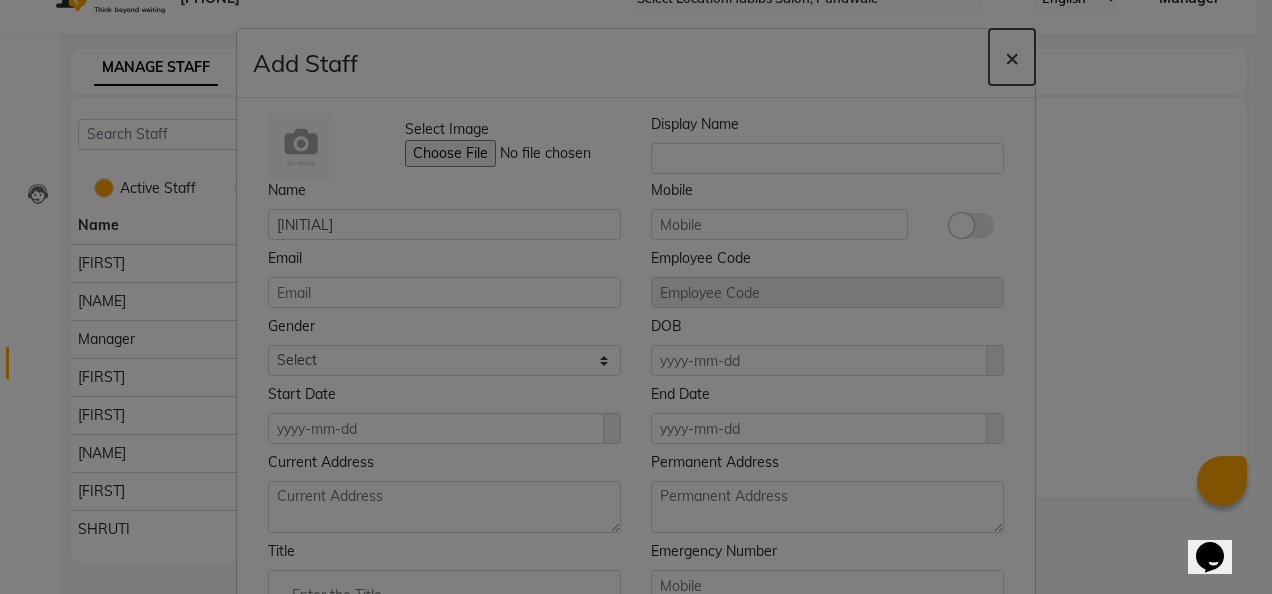 click on "×" at bounding box center (1012, 57) 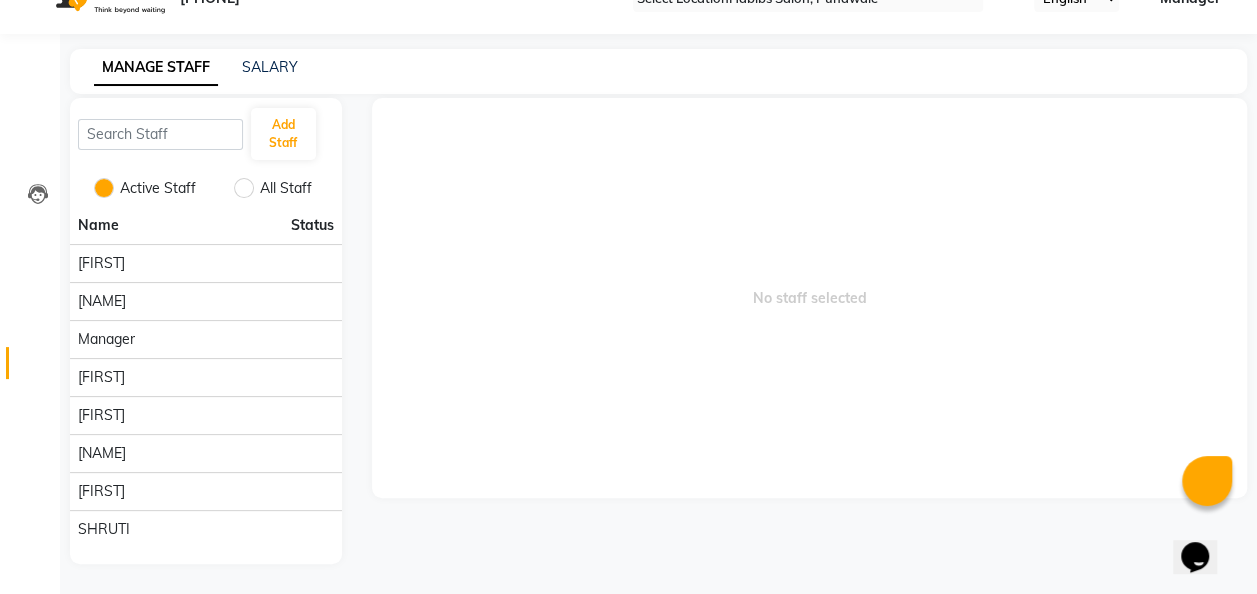 click at bounding box center (326, 139) 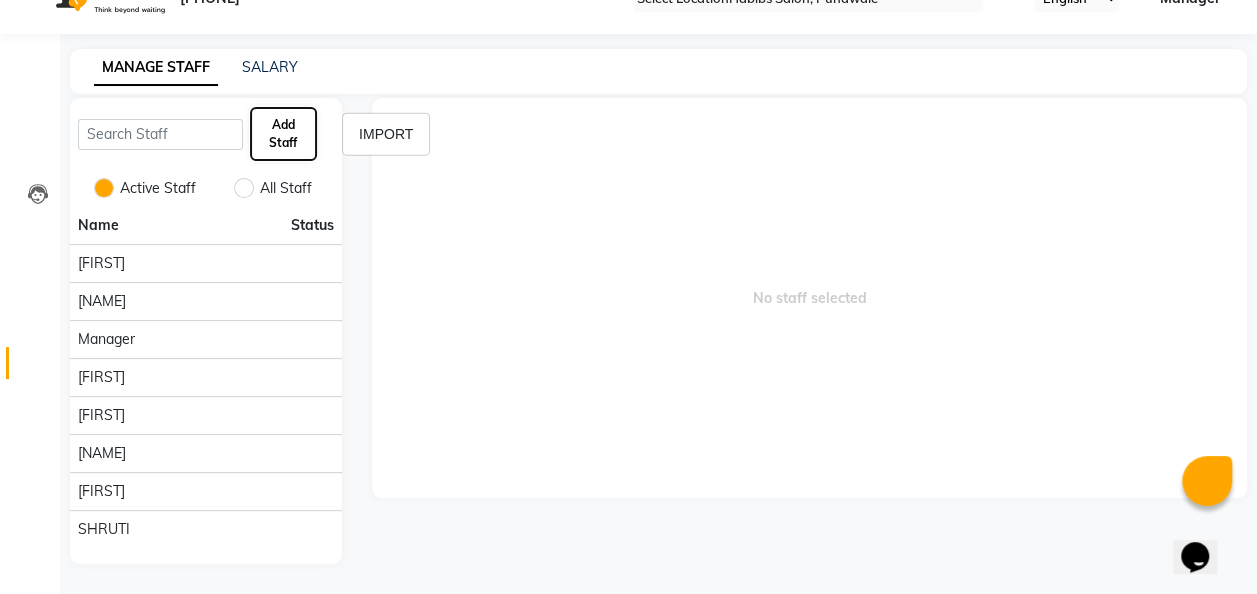 click on "Add Staff" at bounding box center (283, 134) 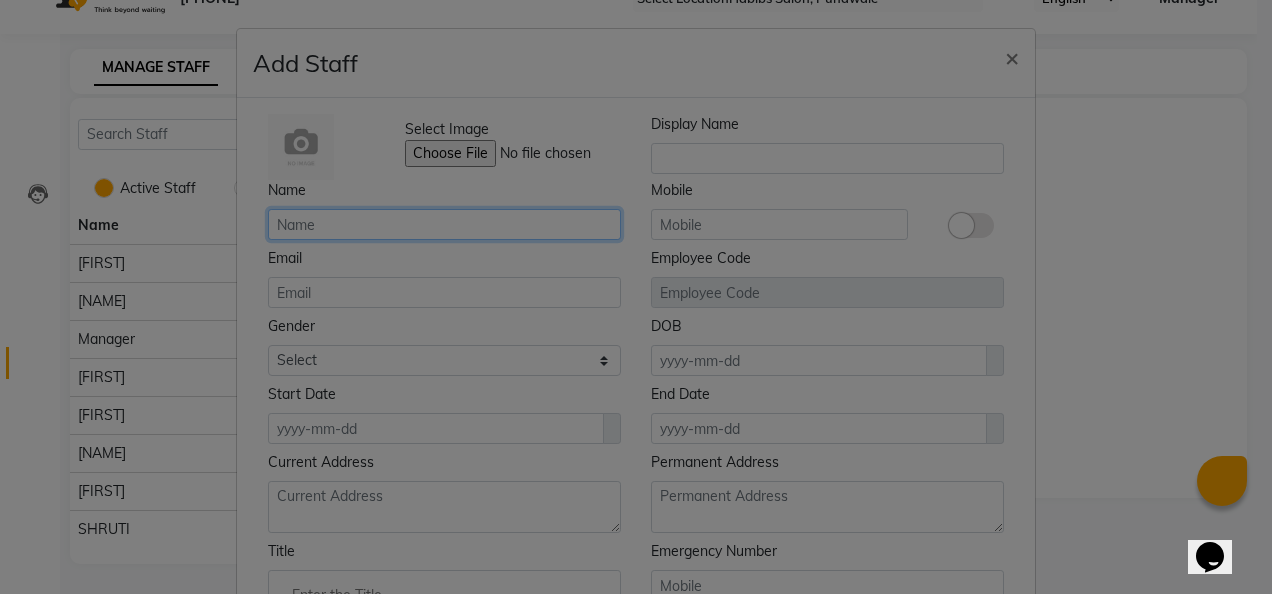 click at bounding box center [444, 224] 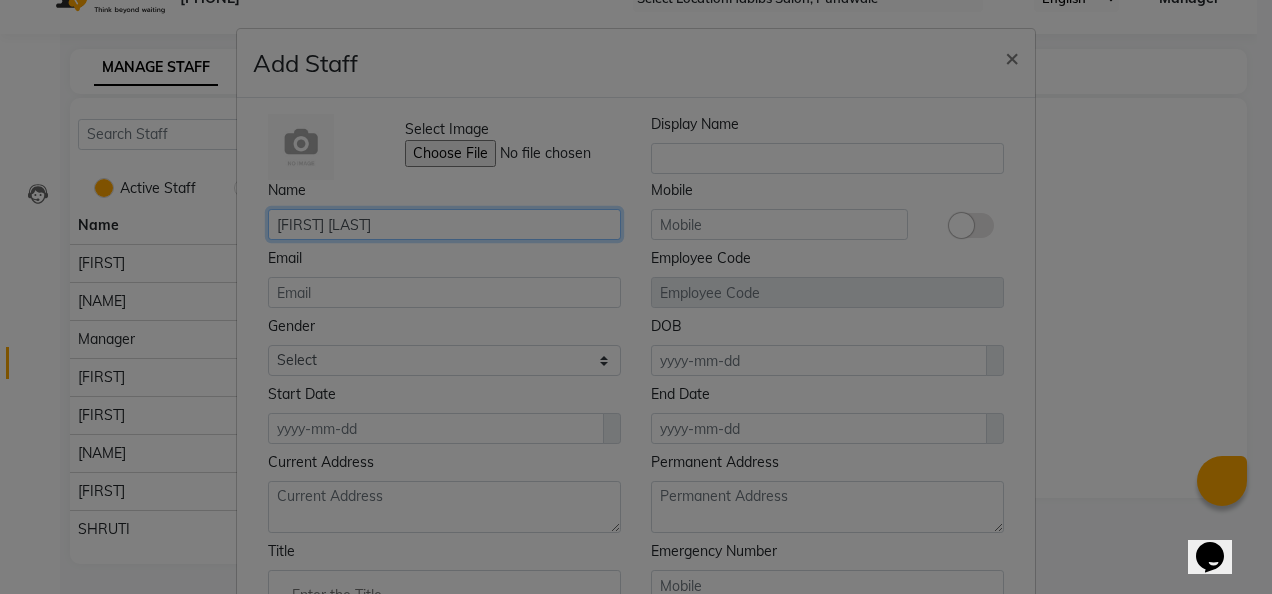 type on "[FIRST] [LAST]" 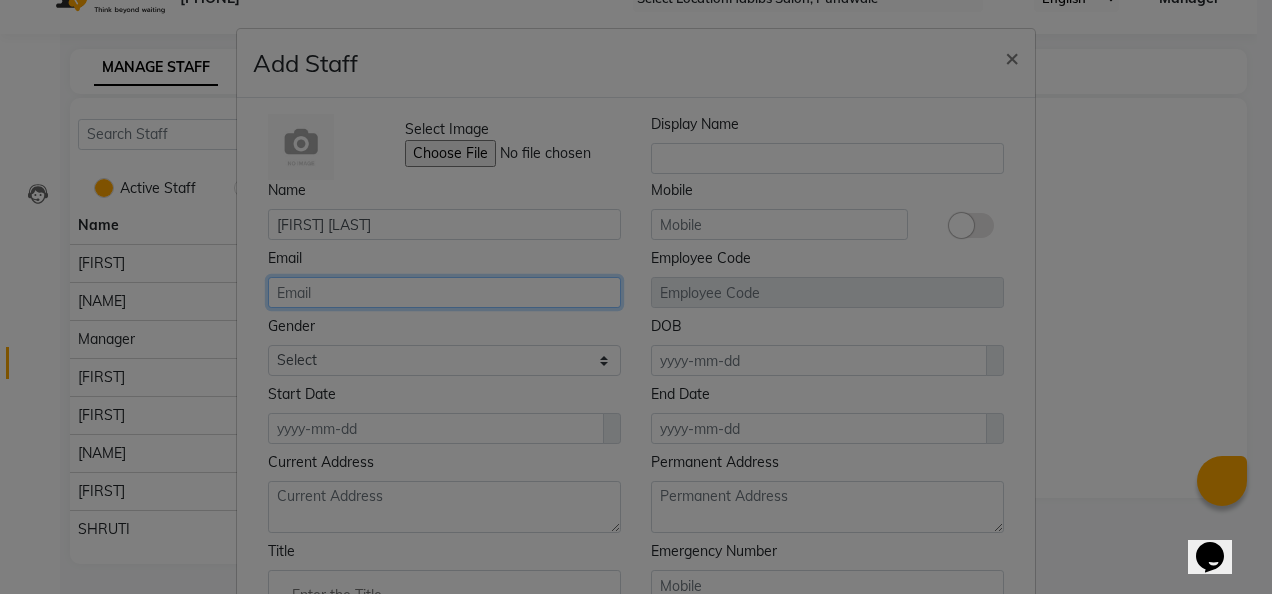 click at bounding box center (444, 292) 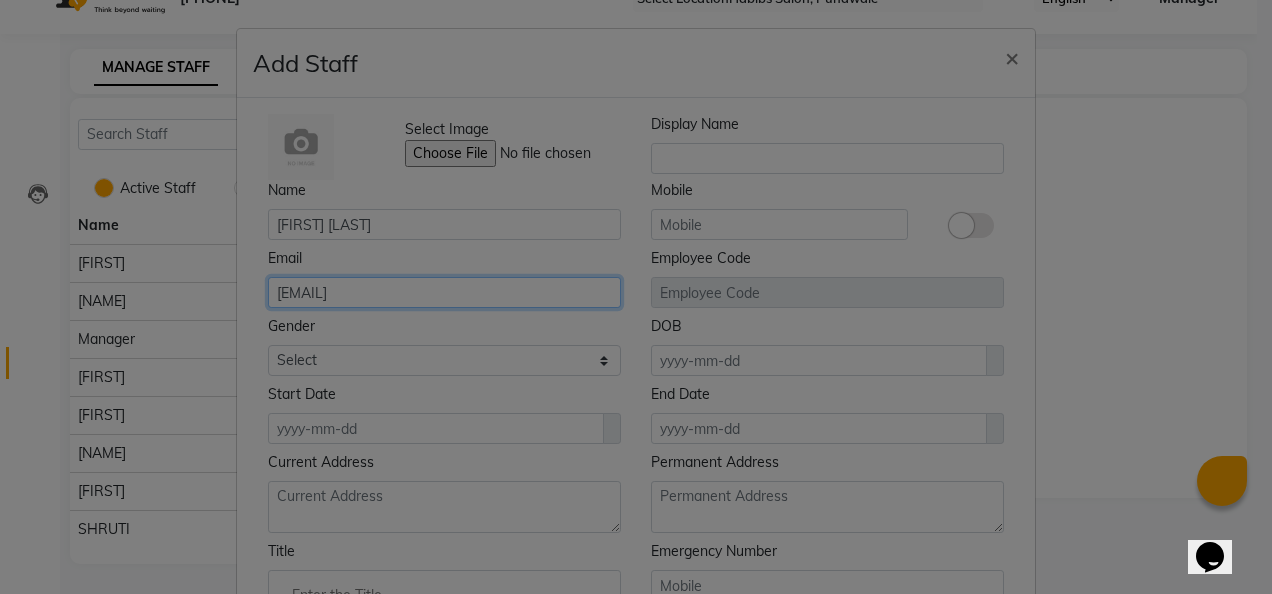 type on "[EMAIL]" 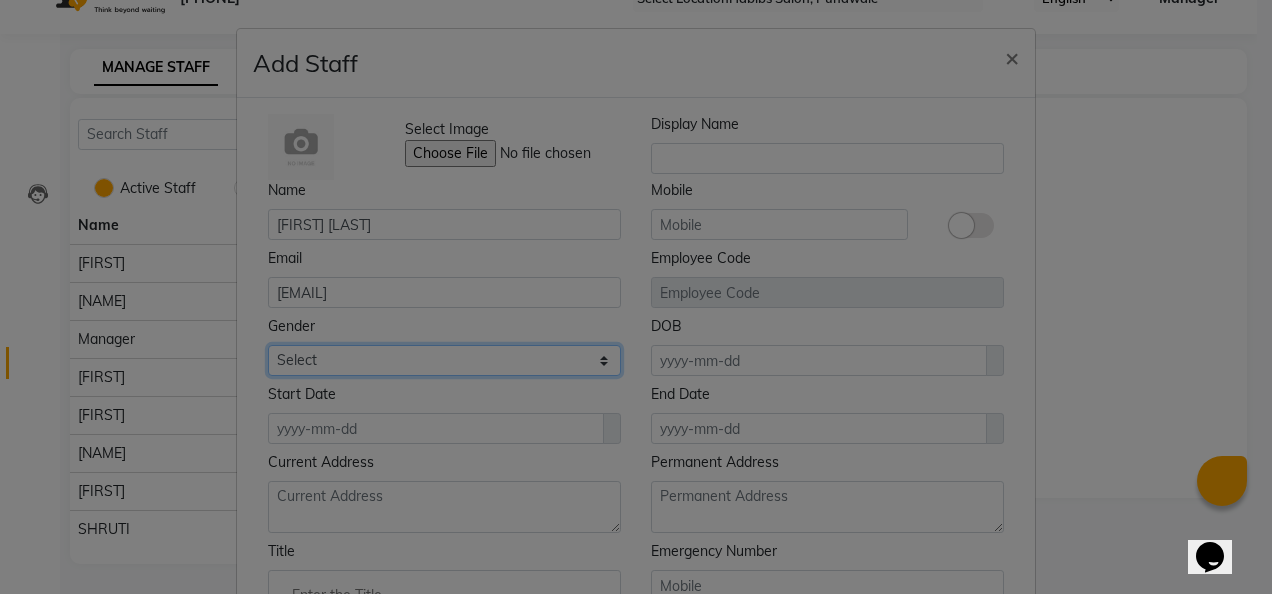 click on "Select Male Female Other Prefer Not To Say" at bounding box center [444, 360] 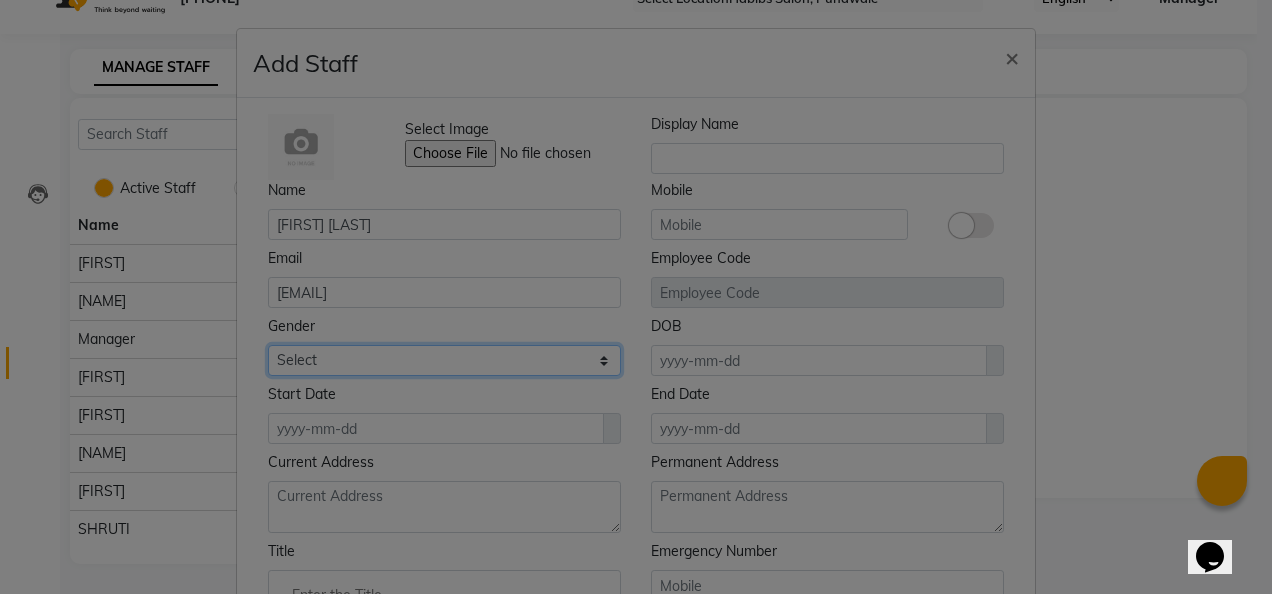 select on "male" 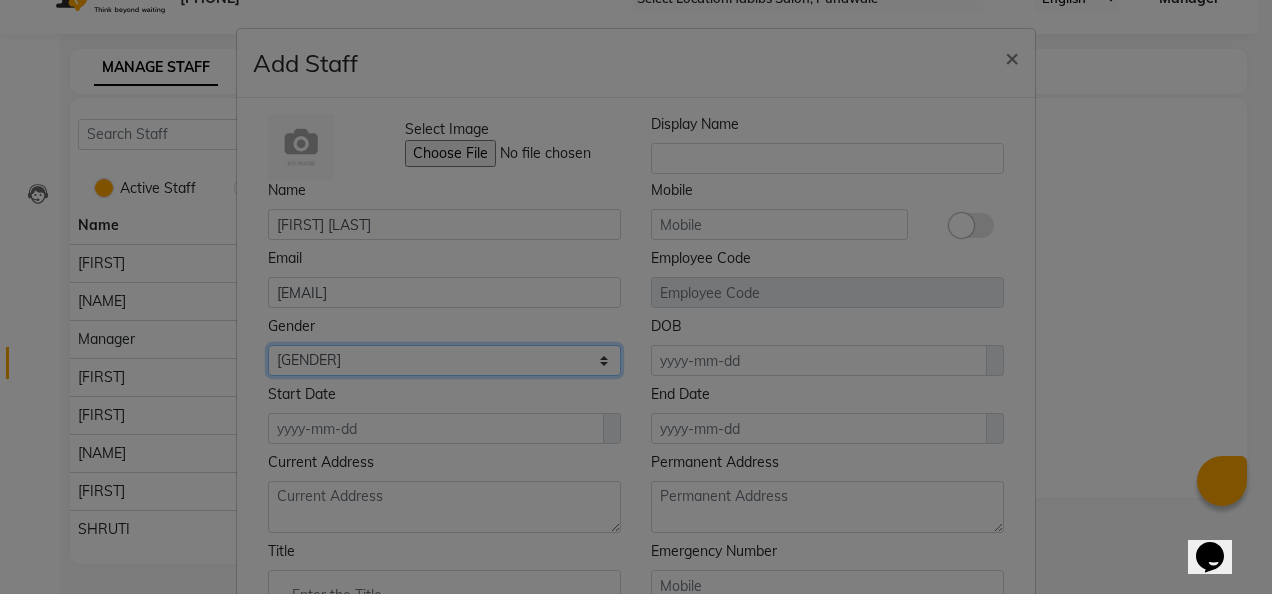 click on "Select Male Female Other Prefer Not To Say" at bounding box center (444, 360) 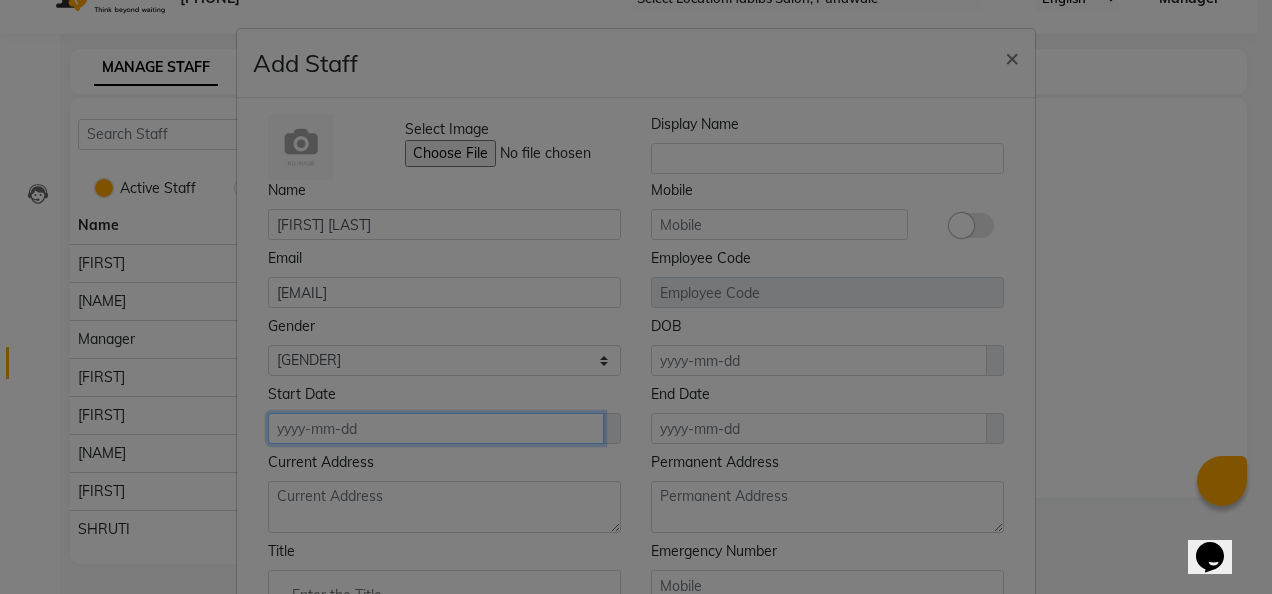 click at bounding box center (819, 360) 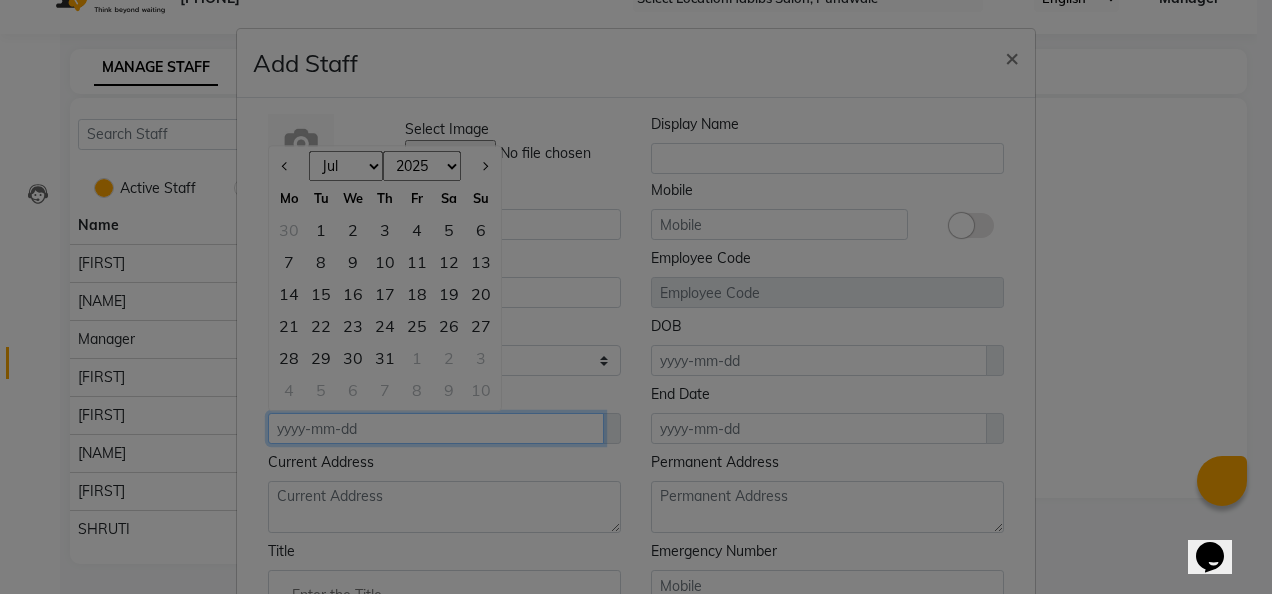 drag, startPoint x: 364, startPoint y: 426, endPoint x: 278, endPoint y: 166, distance: 273.85397 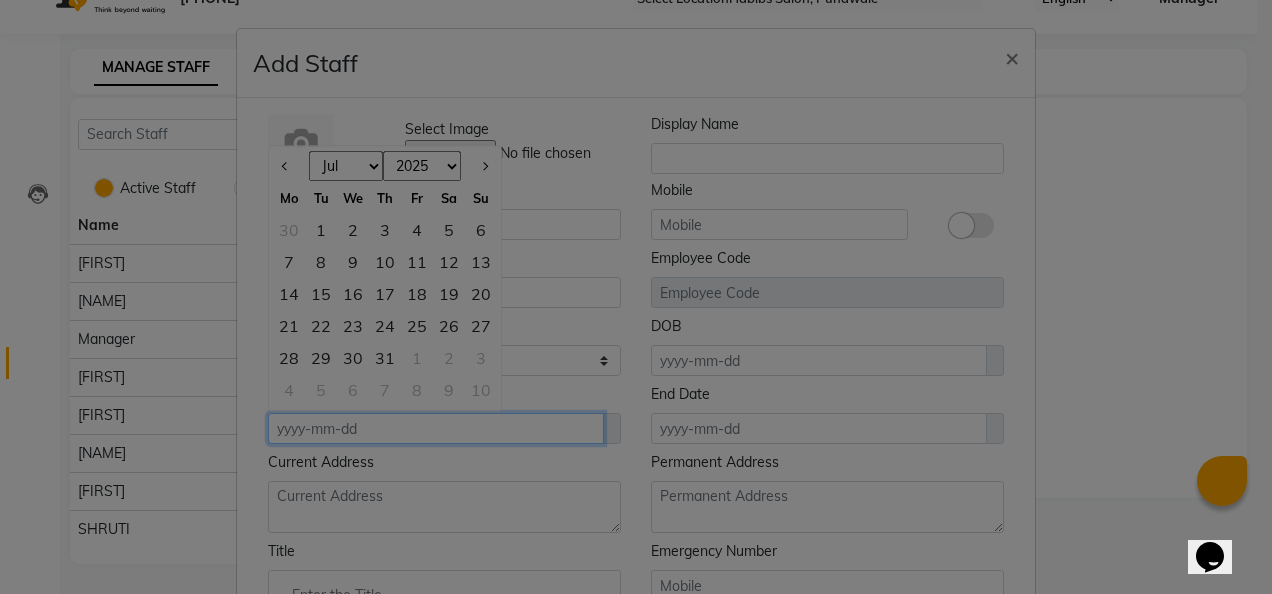 click on "Jan Feb Mar Apr May Jun Jul Aug Sep Oct Nov Dec 2015 2016 2017 2018 2019 2020 2021 2022 2023 2024 2025 2026 2027 2028 2029 2030 2031 2032 2033 2034 2035 Mo Tu We Th Fr Sa Su 30 1 2 3 4 5 6 7 8 9 10 11 12 13 14 15 16 17 18 19 20 21 22 23 24 25 26 27 28 29 30 31 1 2 3 4 5 6 7 8 9 10" at bounding box center (827, 360) 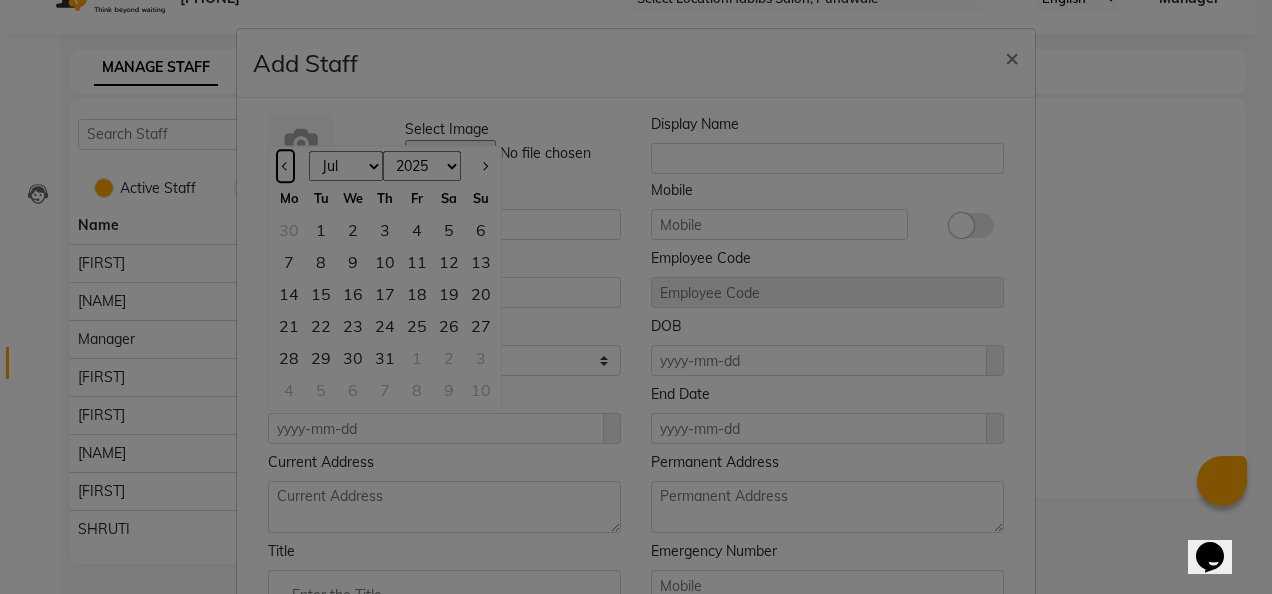 click at bounding box center [285, 166] 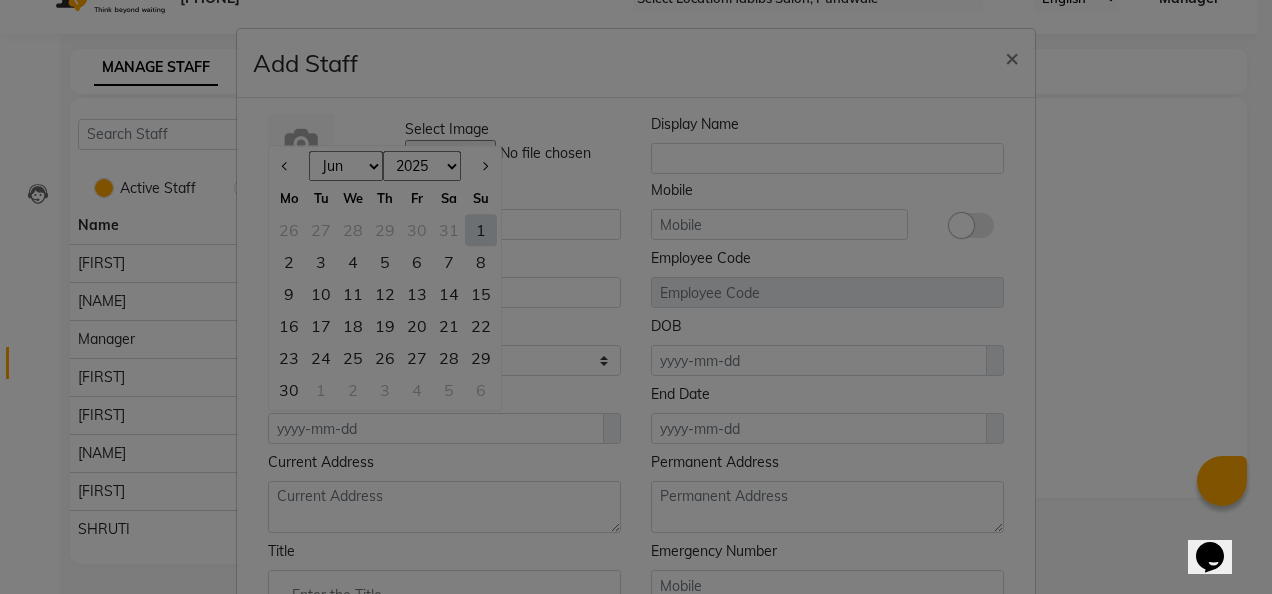 click on "30" at bounding box center (289, 390) 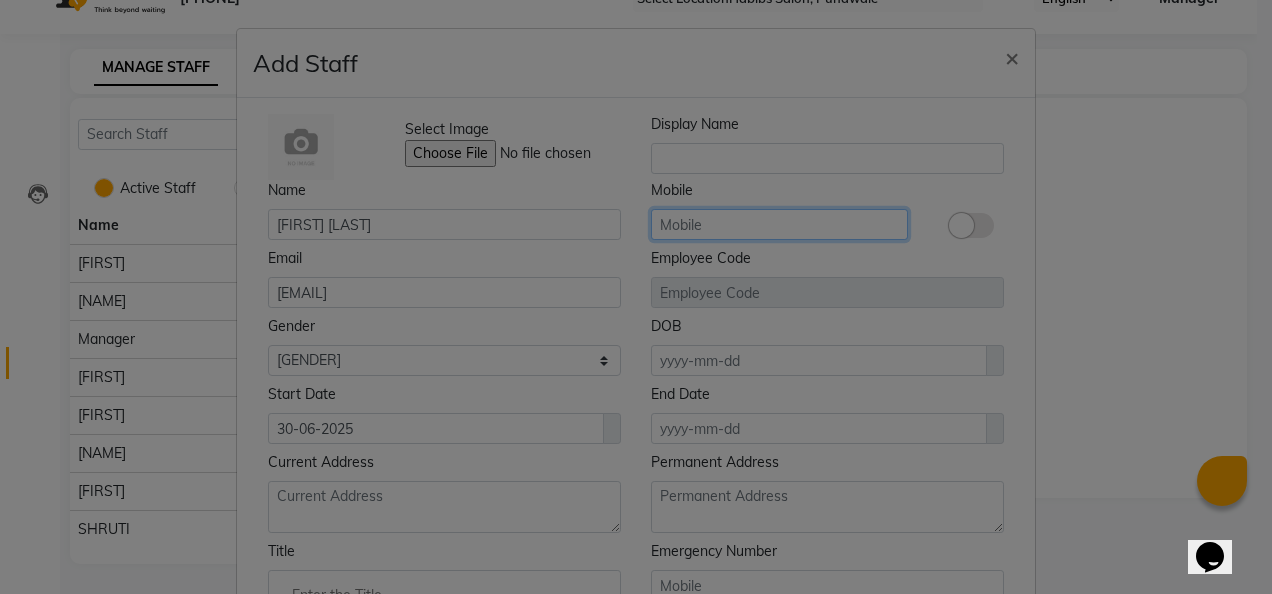 click at bounding box center [779, 224] 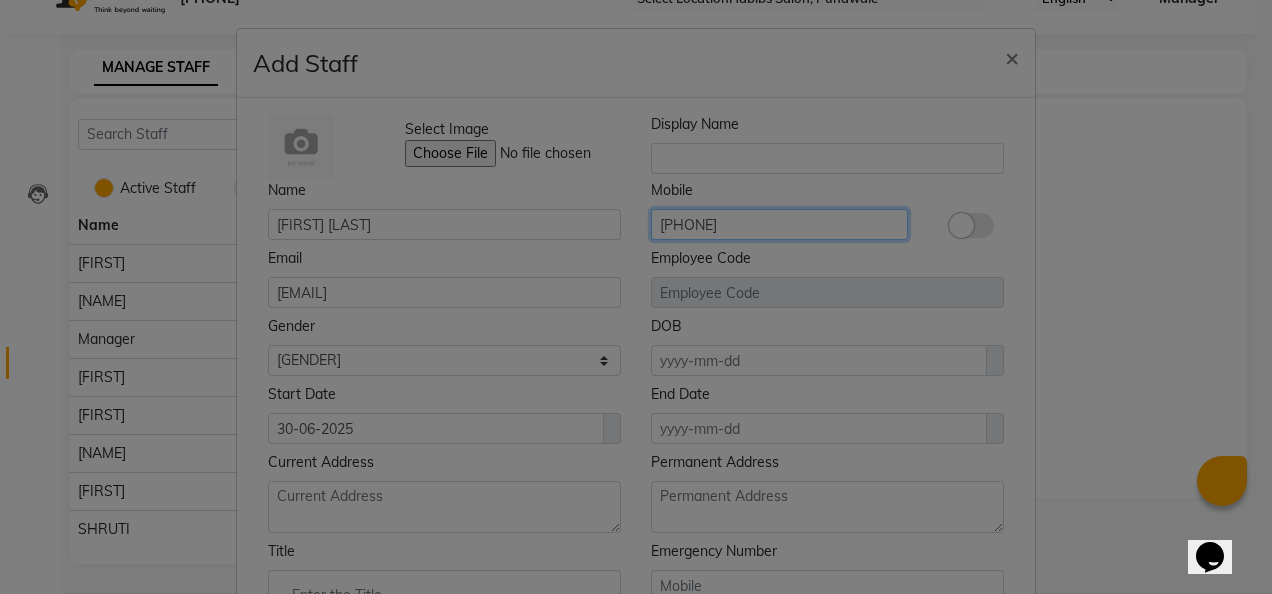 click on "[PHONE]" at bounding box center [779, 224] 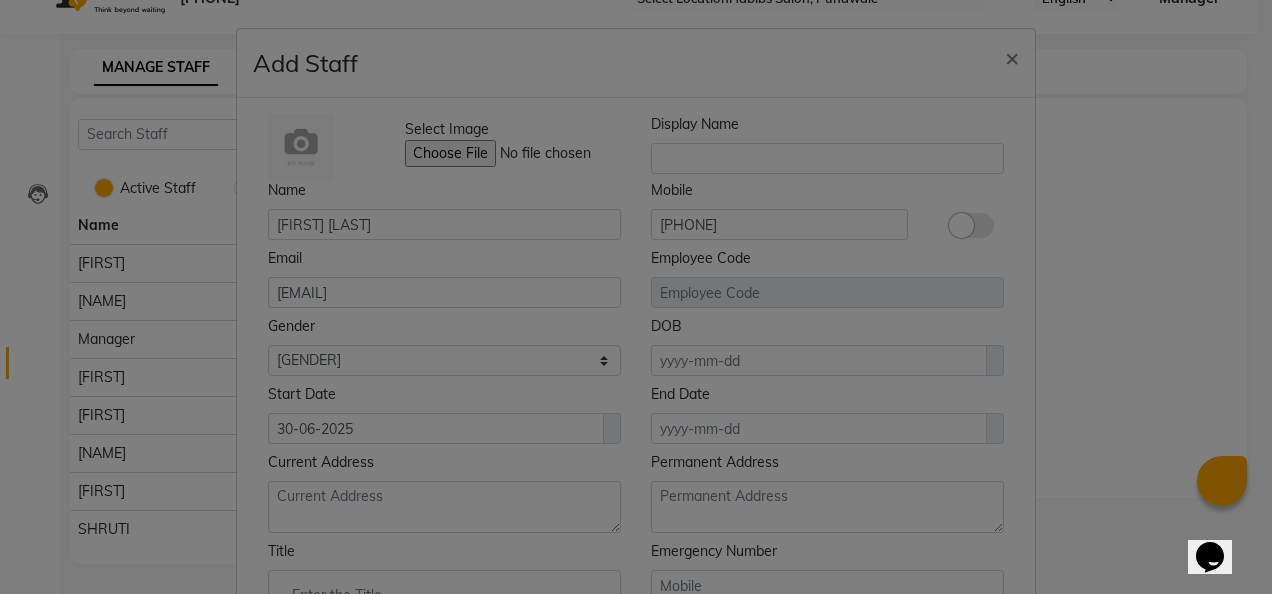 click at bounding box center (961, 226) 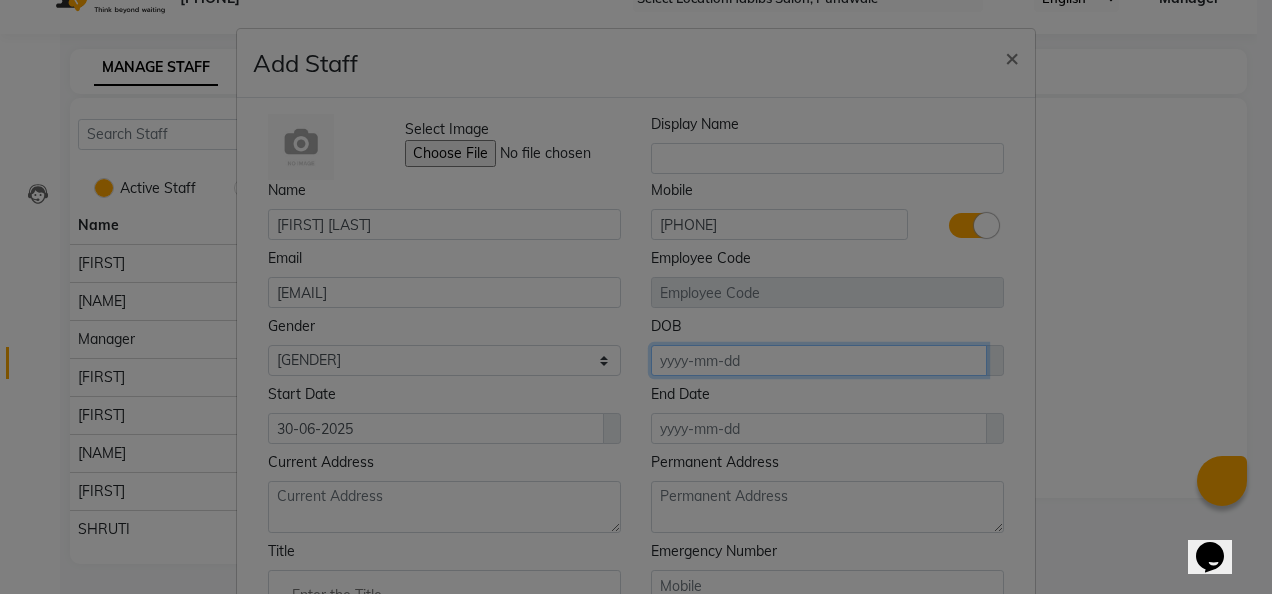 click at bounding box center (819, 360) 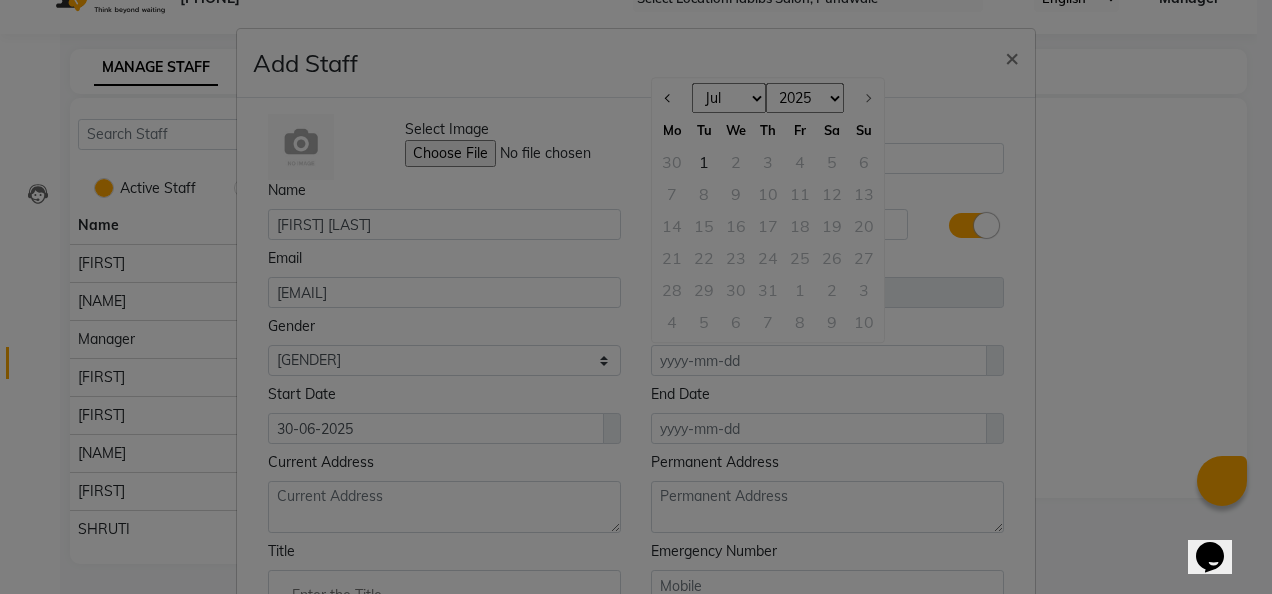 click on "Jan Feb Mar Apr May Jun Jul" at bounding box center [729, 99] 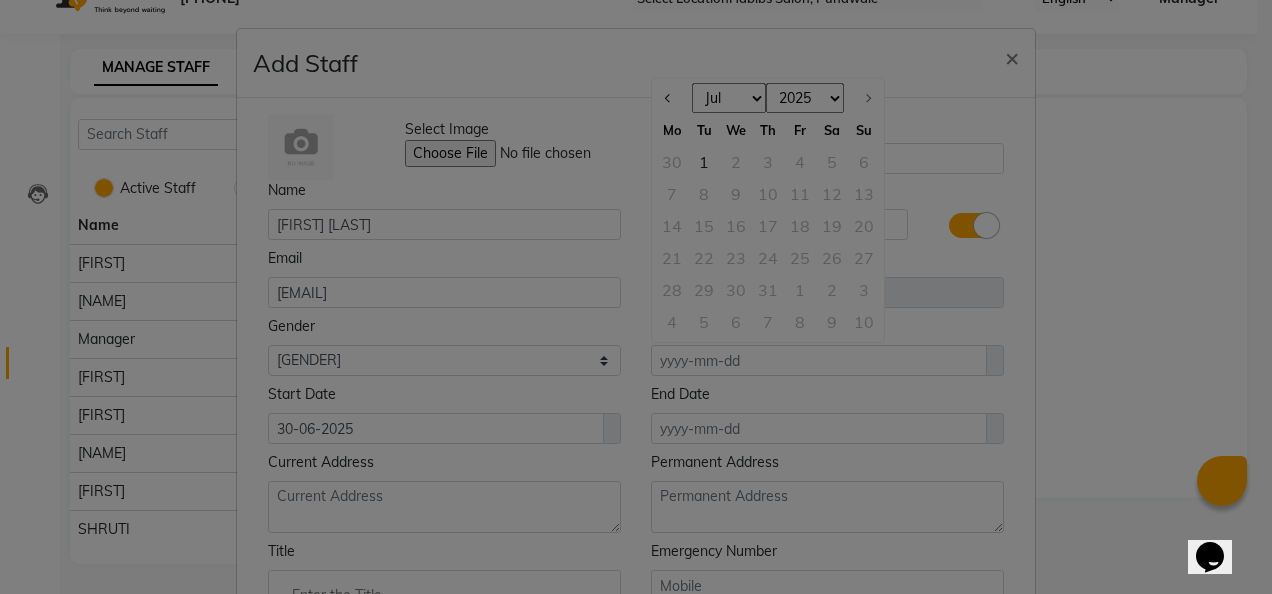 click on "Add Staff × Select Image Display Name Name [NAME] Mobile [PHONE] Email AATIFAATIF2012@GMAIL.COM Employee Code Gender Select Male Female Other Prefer Not To Say DOB Jan Feb Mar Apr May Jun Jul 1920 1921 1922 1923 1924 1925 1926 1927 1928 1929 1930 1931 1932 1933 1934 1935 1936 1937 1938 1939 1940 1941 1942 1943 1944 1945 1946 1947 1948 1949 1950 1951 1952 1953 1954 1955 1956 1957 1958 1959 1960 1961 1962 1963 1964 1965 1966 1967 1968 1969 1970 1971 1972 1973 1974 1975 1976 1977 1978 1979 1980 1981 1982 1983 1984 1985 1986 1987 1988 1989 1990 1991 1992 1993 1994 1995 1996 1997 1998 1999 2000 2001 2002 2003 2004 2005 2006 2007 2008 2009 2010 2011 2012 2013 2014 2015 2016 2017 2018 2019 2020 2021 2022 2023 2024 2025 Mo Tu We Th Fr Sa Su 30 1 2 3 4 5 6 7 8 9 10 11 12 13 14 15 16 17 18 19 20 21 22 23 24 25 26 27 28 29 30 31 1 2 3 4 5 6 7 8 9 10 Start Date 30-06-2025 End Date Current Address Permanent Address Title Emergency Number Appointments Enable Description Daily SMS Daily Email Cancel Save" at bounding box center [636, 297] 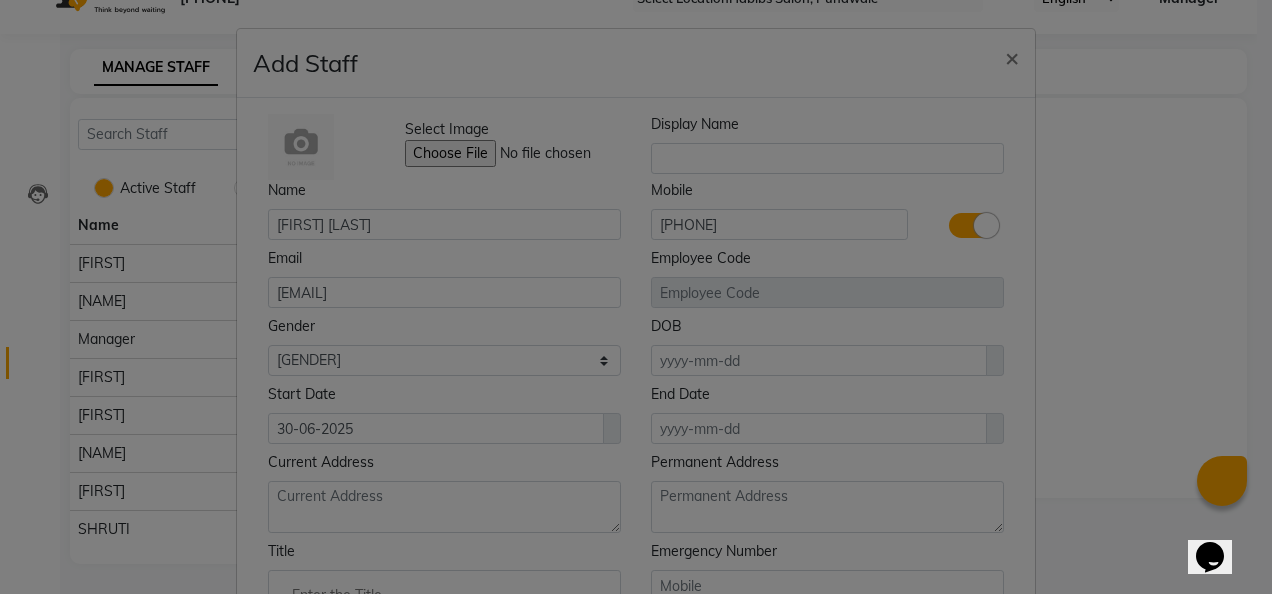 click at bounding box center (995, 360) 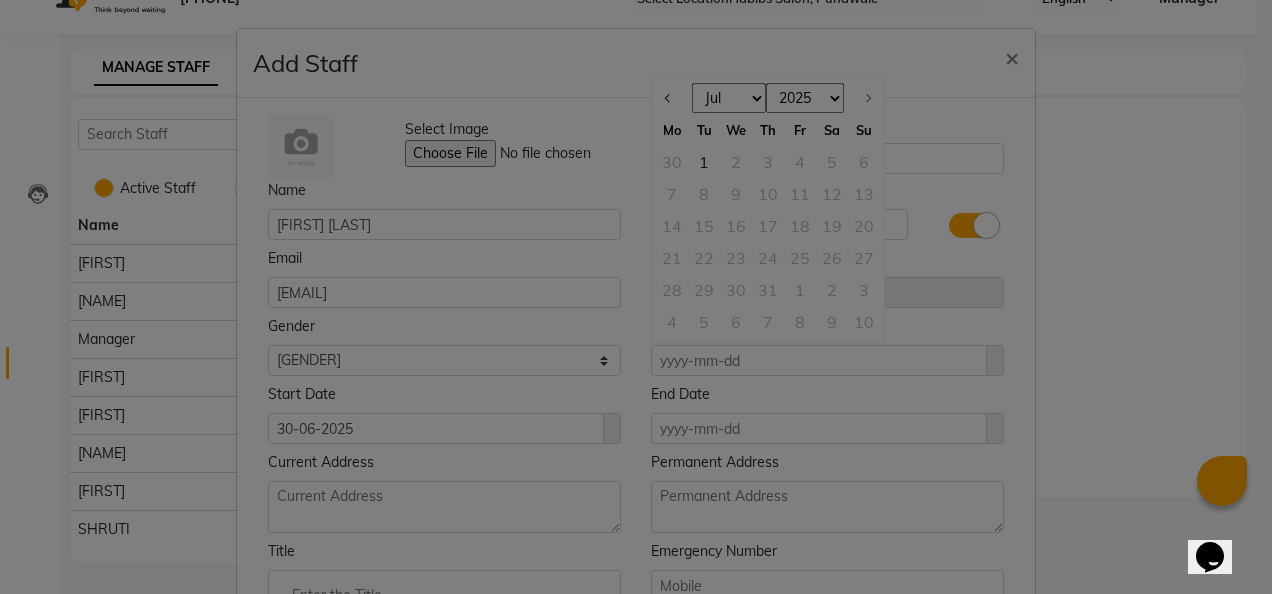 click on "1920 1921 1922 1923 1924 1925 1926 1927 1928 1929 1930 1931 1932 1933 1934 1935 1936 1937 1938 1939 1940 1941 1942 1943 1944 1945 1946 1947 1948 1949 1950 1951 1952 1953 1954 1955 1956 1957 1958 1959 1960 1961 1962 1963 1964 1965 1966 1967 1968 1969 1970 1971 1972 1973 1974 1975 1976 1977 1978 1979 1980 1981 1982 1983 1984 1985 1986 1987 1988 1989 1990 1991 1992 1993 1994 1995 1996 1997 1998 1999 2000 2001 2002 2003 2004 2005 2006 2007 2008 2009 2010 2011 2012 2013 2014 2015 2016 2017 2018 2019 2020 2021 2022 2023 2024 2025" at bounding box center [805, 99] 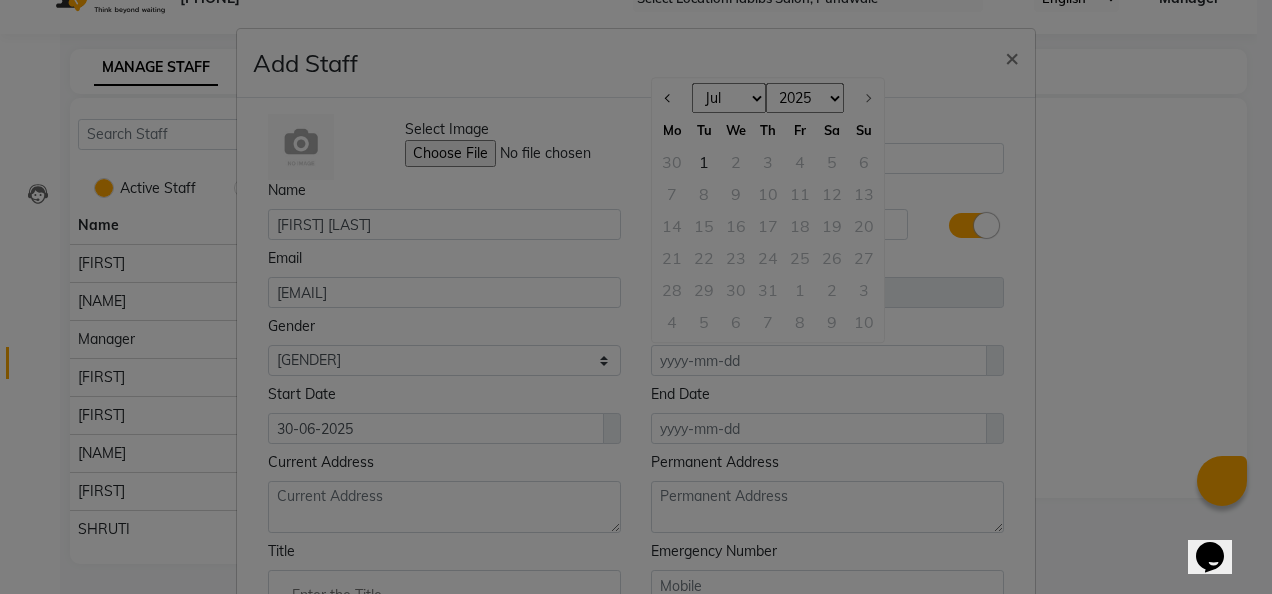 select on "1991" 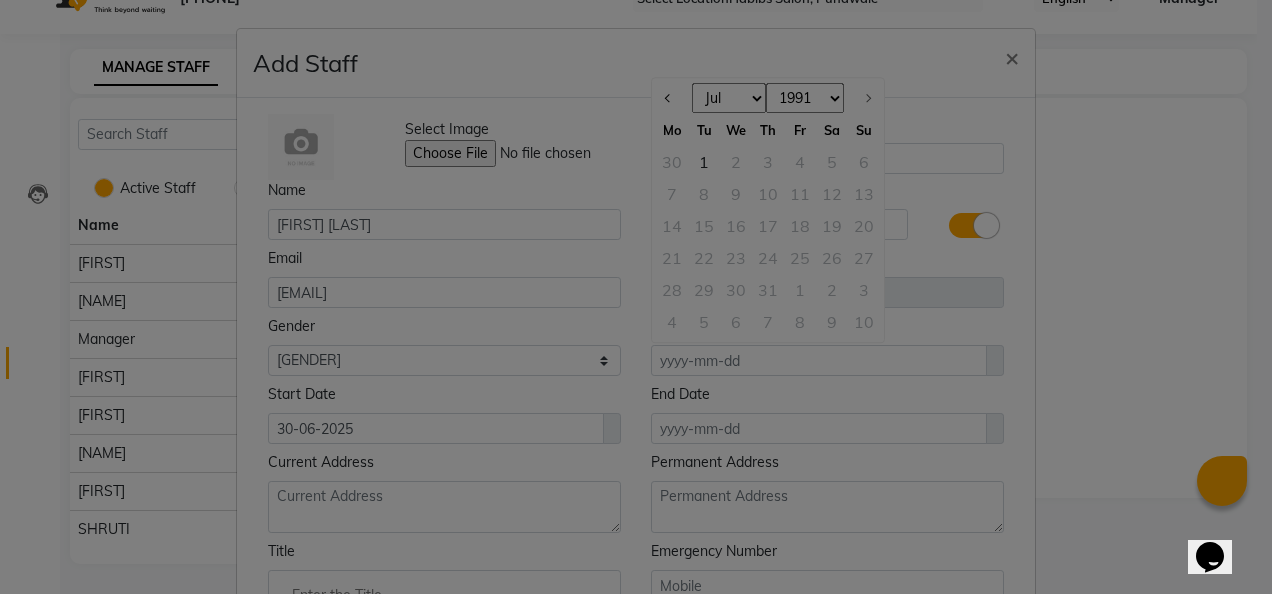 click on "1920 1921 1922 1923 1924 1925 1926 1927 1928 1929 1930 1931 1932 1933 1934 1935 1936 1937 1938 1939 1940 1941 1942 1943 1944 1945 1946 1947 1948 1949 1950 1951 1952 1953 1954 1955 1956 1957 1958 1959 1960 1961 1962 1963 1964 1965 1966 1967 1968 1969 1970 1971 1972 1973 1974 1975 1976 1977 1978 1979 1980 1981 1982 1983 1984 1985 1986 1987 1988 1989 1990 1991 1992 1993 1994 1995 1996 1997 1998 1999 2000 2001 2002 2003 2004 2005 2006 2007 2008 2009 2010 2011 2012 2013 2014 2015 2016 2017 2018 2019 2020 2021 2022 2023 2024 2025" at bounding box center (805, 99) 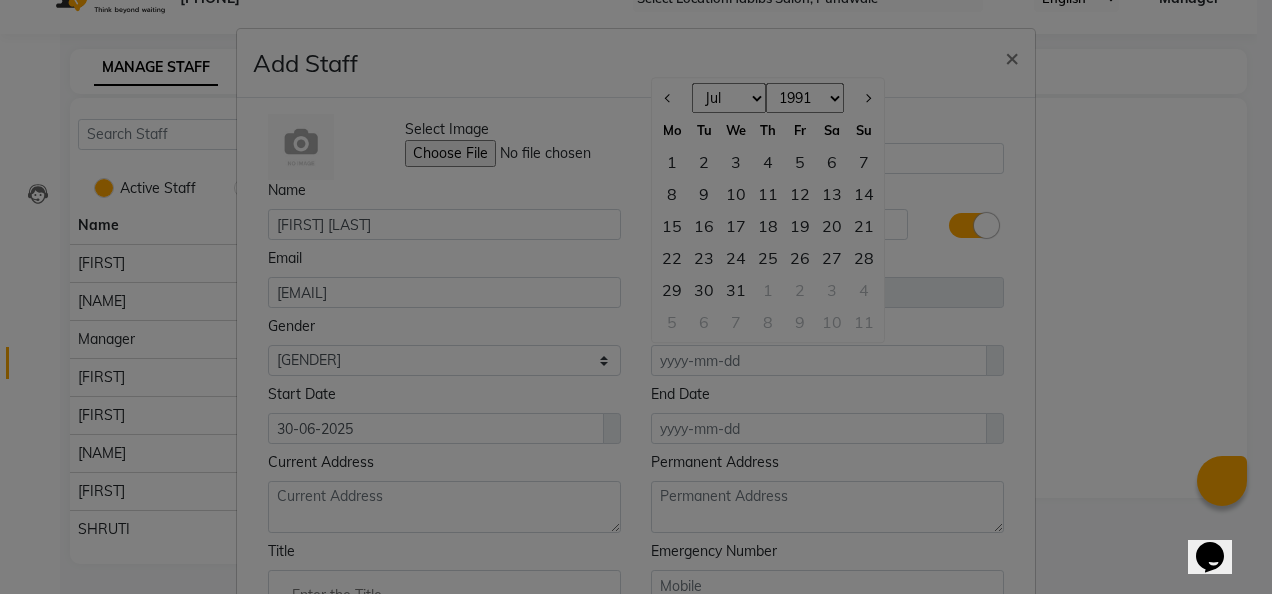 click on "Jan Feb Mar Apr May Jun Jul Aug Sep Oct Nov Dec" at bounding box center [729, 99] 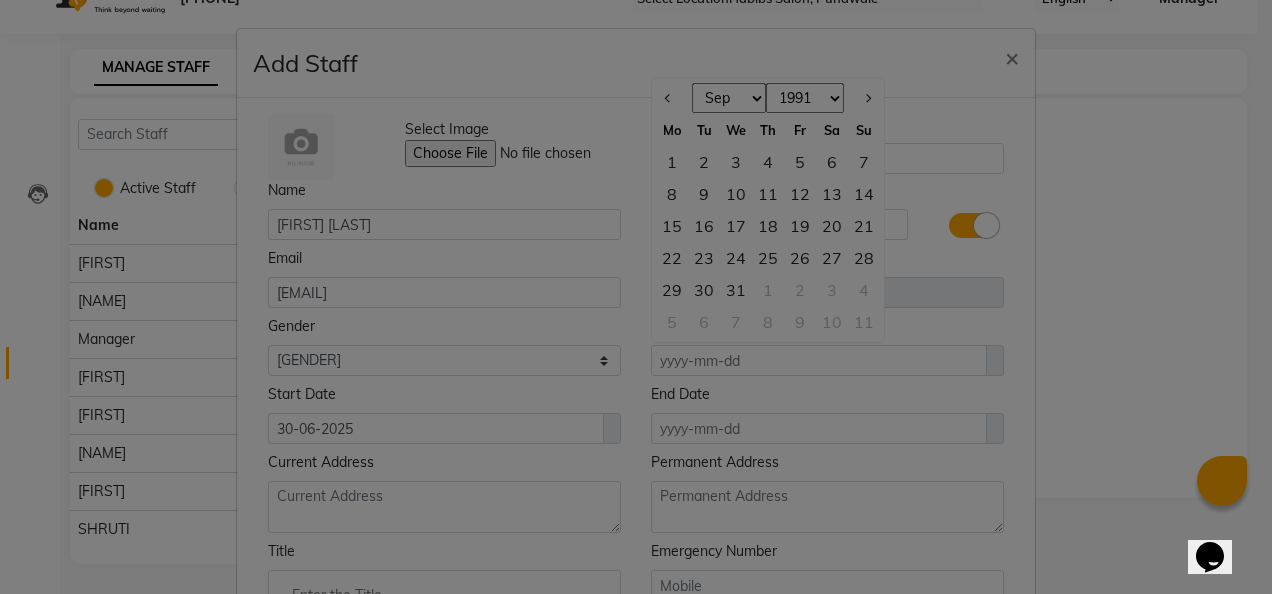 click on "Jan Feb Mar Apr May Jun Jul Aug Sep Oct Nov Dec" at bounding box center [729, 99] 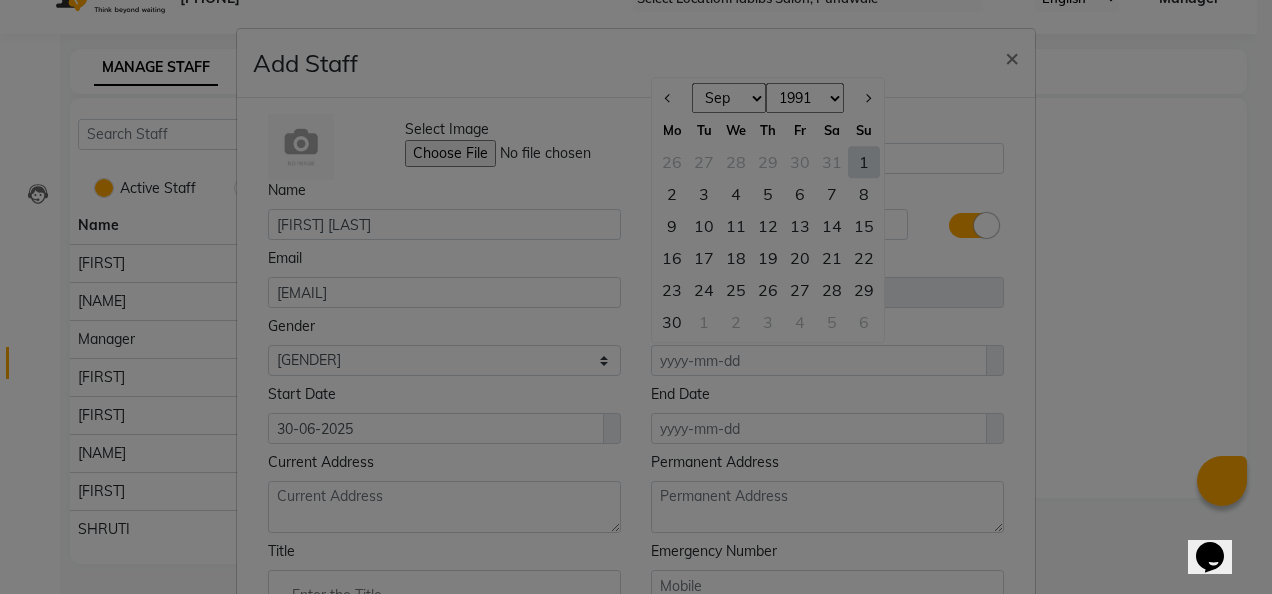 click on "5" at bounding box center [768, 194] 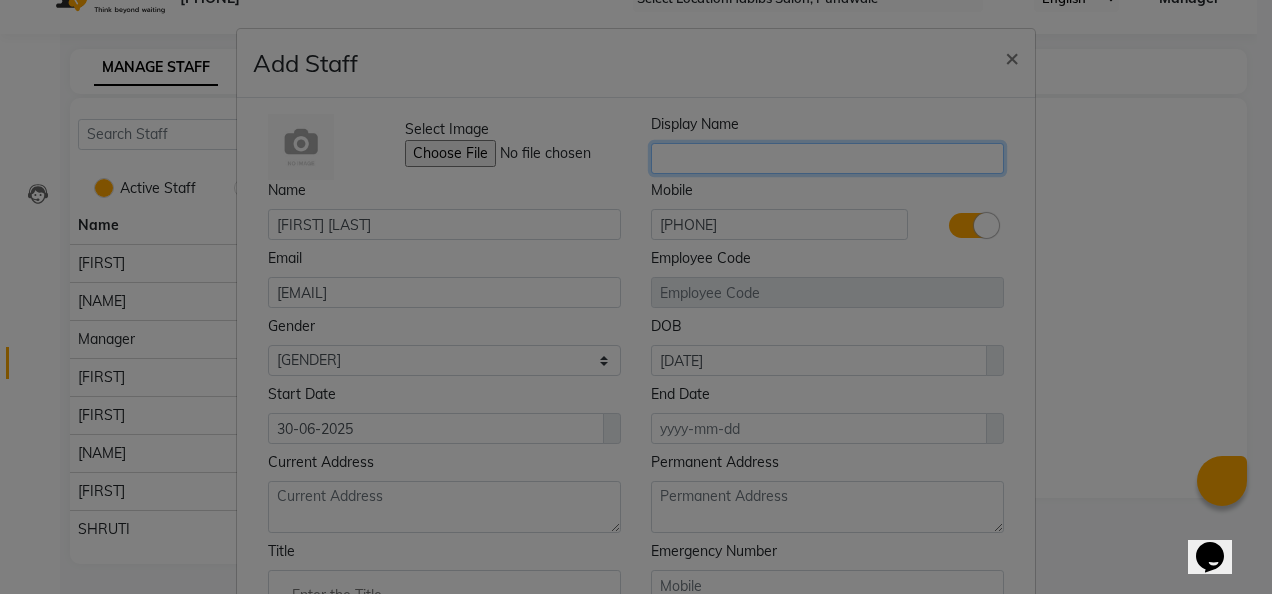 click at bounding box center (827, 158) 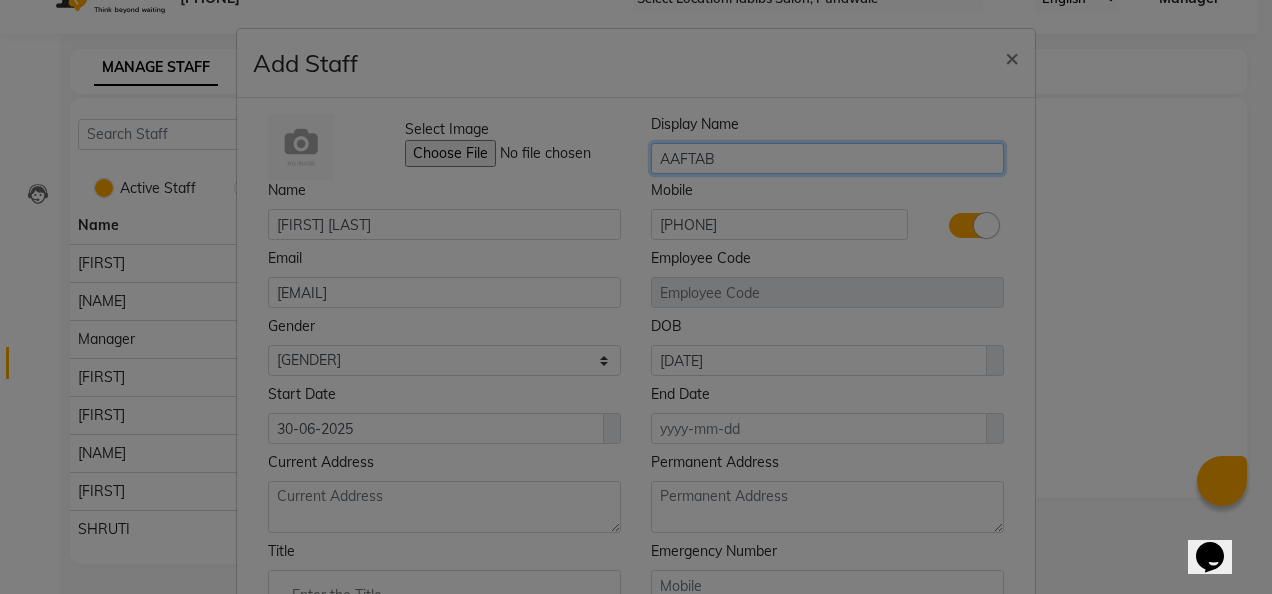 type on "AAFTAB" 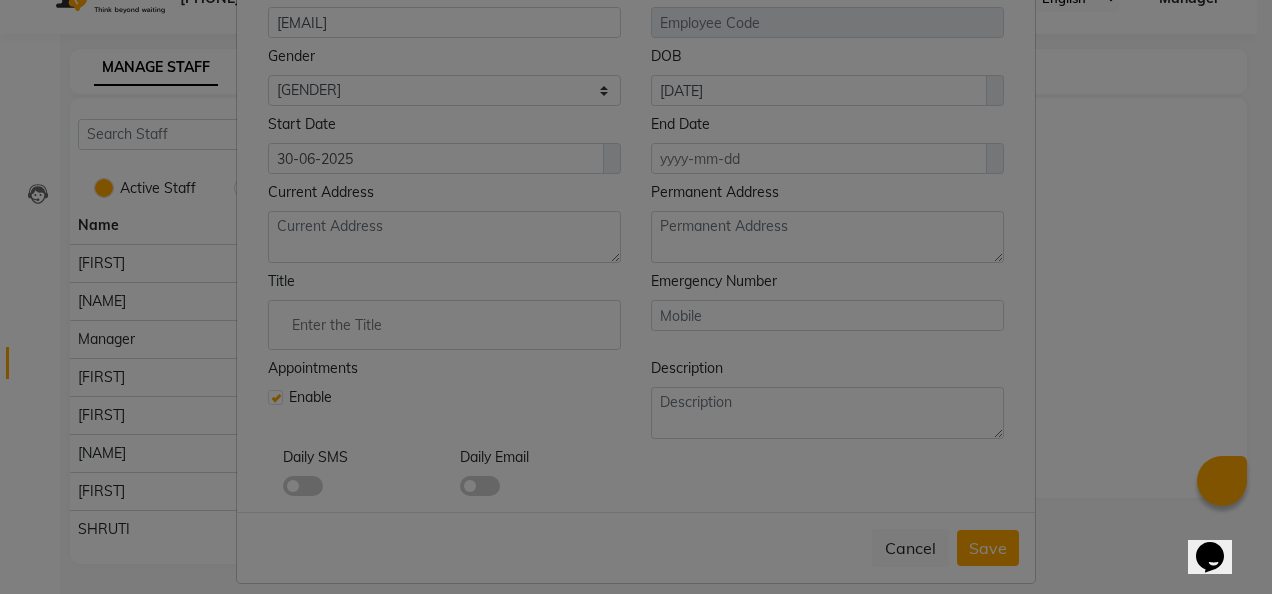 scroll, scrollTop: 284, scrollLeft: 0, axis: vertical 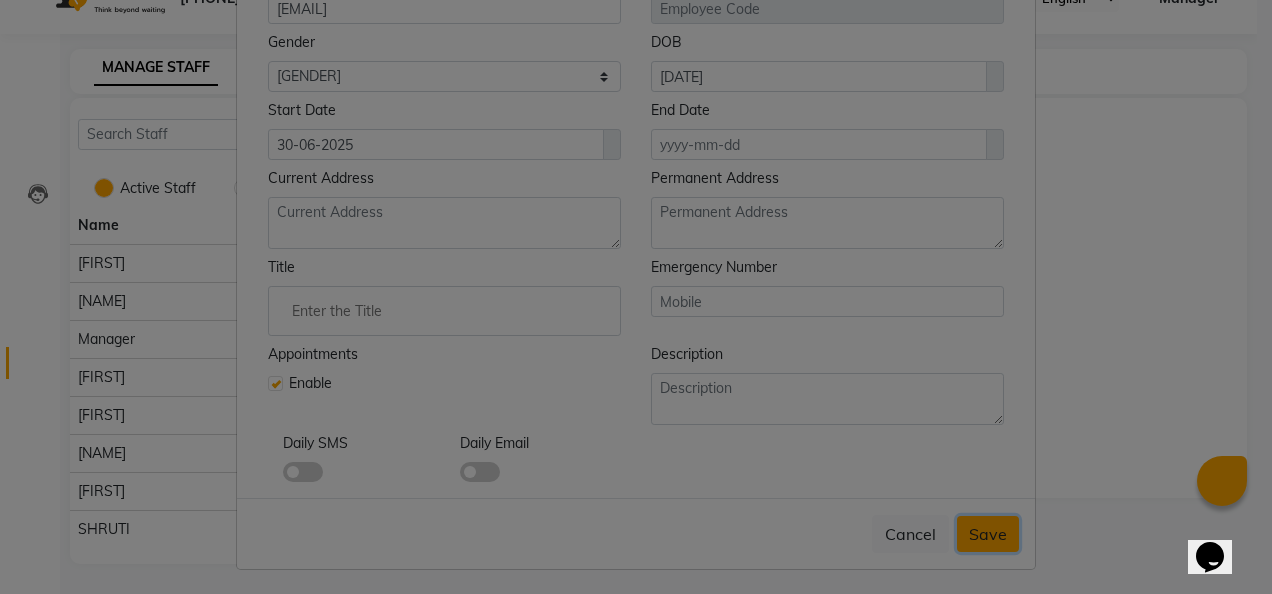 click on "Save" at bounding box center [988, 534] 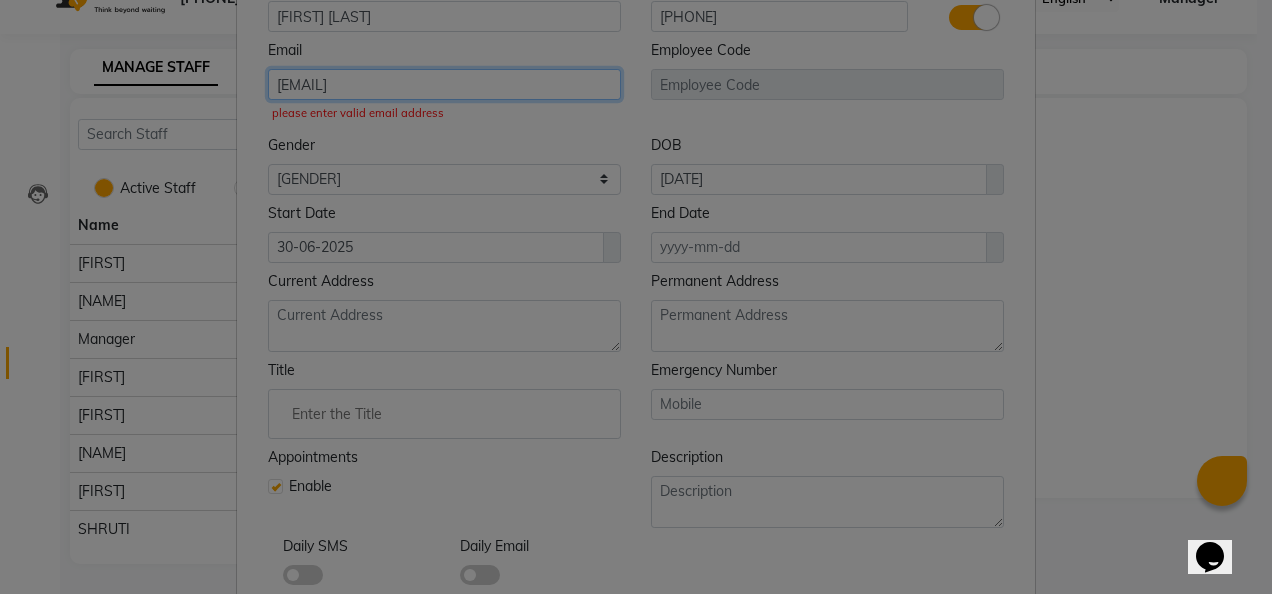 drag, startPoint x: 500, startPoint y: 9, endPoint x: 451, endPoint y: 6, distance: 49.09175 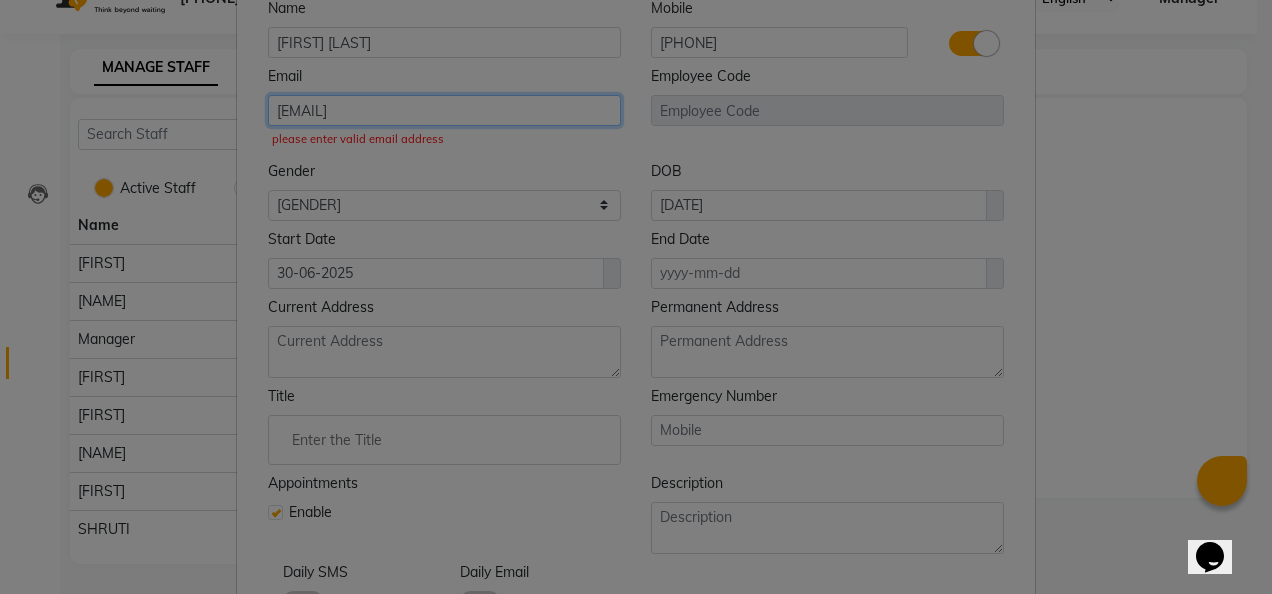 click on "[EMAIL]" at bounding box center [444, 110] 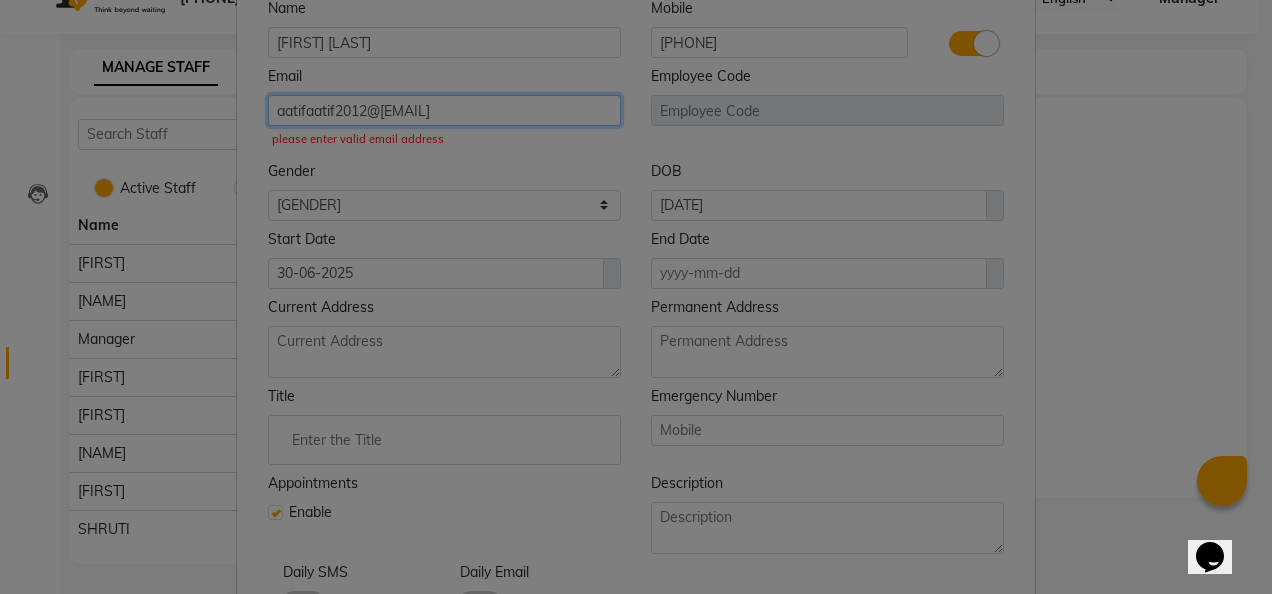 click on "aatifaatif2012@[EMAIL]" at bounding box center (444, 110) 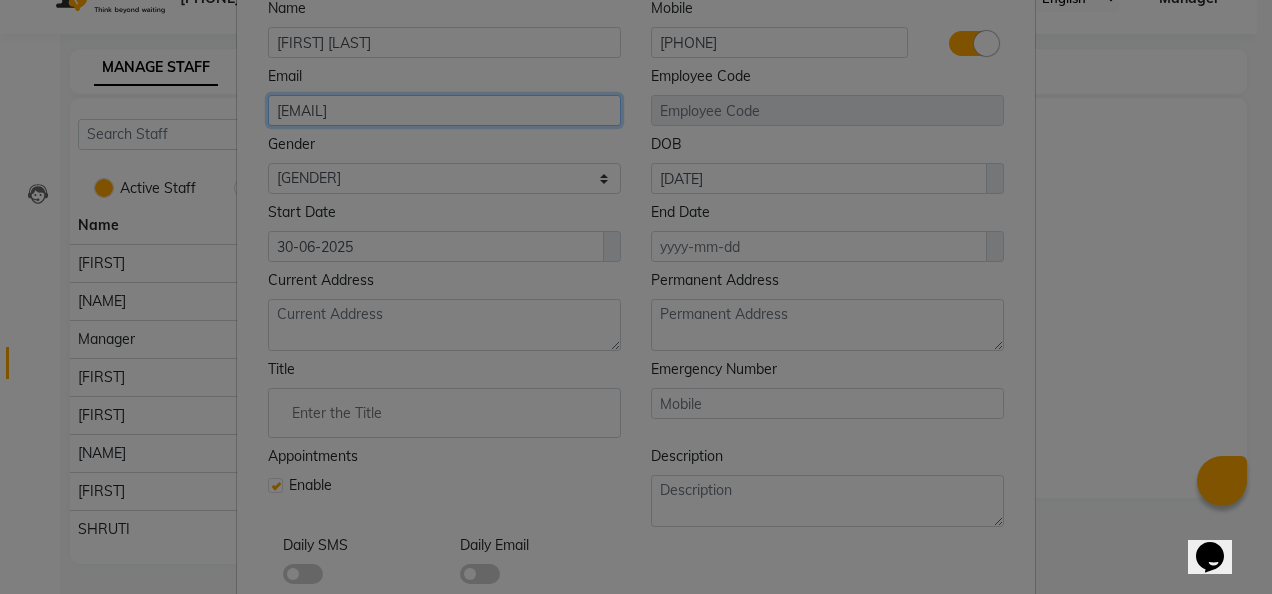 type on "[EMAIL]" 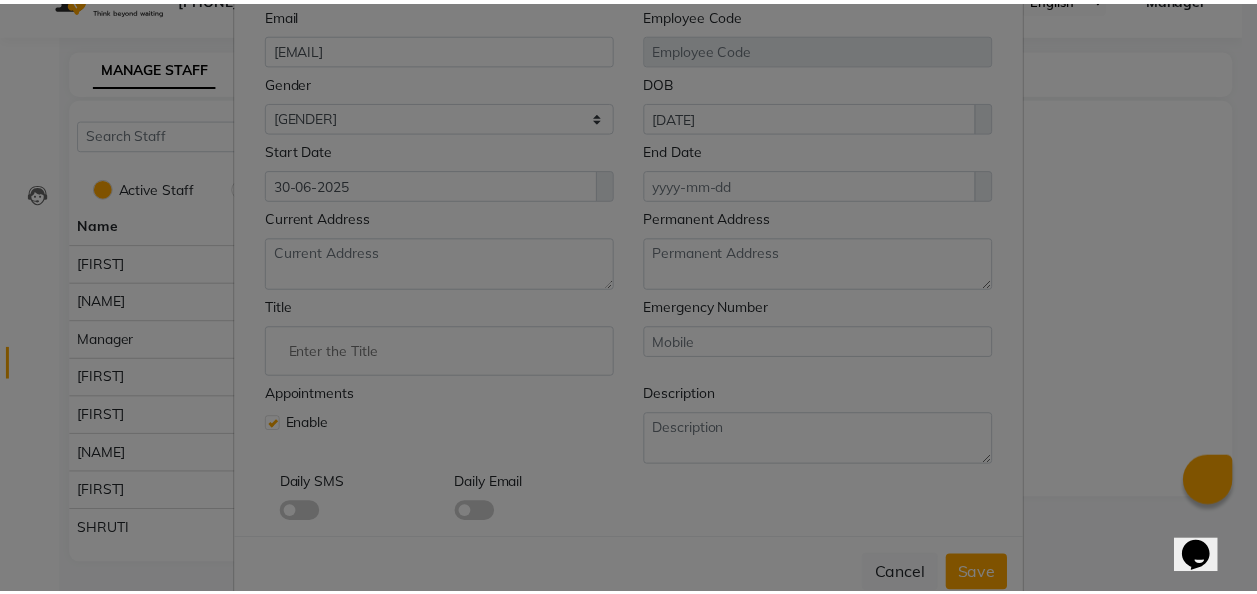 scroll, scrollTop: 284, scrollLeft: 0, axis: vertical 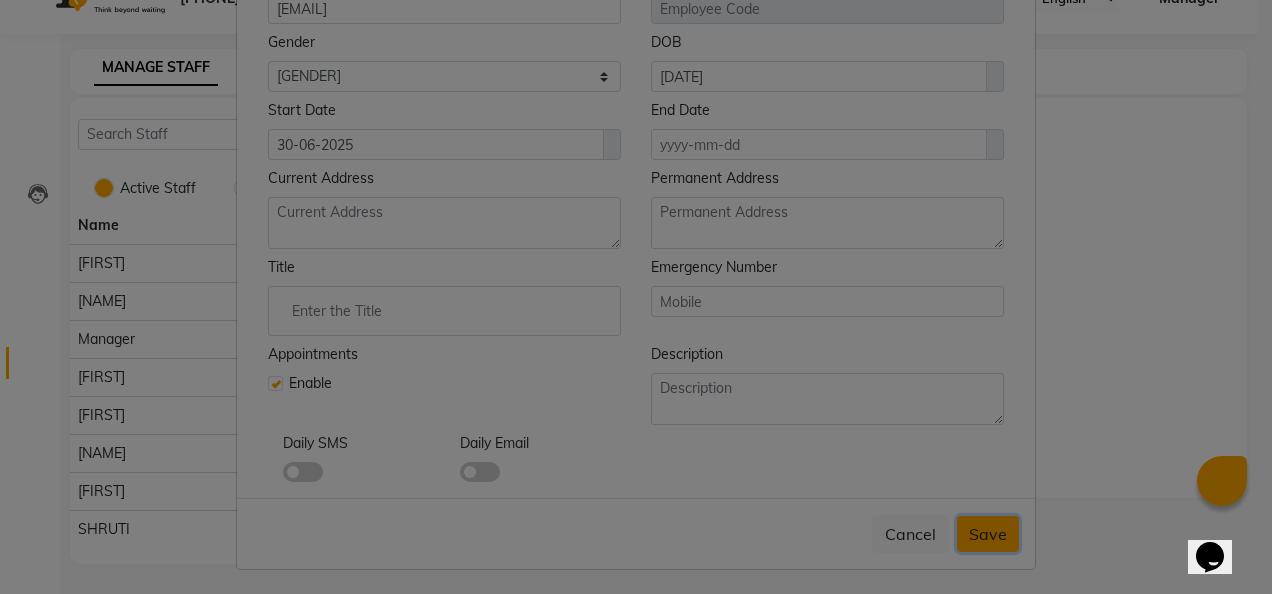 click on "Save" at bounding box center [988, 534] 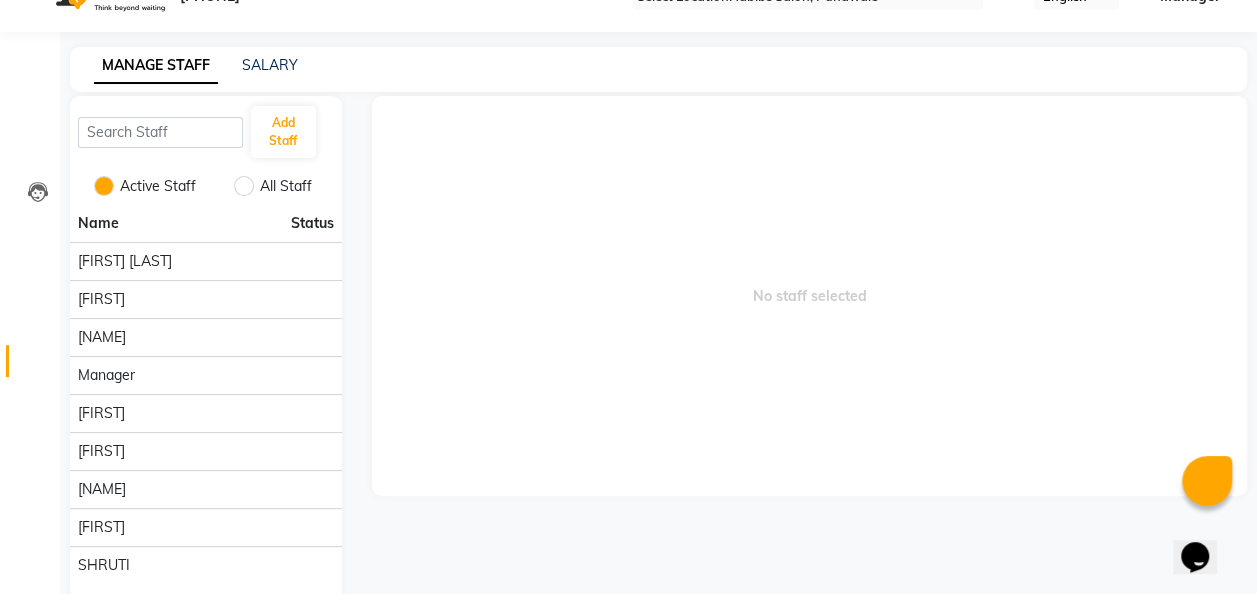 click on "All Staff" at bounding box center (244, 186) 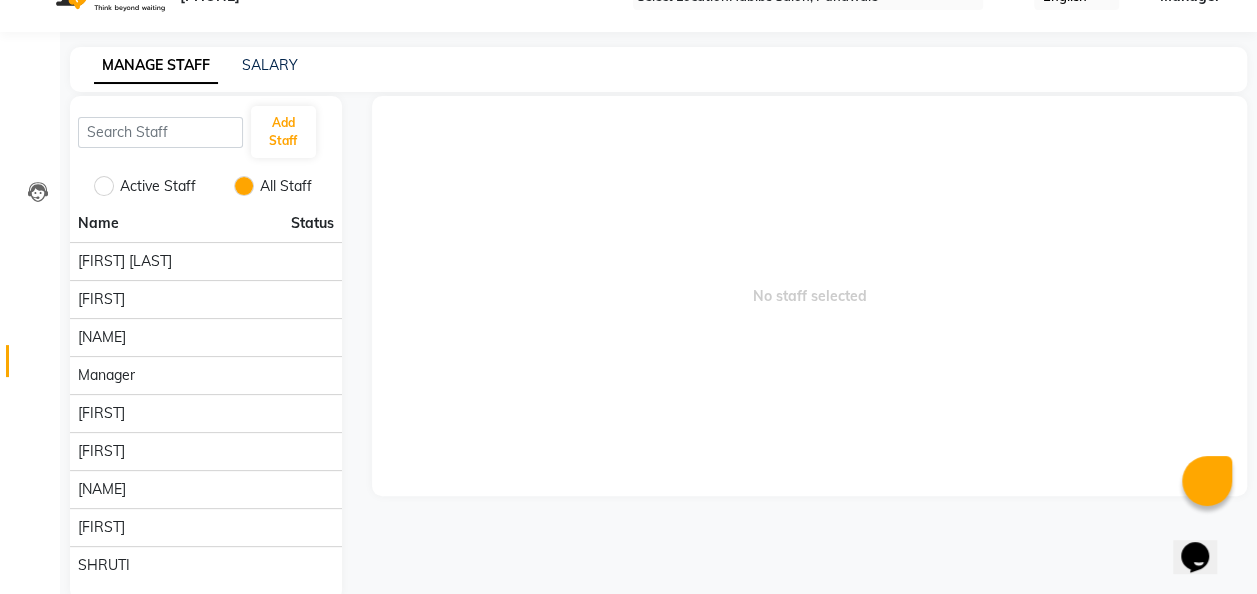 click on "Active Staff" at bounding box center [104, 186] 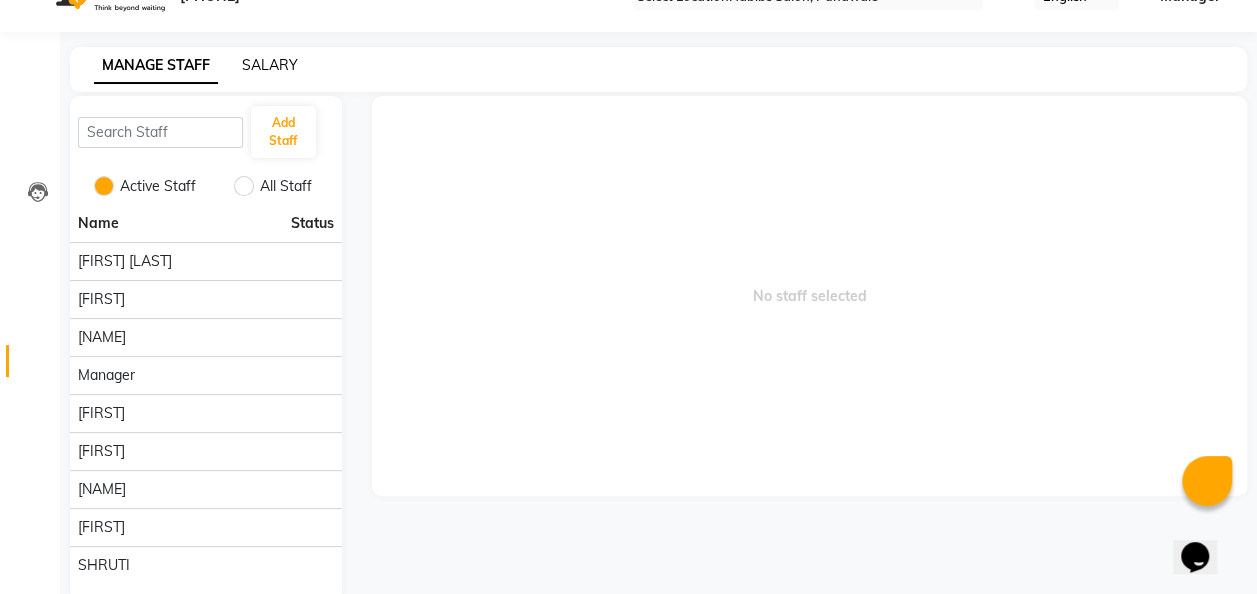 click on "SALARY" at bounding box center [270, 65] 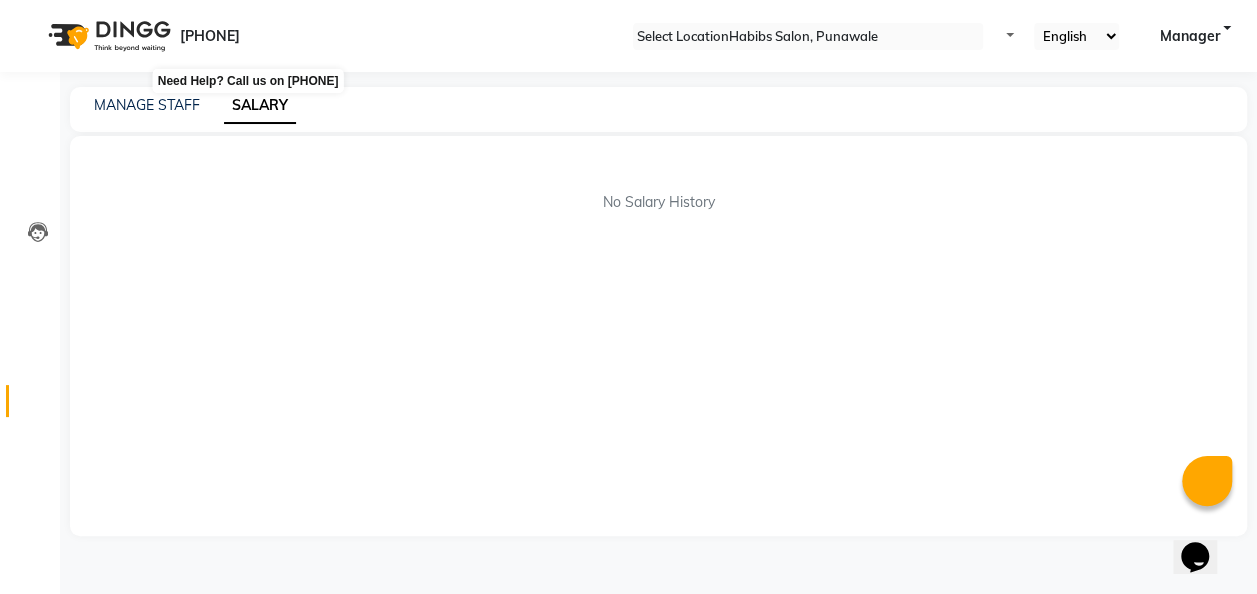scroll, scrollTop: 0, scrollLeft: 0, axis: both 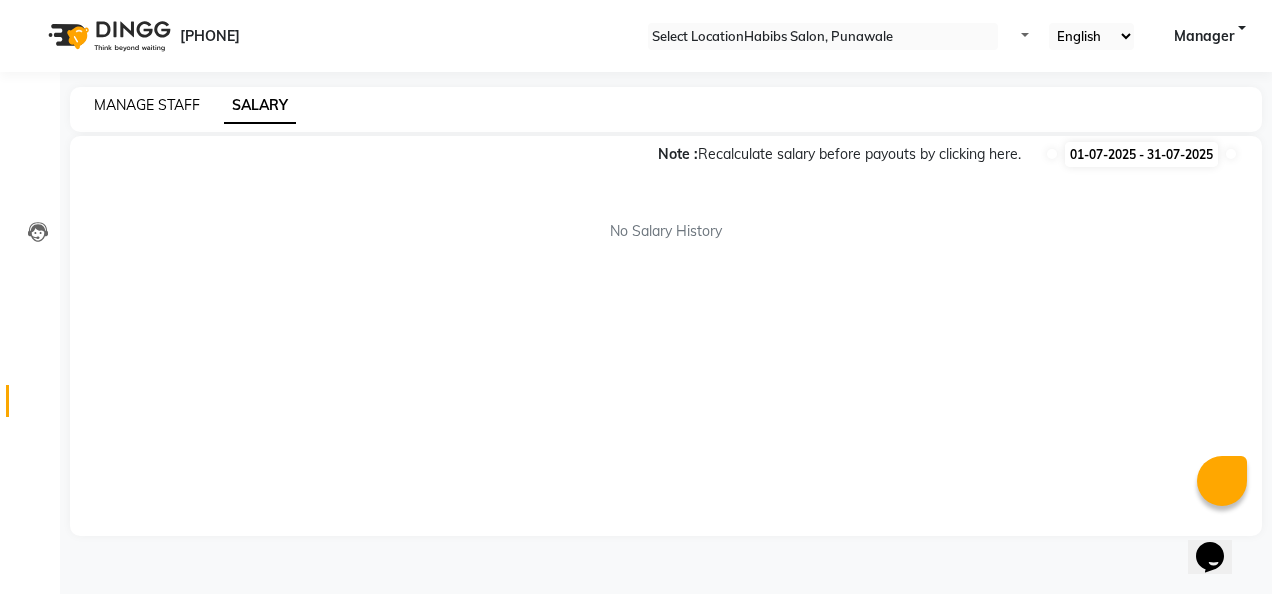click on "MANAGE STAFF" at bounding box center [147, 105] 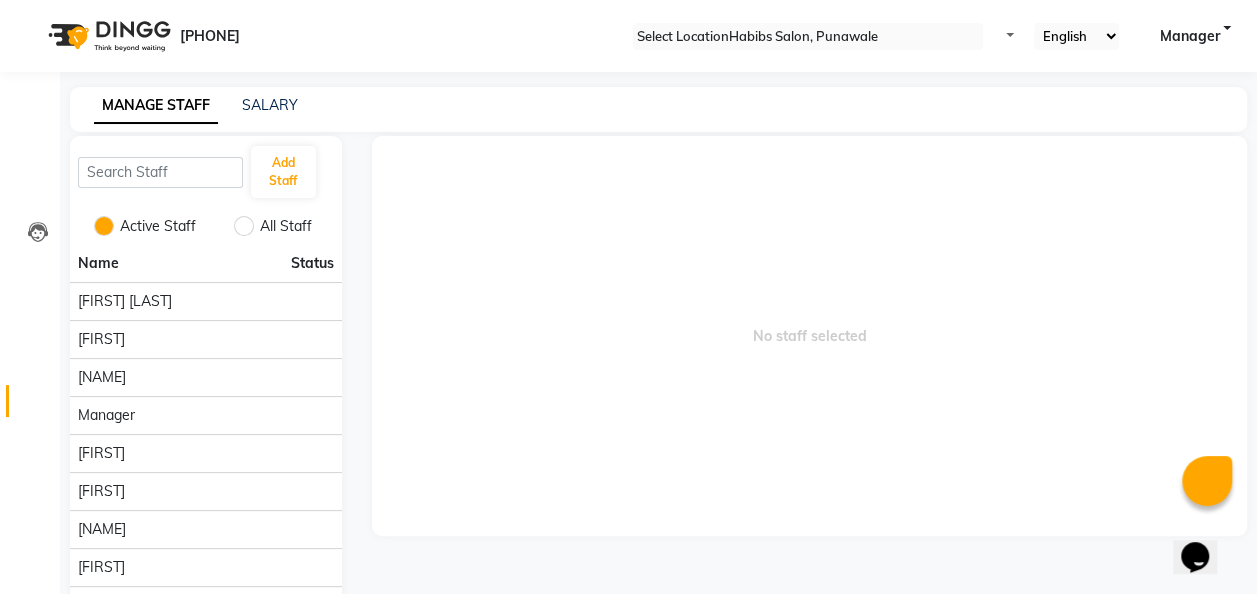 drag, startPoint x: 176, startPoint y: 384, endPoint x: 696, endPoint y: 400, distance: 520.2461 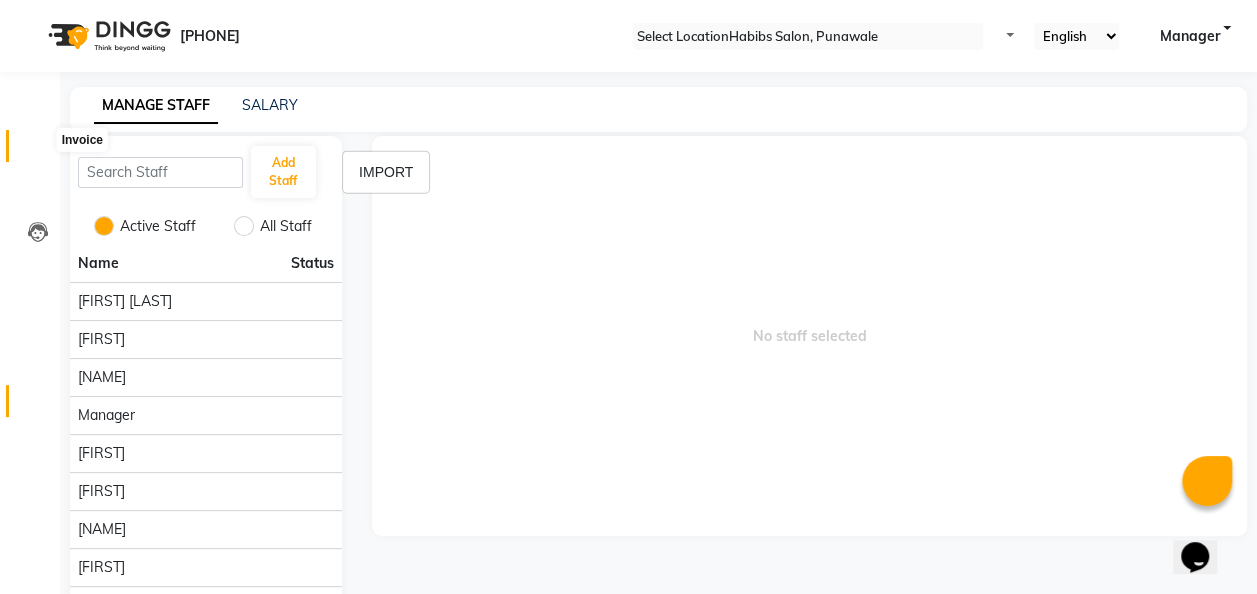 click at bounding box center (37, 151) 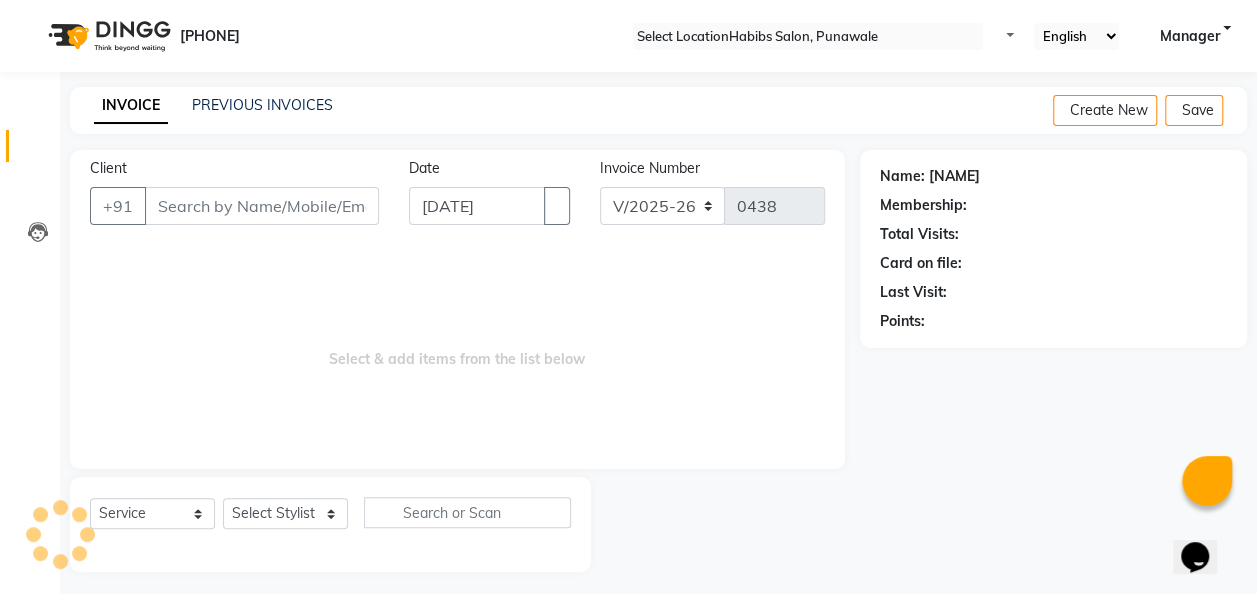 scroll, scrollTop: 6, scrollLeft: 0, axis: vertical 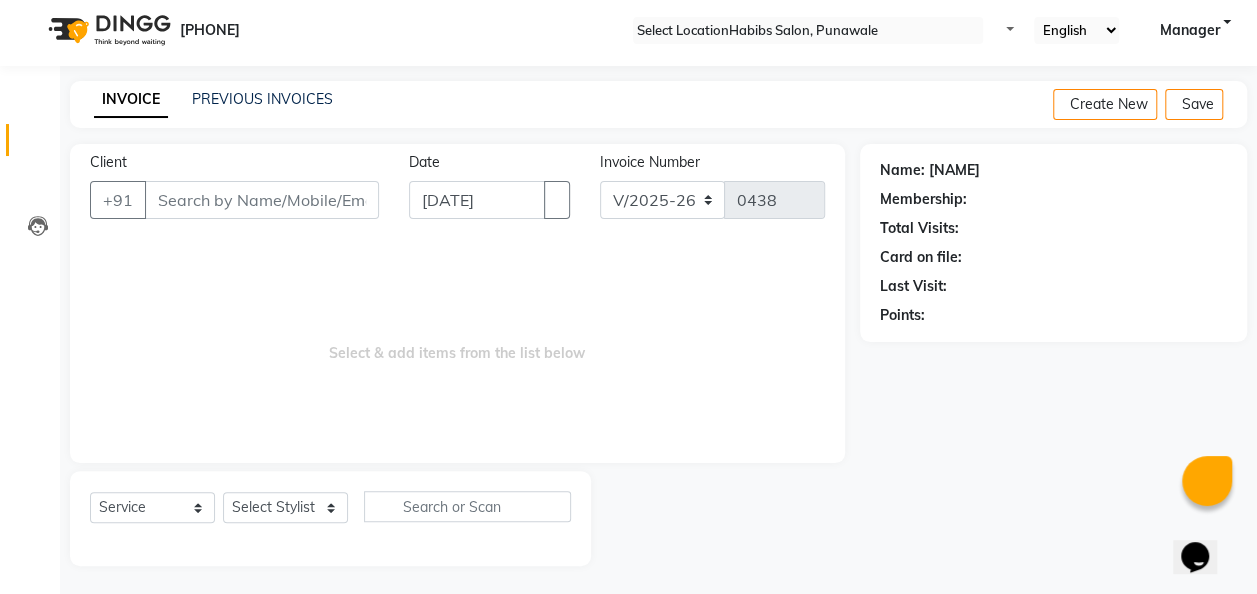 click on "Client" at bounding box center [262, 200] 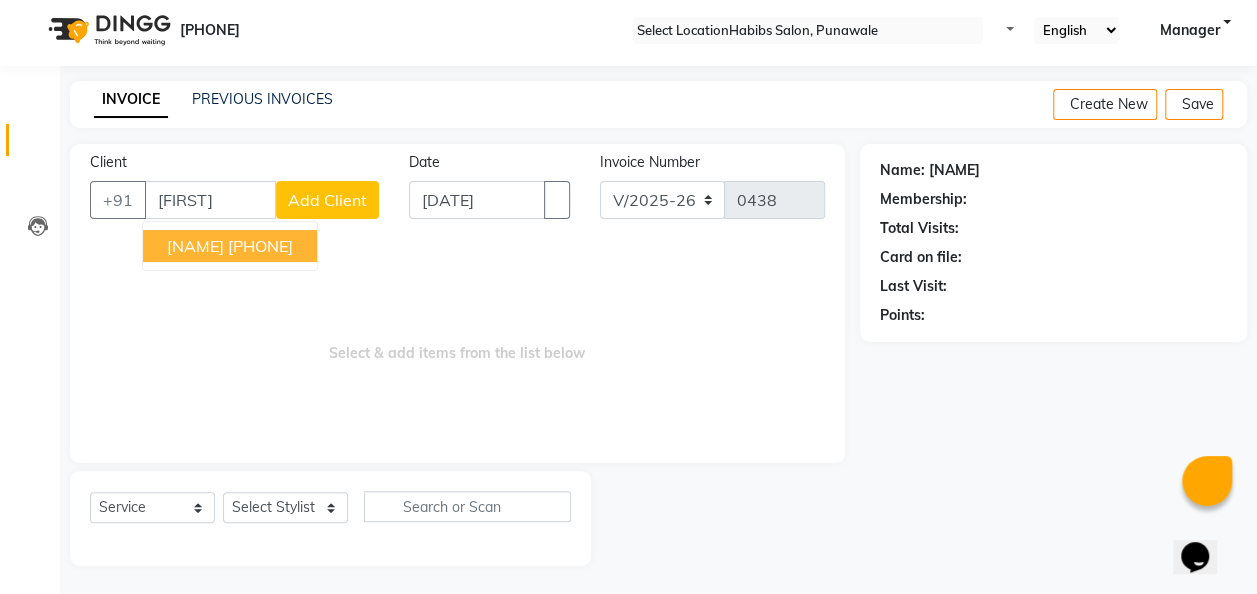 click on "[NAME]" at bounding box center (195, 246) 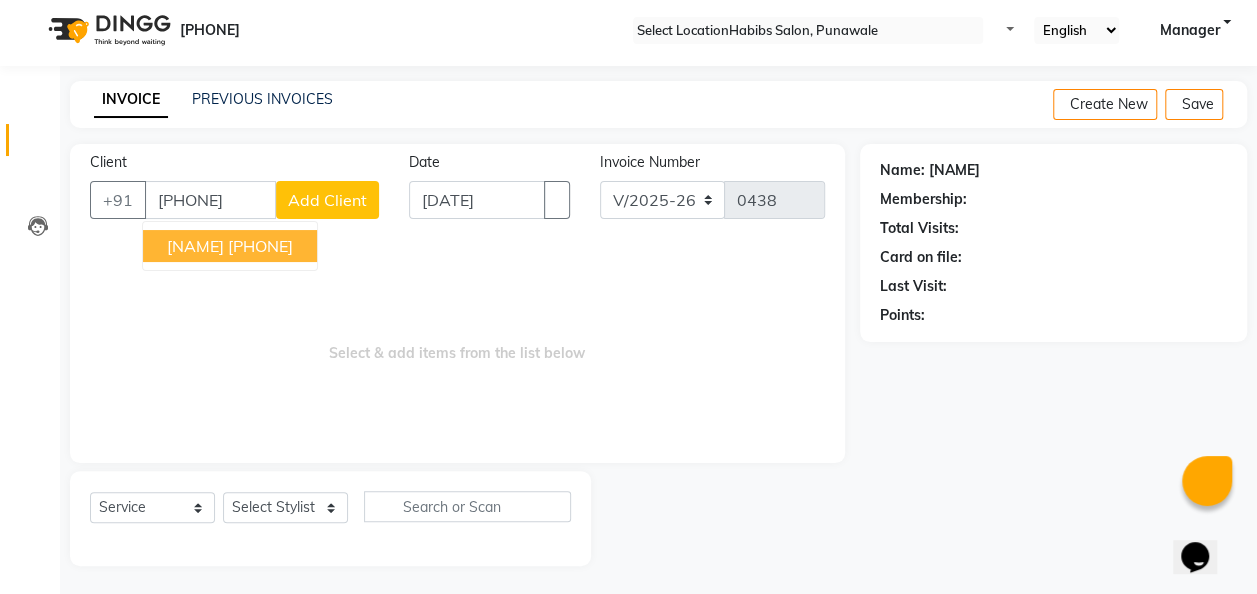type on "[PHONE]" 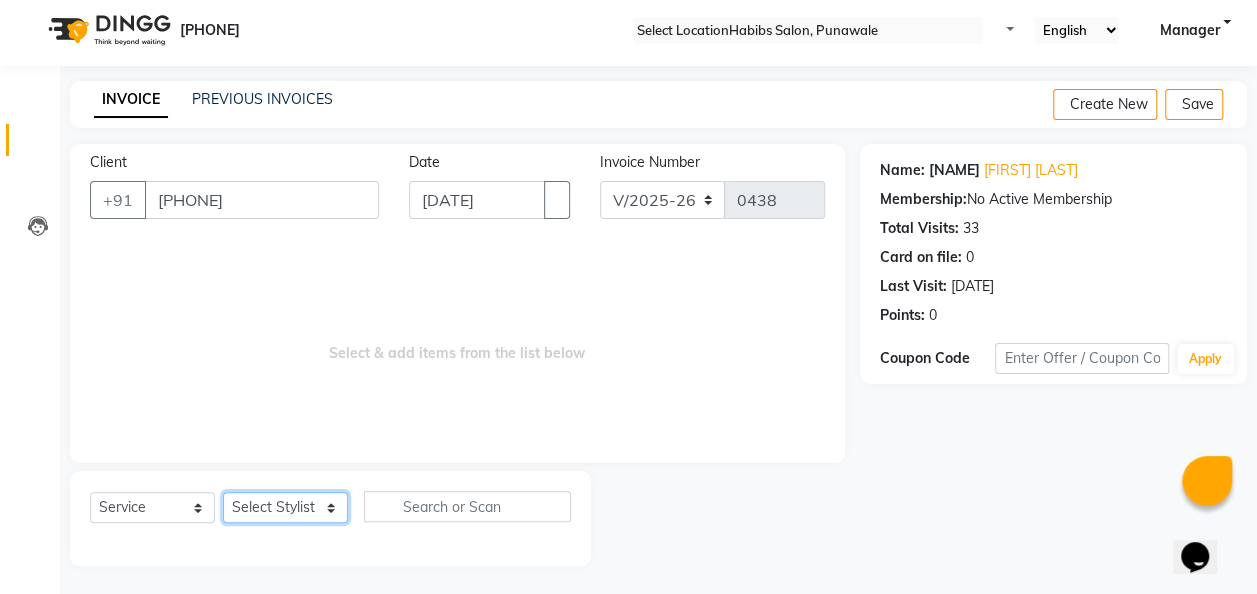 click on "Select Stylist [FIRST] [LAST] [NAME] [NAME] [NAME] [NAME] [NAME] [NAME] [NAME]" at bounding box center (285, 507) 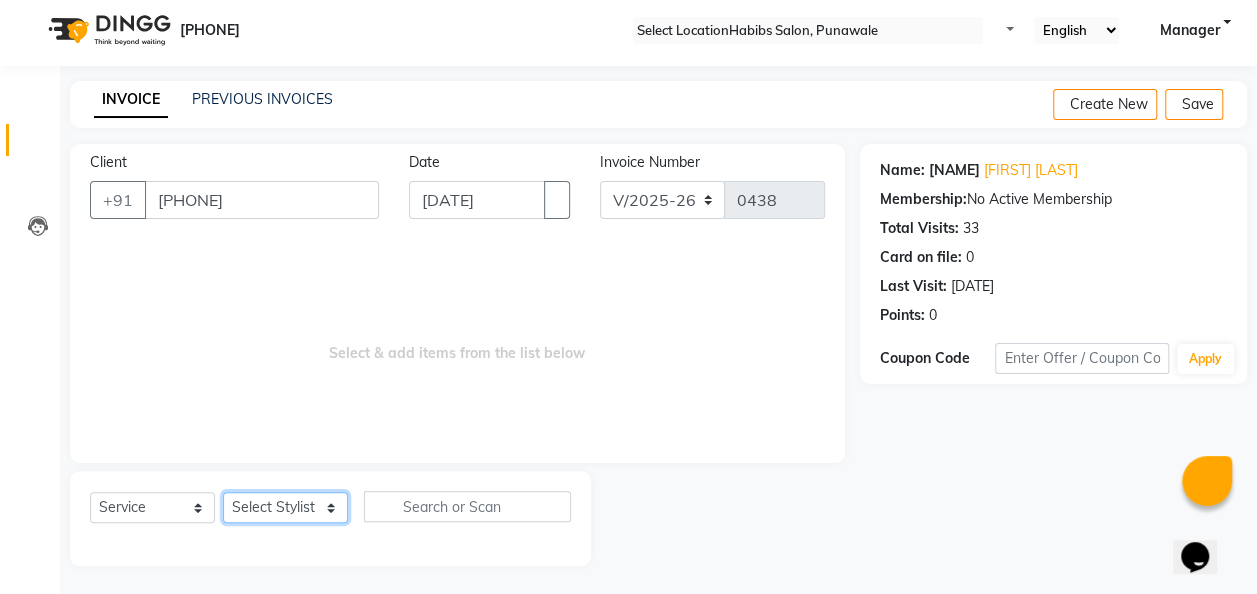 select on "[PHONE]" 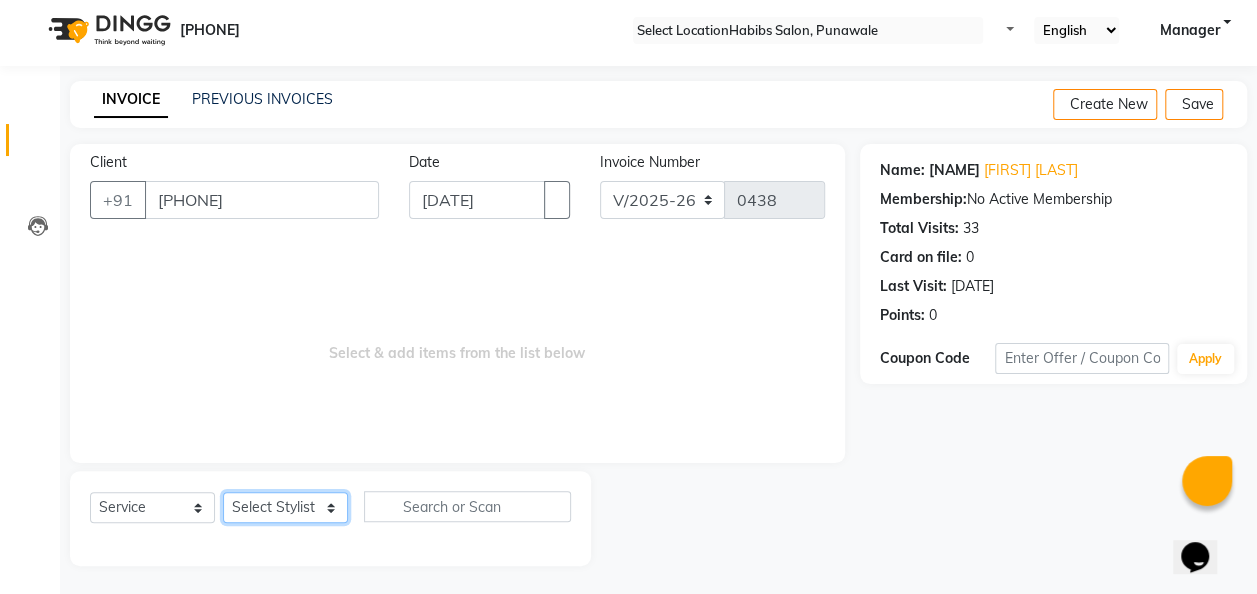 click on "Select Stylist [FIRST] [LAST] [NAME] [NAME] [NAME] [NAME] [NAME] [NAME] [NAME]" at bounding box center [285, 507] 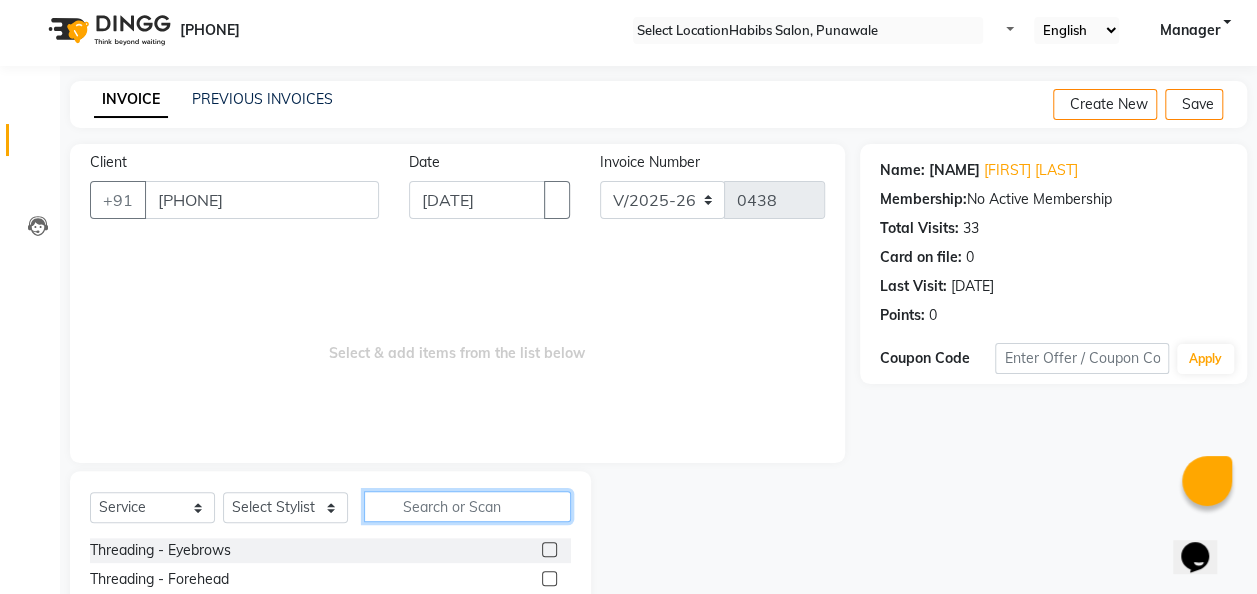 click at bounding box center [467, 506] 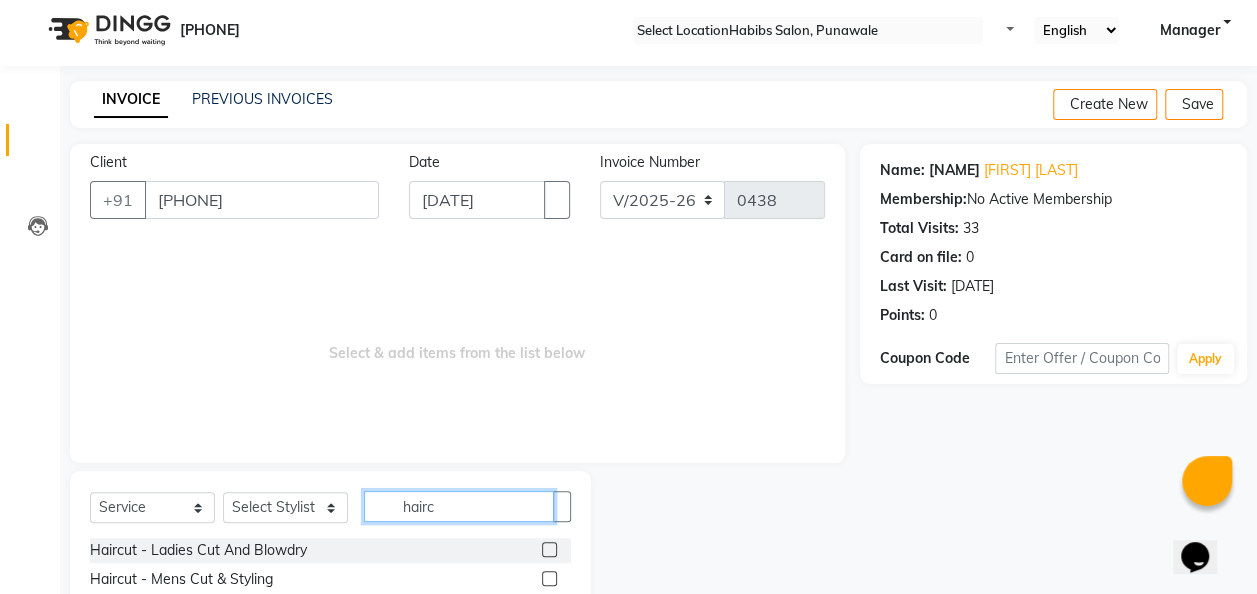 type on "hairc" 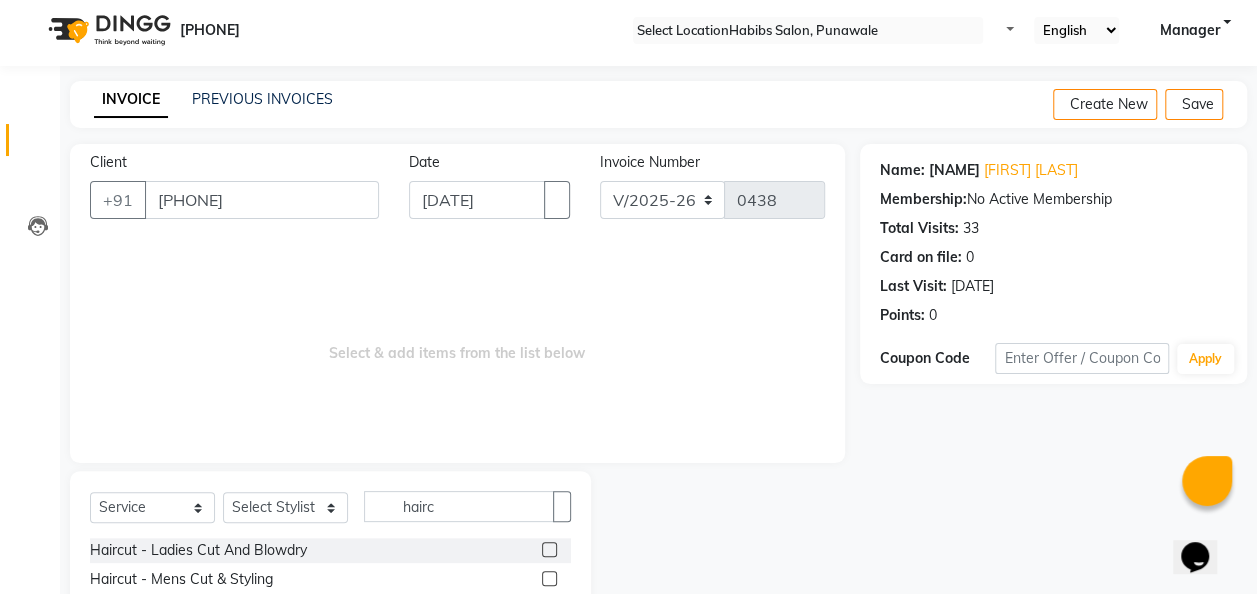 click at bounding box center (549, 578) 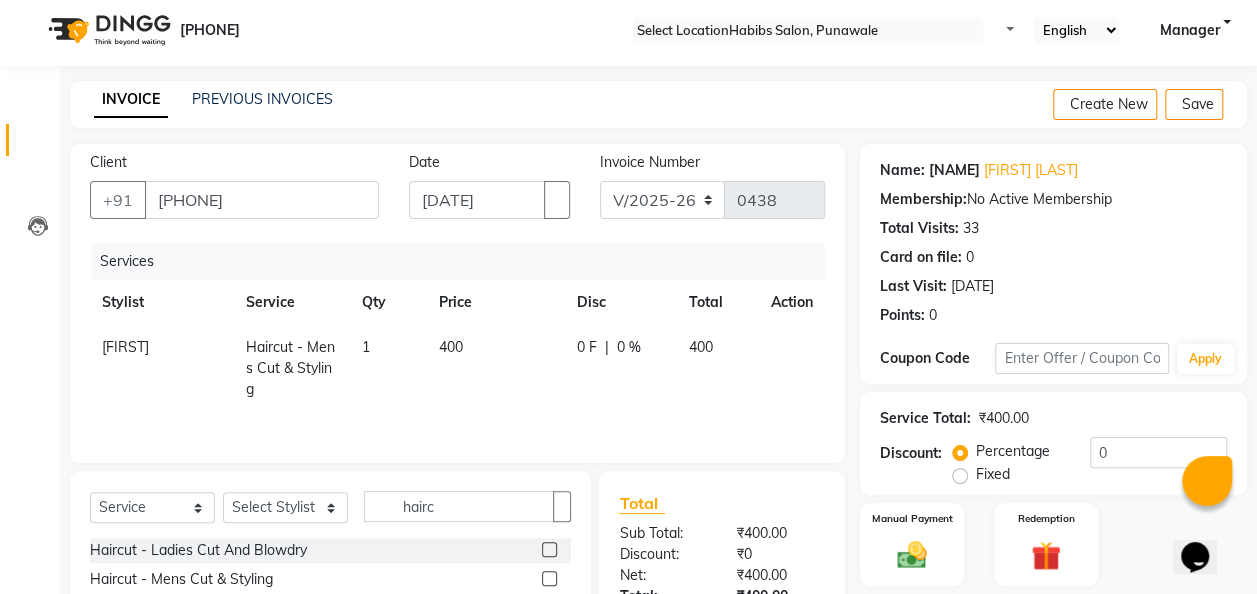 click on "400" at bounding box center [125, 347] 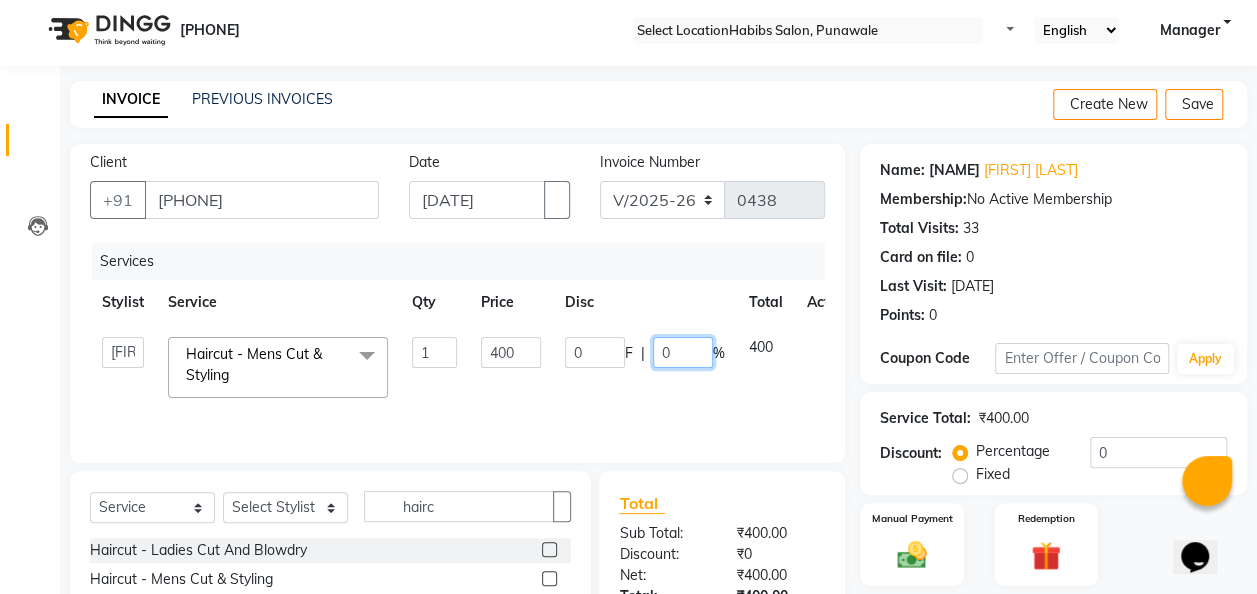 click on "0" at bounding box center (683, 352) 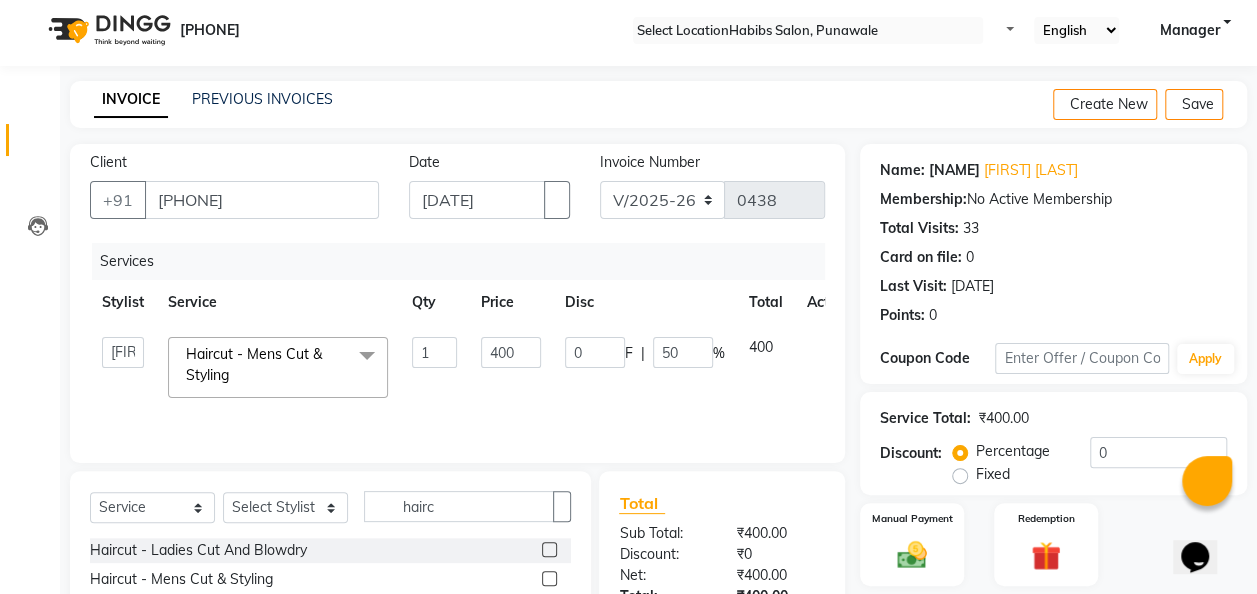 click on "[FIRST] [FIRST] [FIRST] [FIRST] [FIRST] [FIRST] Haircut - Mens Cut & Styling  x Threading - Eyebrows Threading - Forehead Threading - Upperlips Chin Threading - Chin Threading - Side Locks Threading - Full Face Threading Threading -  Eyebrows Threading -  Forehead Threading -  Upperlips Threading -  Chin Threading -  side locks Threading -  Full Face Threading Waxing - Full Arms Waxing - Full Legs Waxing - Half Arms Waxing - Half Legs Waxing - Underarms Waxing - Back Waxing Waxing - Full Body Waxing Waxing - Rica Full Arms Waxing - Rica Full Legs Waxing - Rica Half Arms Waxing - Rica Half Legs Waxing - Rica Underarms Waxing - Rica Back Waxing Waxing - Rica Full Body Waxing Smoothening/ Straightening/Rebonding - Fringe Smoothening/ Straightening/Rebonding - Crown Area Smoothening/ Straightening/Rebonding - Bob Length Smoothening/ Straightening/Rebonding - Shoulder Length Smoothening/ Straightening/Rebonding - Below Shoulder Bleach - Face Demo 1" at bounding box center [475, 367] 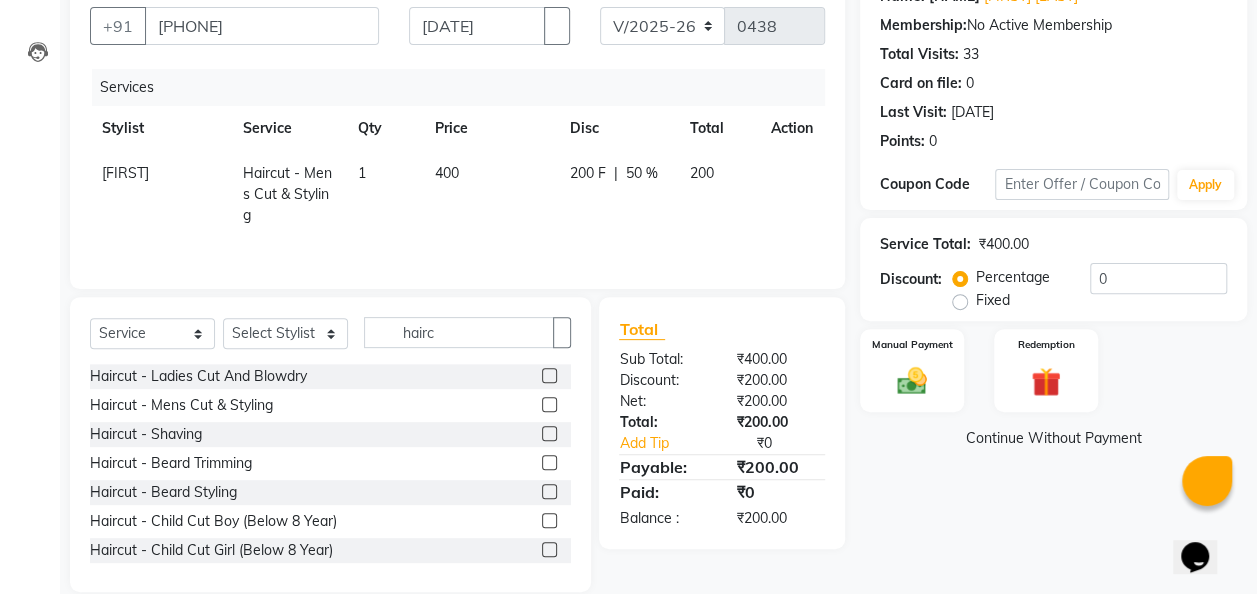 scroll, scrollTop: 206, scrollLeft: 0, axis: vertical 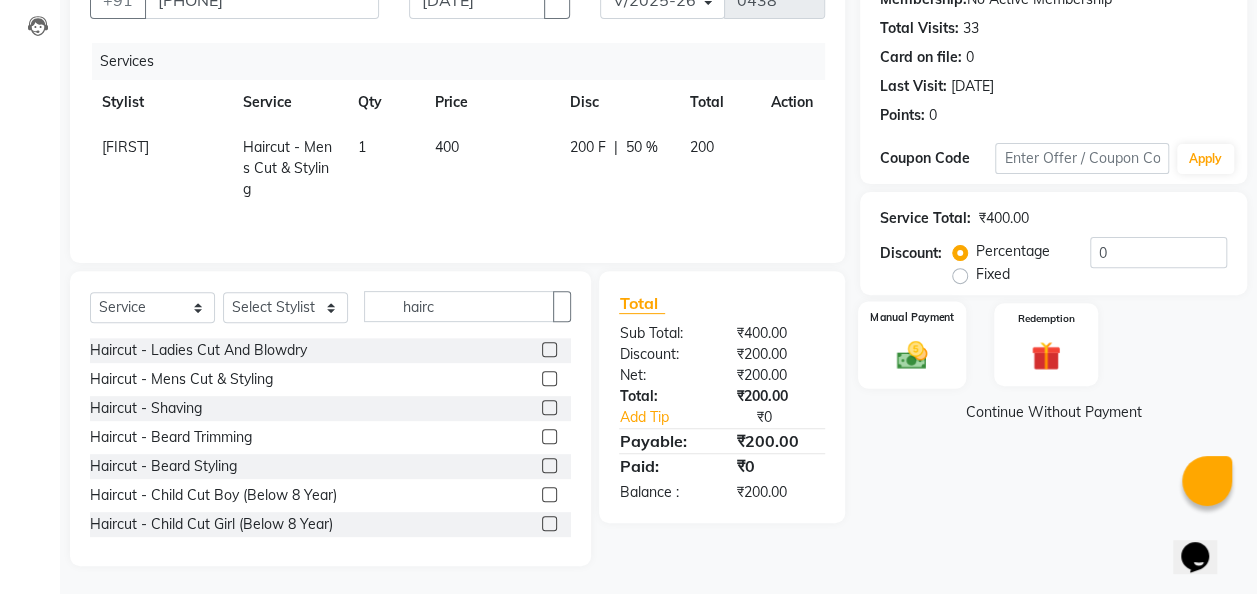 click at bounding box center (912, 355) 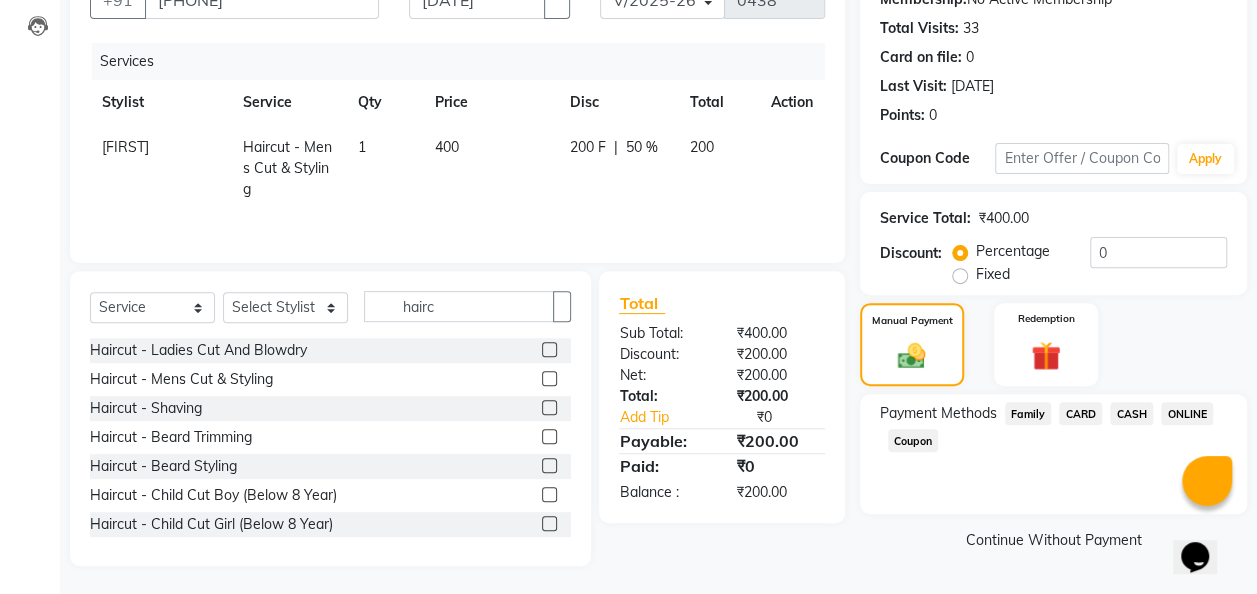 click on "ONLINE" at bounding box center (1028, 413) 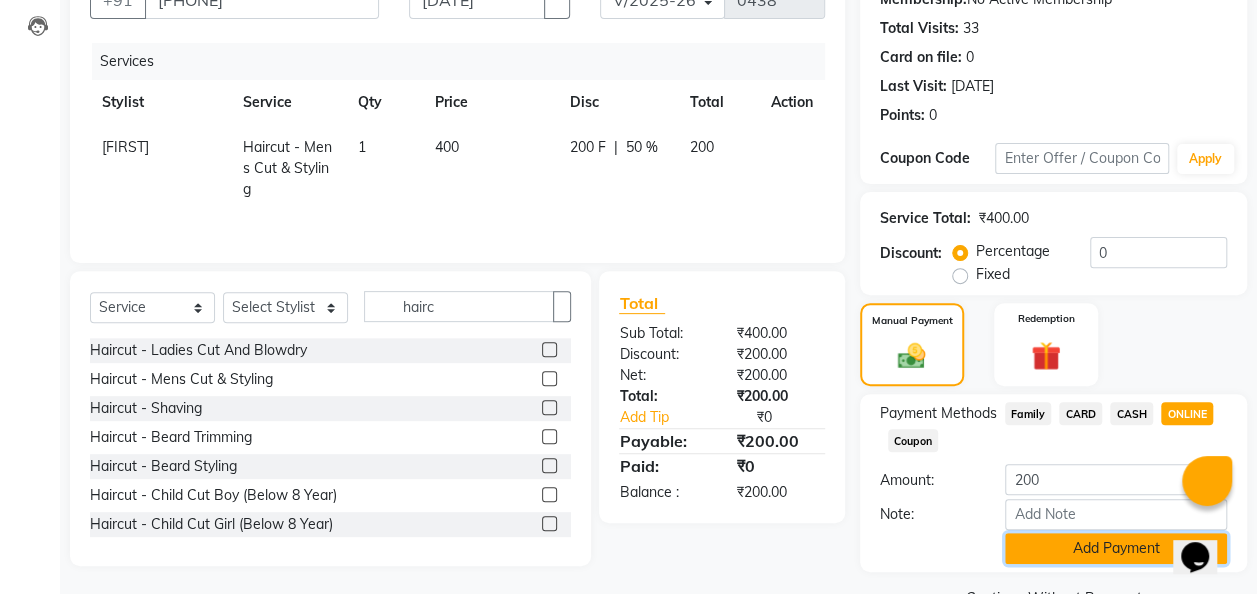 click on "Add Payment" at bounding box center (1116, 548) 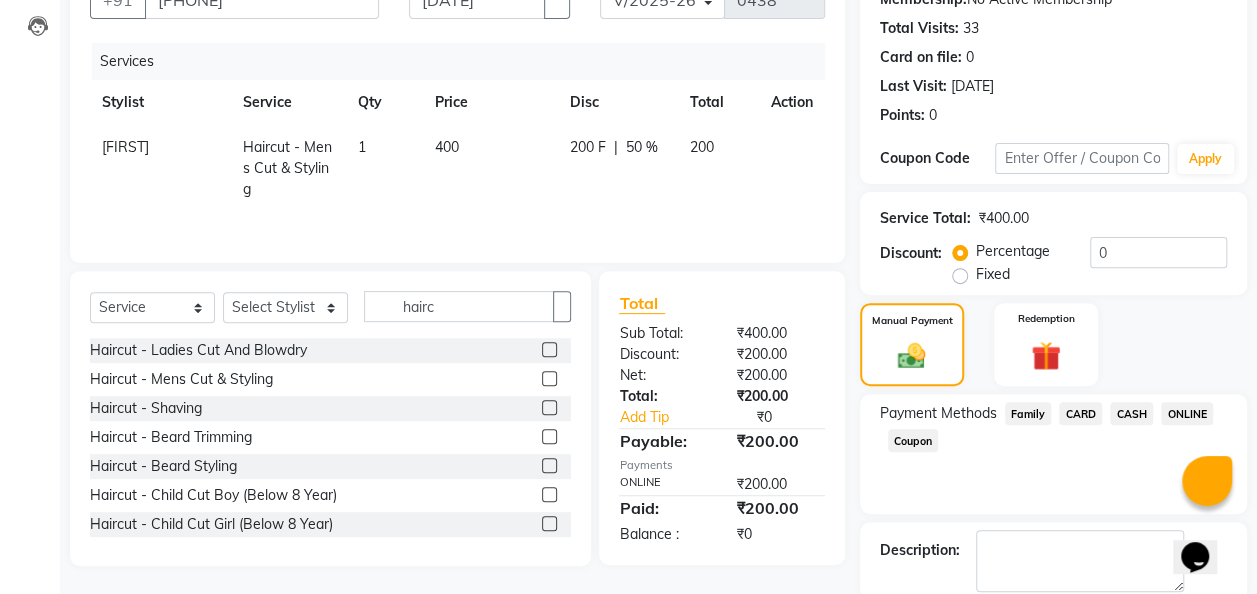 scroll, scrollTop: 316, scrollLeft: 0, axis: vertical 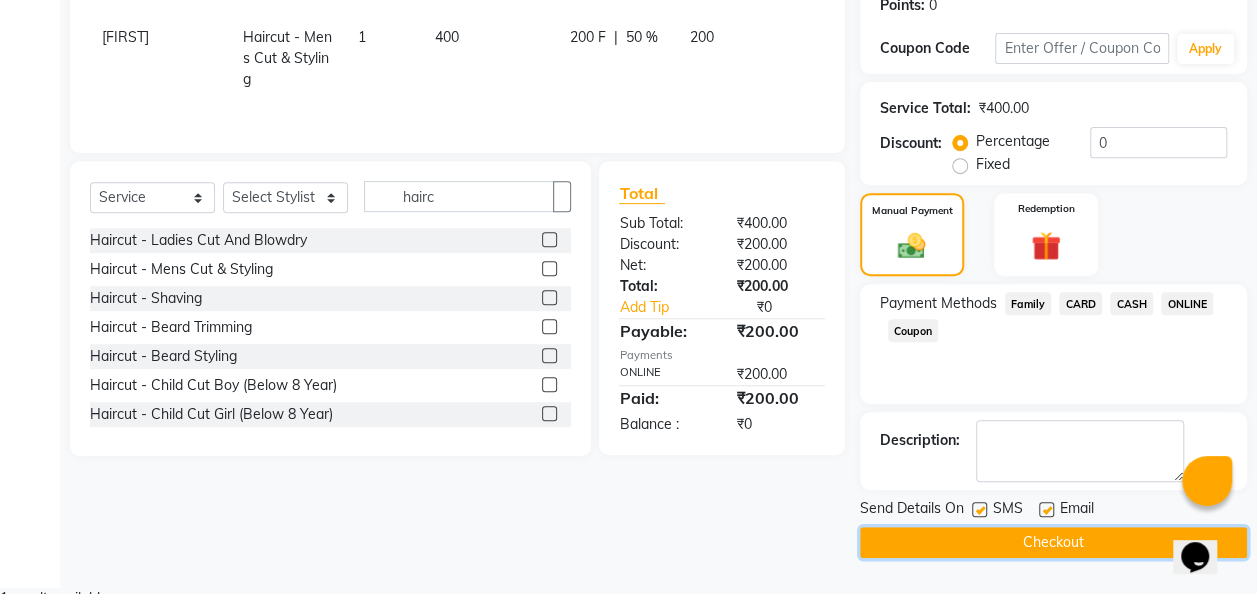 click on "Checkout" at bounding box center [1053, 542] 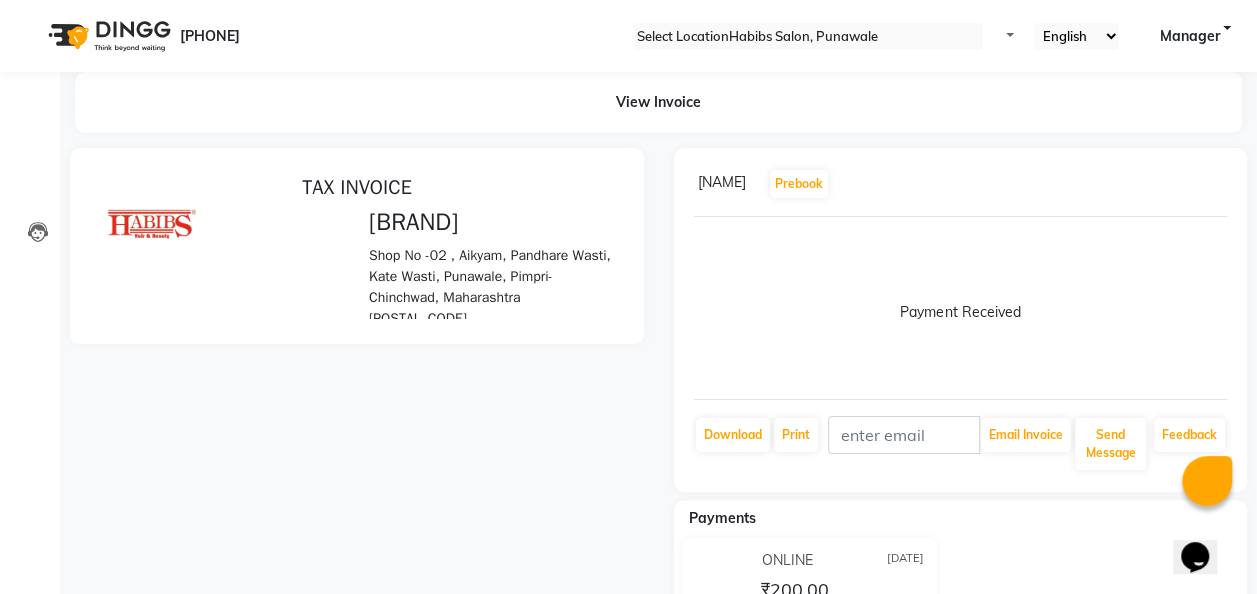 scroll, scrollTop: 0, scrollLeft: 0, axis: both 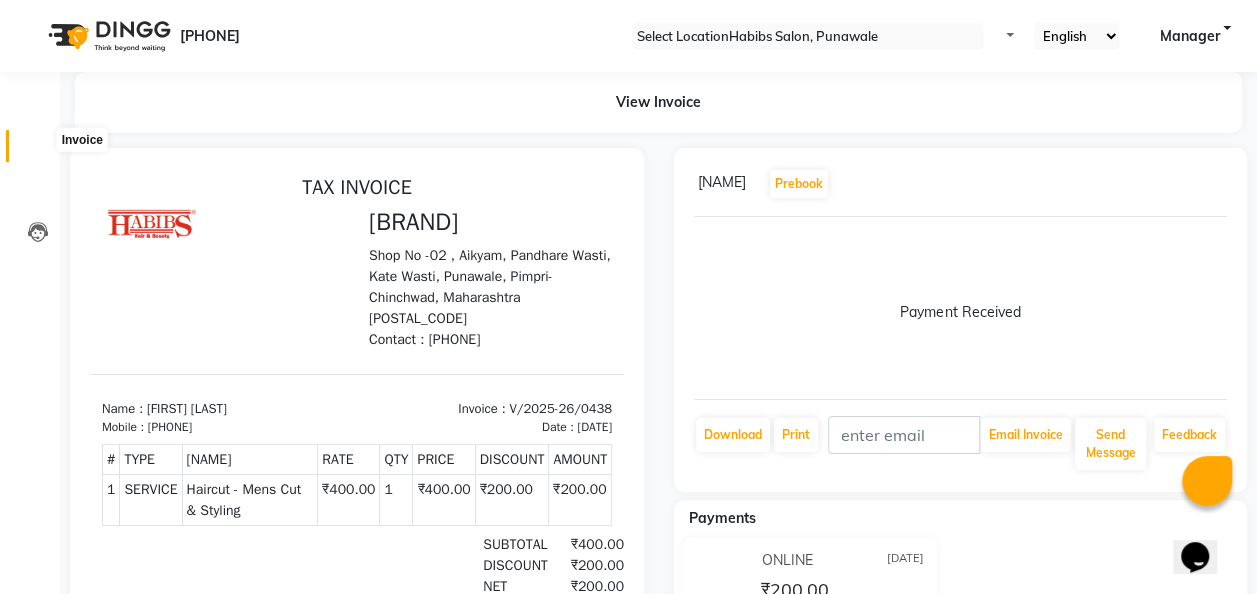 click at bounding box center (38, 151) 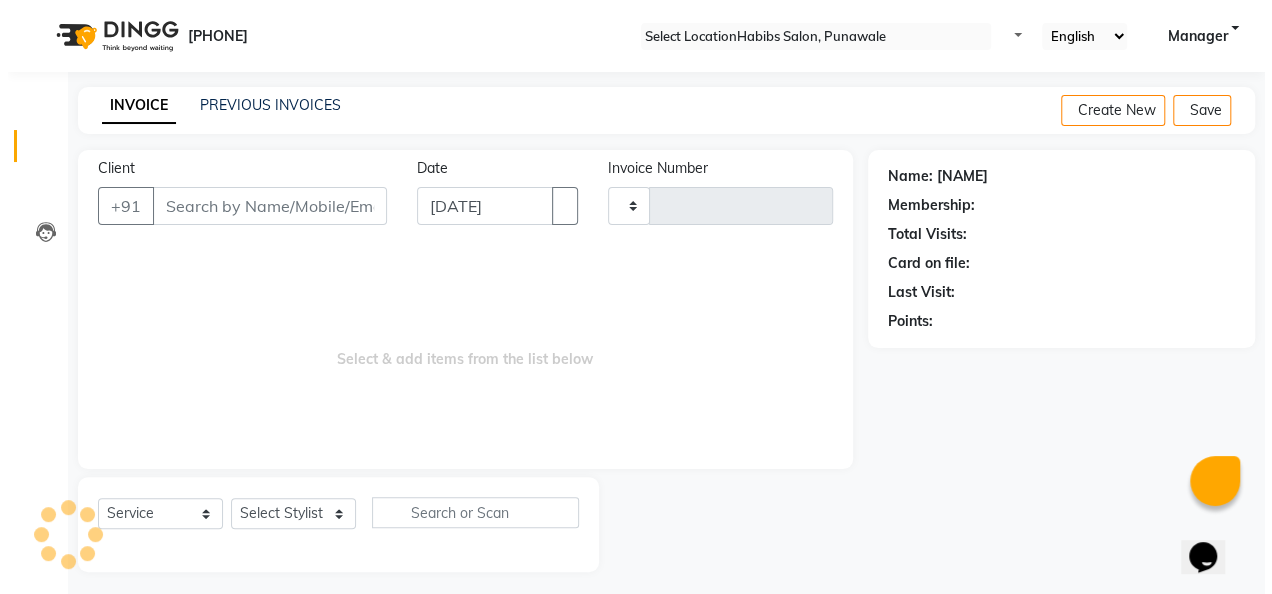 scroll, scrollTop: 6, scrollLeft: 0, axis: vertical 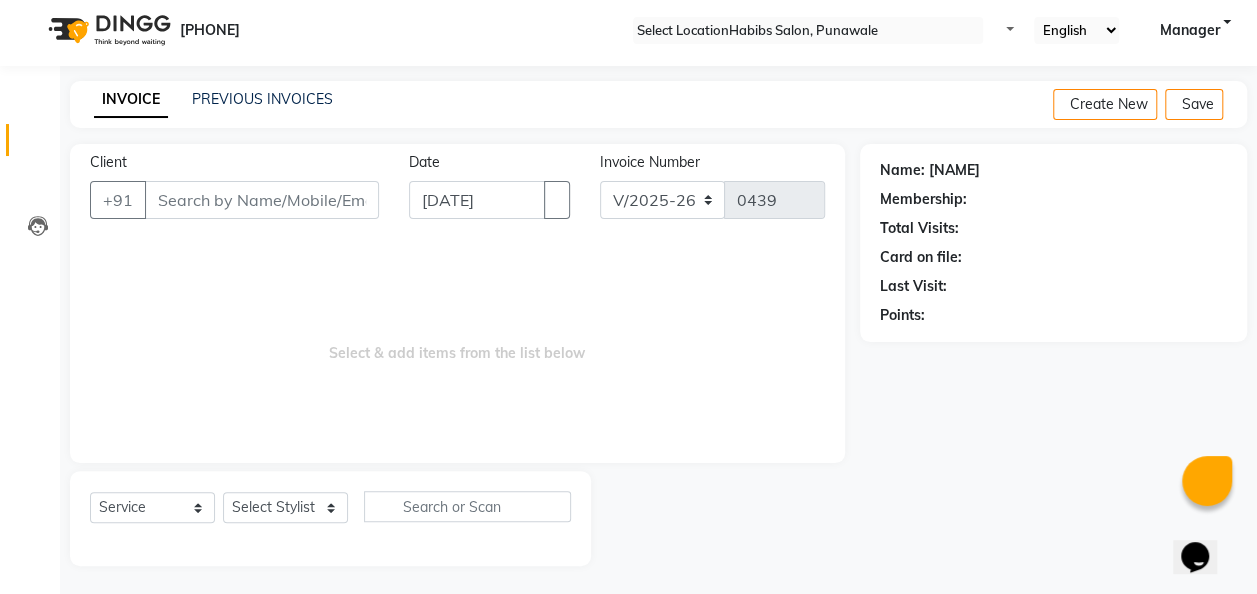 click on "Client" at bounding box center (262, 200) 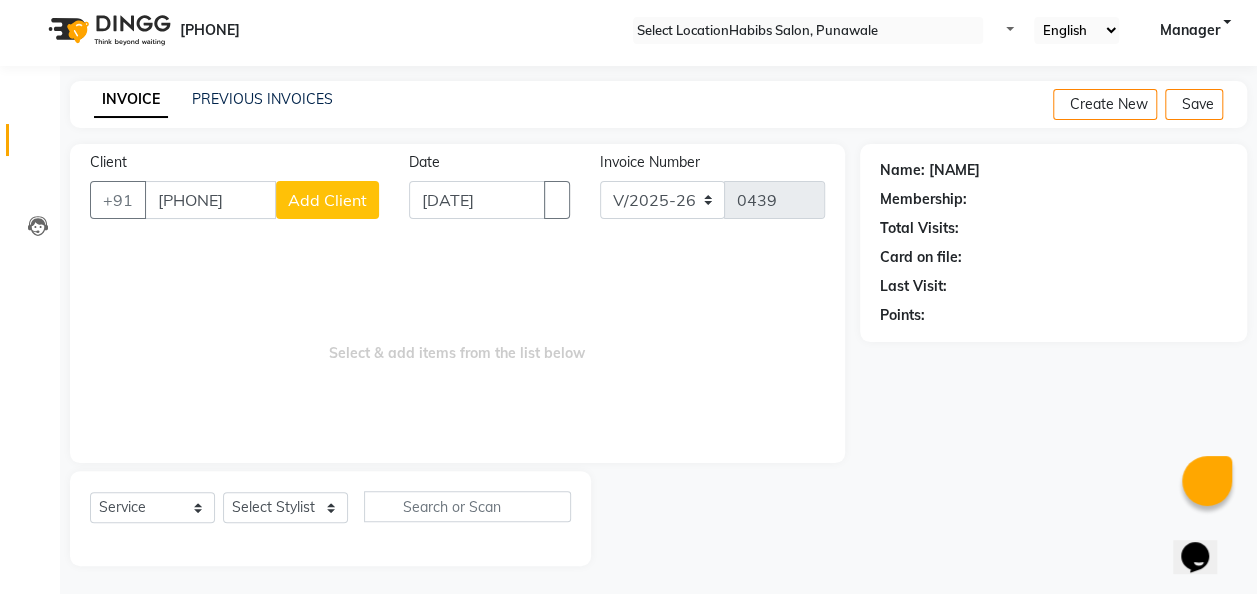 type on "[PHONE]" 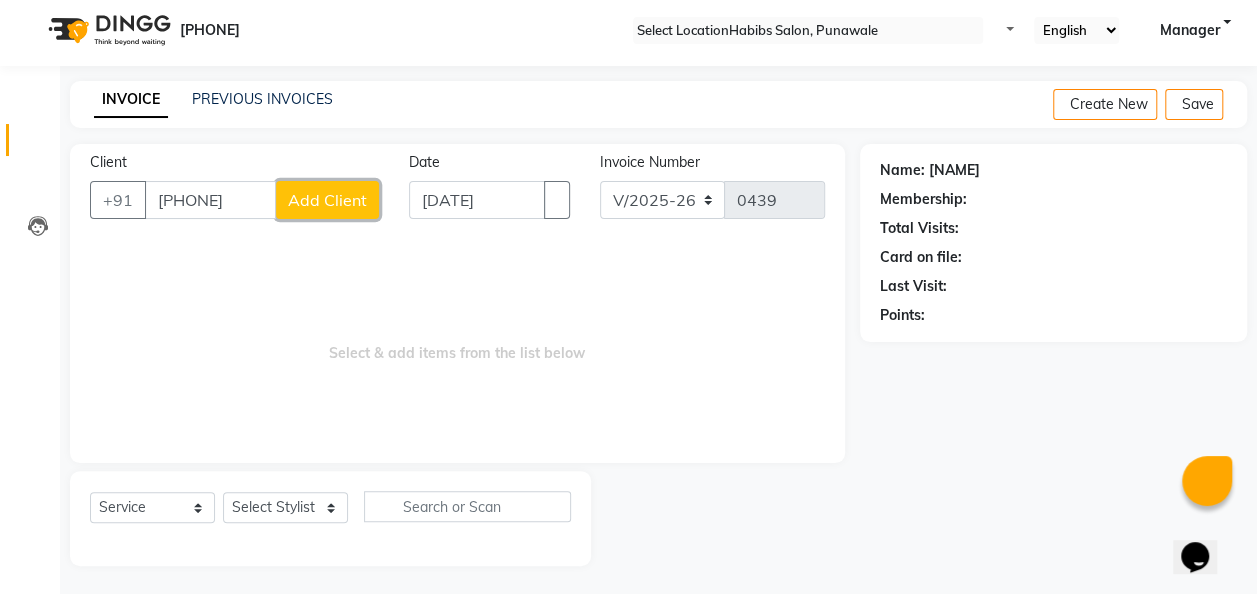 click on "Add Client" at bounding box center [327, 200] 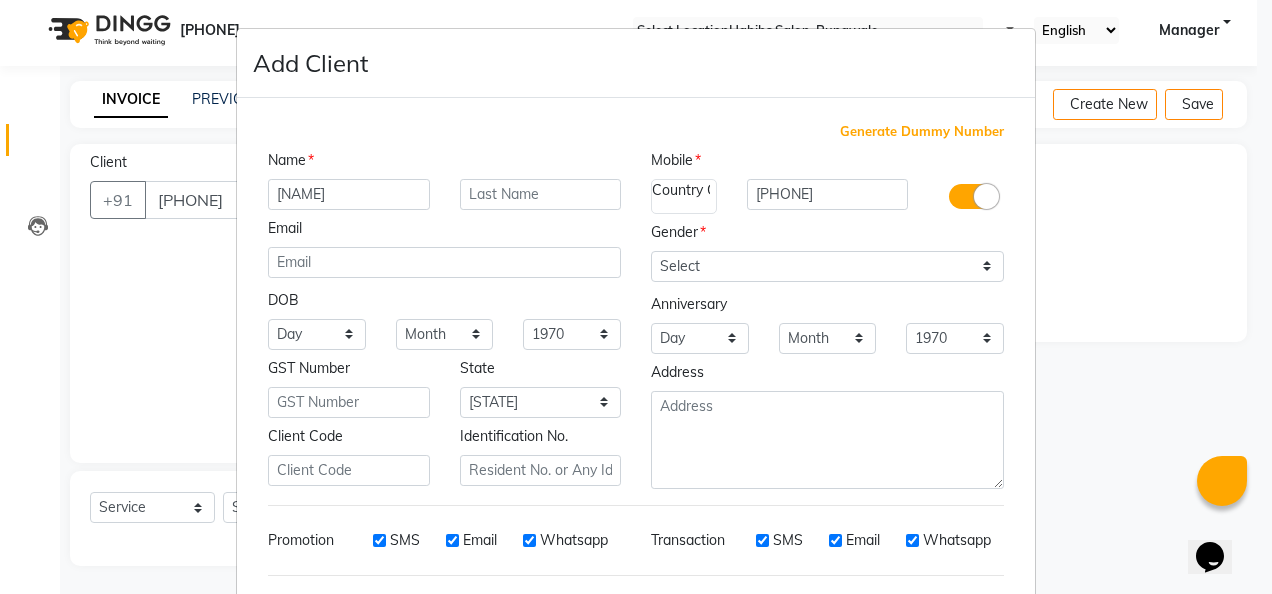 type on "[NAME]" 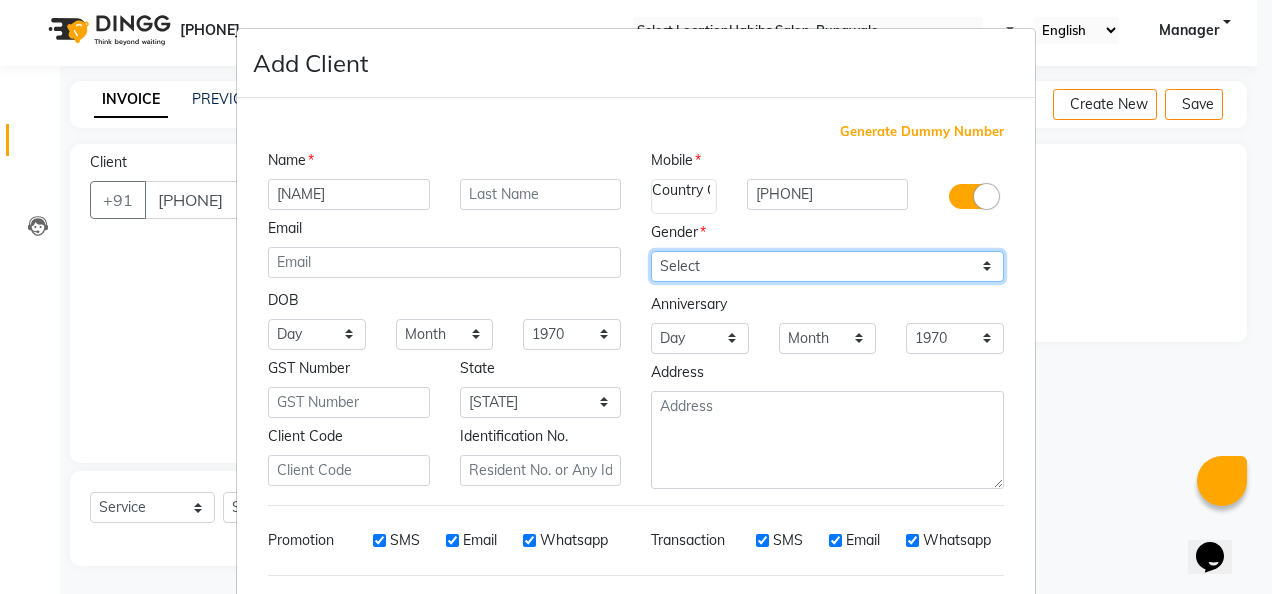 click on "Select Male Female Other Prefer Not To Say" at bounding box center [827, 266] 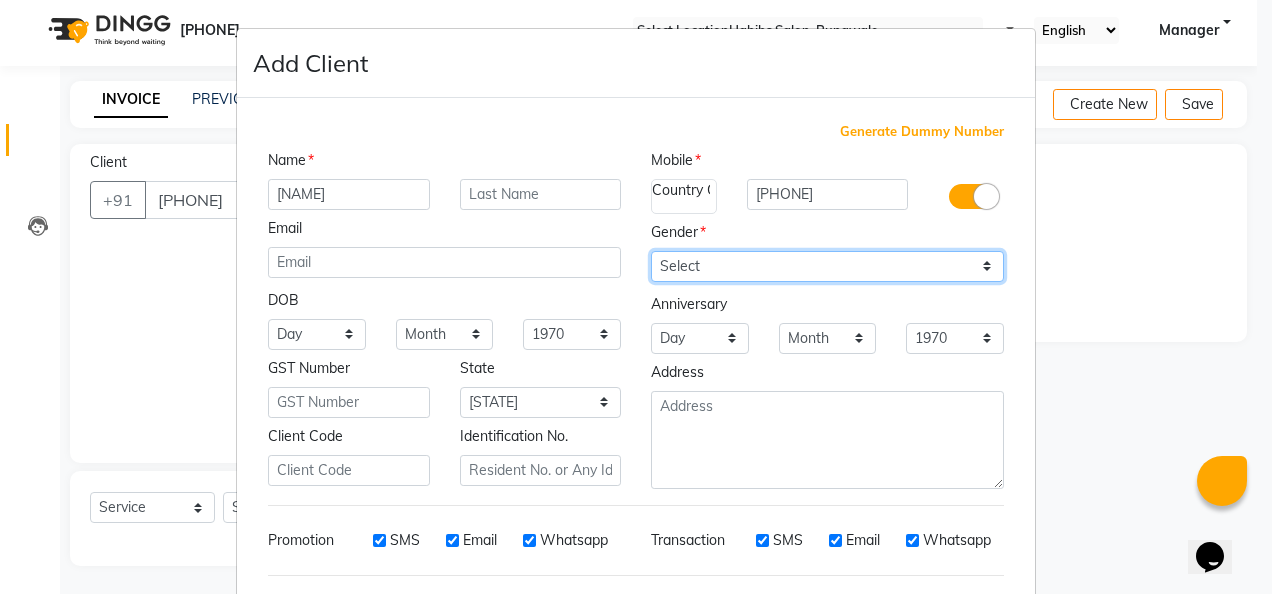 select on "female" 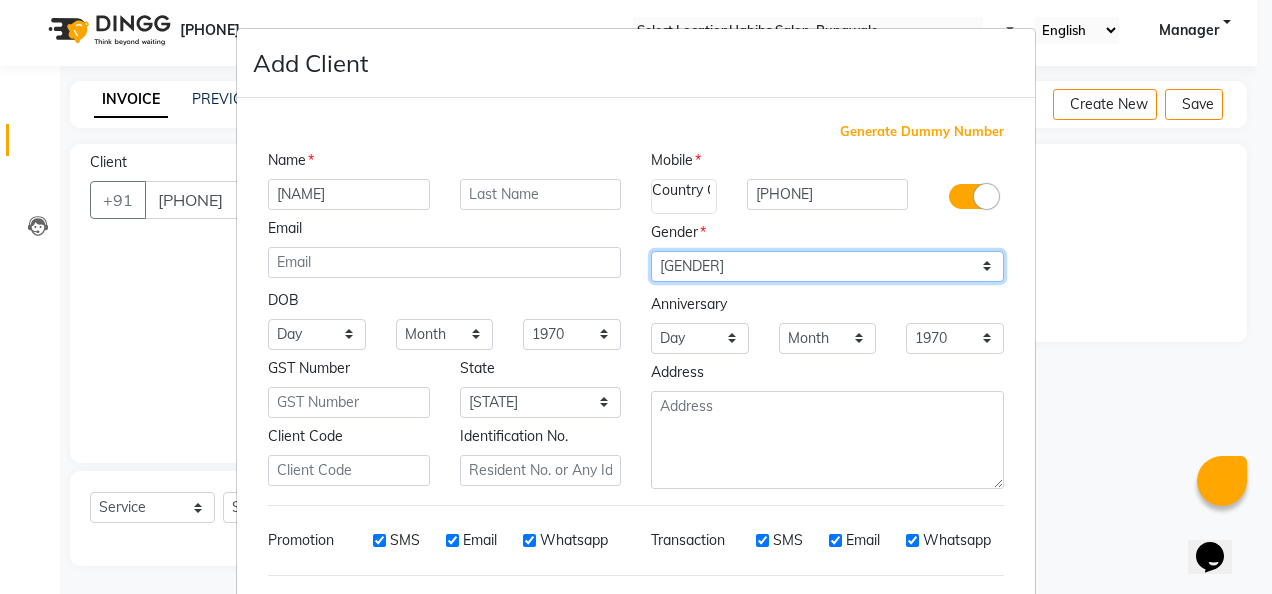 click on "Select Male Female Other Prefer Not To Say" at bounding box center [827, 266] 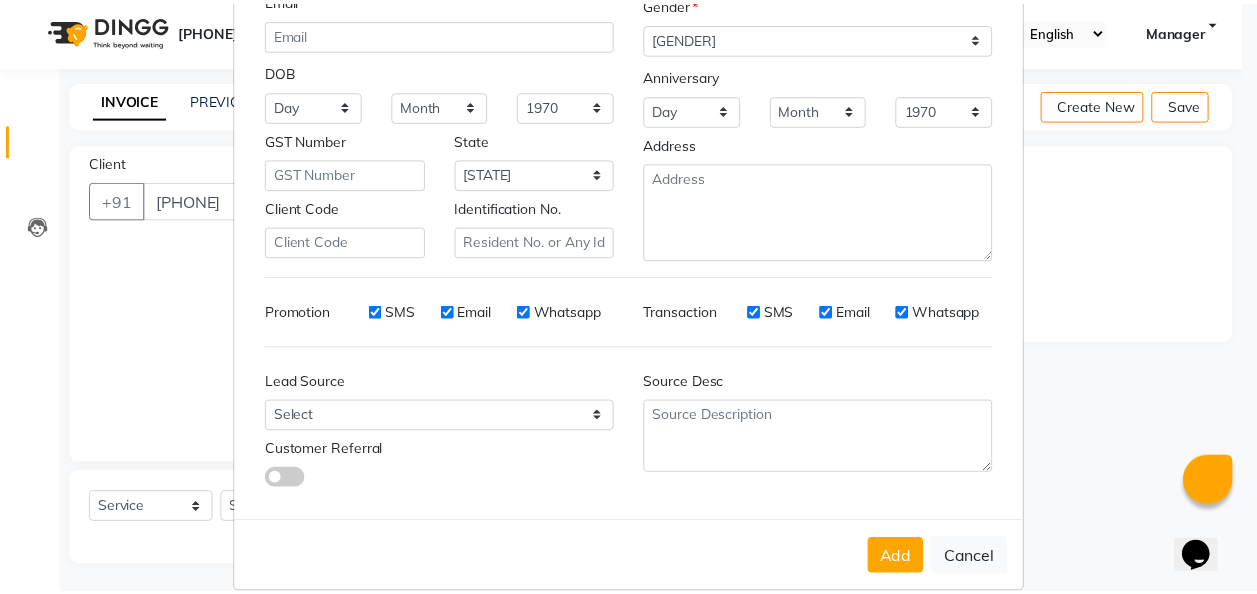 scroll, scrollTop: 251, scrollLeft: 0, axis: vertical 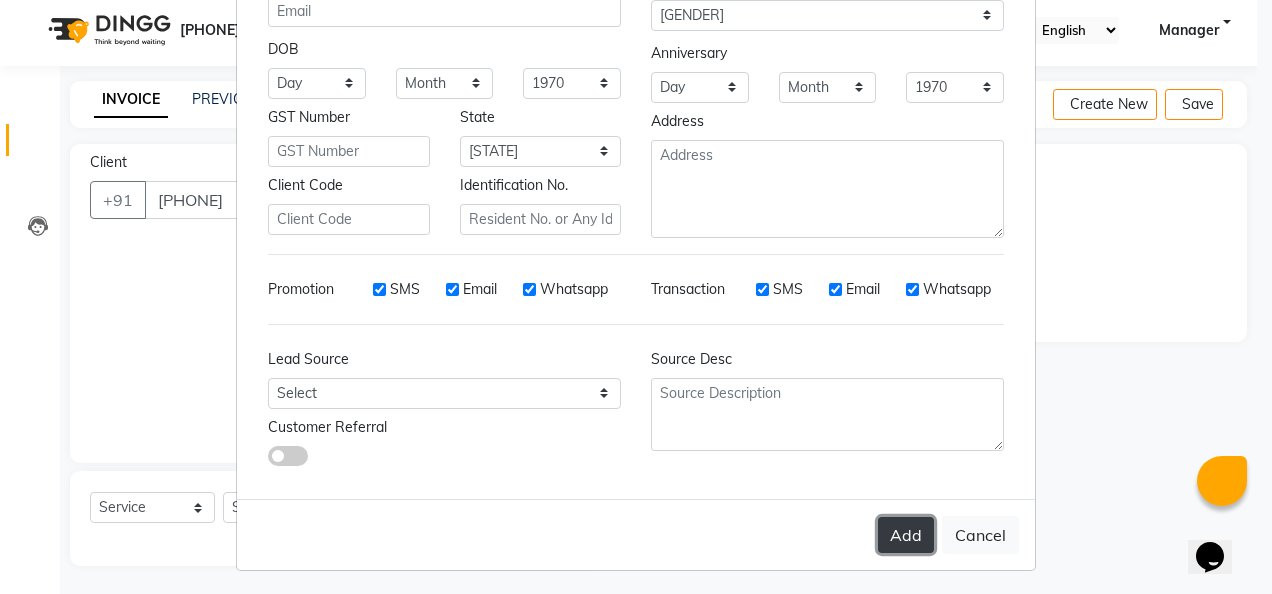 click on "Add" at bounding box center [906, 535] 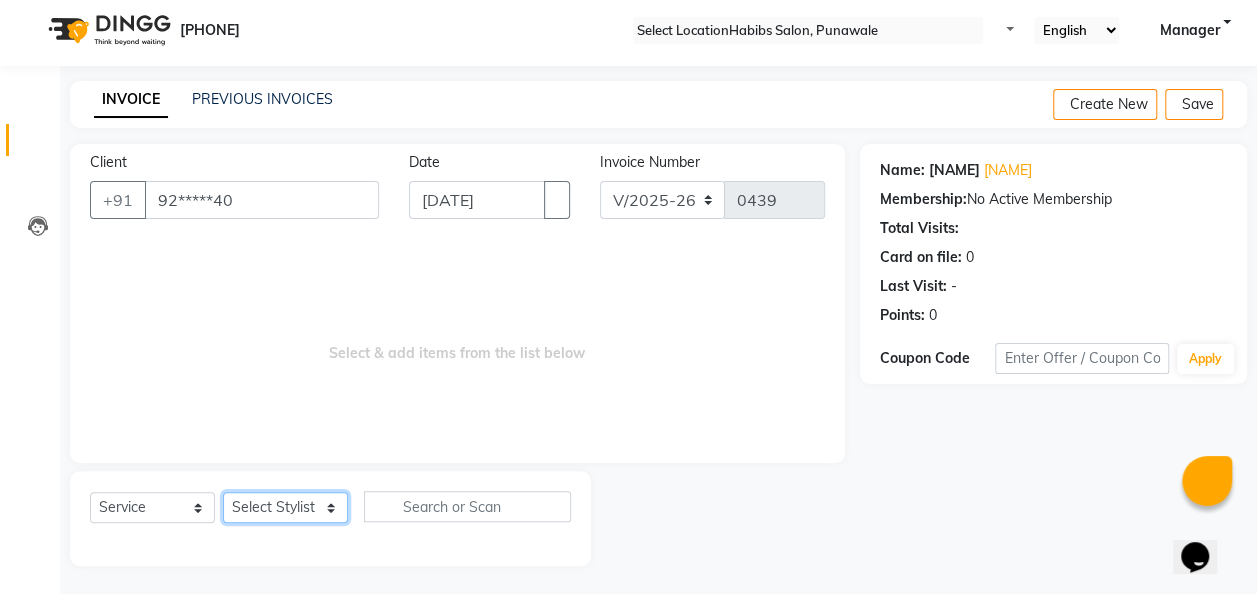 click on "Select Stylist [FIRST] [LAST] [NAME] [NAME] [NAME] [NAME] [NAME] [NAME] [NAME]" at bounding box center (285, 507) 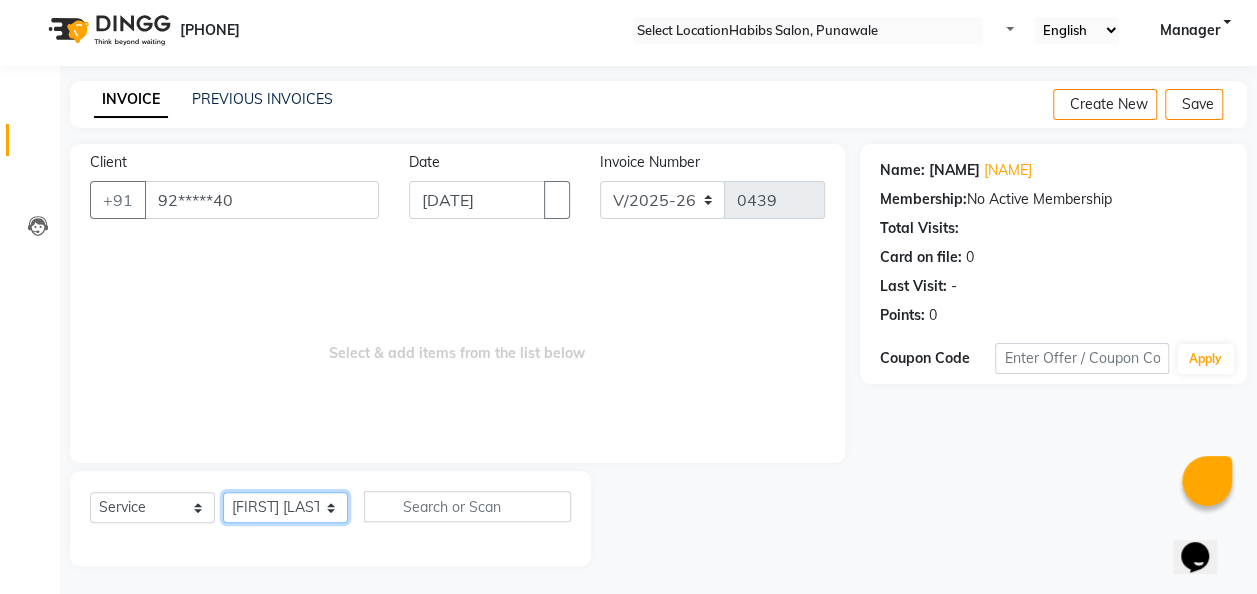click on "Select Stylist [FIRST] [LAST] [NAME] [NAME] [NAME] [NAME] [NAME] [NAME] [NAME]" at bounding box center (285, 507) 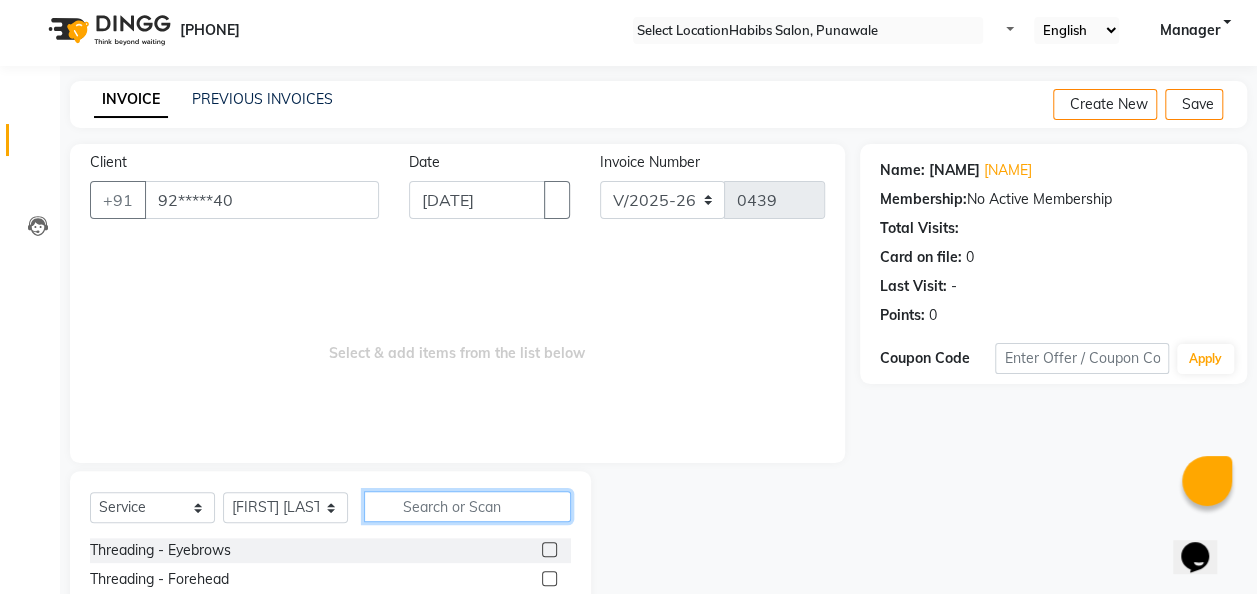 click at bounding box center [467, 506] 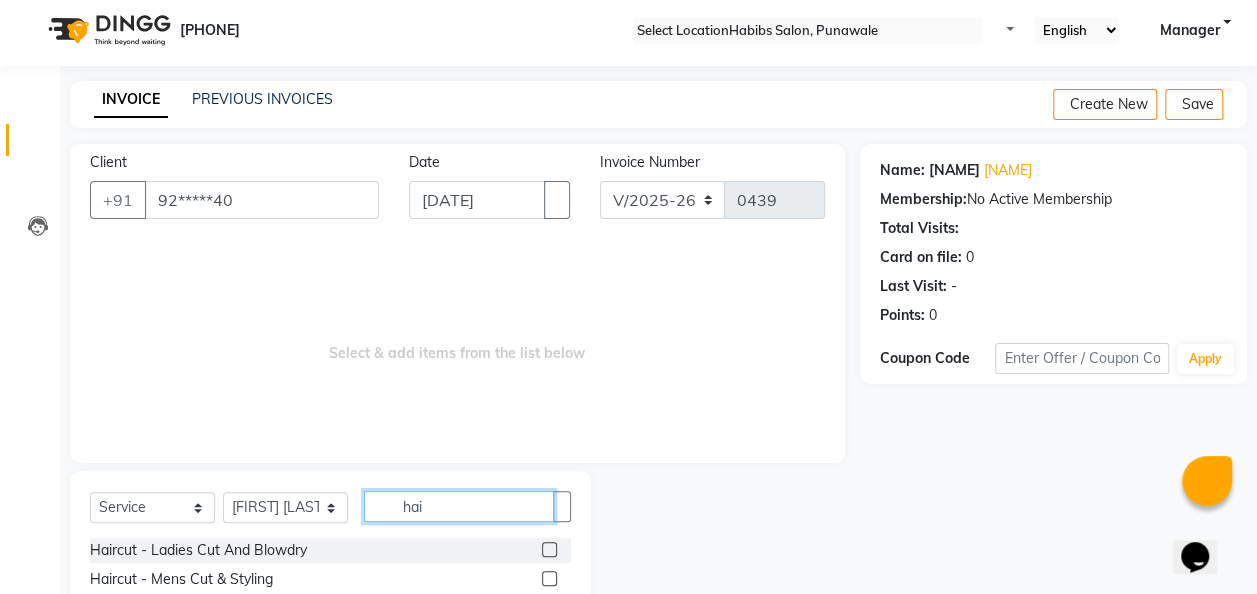 type on "hai" 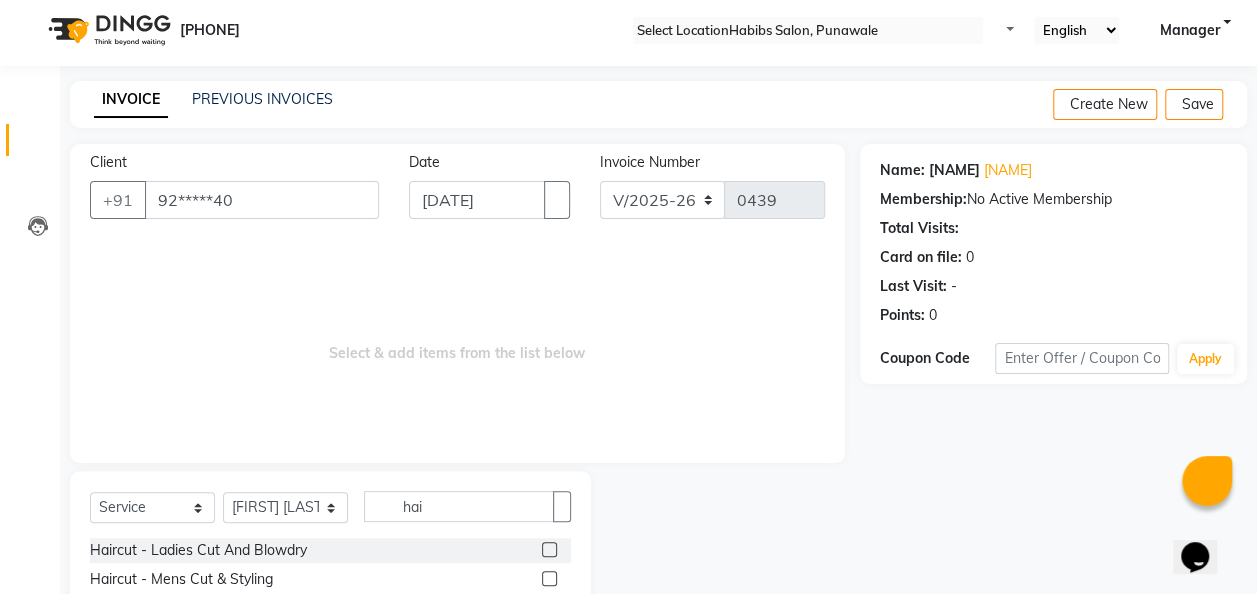 click at bounding box center (549, 549) 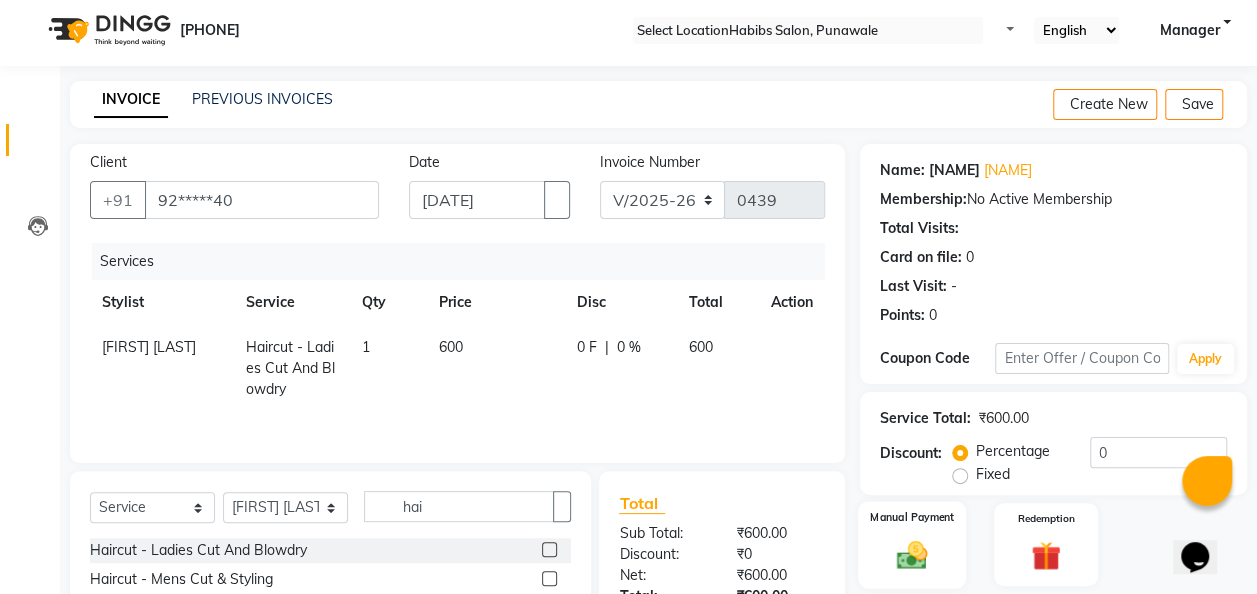 click at bounding box center [912, 555] 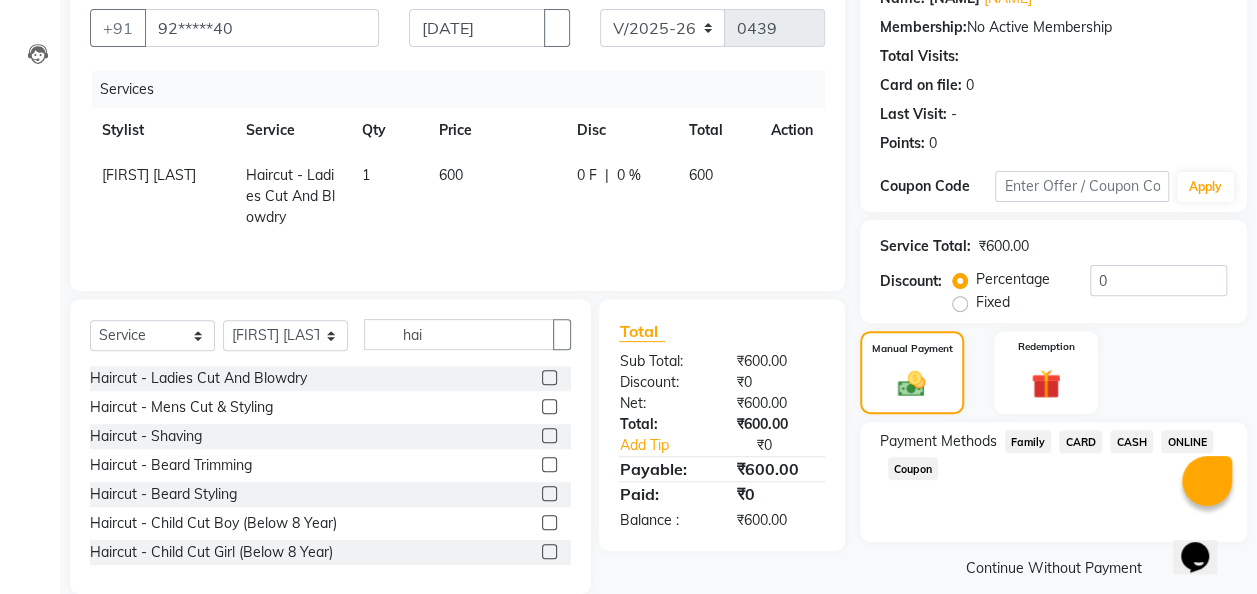 scroll, scrollTop: 206, scrollLeft: 0, axis: vertical 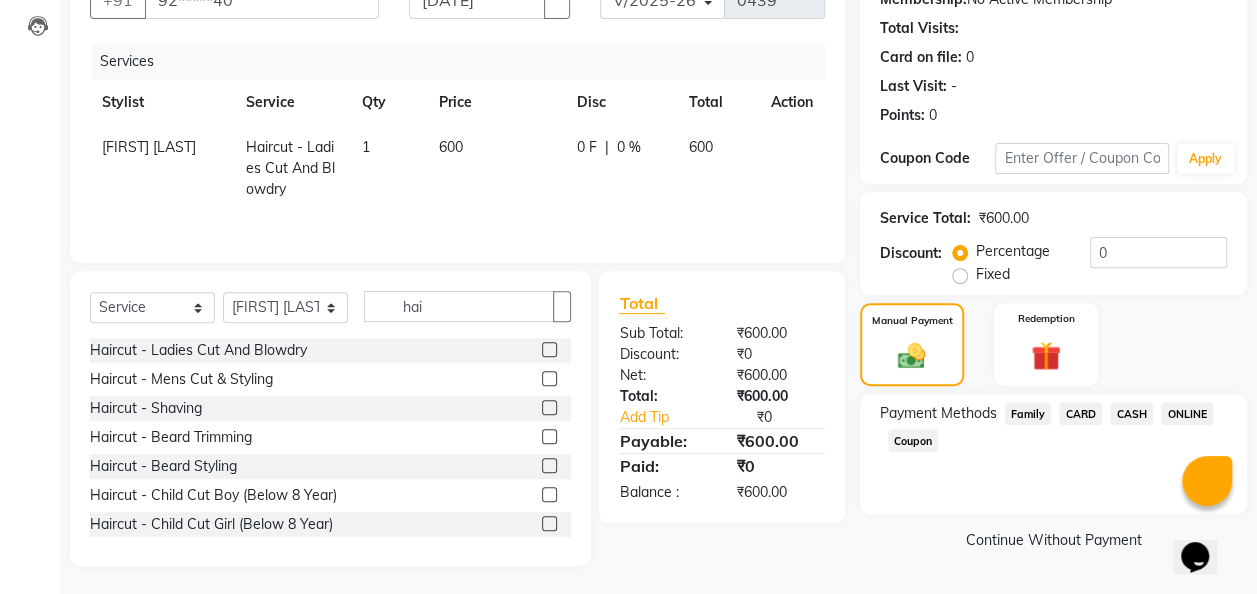 click on "ONLINE" at bounding box center [1028, 413] 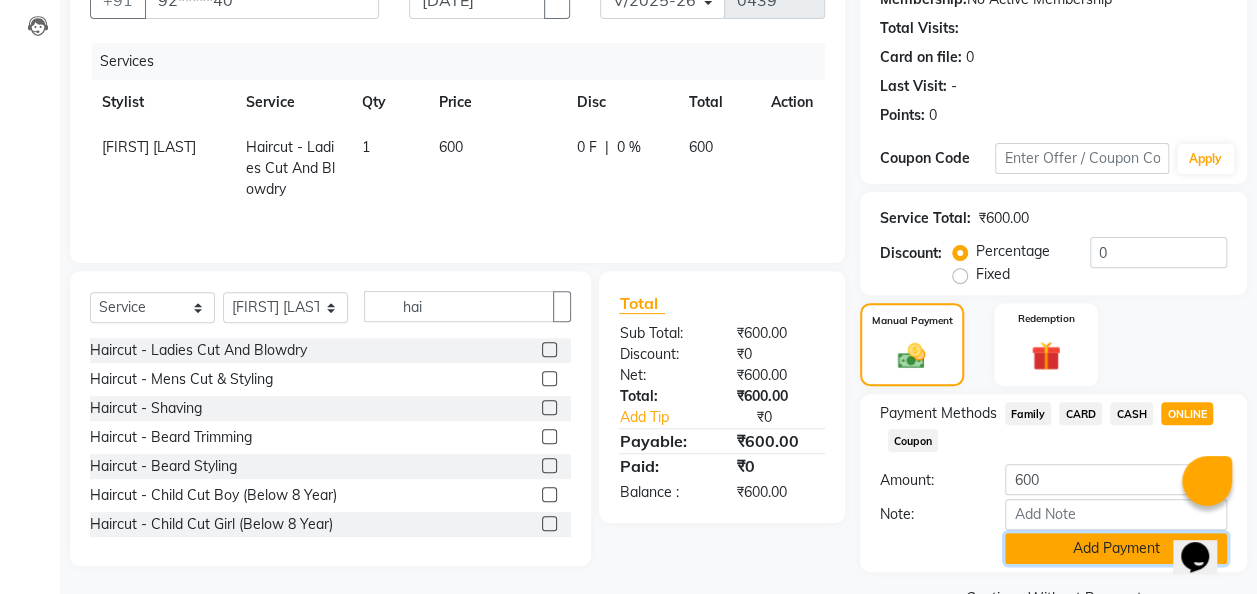 click on "Add Payment" at bounding box center [1116, 548] 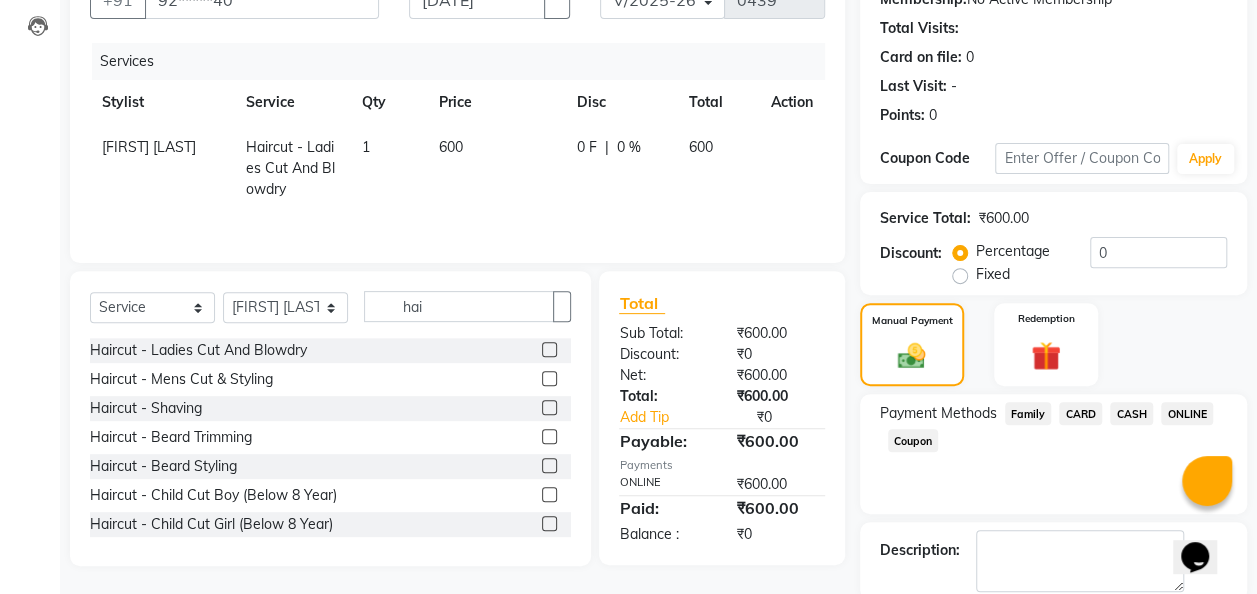 click on "Name: [FIRST]  Membership:  No Active Membership  Total Visits:   Card on file:  0 Last Visit:   - Points:   0  Coupon Code Apply Service Total:  ₹600.00  Discount:  Percentage   Fixed  0 Manual Payment Redemption Payment Methods  Family   CARD   CASH   ONLINE   Coupon  Description:                  Send Details On SMS Email  Checkout" at bounding box center (1061, 306) 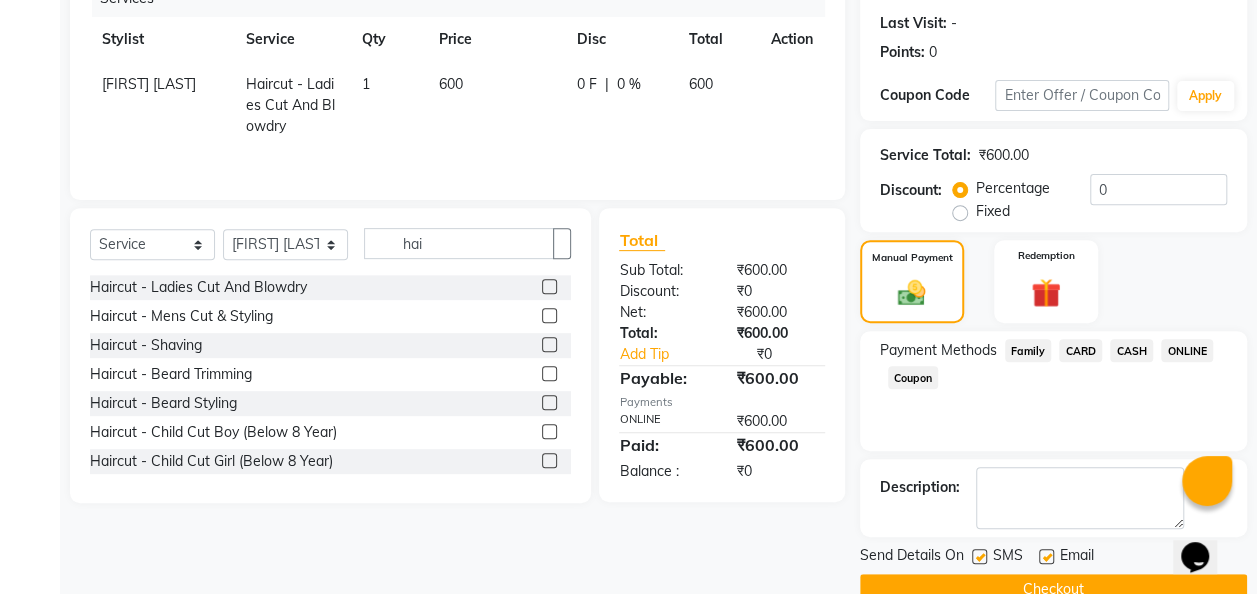 scroll, scrollTop: 316, scrollLeft: 0, axis: vertical 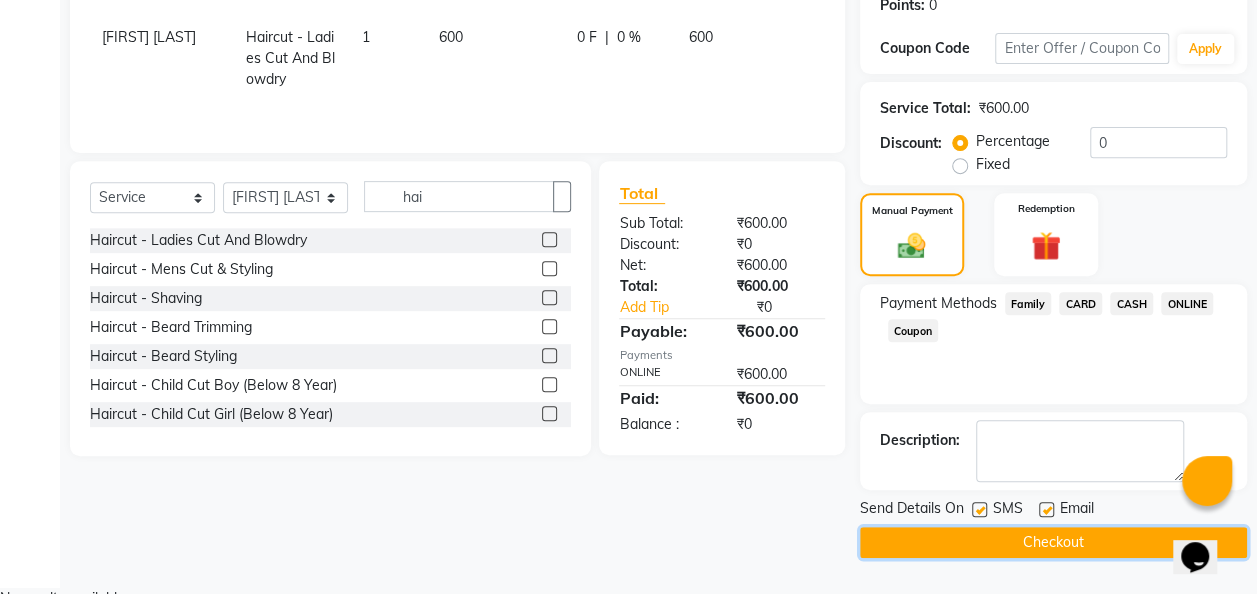 click on "Checkout" at bounding box center [1053, 542] 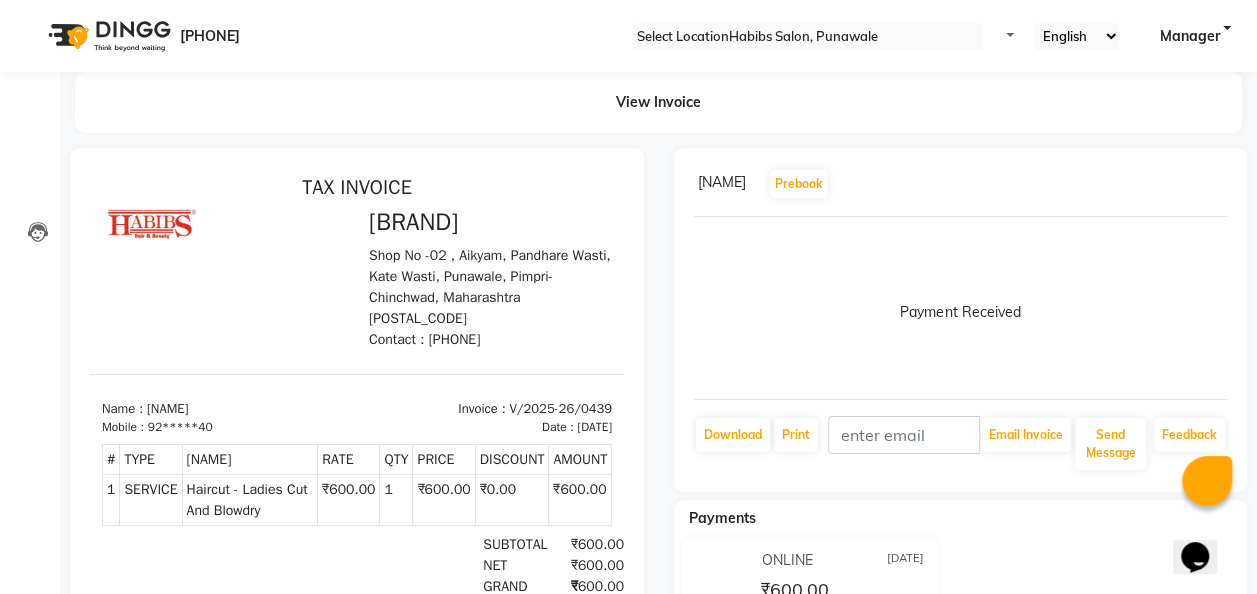 scroll, scrollTop: 0, scrollLeft: 0, axis: both 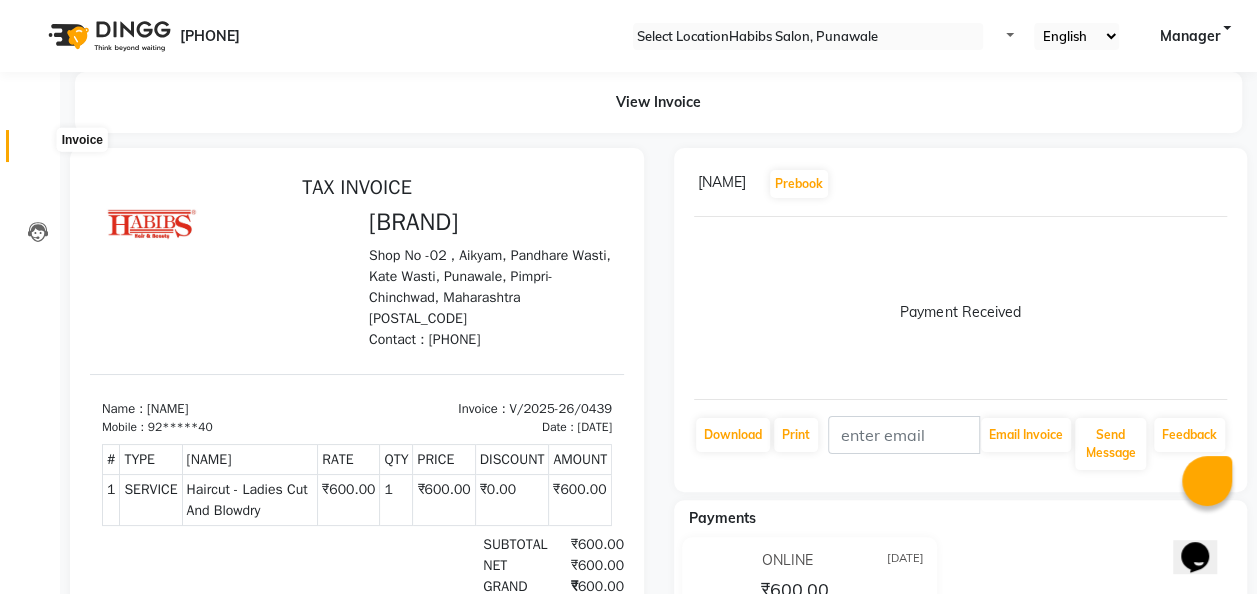 click at bounding box center [37, 151] 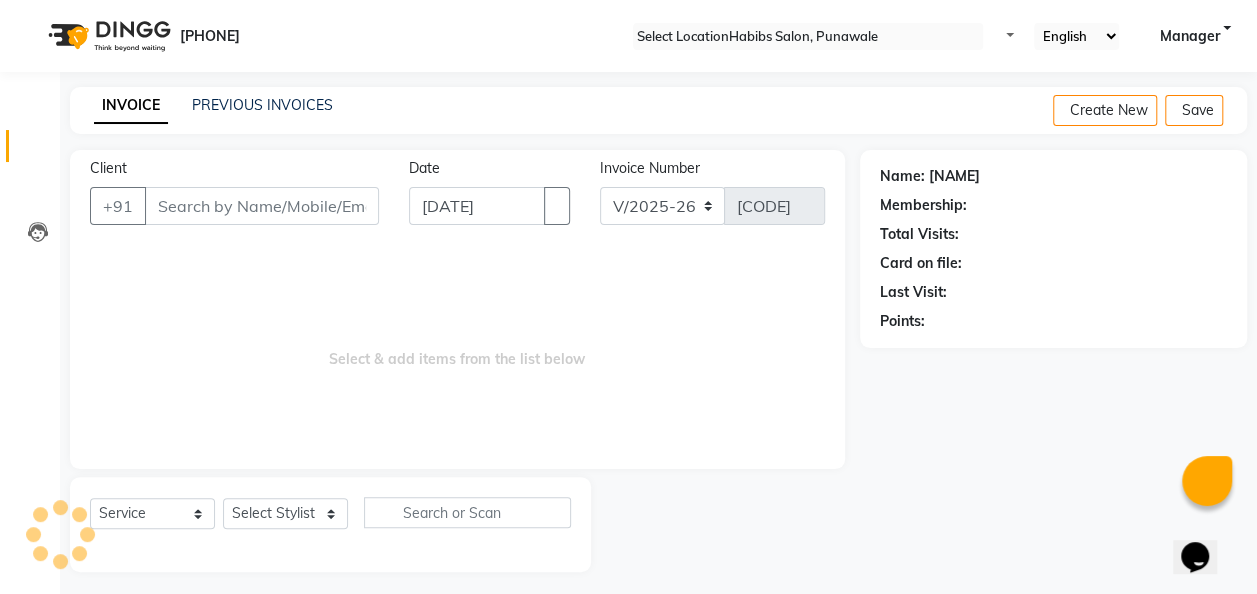scroll, scrollTop: 6, scrollLeft: 0, axis: vertical 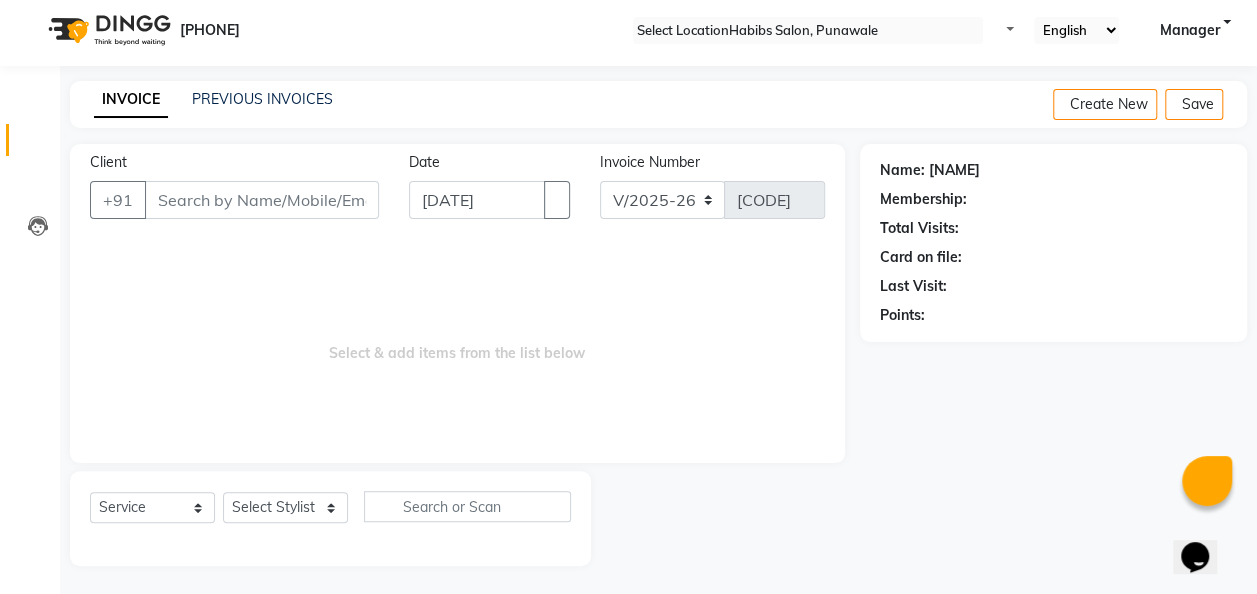 click on "Membership:" at bounding box center [930, 170] 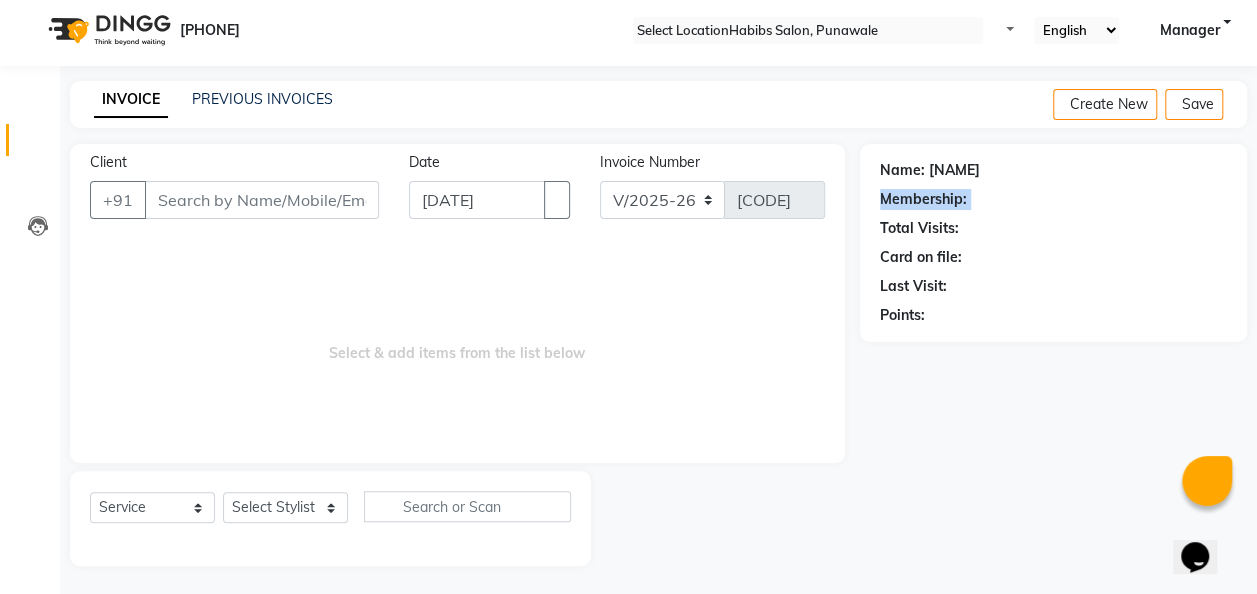 click on "Membership:" at bounding box center (1053, 199) 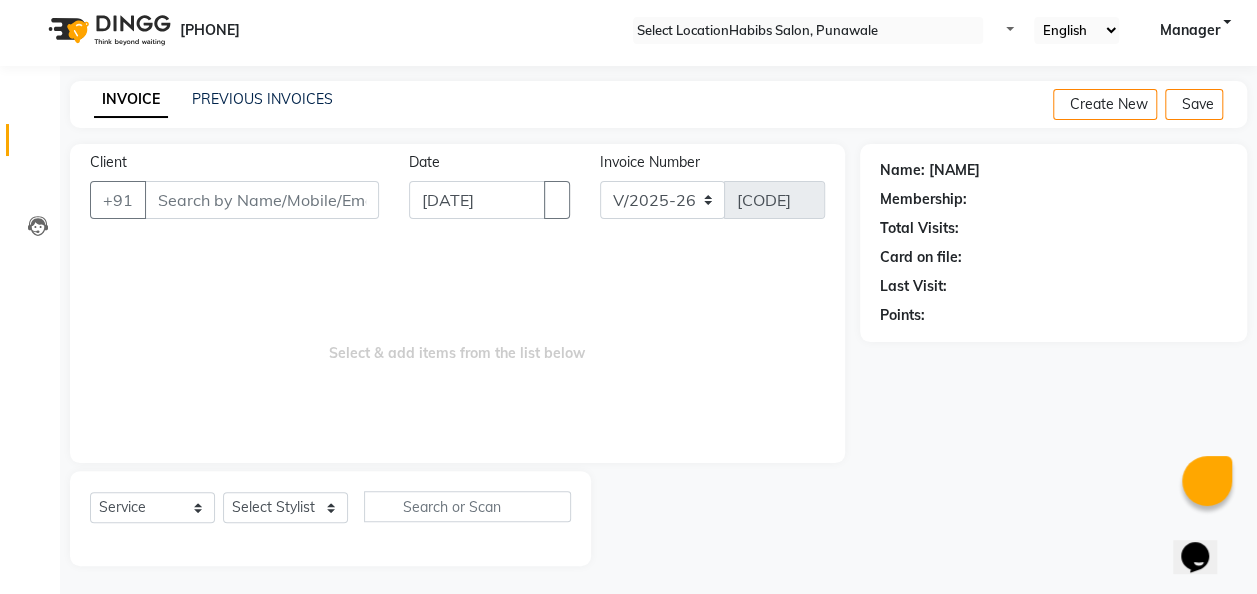 drag, startPoint x: 967, startPoint y: 196, endPoint x: 1159, endPoint y: 235, distance: 195.9209 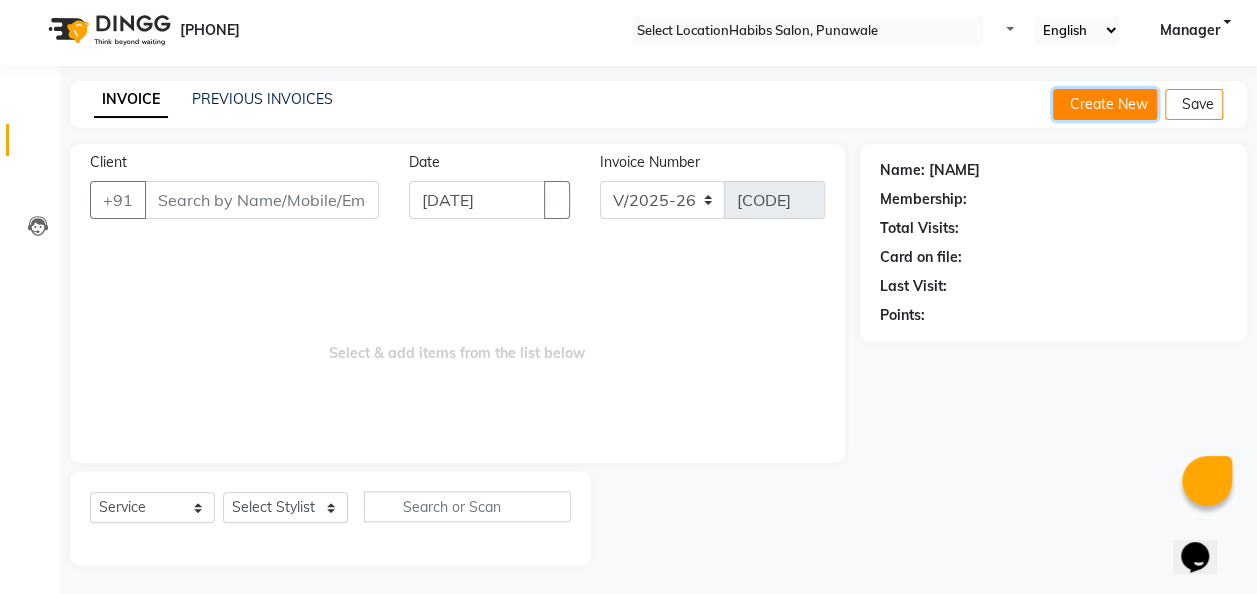 click on "Create New" at bounding box center (1105, 104) 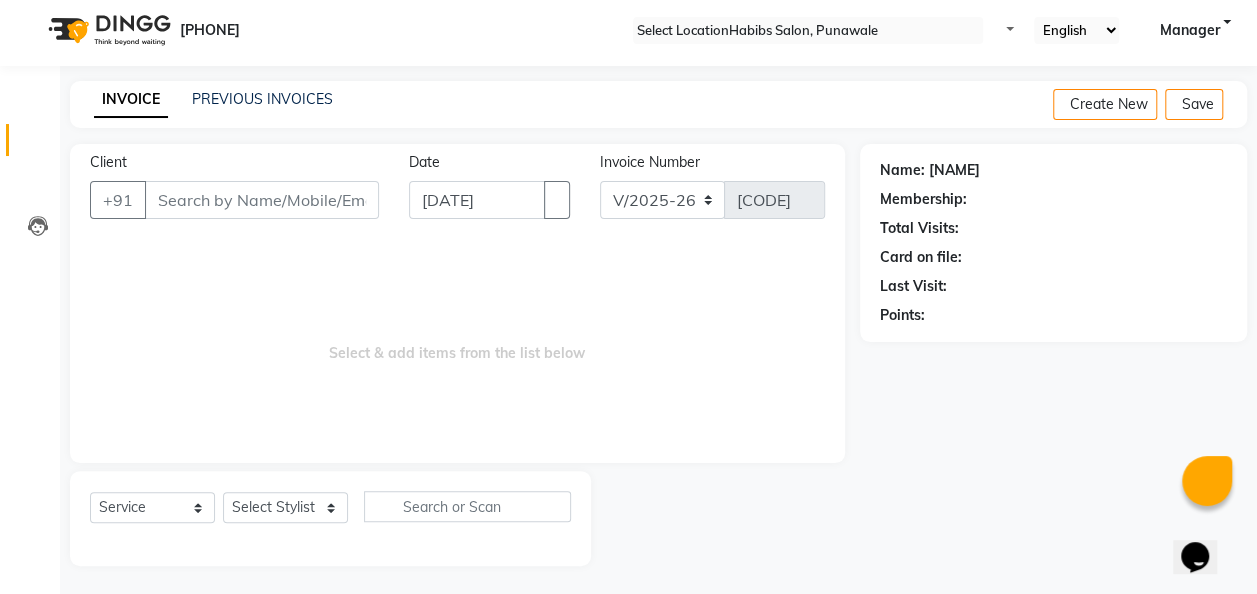 click on "Membership:" at bounding box center [1053, 199] 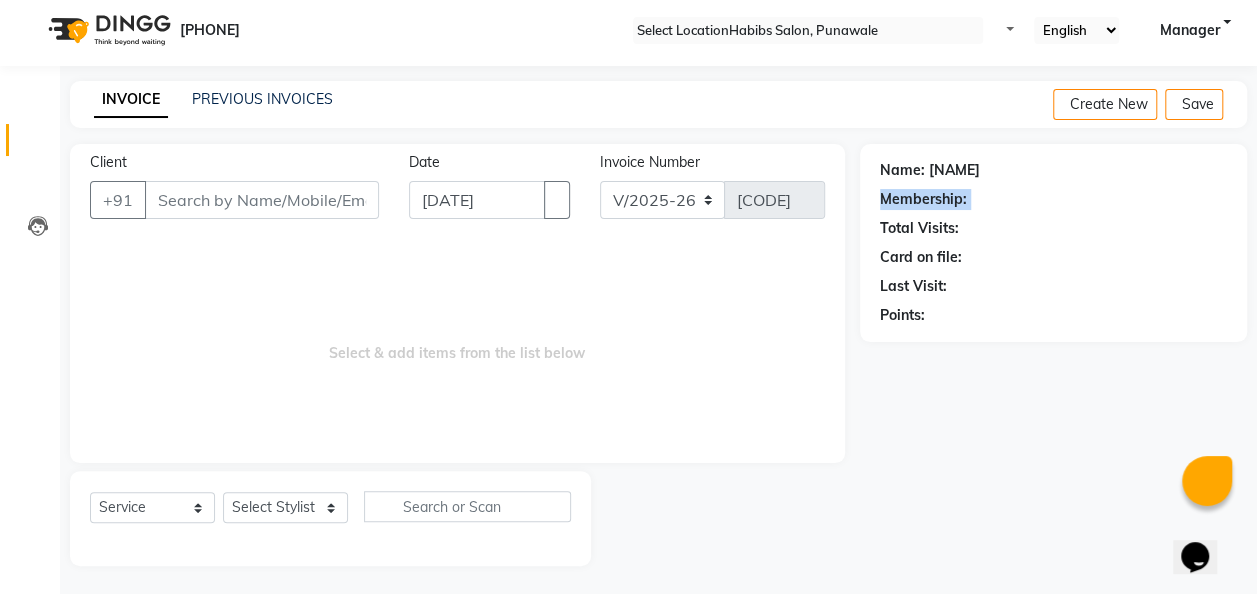 click on "Membership:" at bounding box center [1053, 199] 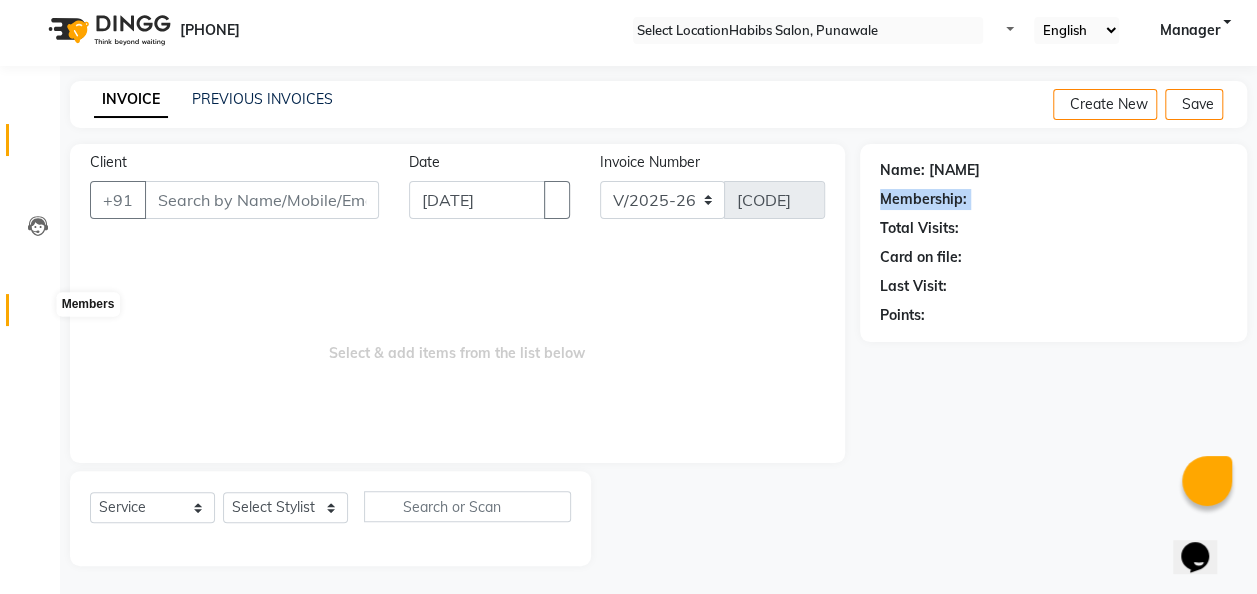 click at bounding box center [38, 315] 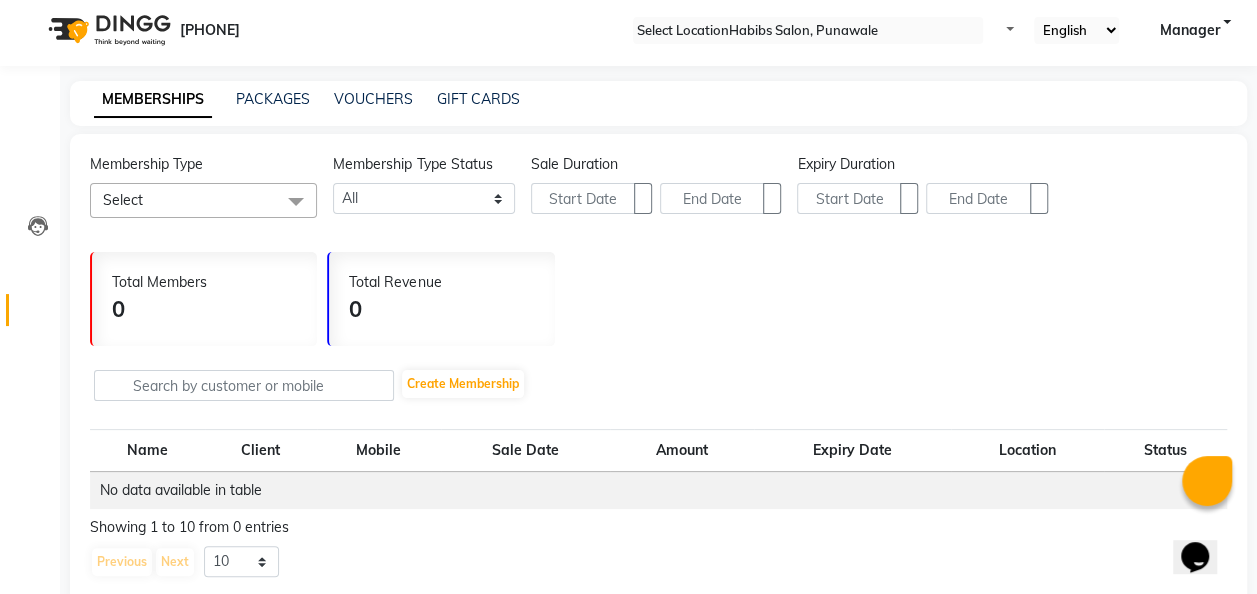 click on "Select" at bounding box center [203, 200] 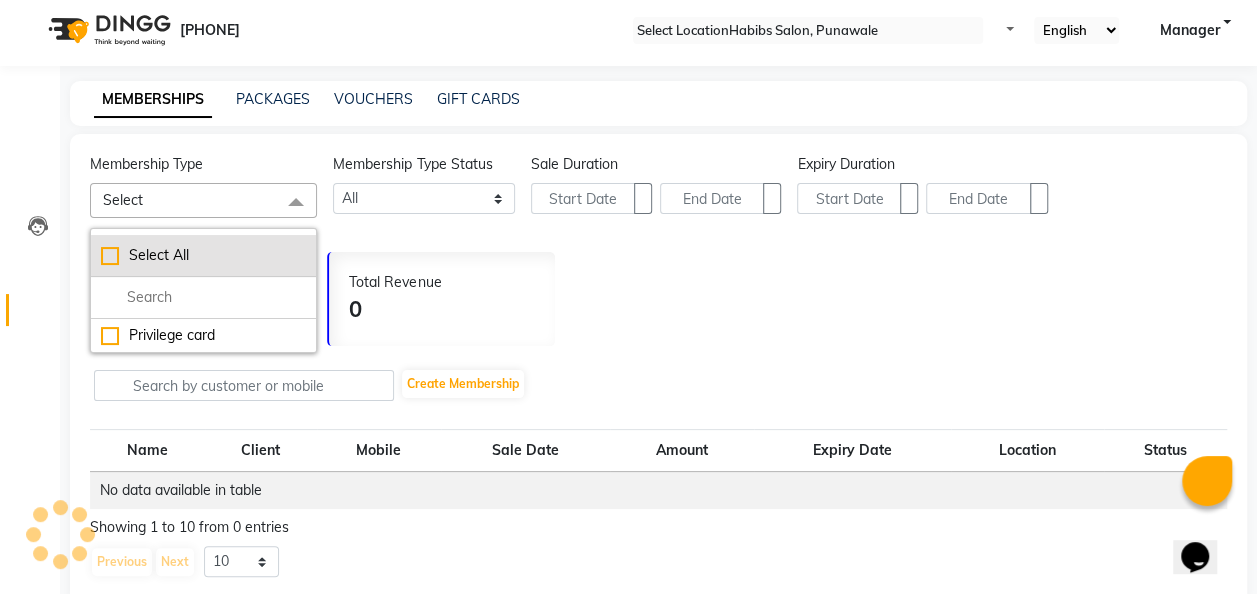 click on "Select All" at bounding box center [203, 255] 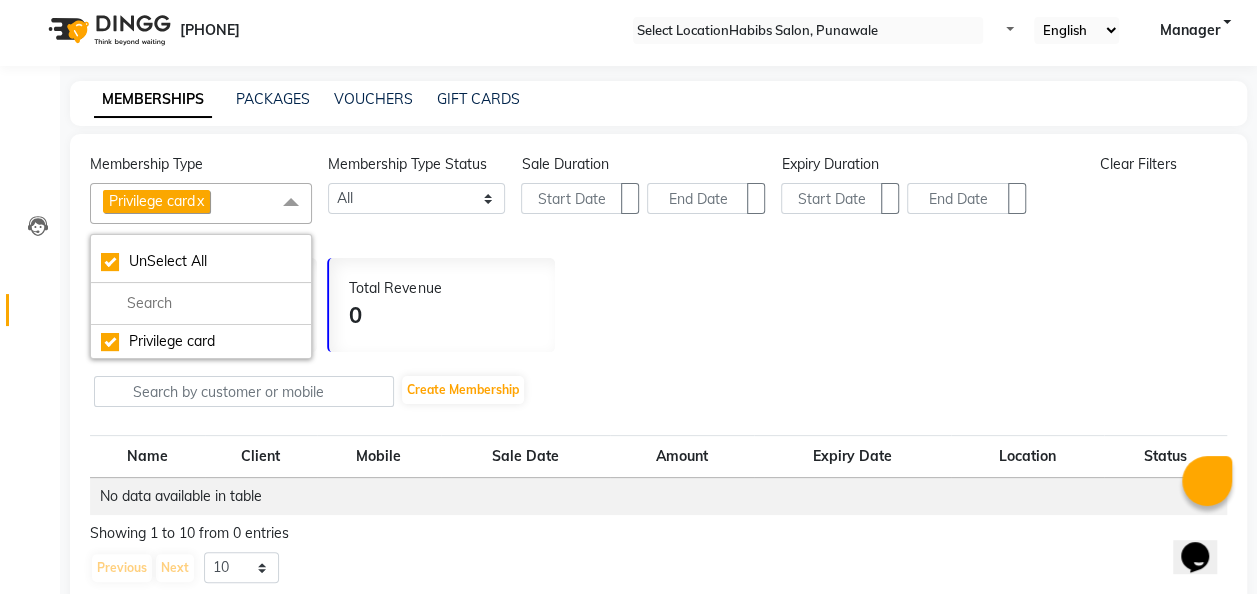 click on "x" at bounding box center [199, 201] 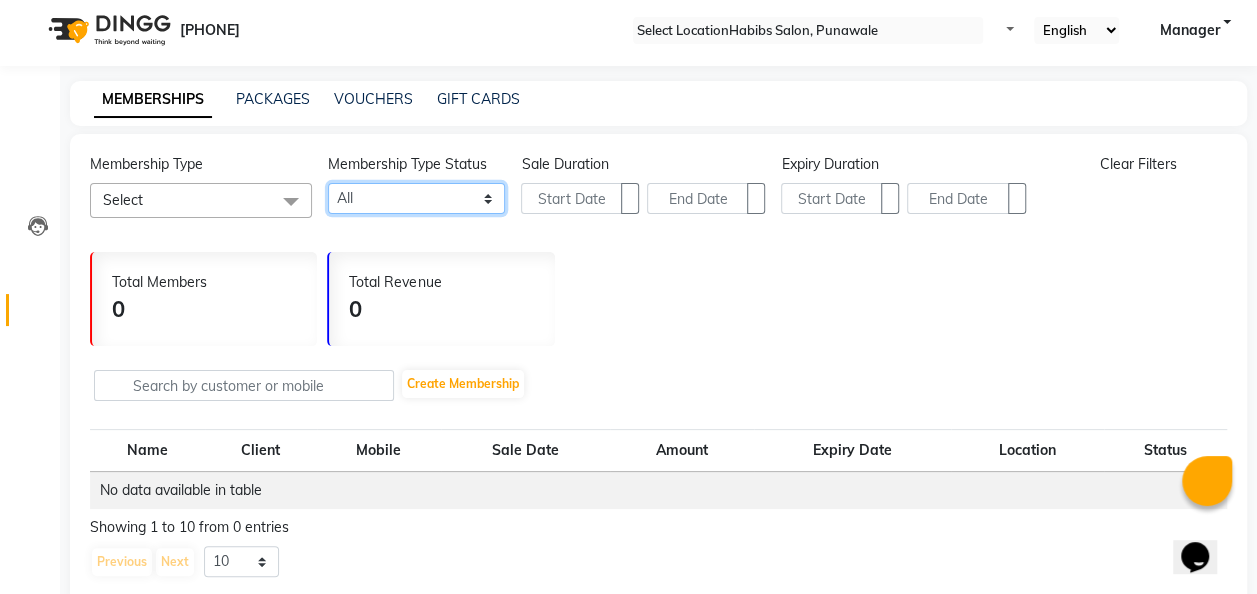 click on "Active Expired All" at bounding box center (417, 198) 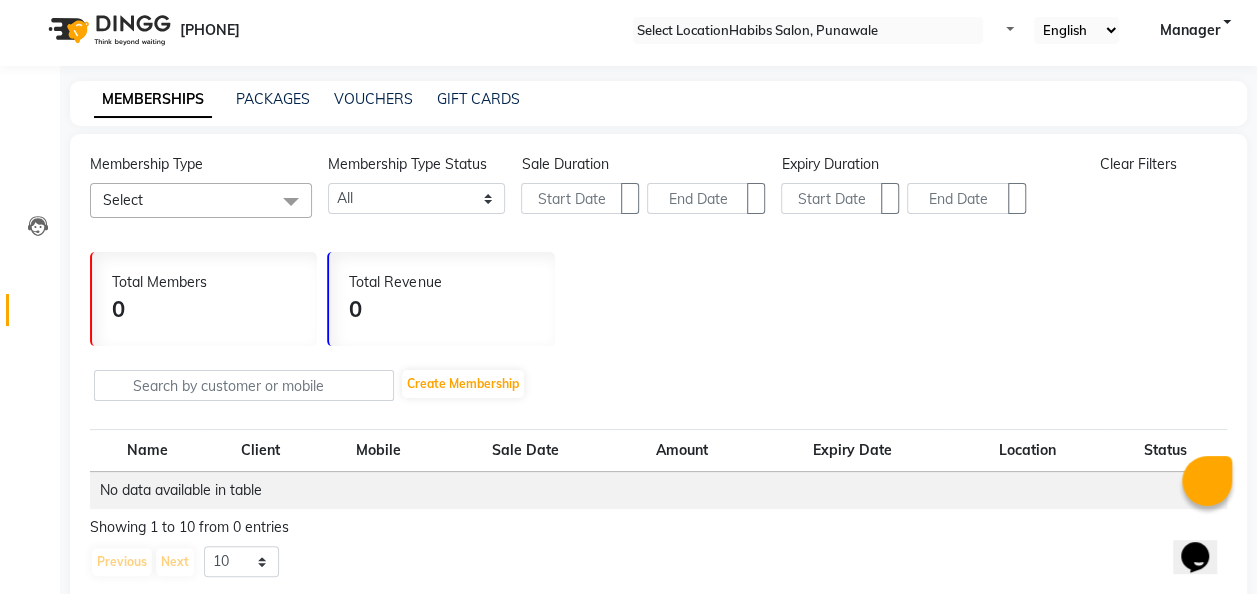 click on "Membership Type Status Active Expired All" at bounding box center (417, 186) 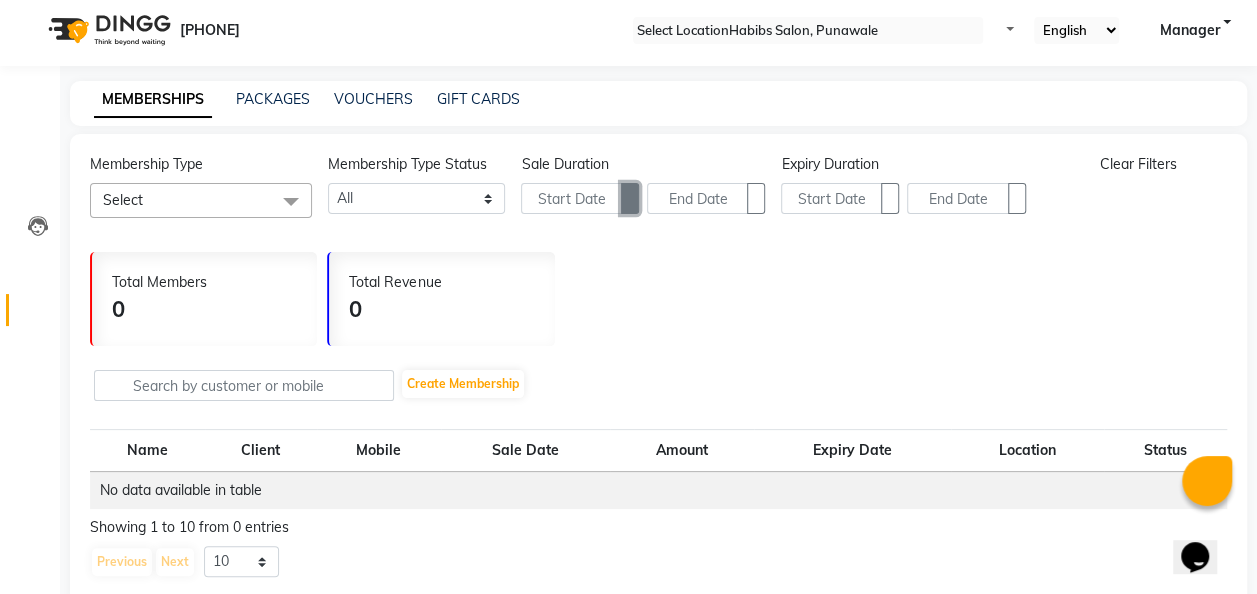 click at bounding box center (630, 198) 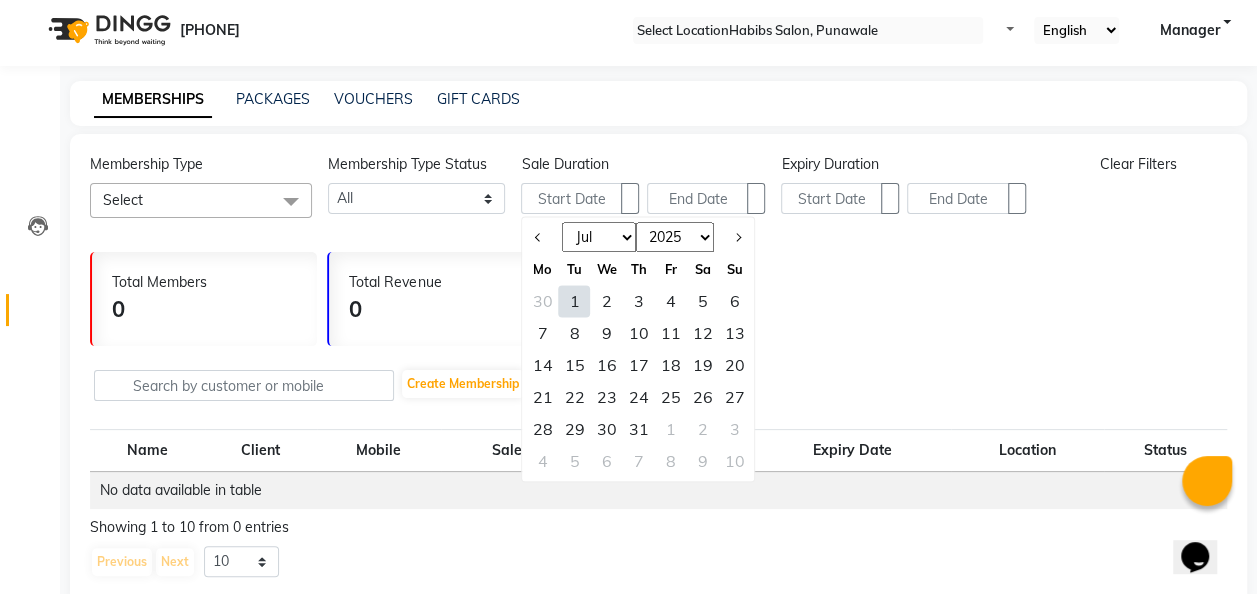 click on "1" at bounding box center [574, 301] 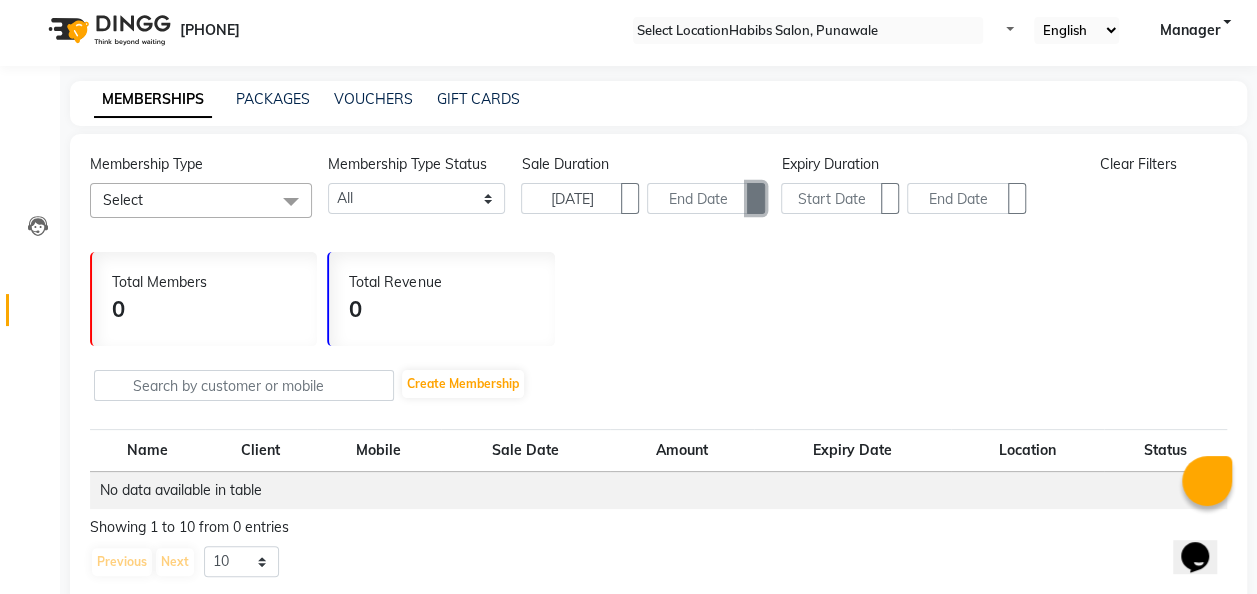 click at bounding box center [756, 198] 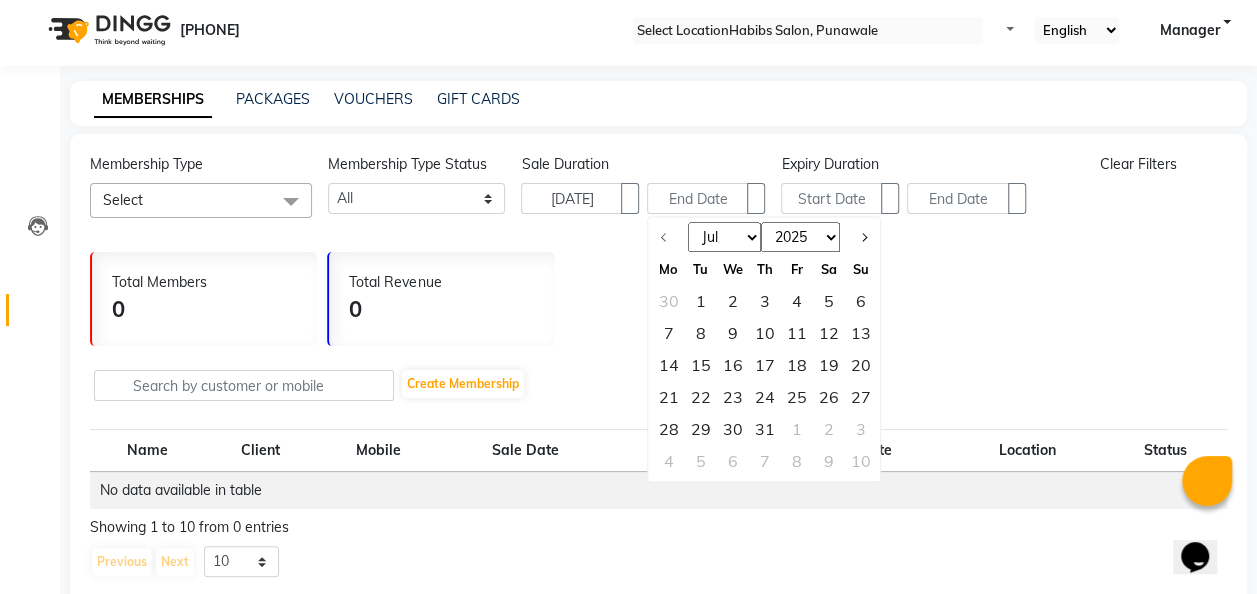 click on "2025 2026 2027 2028 2029 2030 2031 2032 2033 2034 2035" at bounding box center [800, 238] 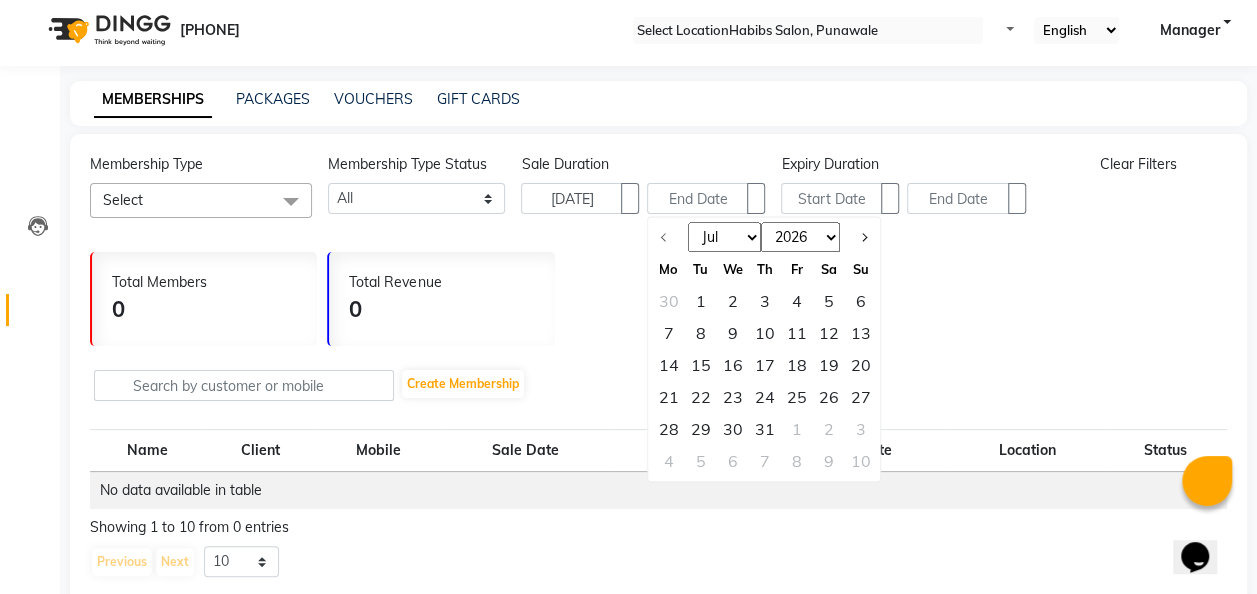click on "2025 2026 2027 2028 2029 2030 2031 2032 2033 2034 2035" at bounding box center [800, 238] 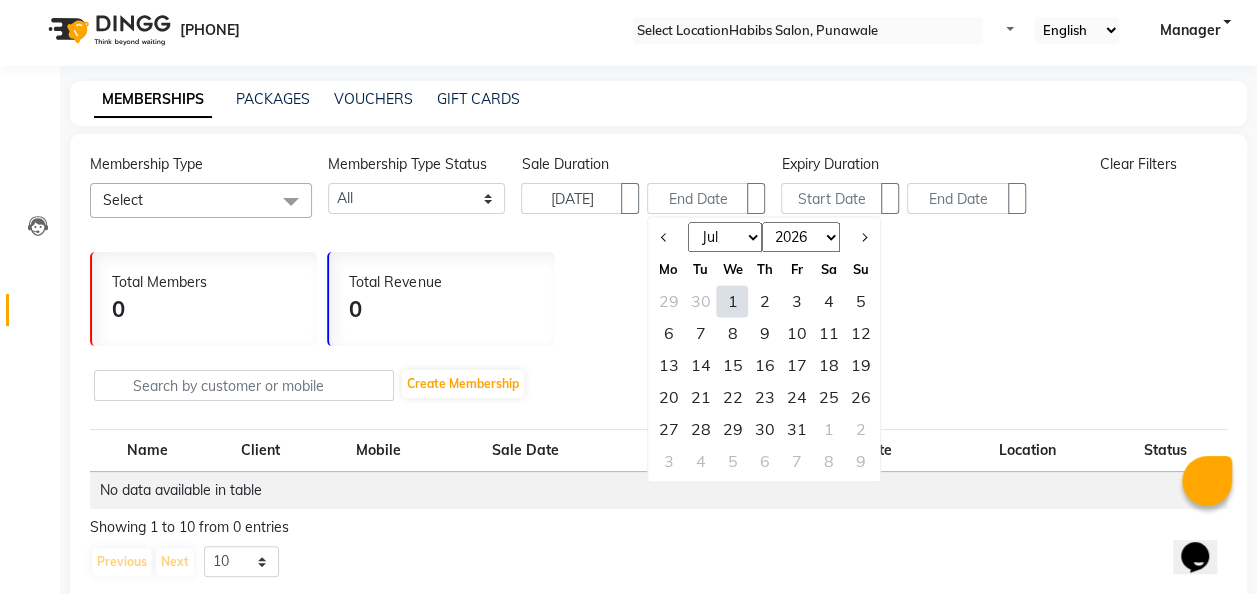 click on "1" at bounding box center (732, 301) 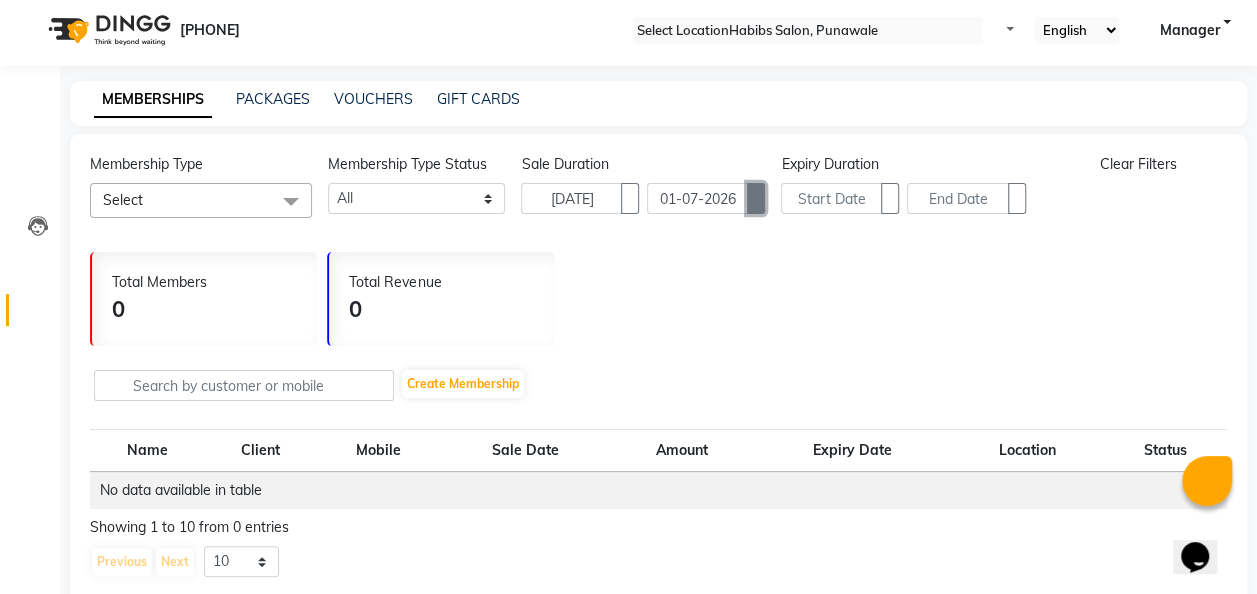 click at bounding box center [756, 199] 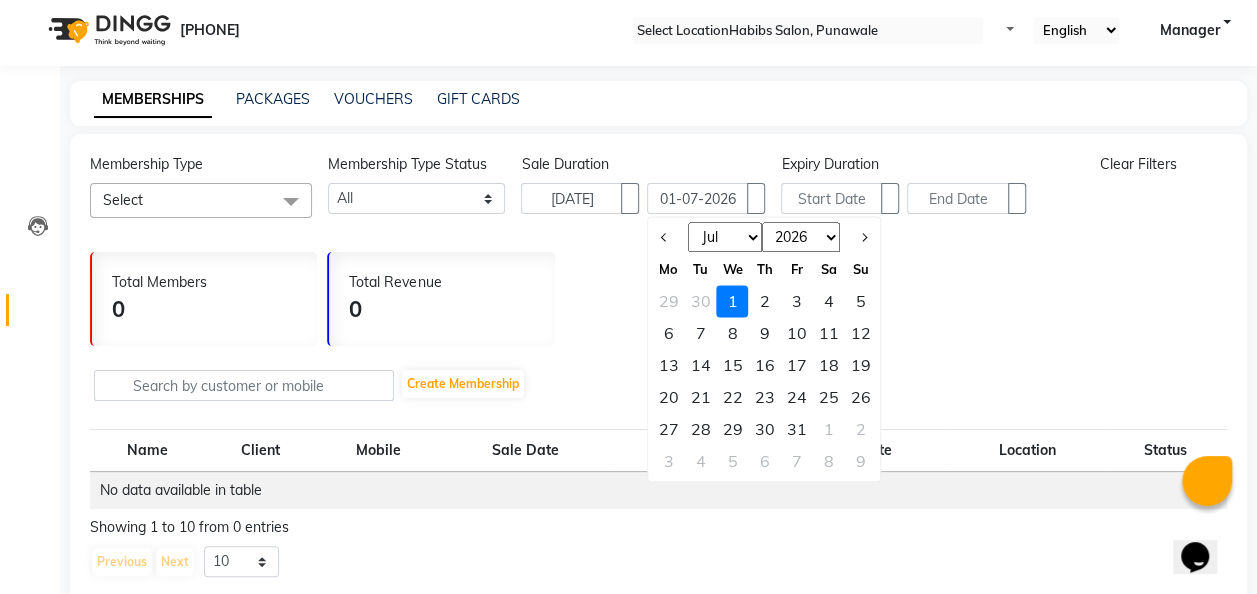 click on "2025 2026 2027 2028 2029 2030 2031 2032 2033 2034 2035 2036" at bounding box center (801, 238) 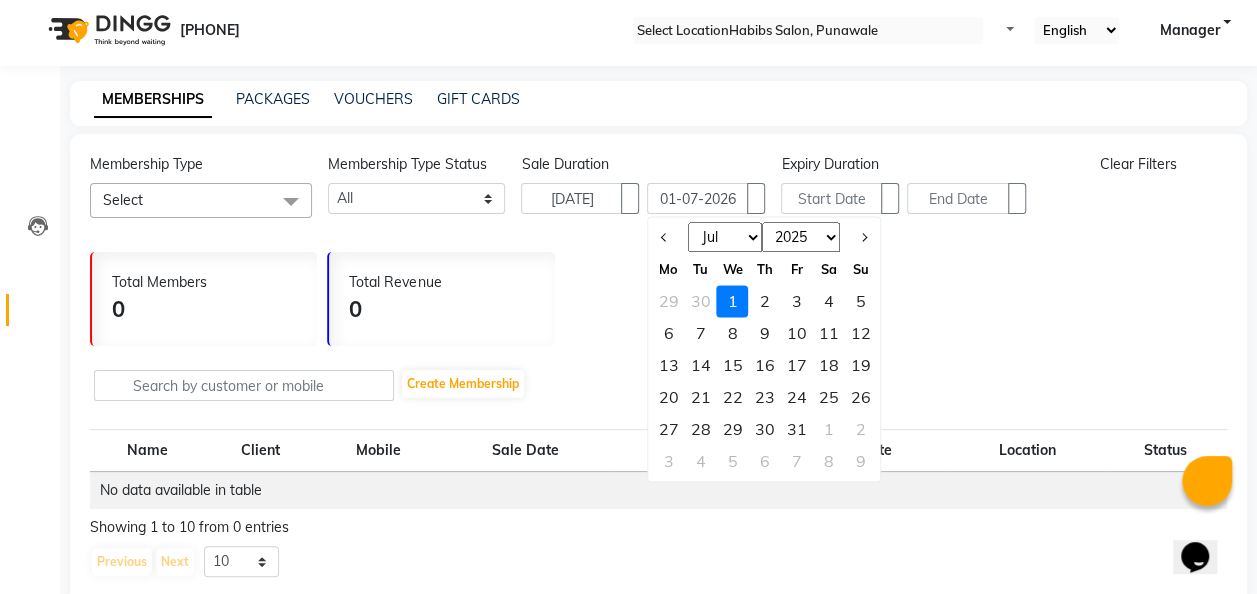click on "2025 2026 2027 2028 2029 2030 2031 2032 2033 2034 2035 2036" at bounding box center (801, 238) 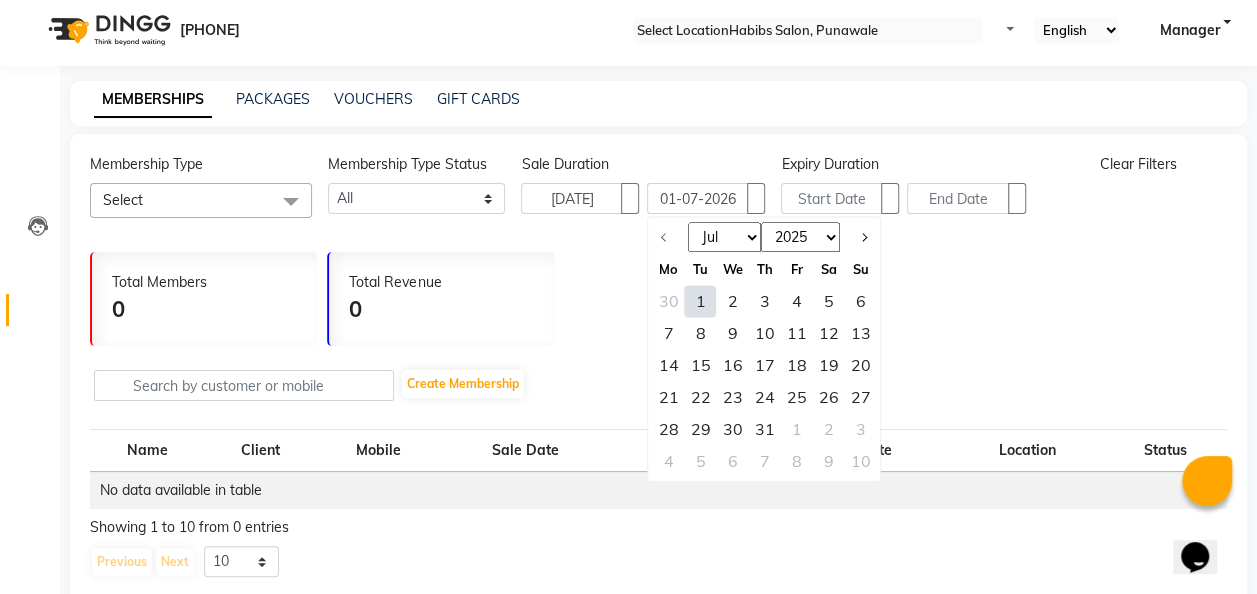 click on "1" at bounding box center (700, 301) 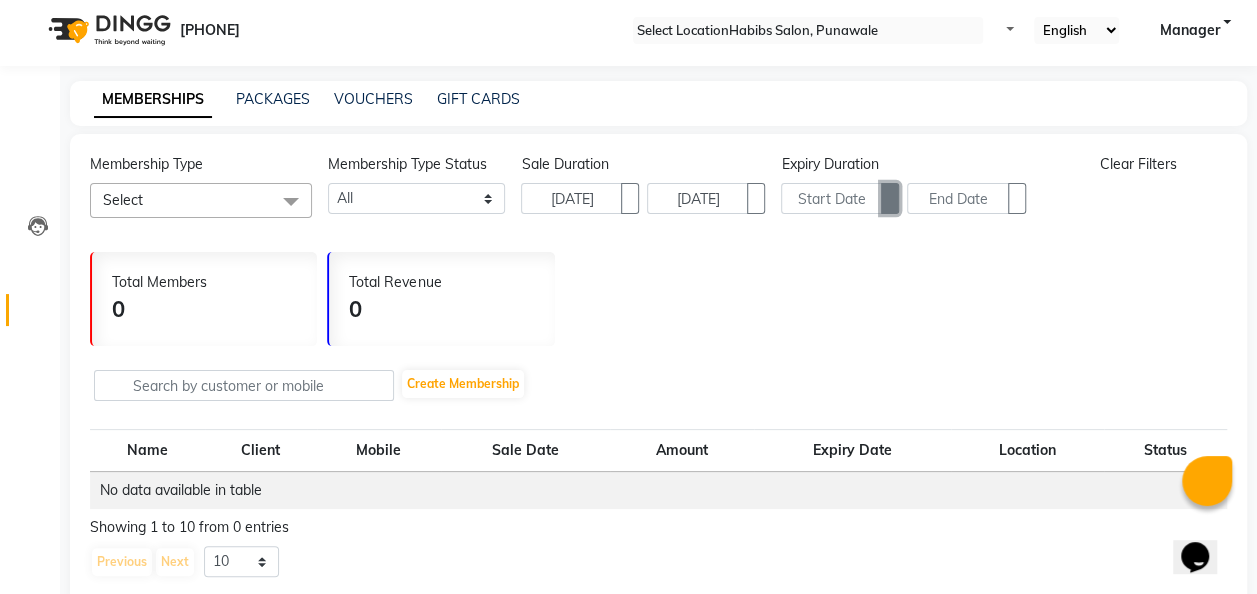 click at bounding box center (630, 198) 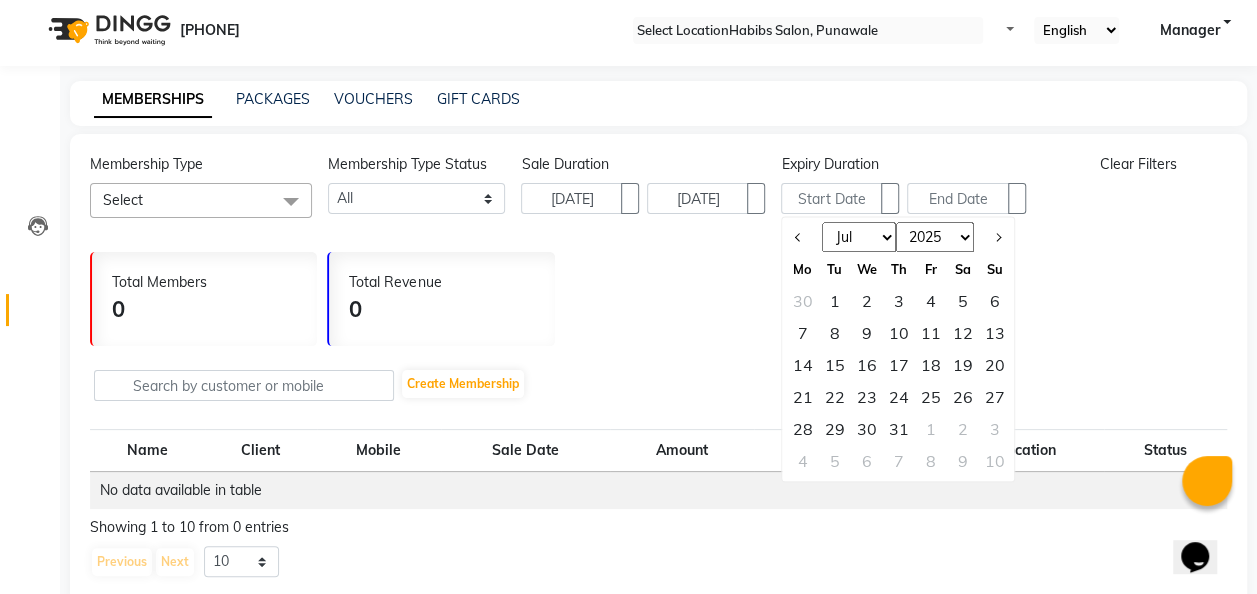 click on "2015 2016 2017 2018 2019 2020 2021 2022 2023 2024 2025 2026 2027 2028 2029 2030 2031 2032 2033 2034 2035" at bounding box center (935, 238) 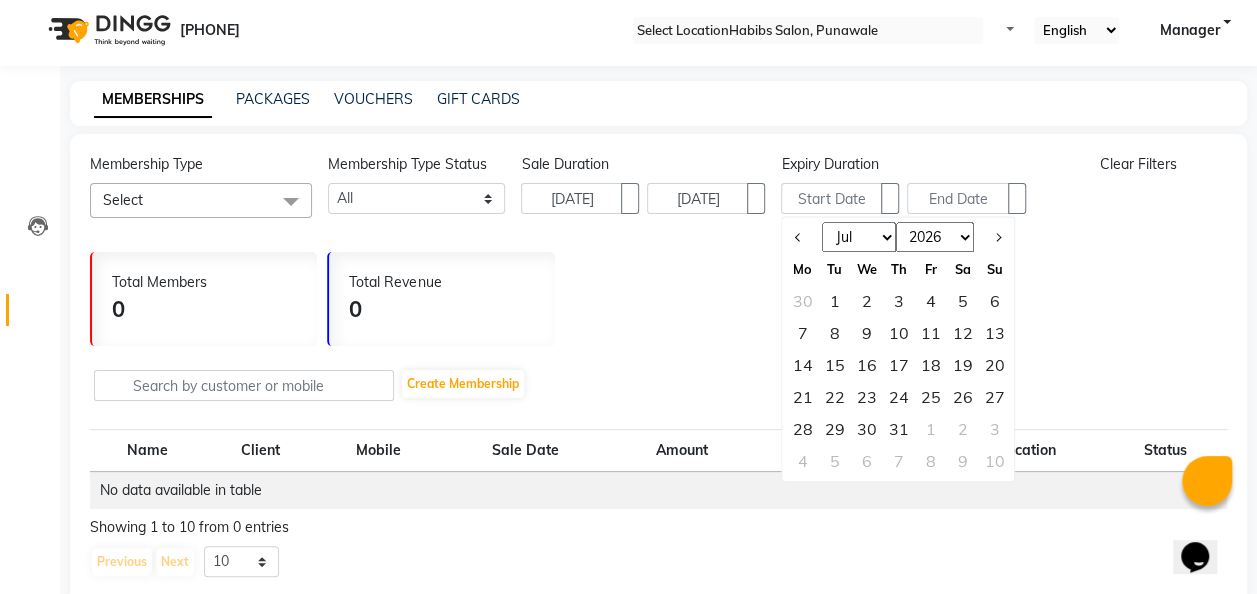 click on "2015 2016 2017 2018 2019 2020 2021 2022 2023 2024 2025 2026 2027 2028 2029 2030 2031 2032 2033 2034 2035" at bounding box center [935, 238] 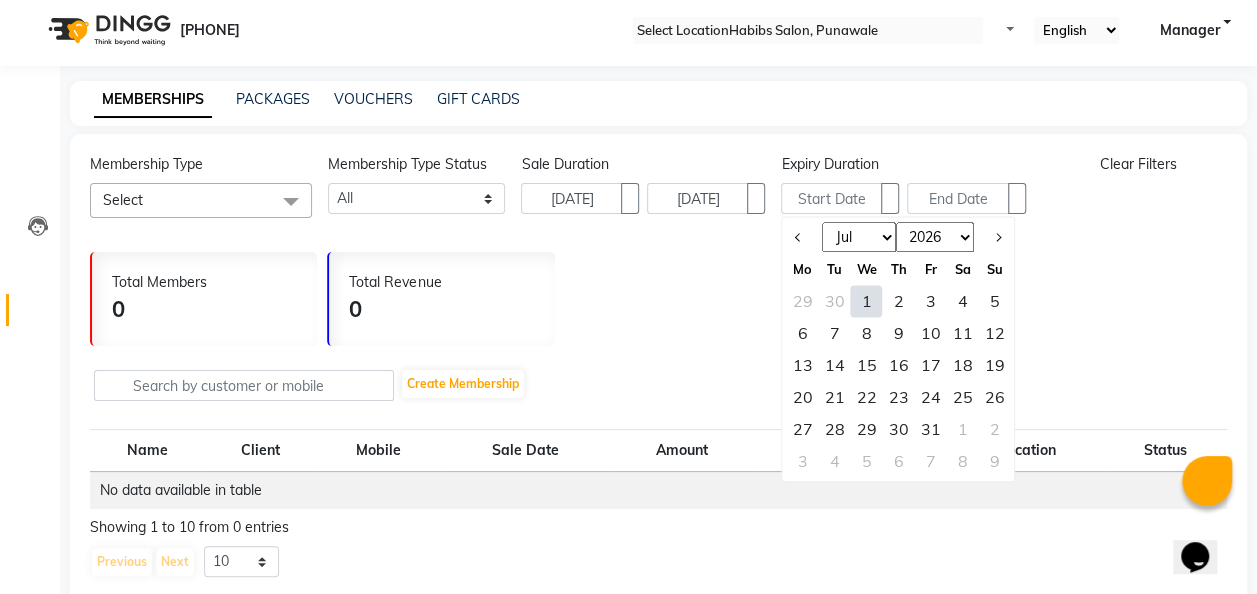 click on "1" at bounding box center (866, 301) 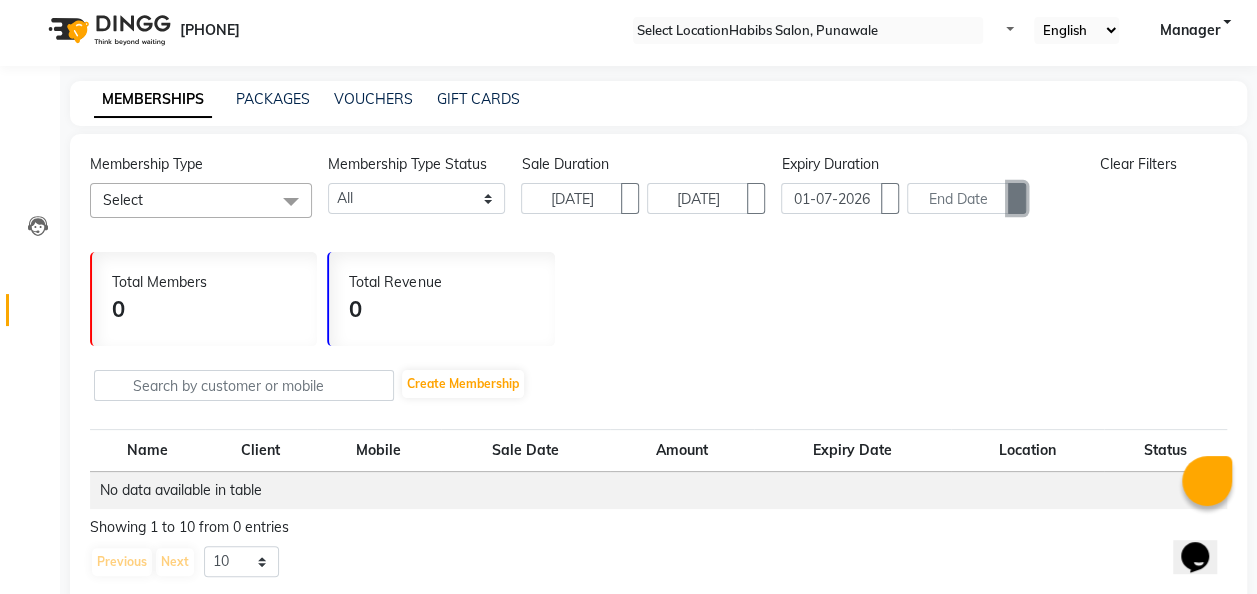 click at bounding box center (756, 198) 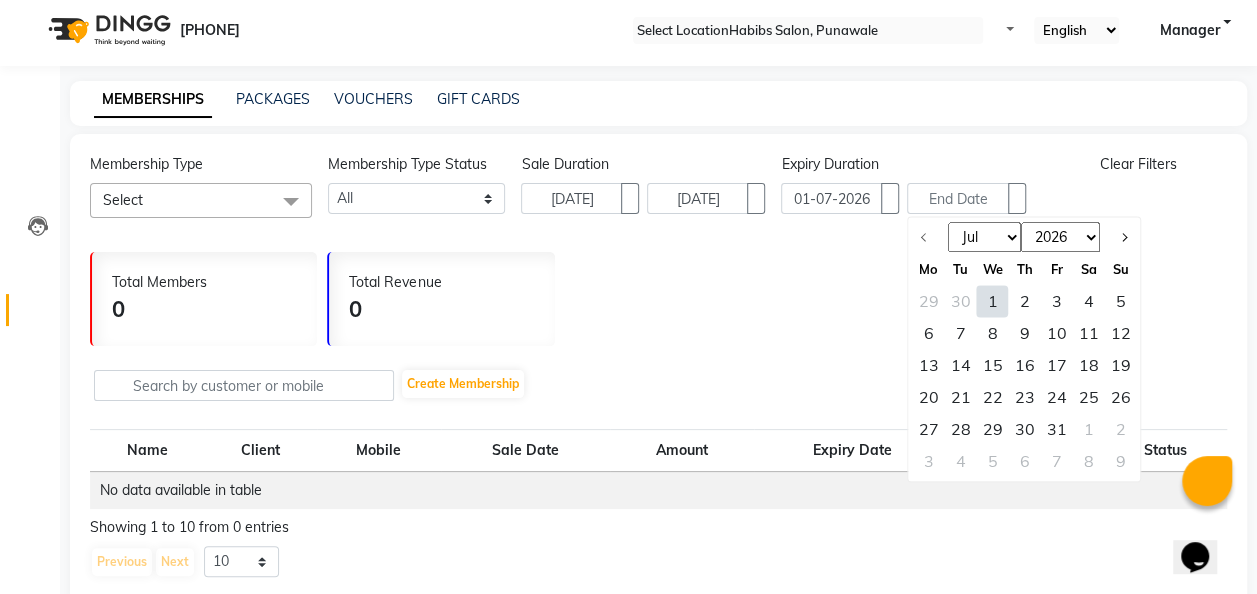 click on "1" at bounding box center [992, 301] 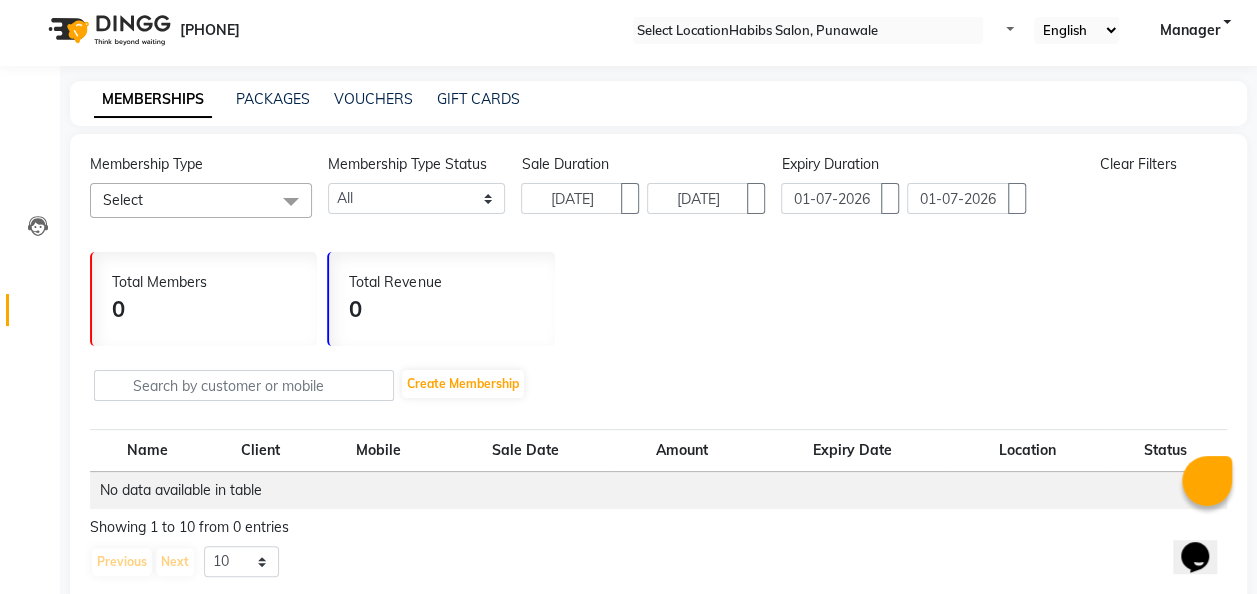 click on "Name" at bounding box center (147, 451) 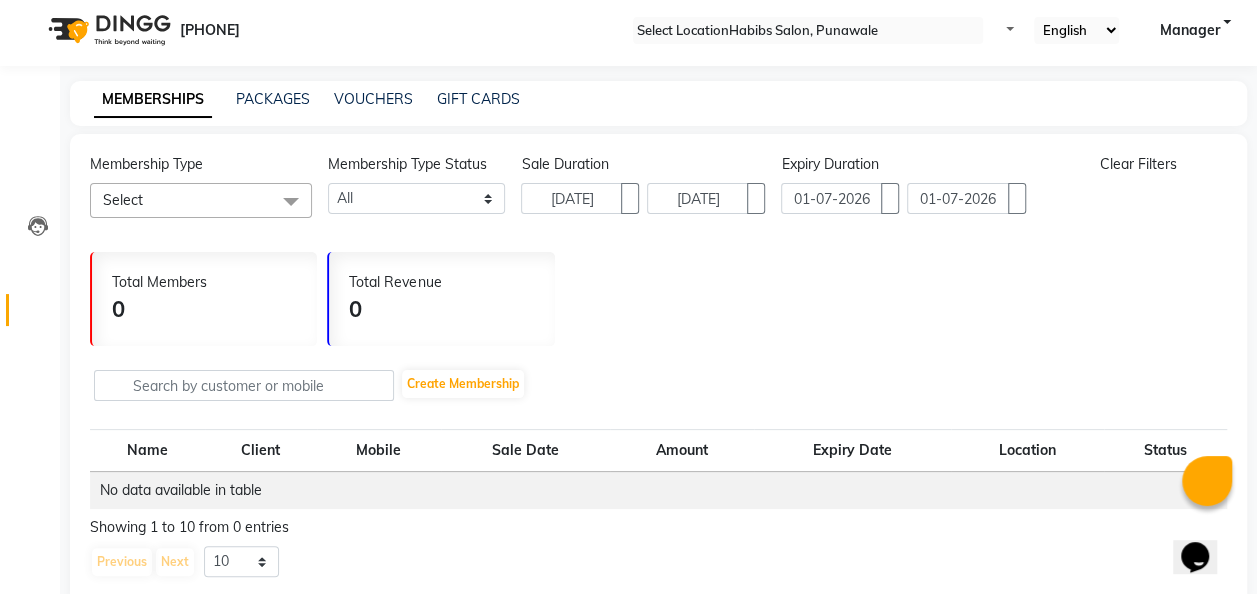 click on "Name" at bounding box center [147, 451] 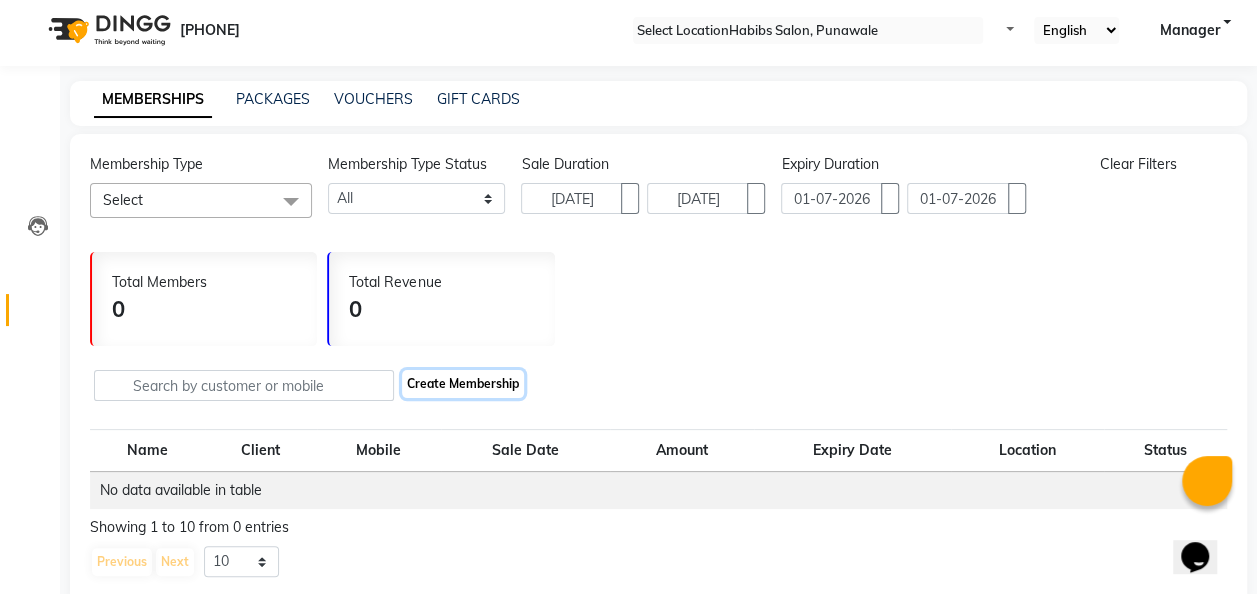 click on "Create Membership" at bounding box center (463, 384) 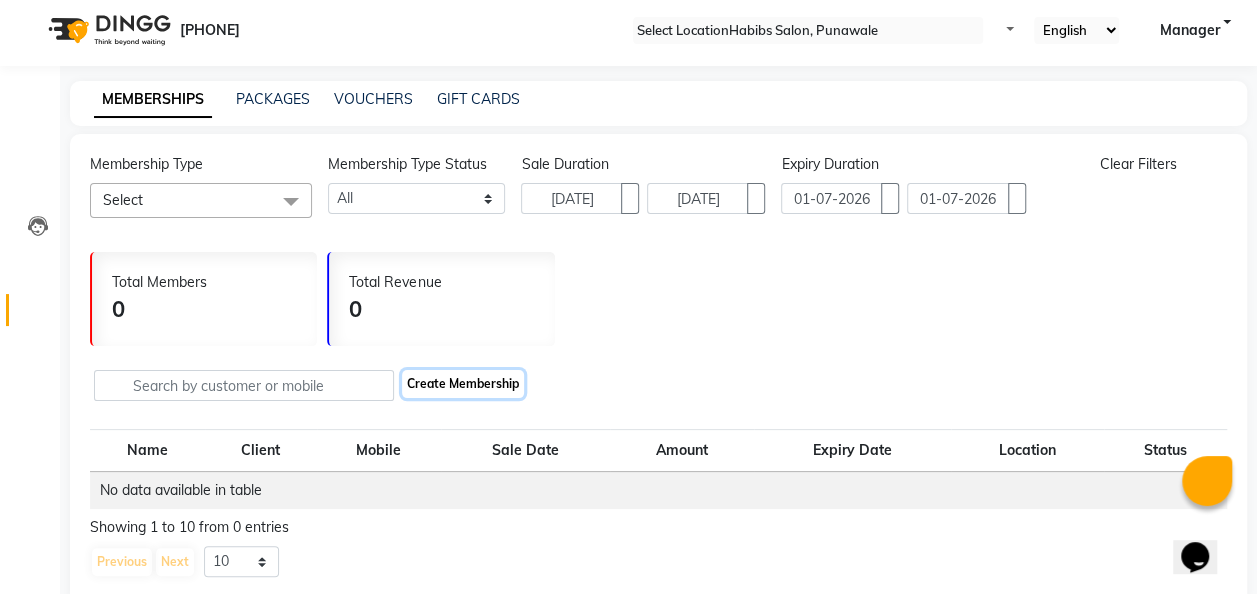 click on "Create Membership" at bounding box center [463, 384] 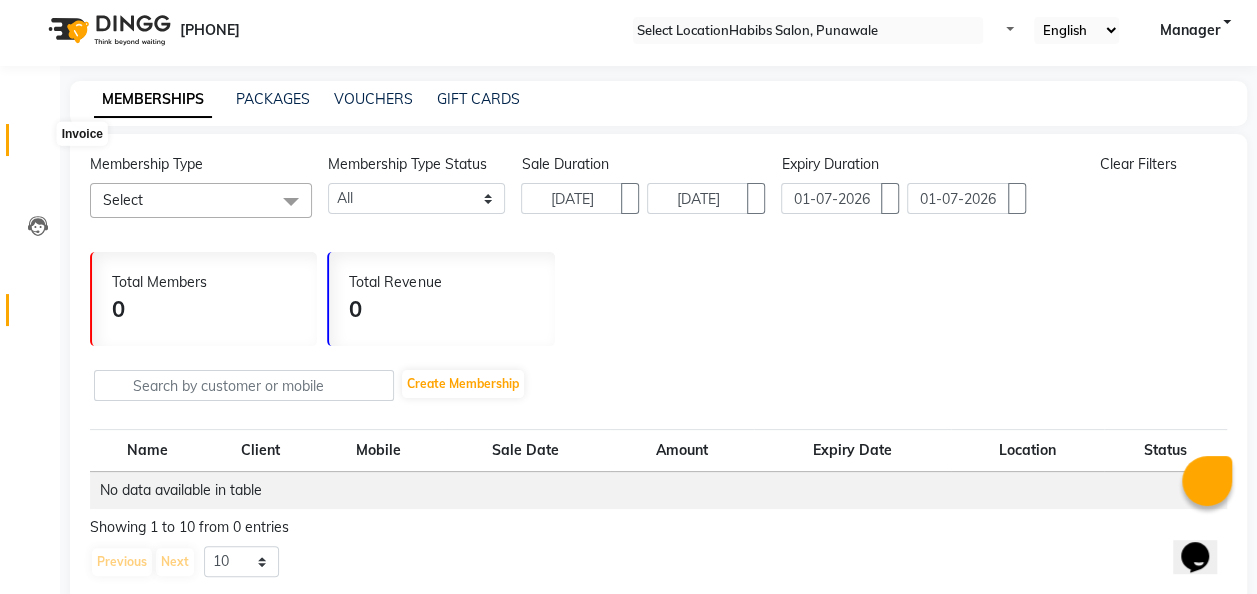click at bounding box center (38, 145) 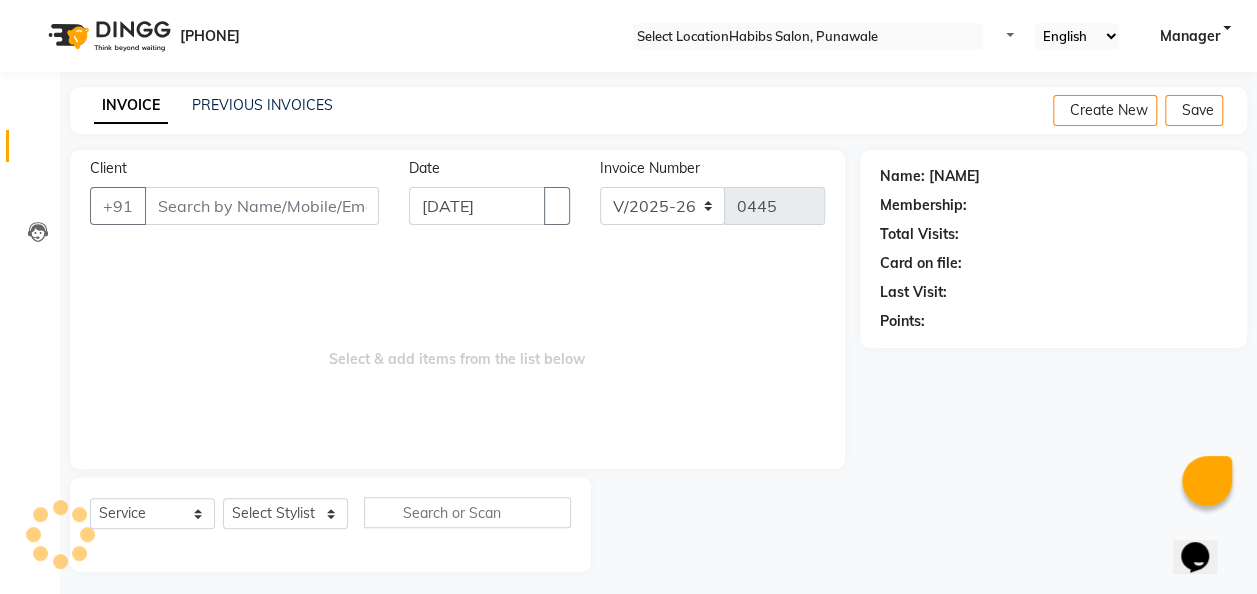 scroll, scrollTop: 6, scrollLeft: 0, axis: vertical 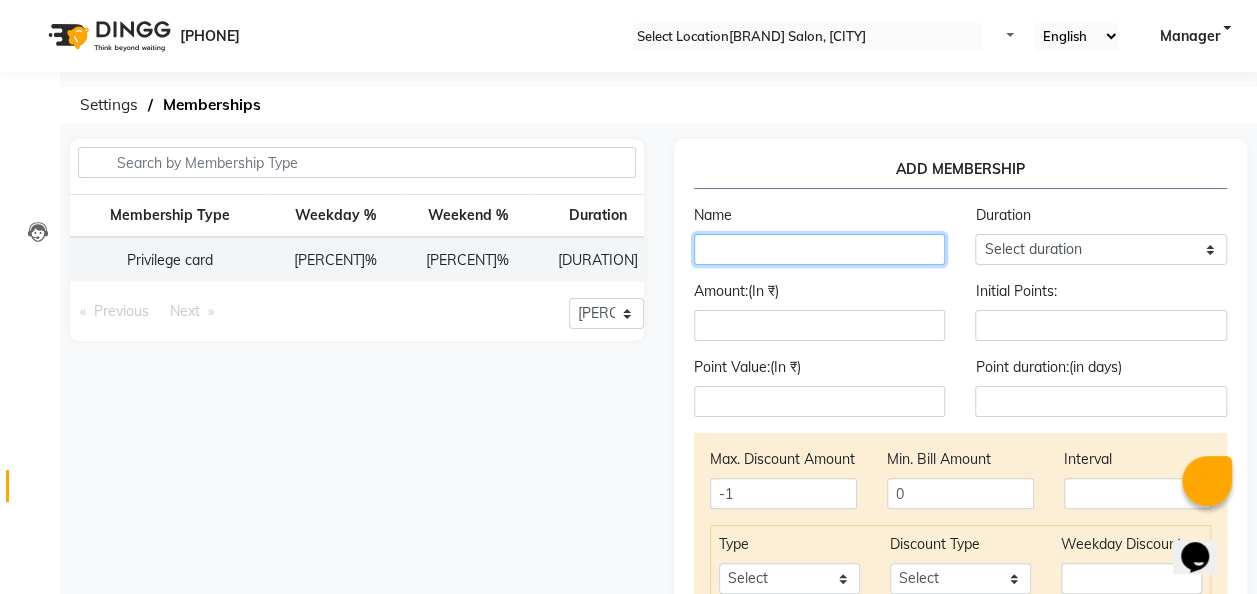click at bounding box center (820, 249) 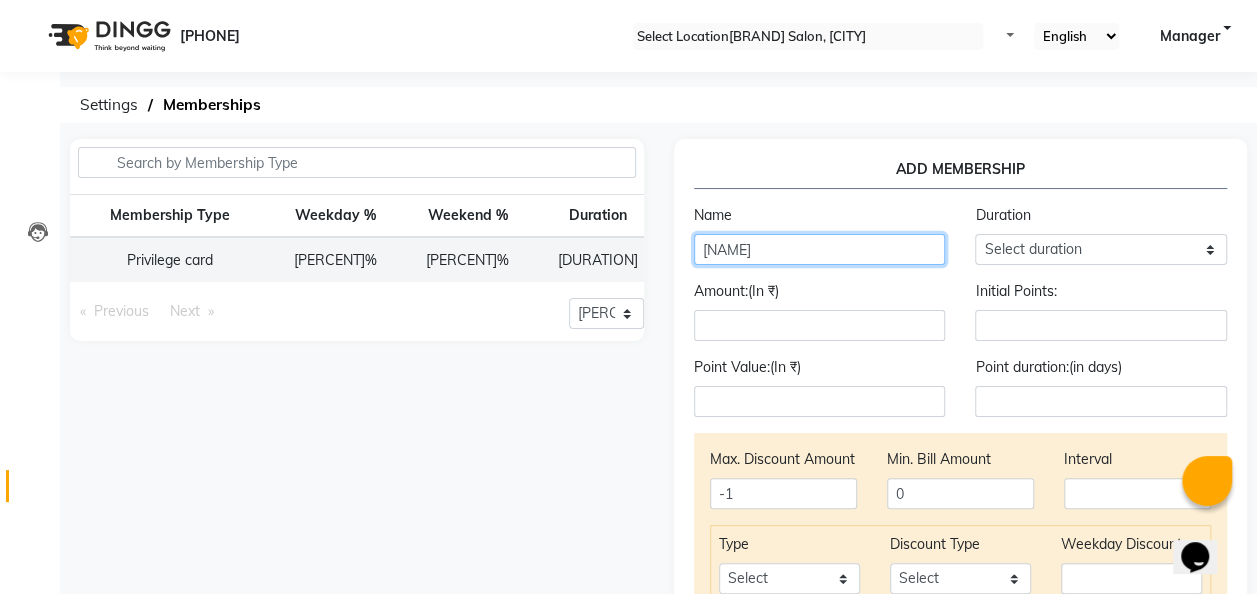 type on "[NAME]" 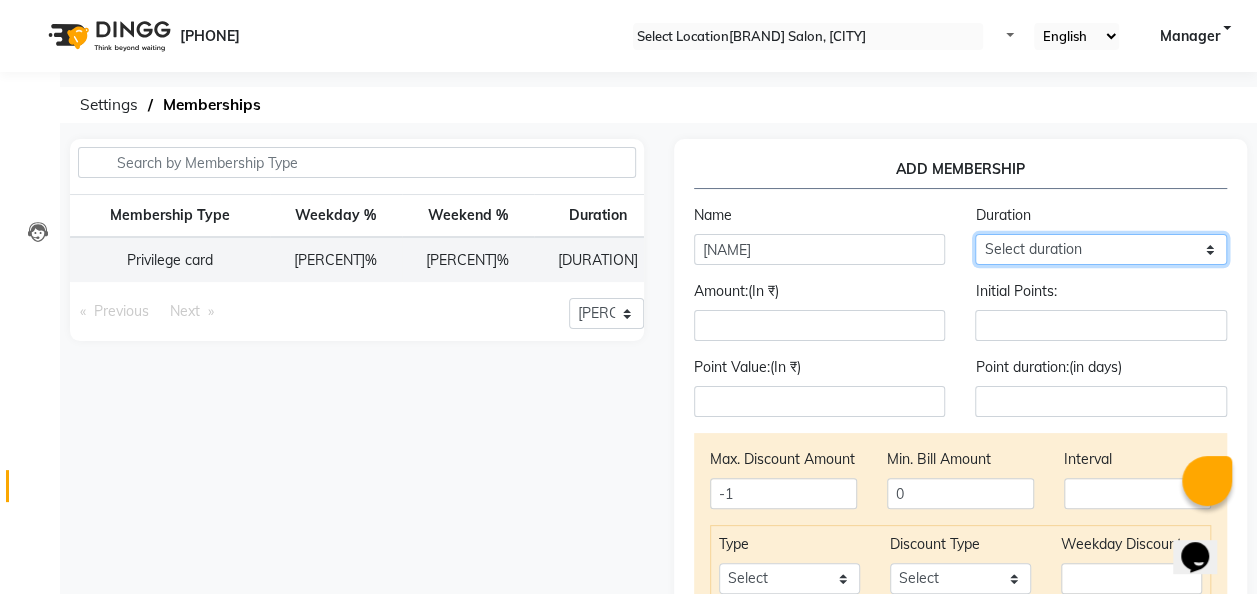 click on "Select duration Week  Half-month  Month  Year  Life Time  4 Months  8 Months  6 Months  15 Months  18 Months  30 Months  90 Days  210 Days  240 Days  270 Days  395 Days  425 Days  1 Day  2 Years  10 Months  3 Years  5 Years" at bounding box center [1101, 249] 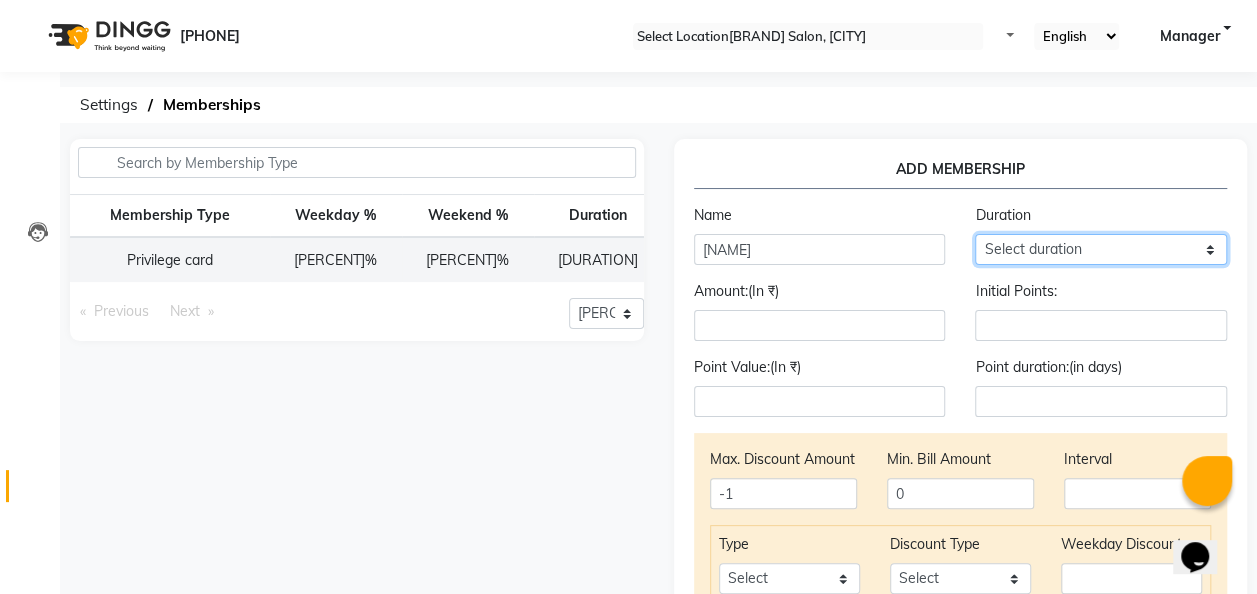 select on "4: [DURATION]" 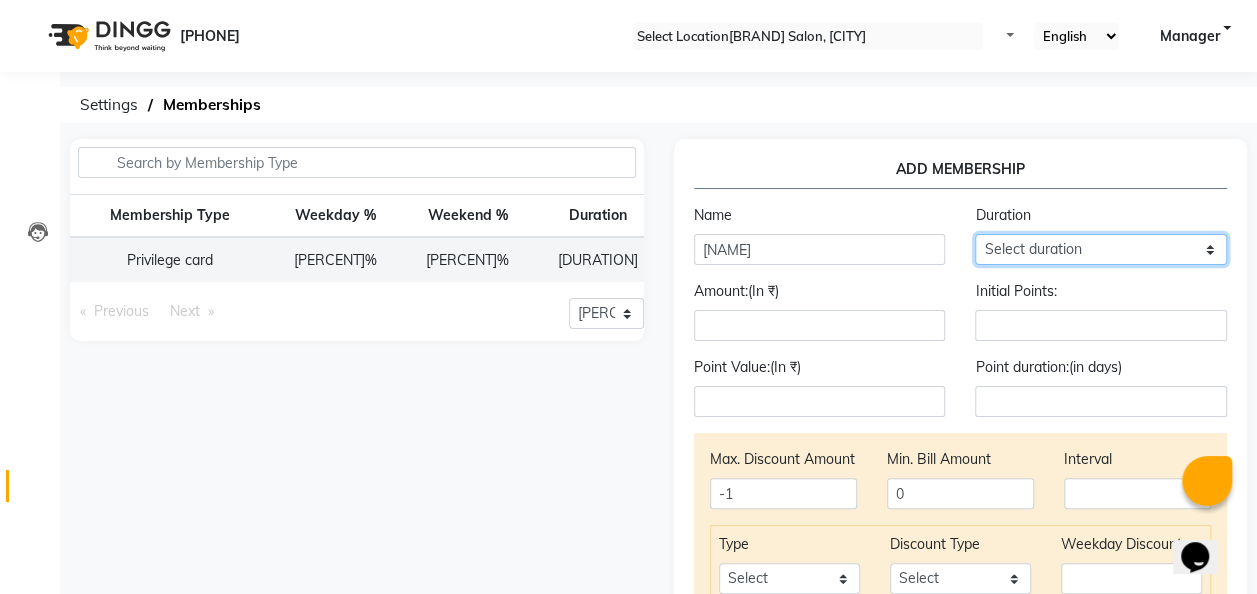 click on "Select duration Week  Half-month  Month  Year  Life Time  4 Months  8 Months  6 Months  15 Months  18 Months  30 Months  90 Days  210 Days  240 Days  270 Days  395 Days  425 Days  1 Day  2 Years  10 Months  3 Years  5 Years" at bounding box center (1101, 249) 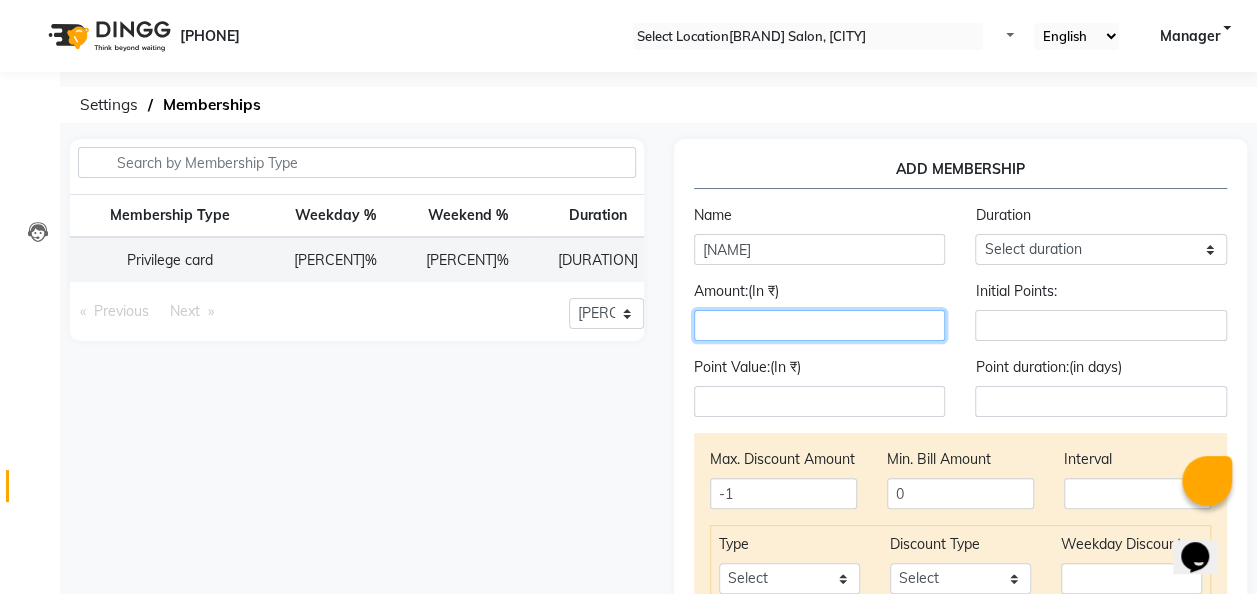 click at bounding box center [820, 325] 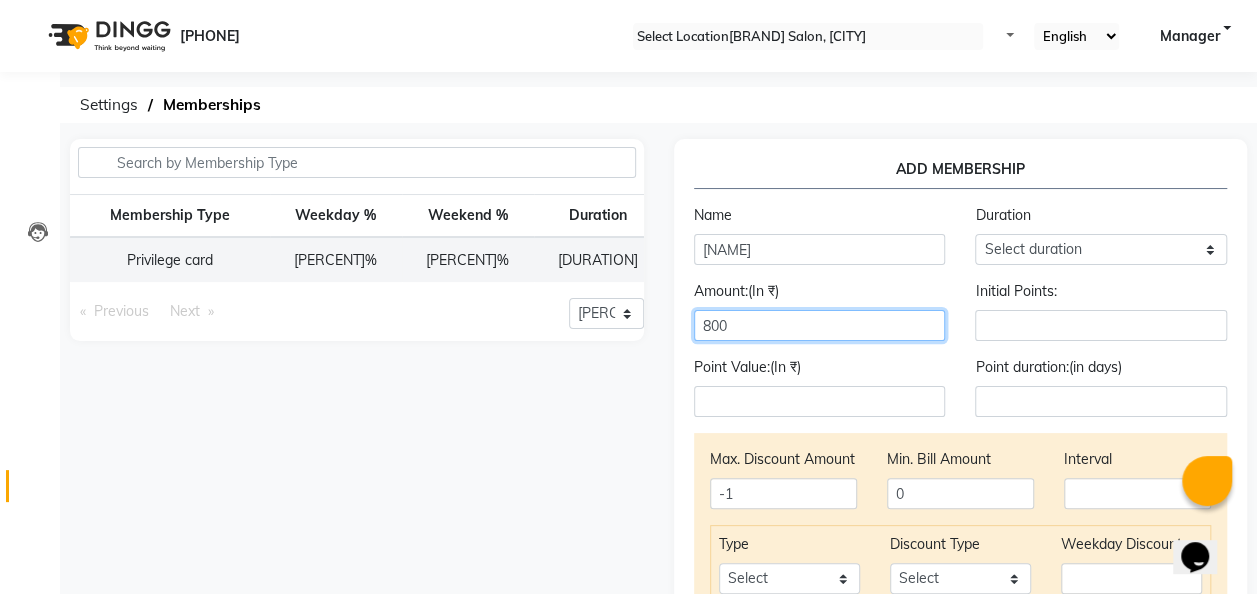 scroll, scrollTop: 420, scrollLeft: 0, axis: vertical 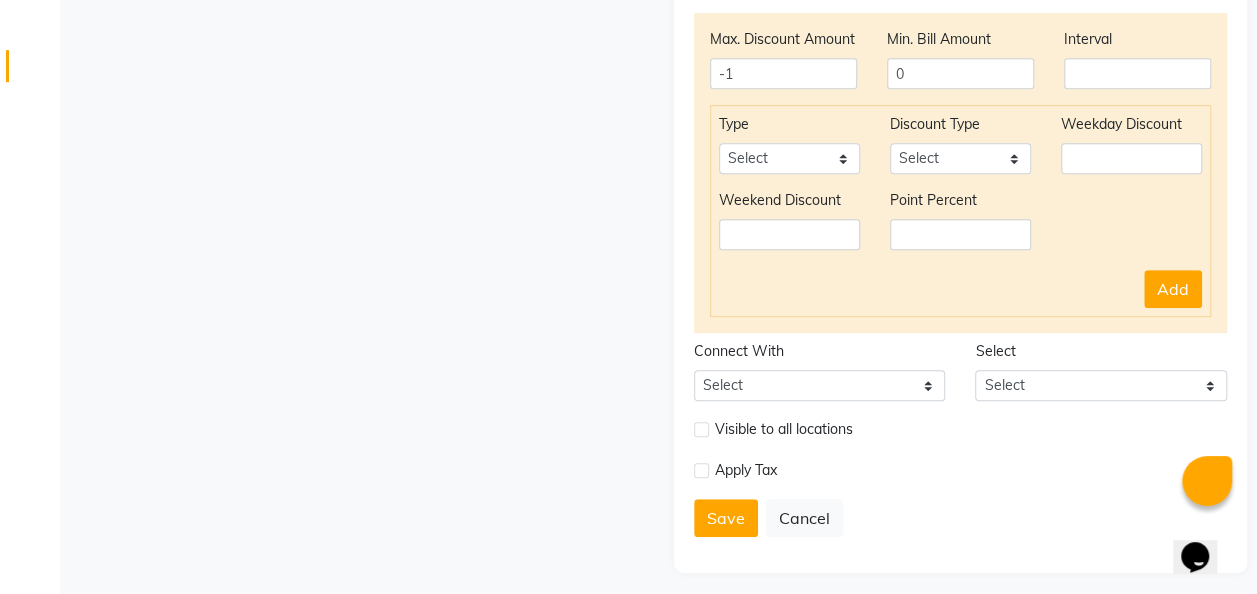 type on "800" 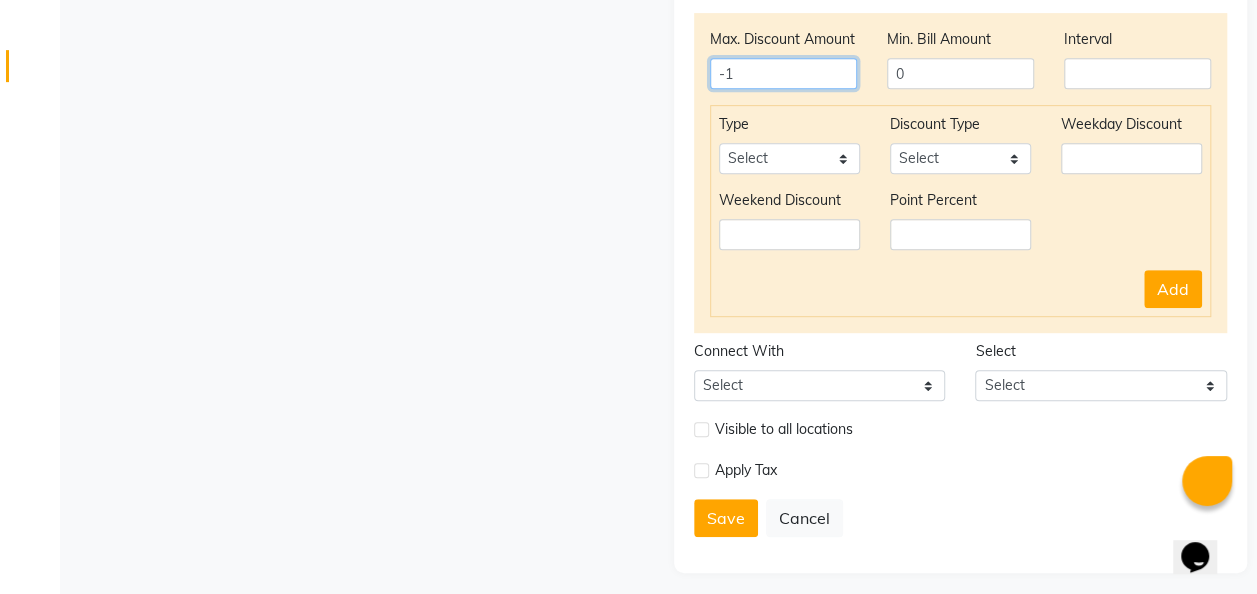 click on "-1" at bounding box center (783, 73) 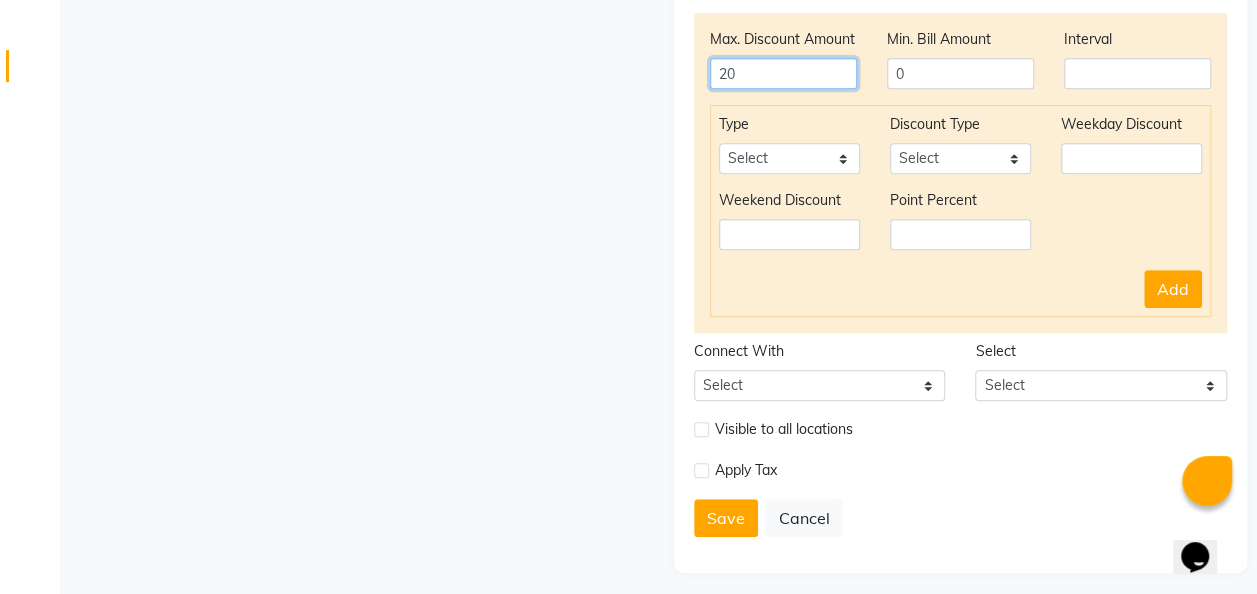 type on "[NUMBER]" 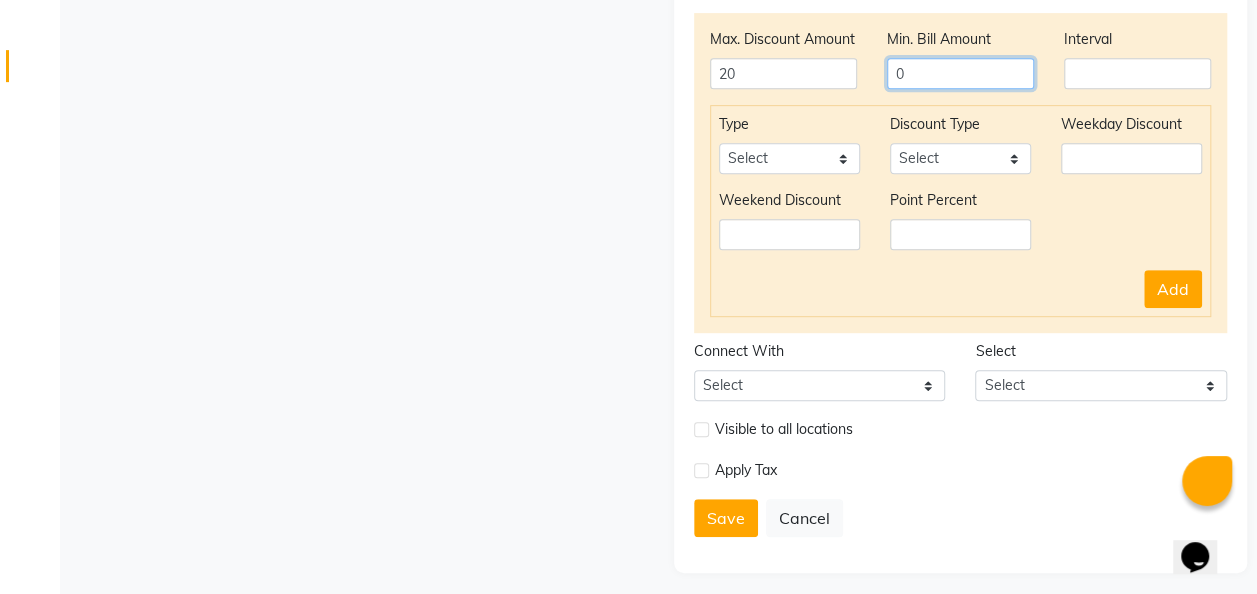 click on "[AGE]" at bounding box center [960, 73] 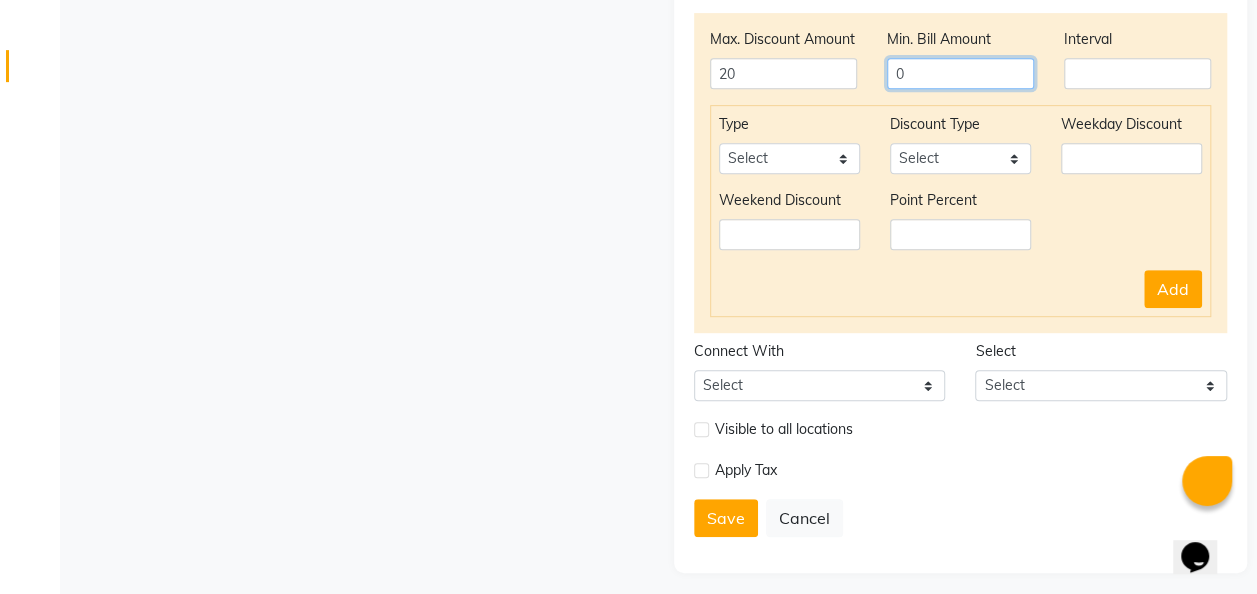 type on "1000" 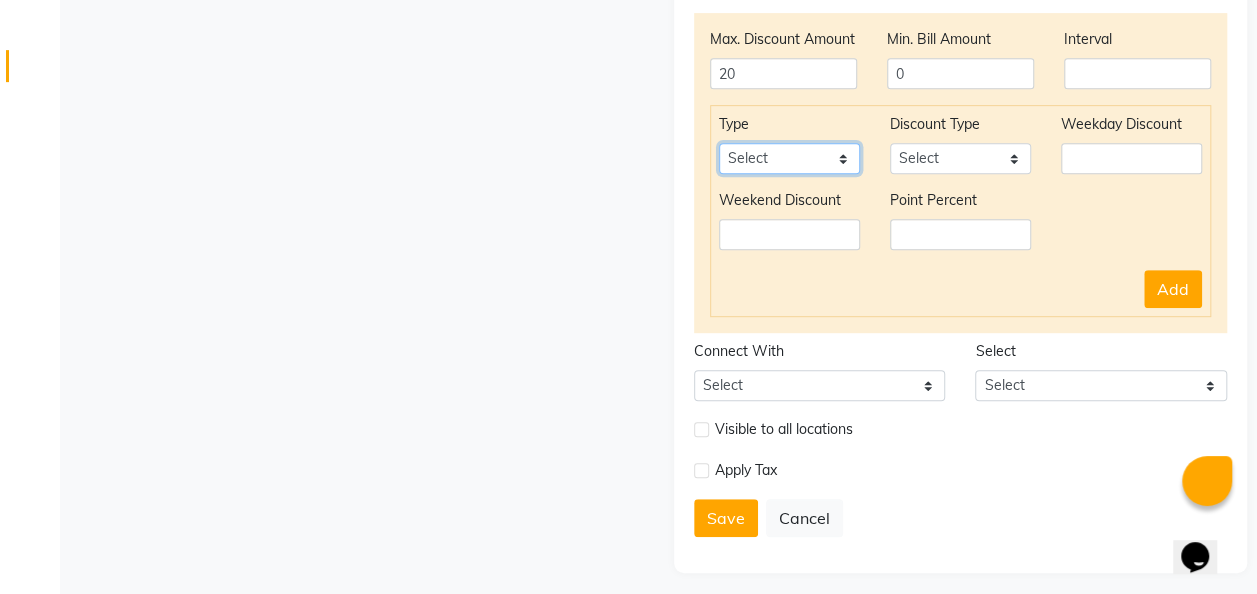 click on "Select Service Product Package Prepaid Voucher" at bounding box center [789, 158] 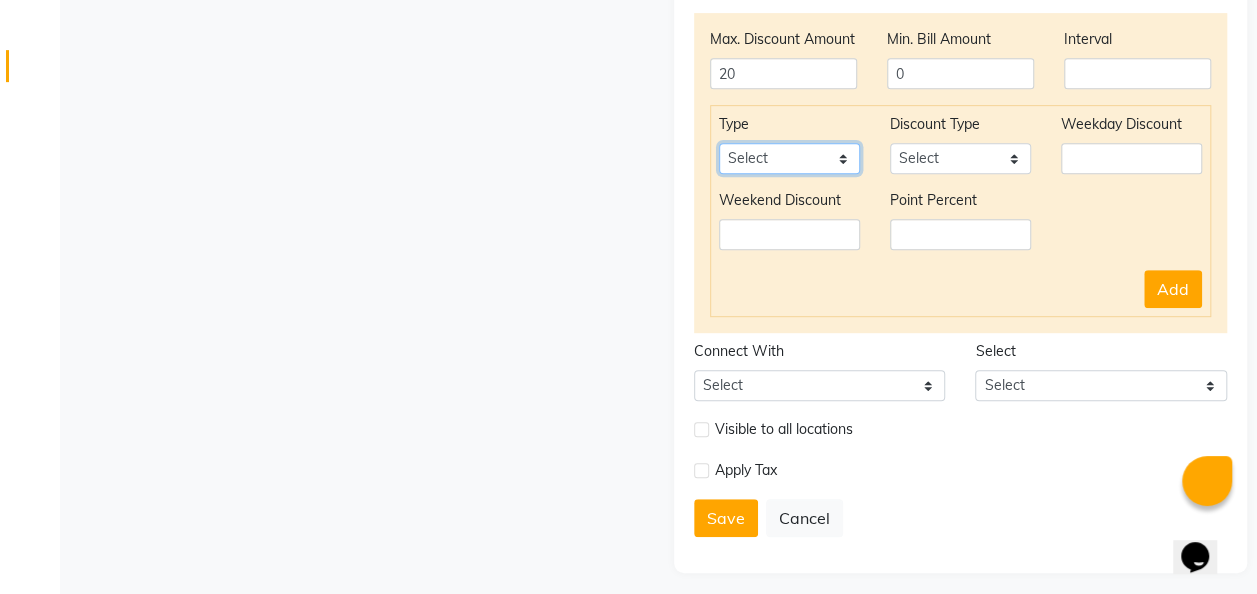 select on "service" 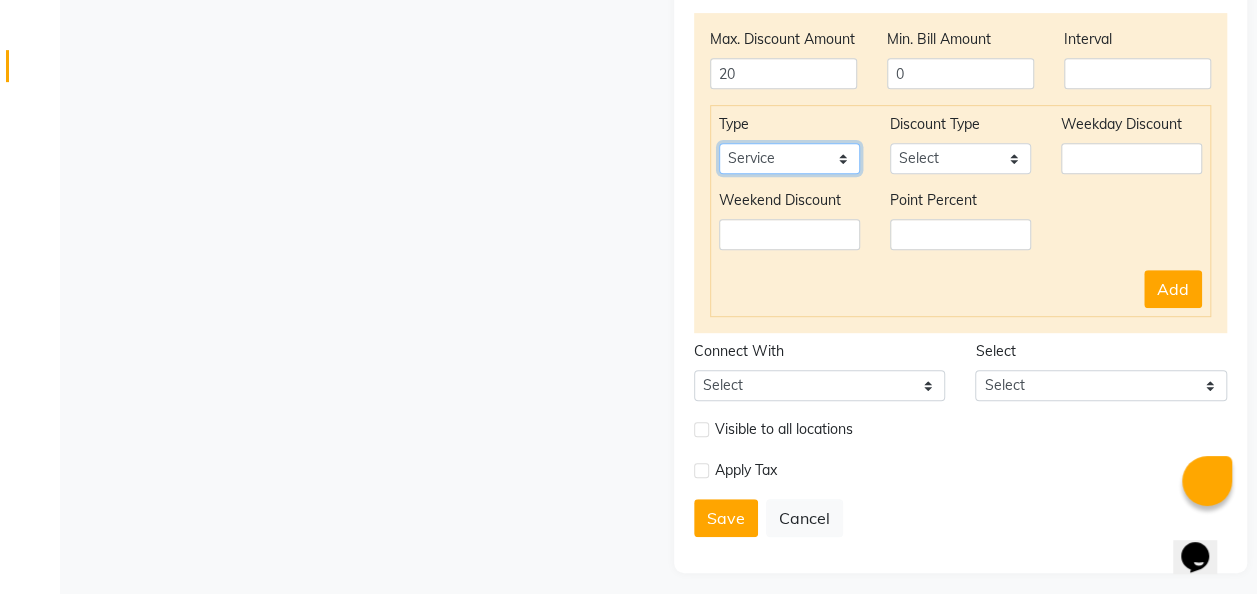 click on "Select Service Product Package Prepaid Voucher" at bounding box center [789, 158] 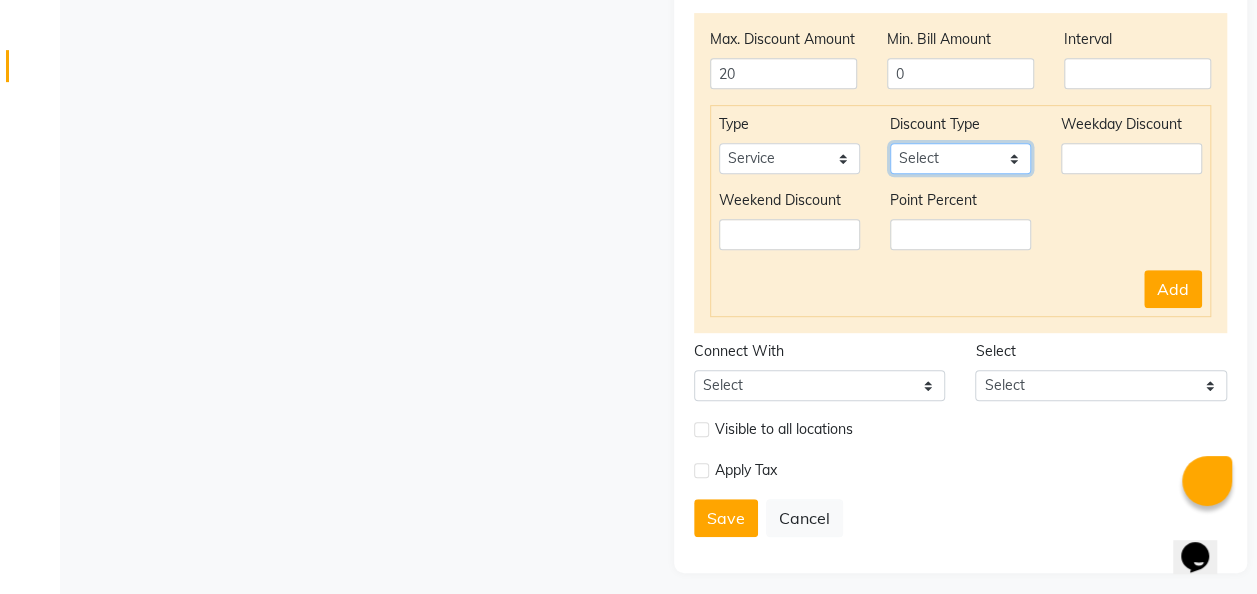 click on "Select Percent Flat" at bounding box center [960, 158] 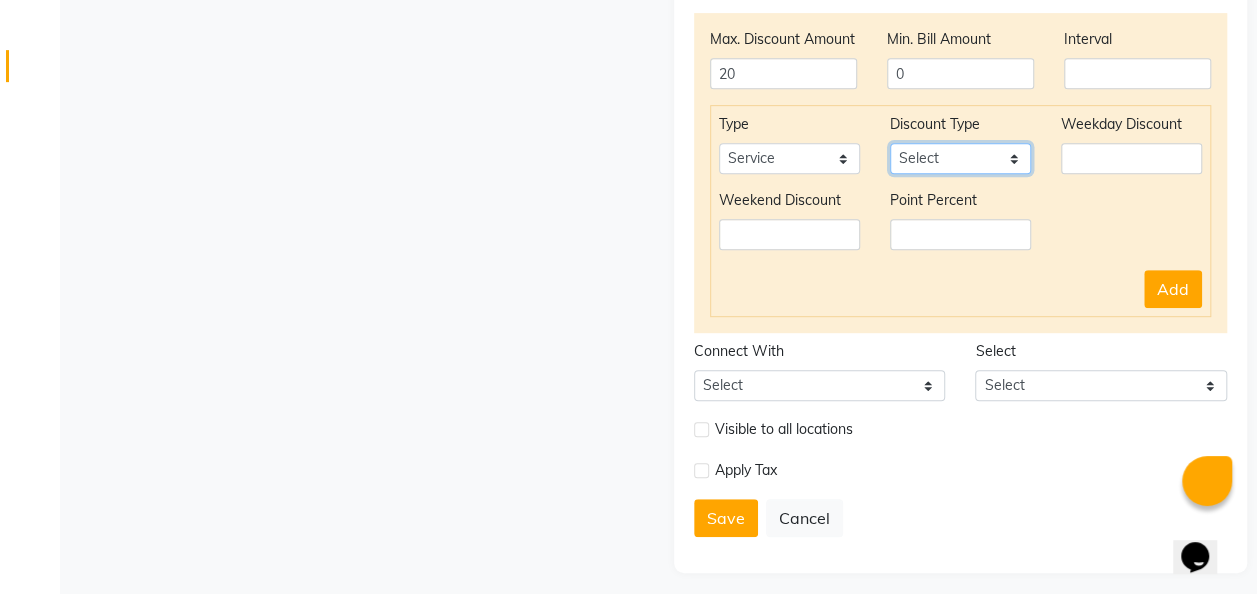 select on "Flat" 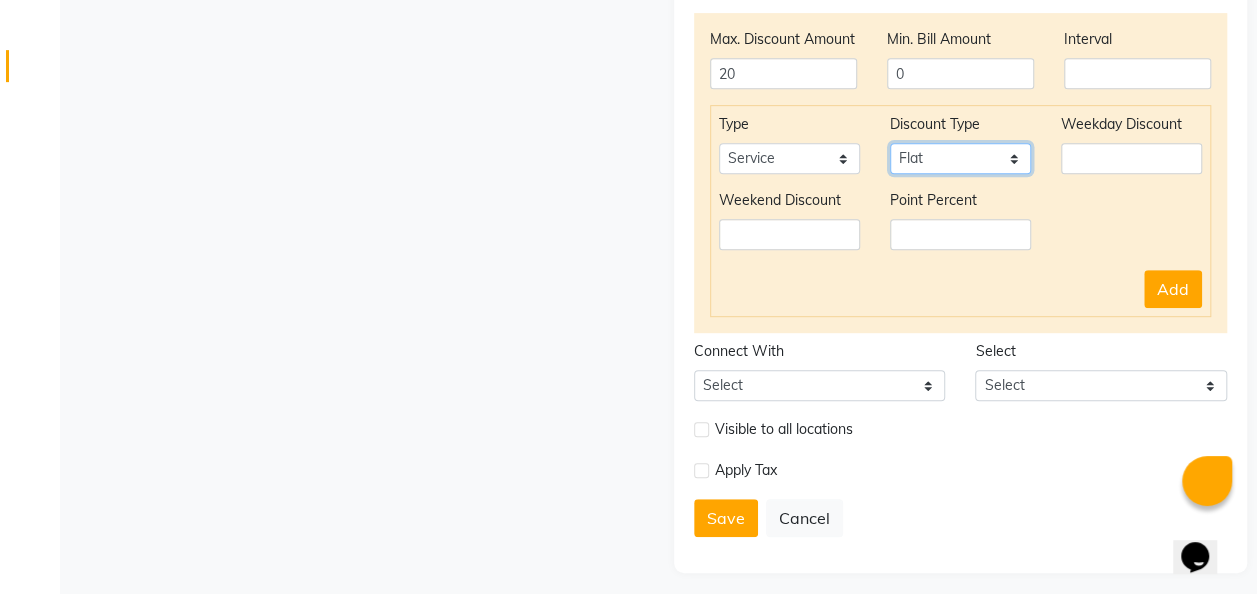 click on "Select Percent Flat" at bounding box center [960, 158] 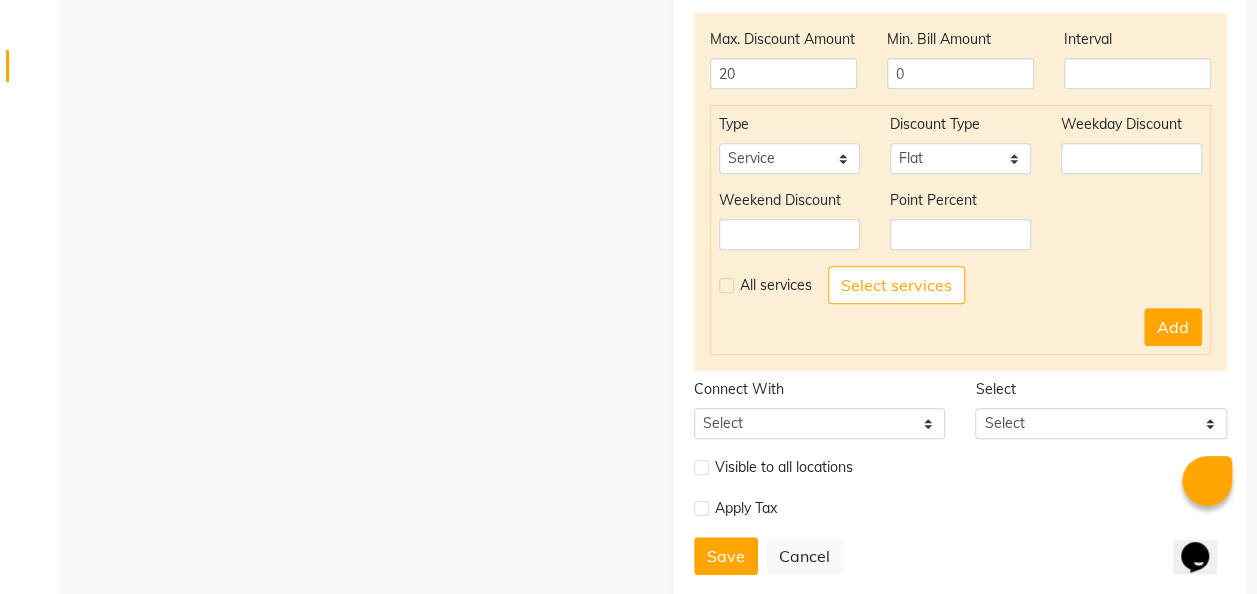 click at bounding box center (726, 285) 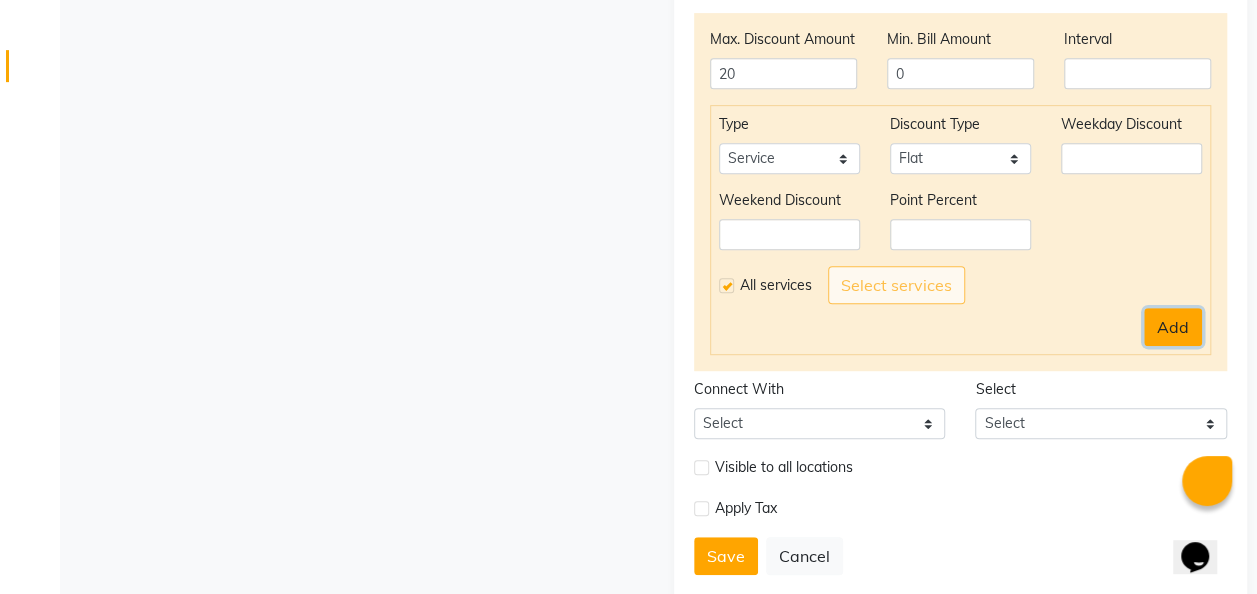 click on "Add" at bounding box center [1173, 327] 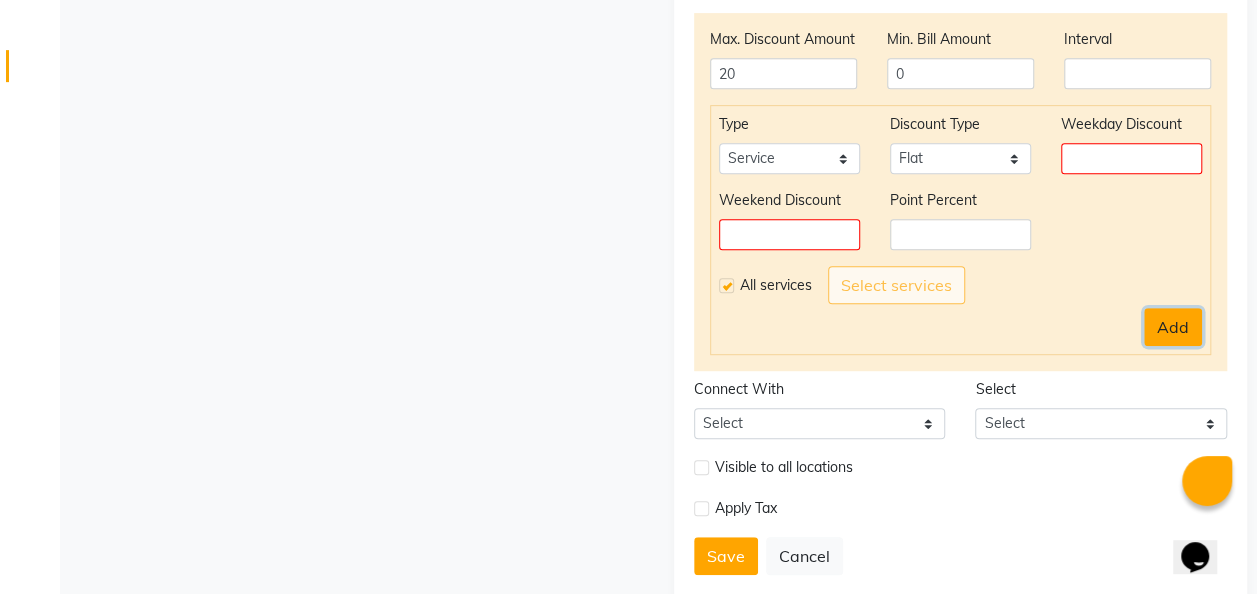 click on "Add" at bounding box center [1173, 327] 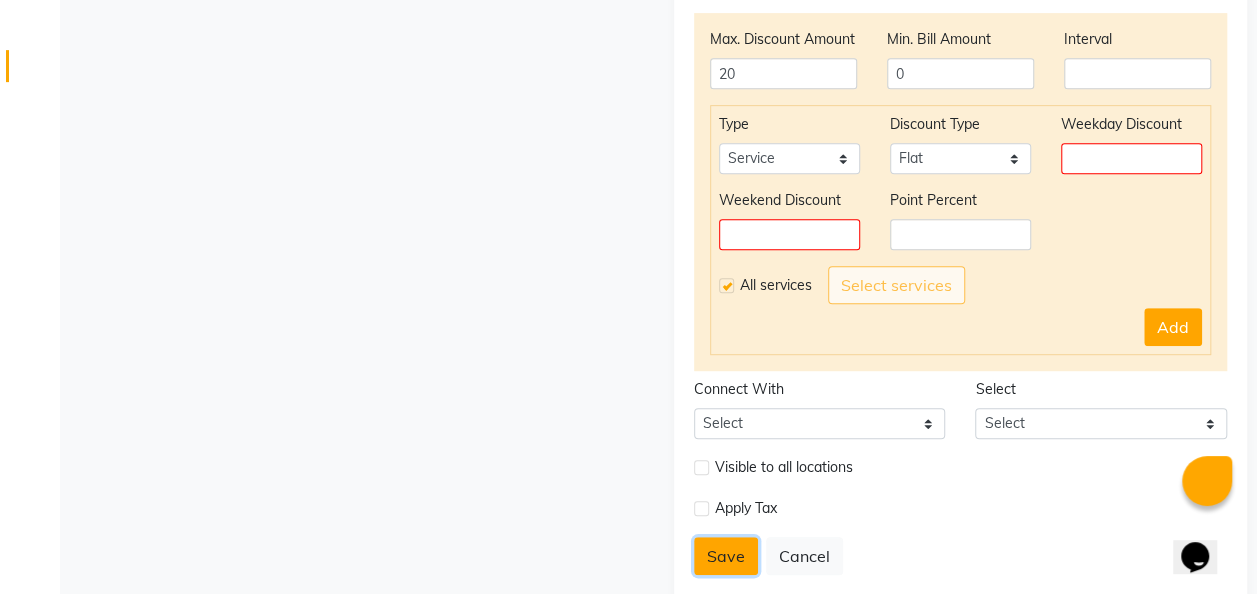 click on "Save" at bounding box center (726, 556) 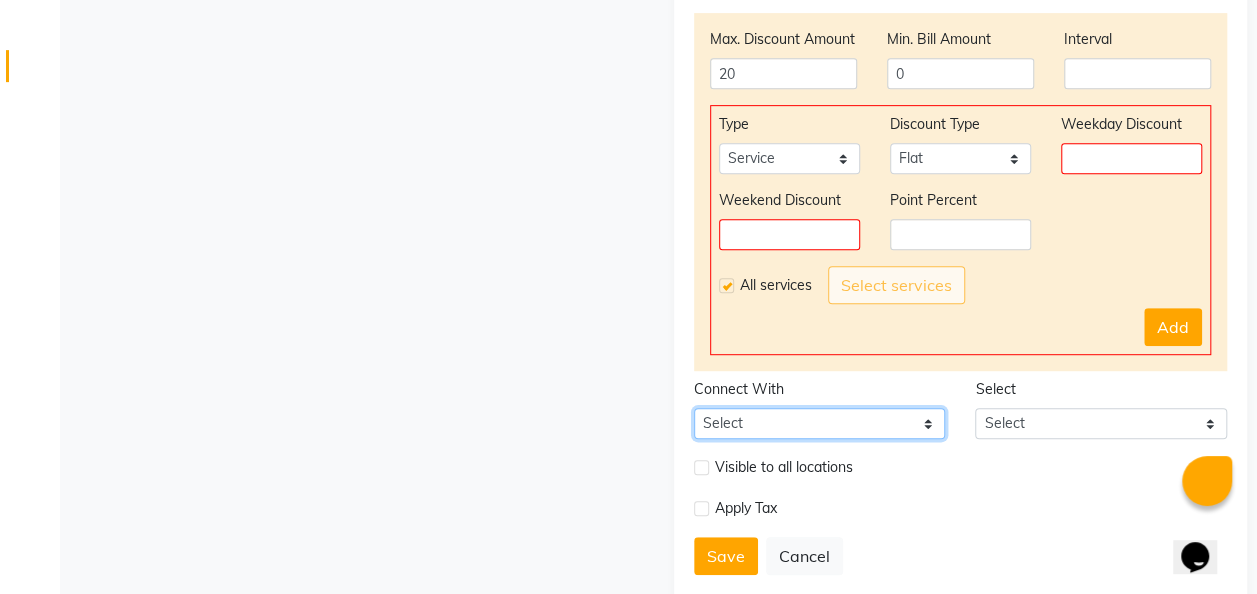 click on "Select Package Prepaid Voucher" at bounding box center [820, 423] 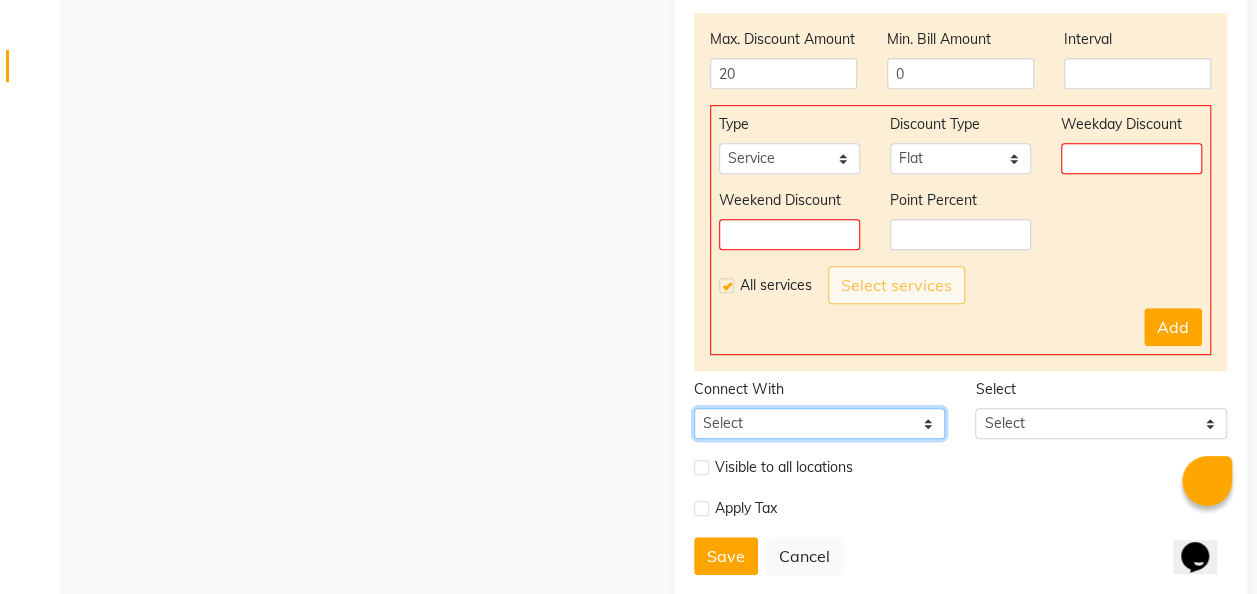 select on "1: PK" 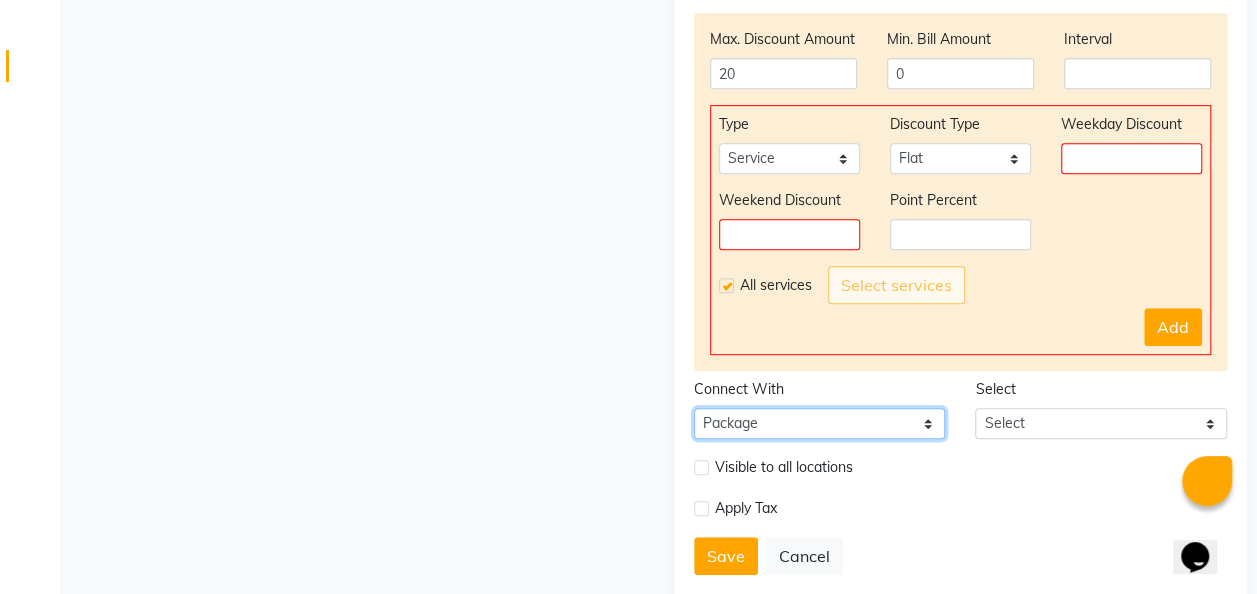 click on "Select Package Prepaid Voucher" at bounding box center [820, 423] 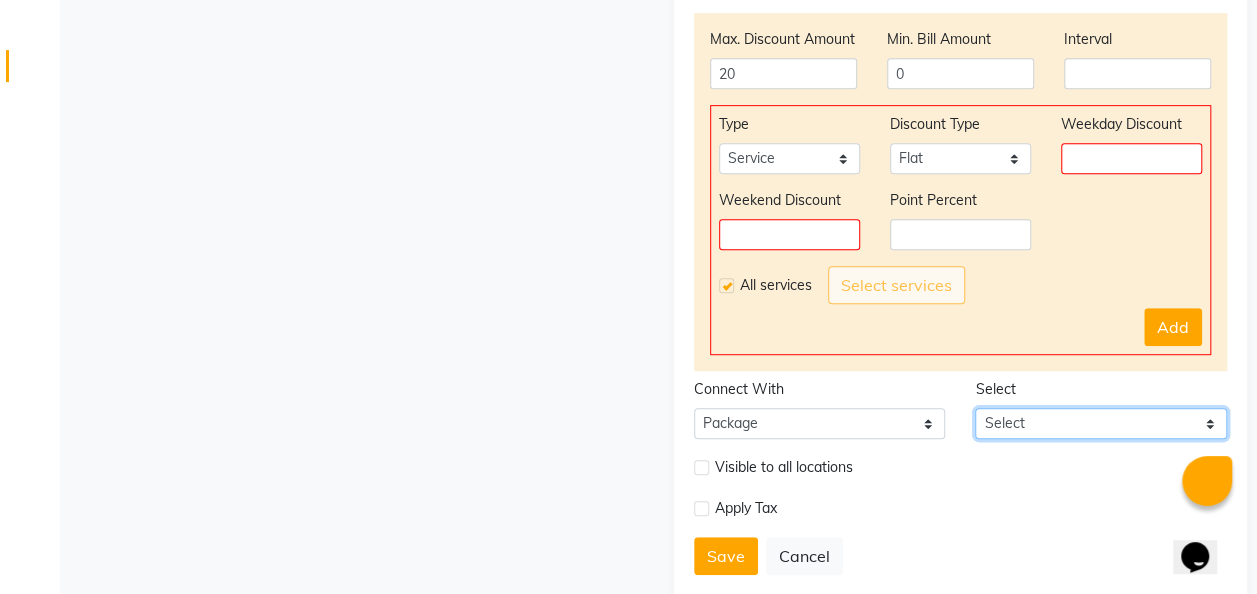 click on "Select" at bounding box center [1101, 423] 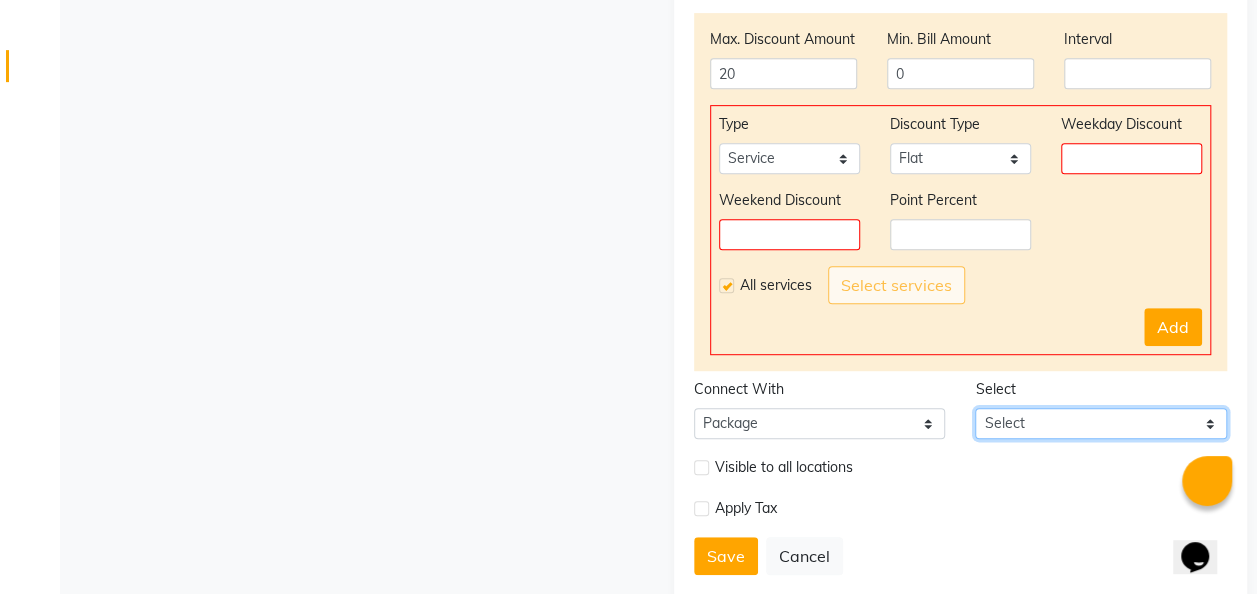 click on "Select" at bounding box center (1101, 423) 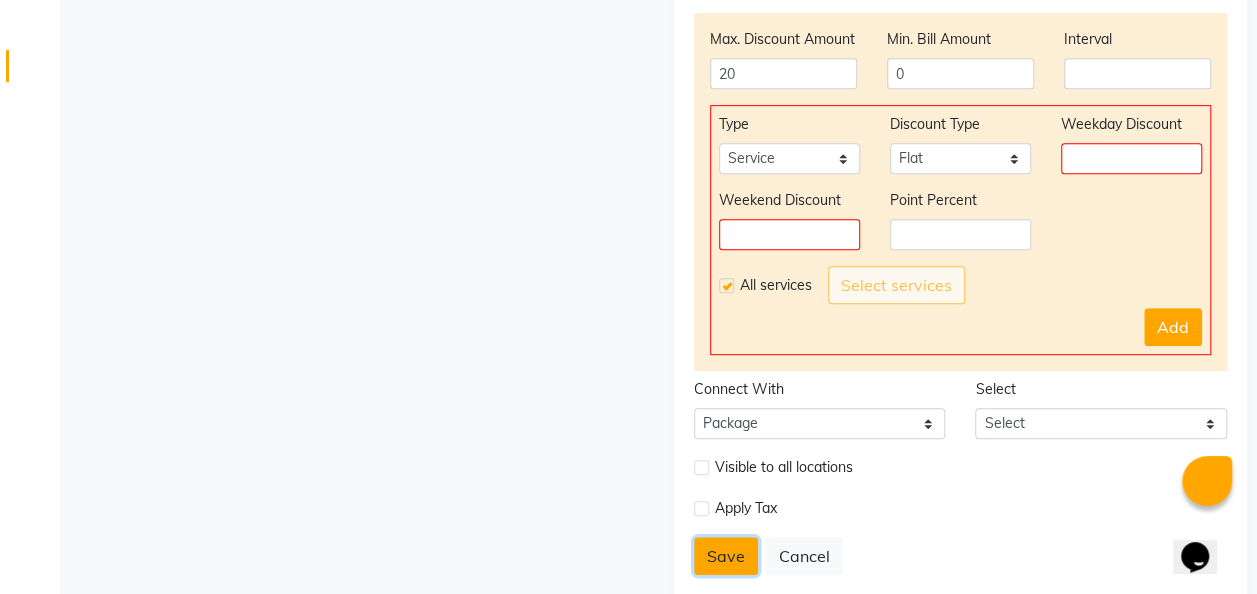click on "Save" at bounding box center (726, 556) 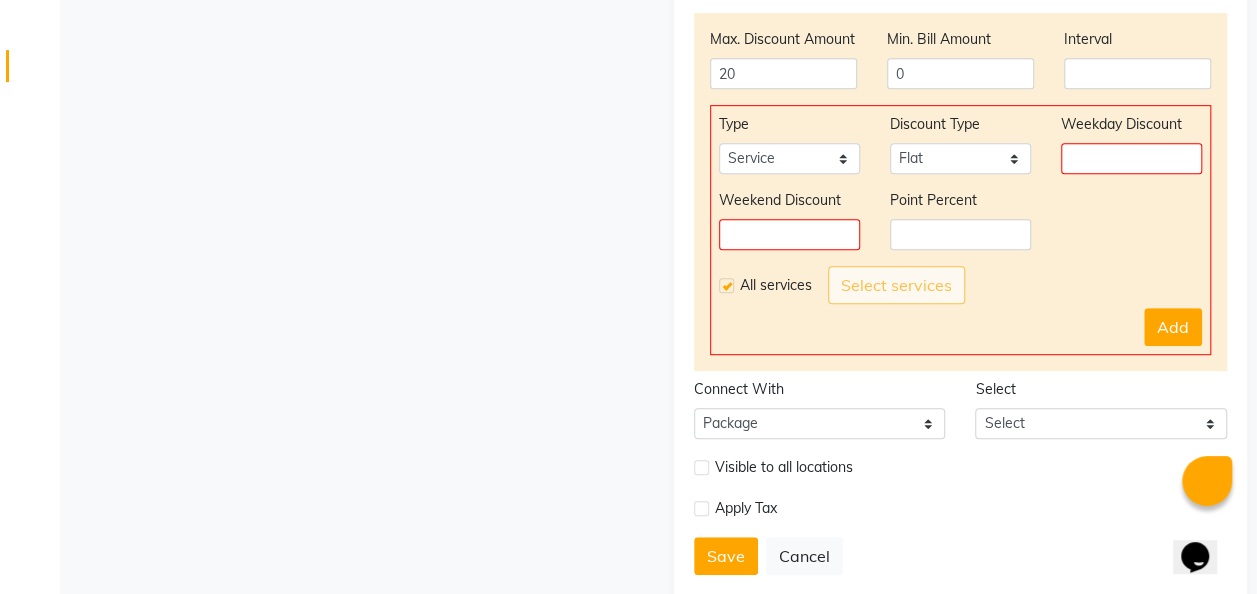 click at bounding box center [701, 467] 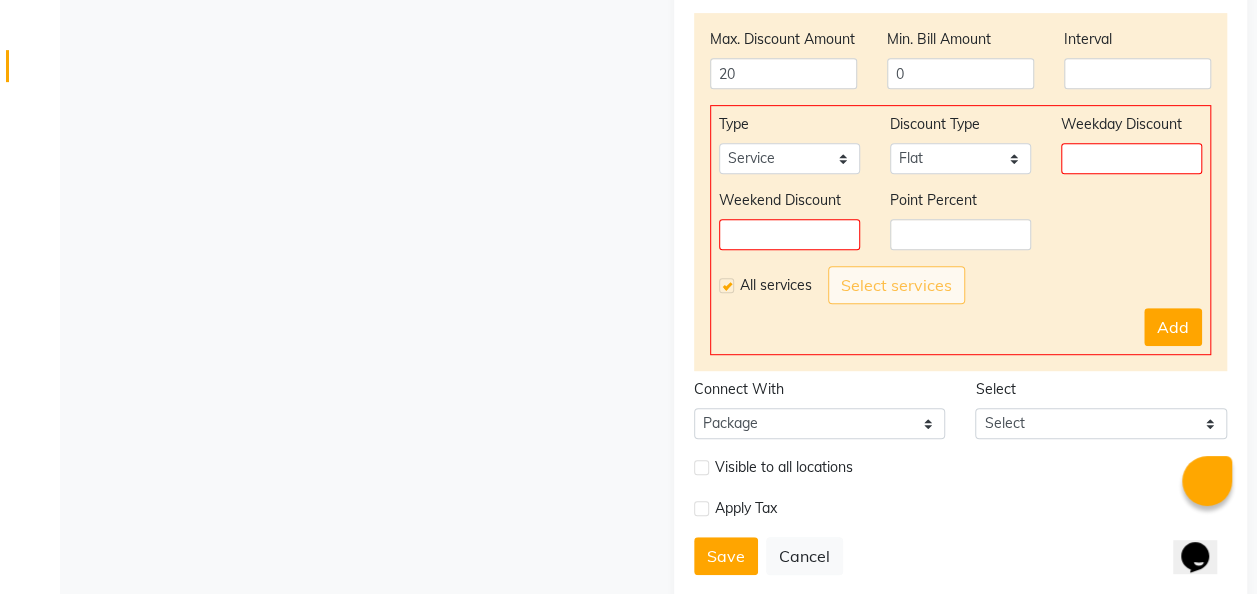 click at bounding box center (700, 467) 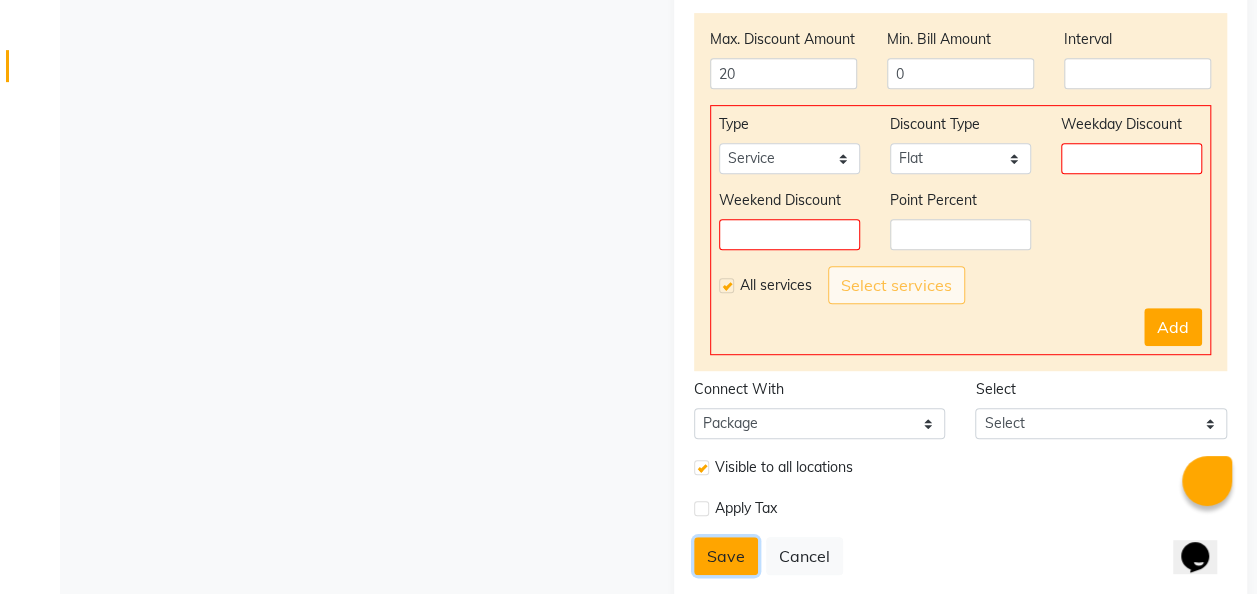 click on "Save" at bounding box center (726, 556) 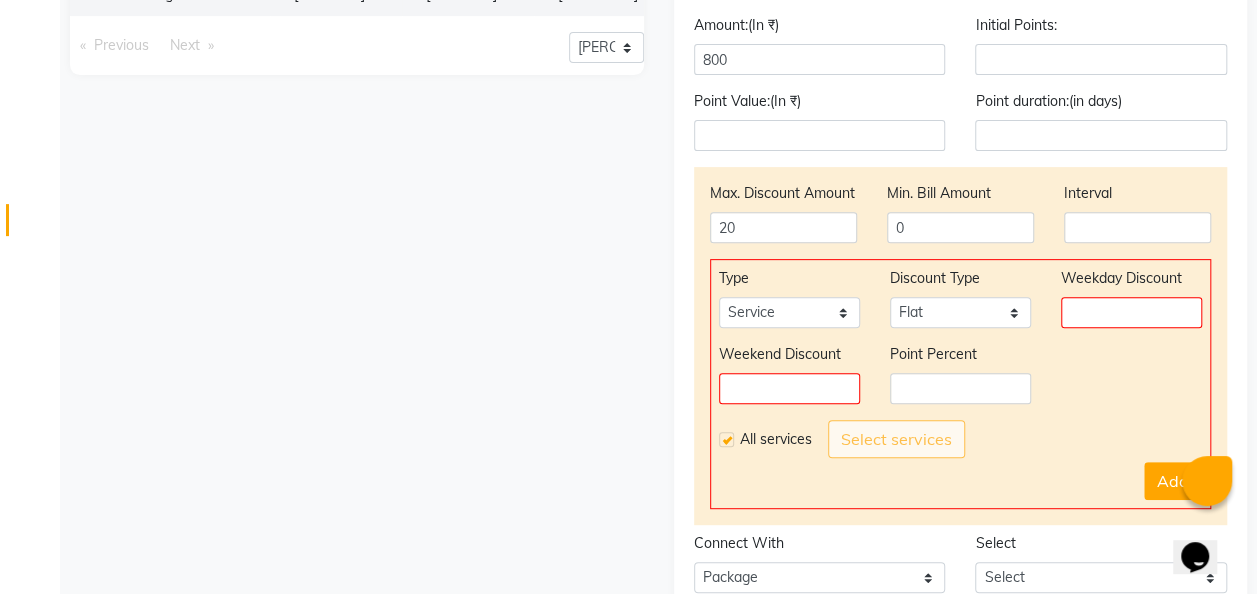 scroll, scrollTop: 264, scrollLeft: 0, axis: vertical 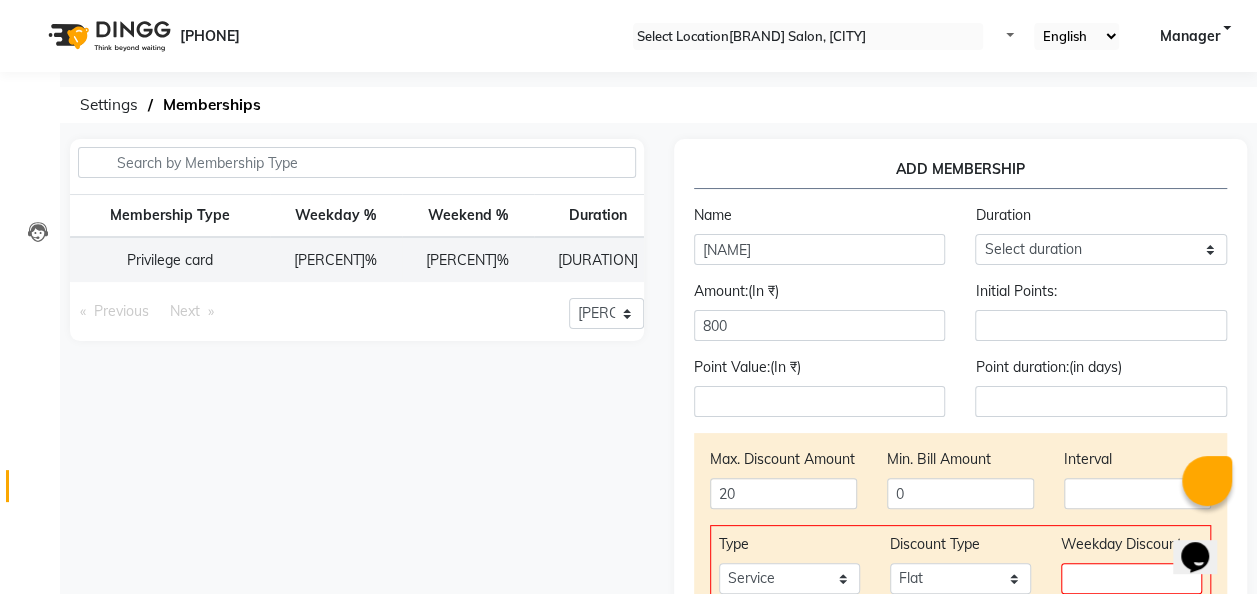 click on "ADD MEMBERSHIP  Name anisha Duration Select duration Week  Half-month  Month  Year  Life Time  4 Months  8 Months  6 Months  15 Months  18 Months  30 Months  90 Days  210 Days  240 Days  270 Days  395 Days  425 Days  1 Day  2 Years  10 Months  3 Years  5 Years  Amount:(In ₹) 800 Initial Points: Point Value:(In ₹) Point duration:(in days) Max. Discount Amount 20 Min. Bill Amount 1000 Interval 365 Type Select Service Product Package Prepaid Voucher Discount Type Select Percent Flat Weekday Discount Weekend Discount    Point Percent All services Select services Add Connect With Select Package Prepaid Voucher Select Select Visible to all locations Apply Tax  Save   Cancel" at bounding box center [961, 585] 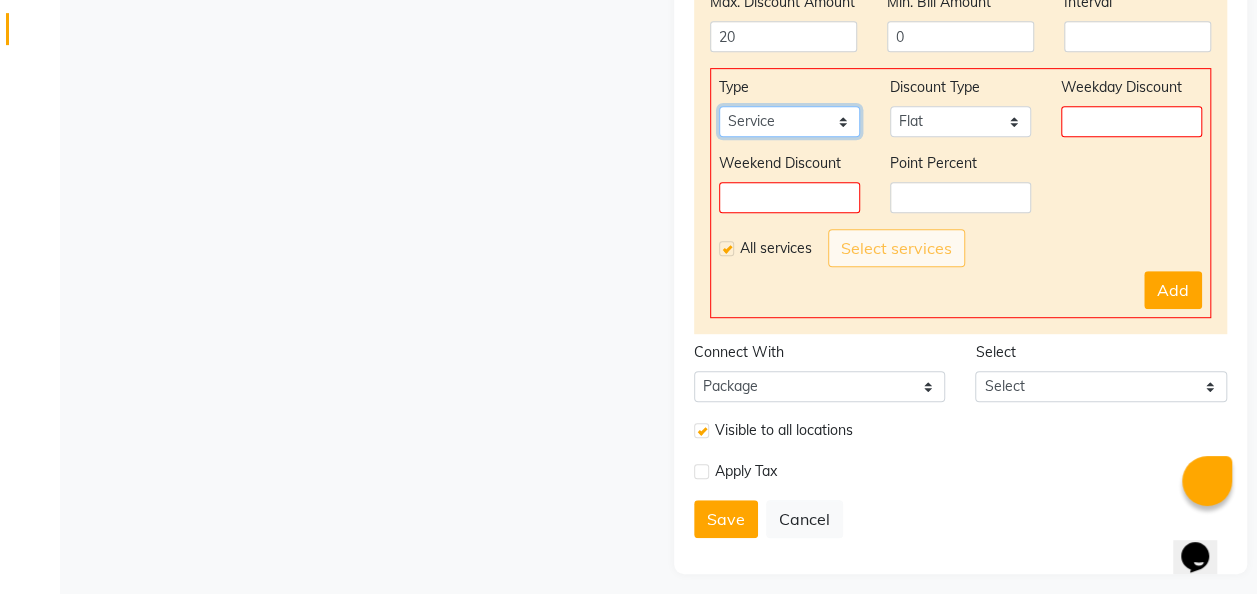 click on "Select Service Product Package Prepaid Voucher" at bounding box center [789, 121] 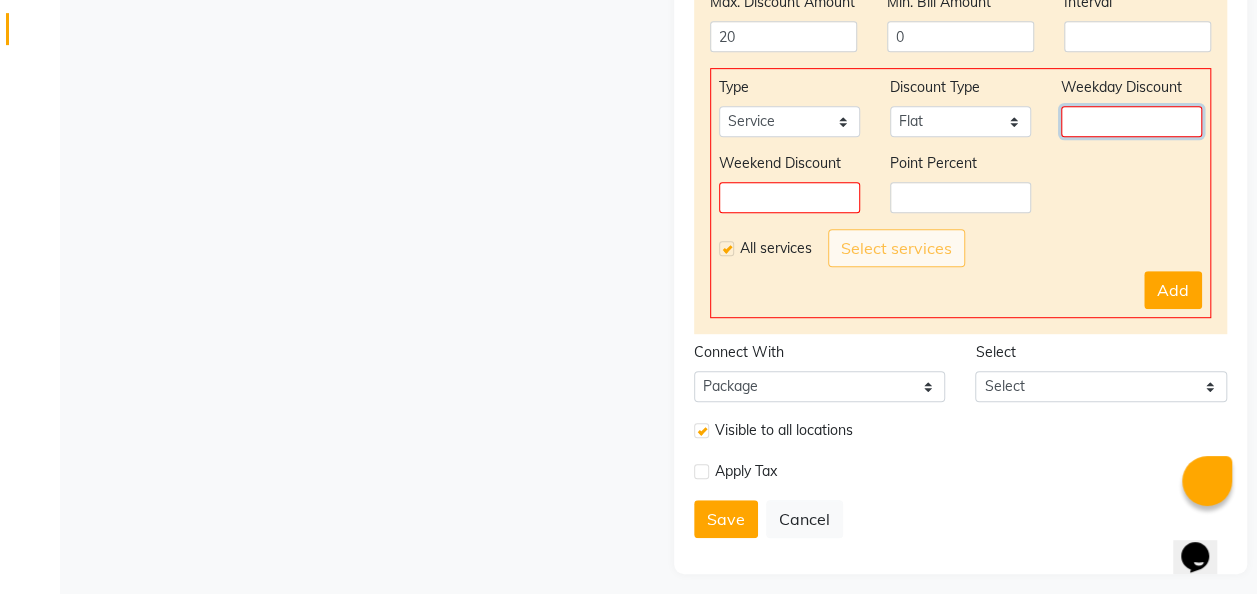 click at bounding box center [1131, 121] 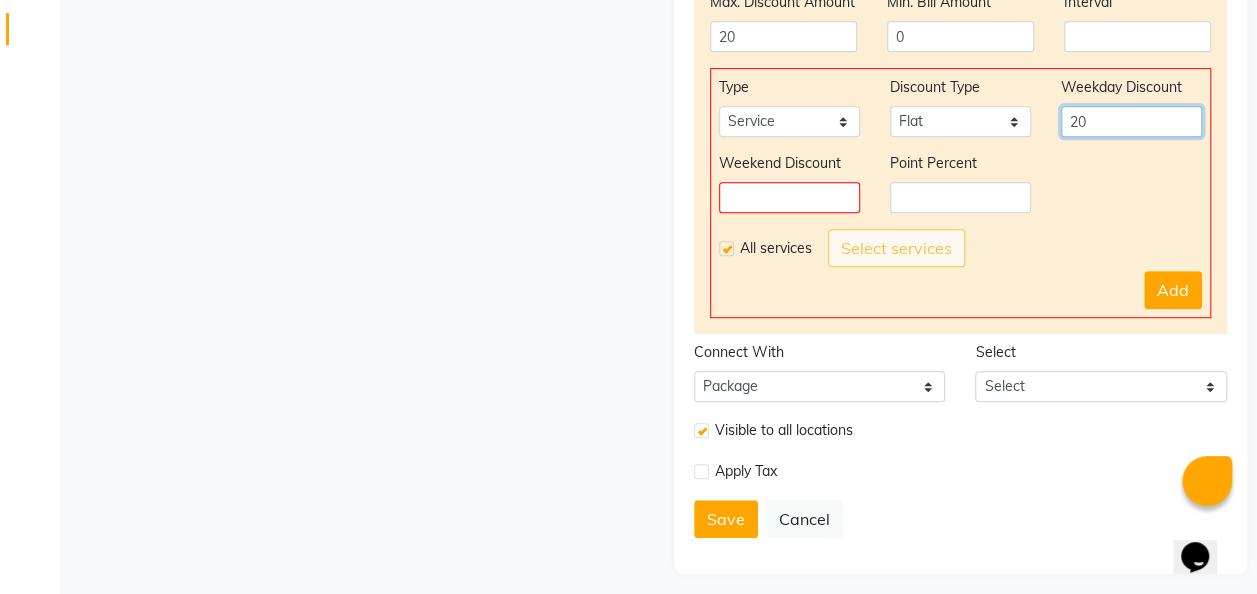 type on "20" 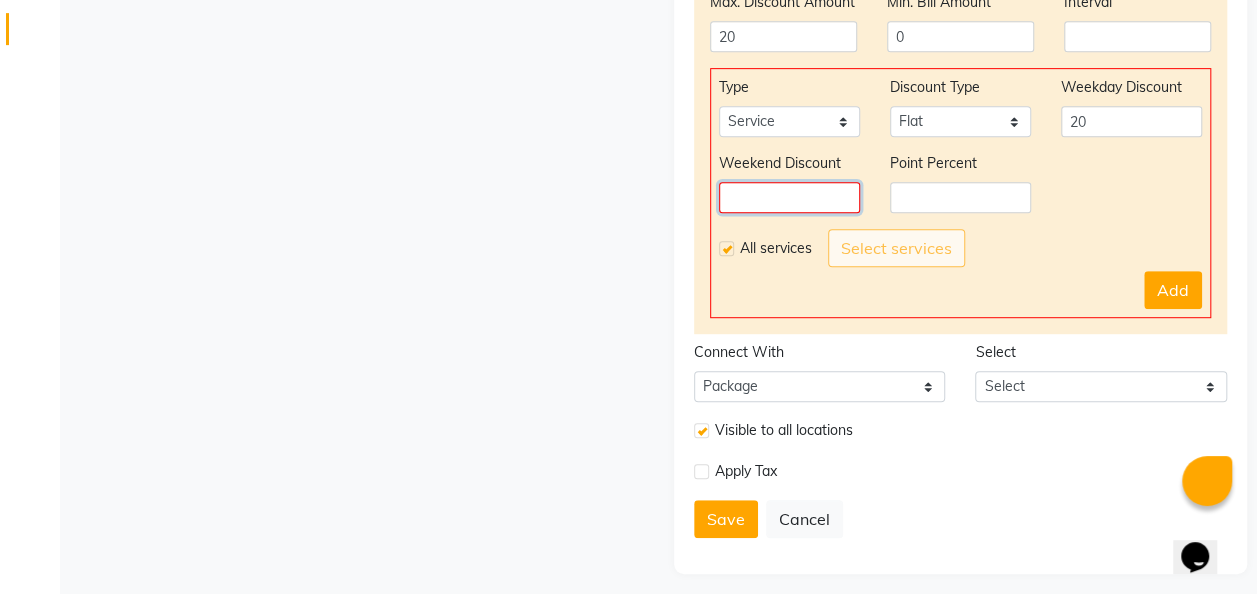 click at bounding box center [789, 197] 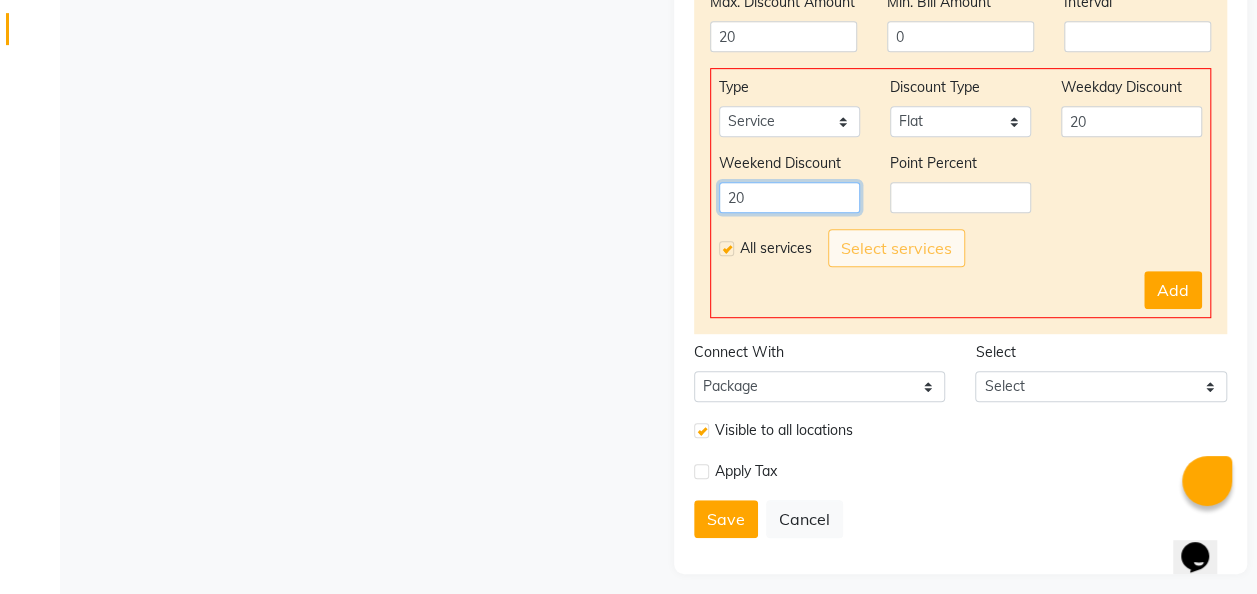 type on "20" 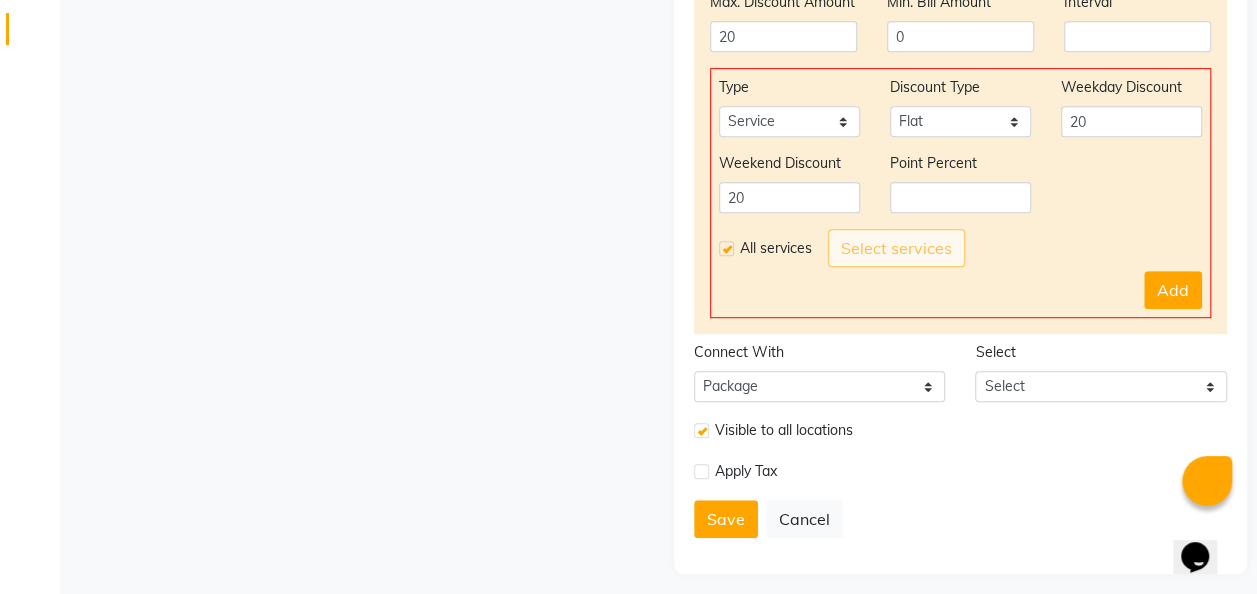 click on "All services Select services" at bounding box center (961, 248) 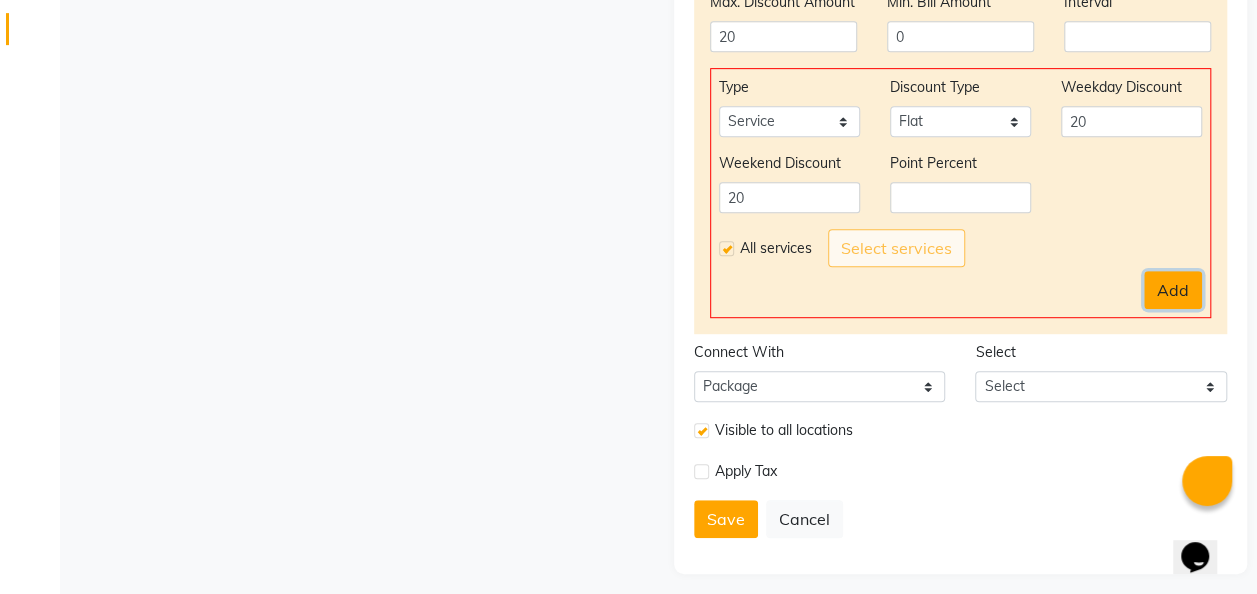 click on "Add" at bounding box center (1173, 290) 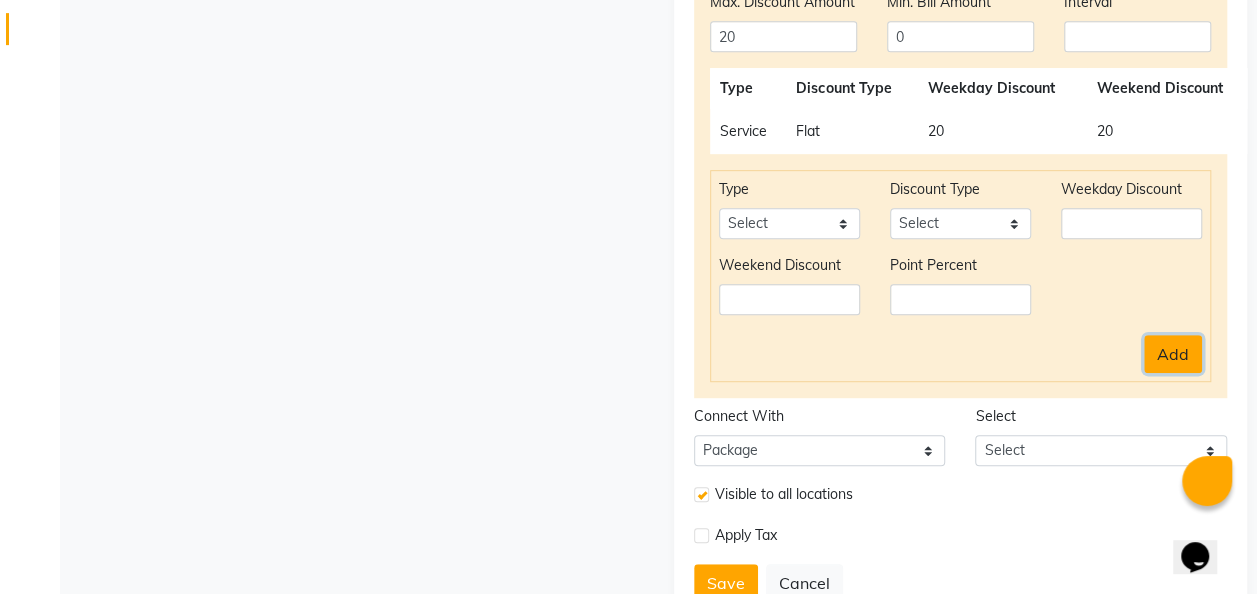 click on "Add" at bounding box center [1173, 354] 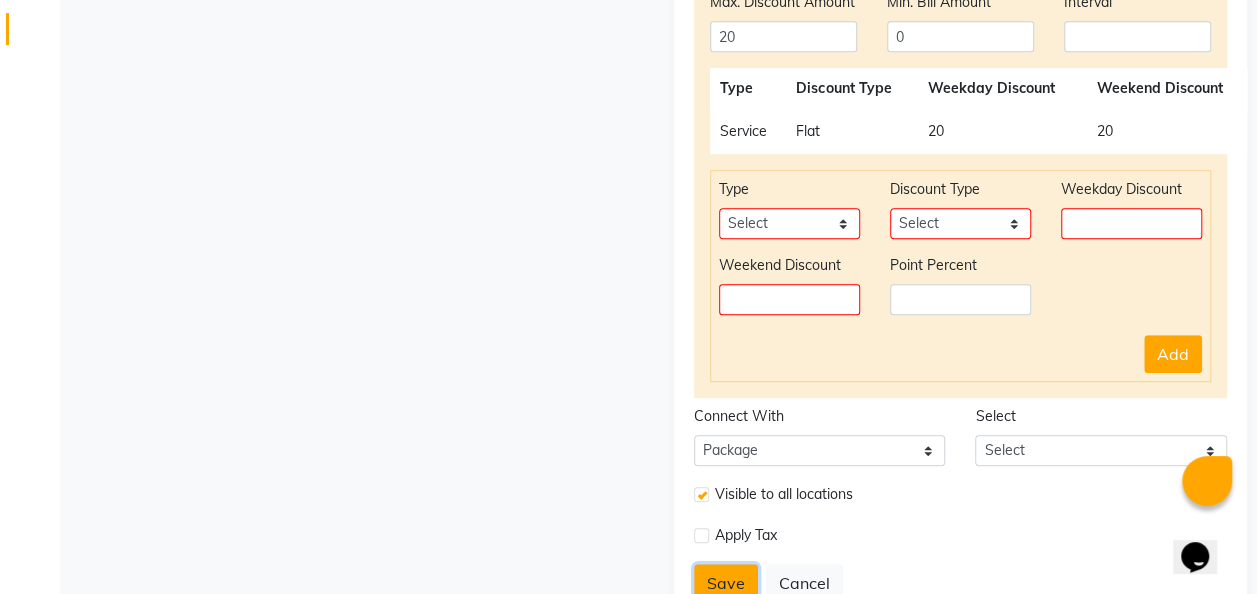 click on "Save" at bounding box center (726, 583) 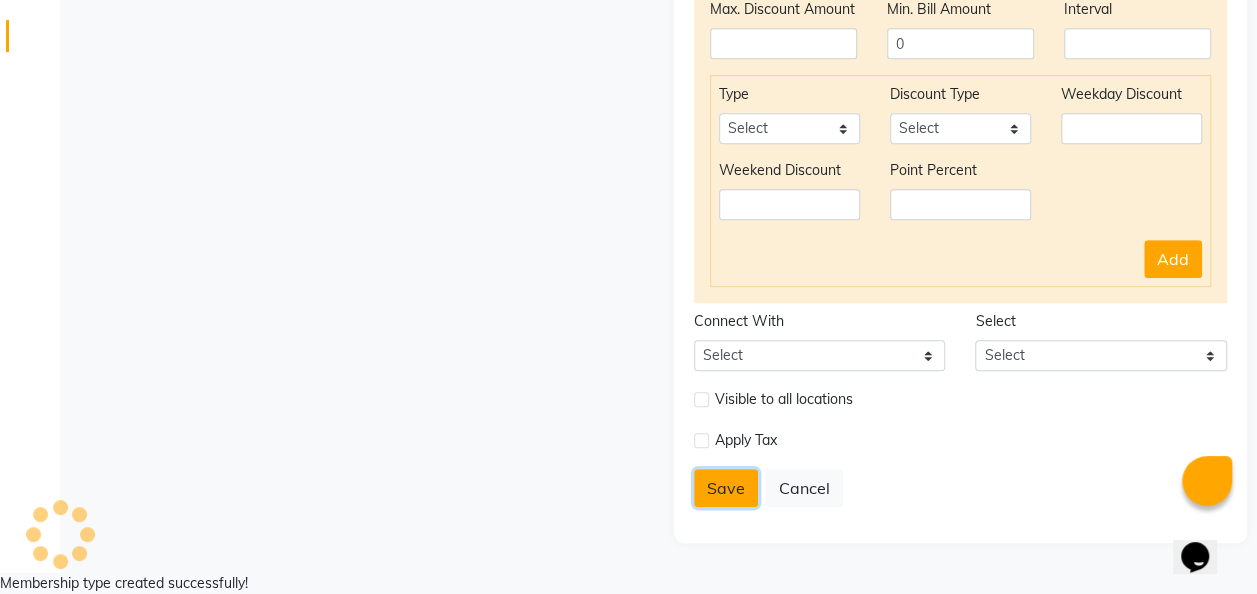 scroll, scrollTop: 420, scrollLeft: 0, axis: vertical 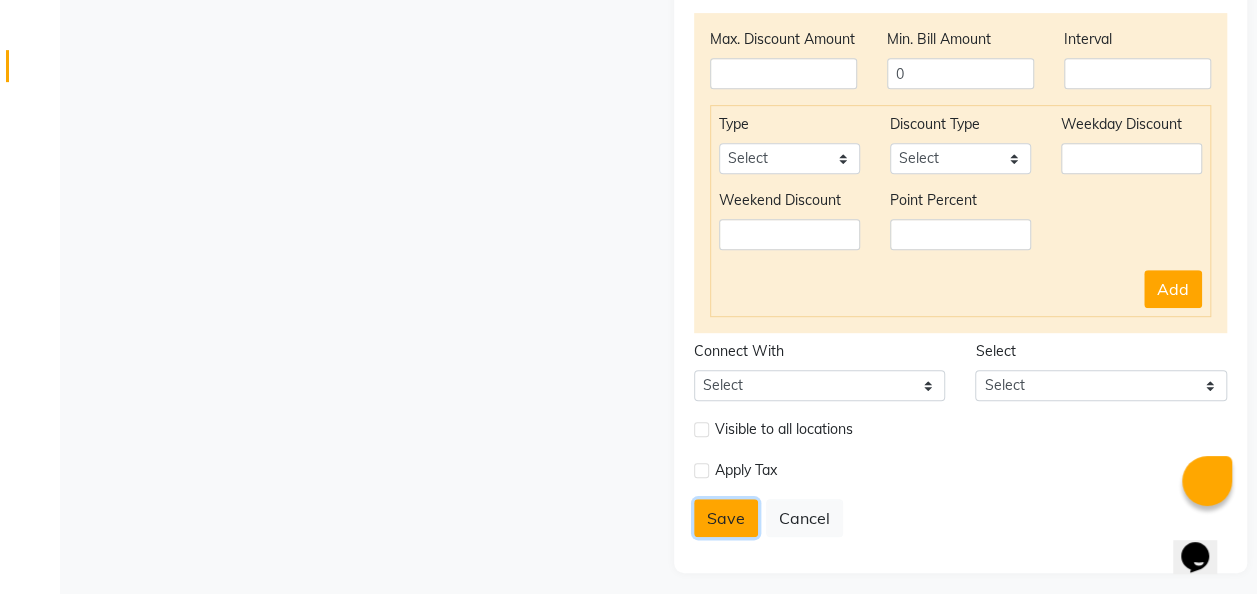 click on "Save" at bounding box center (726, 518) 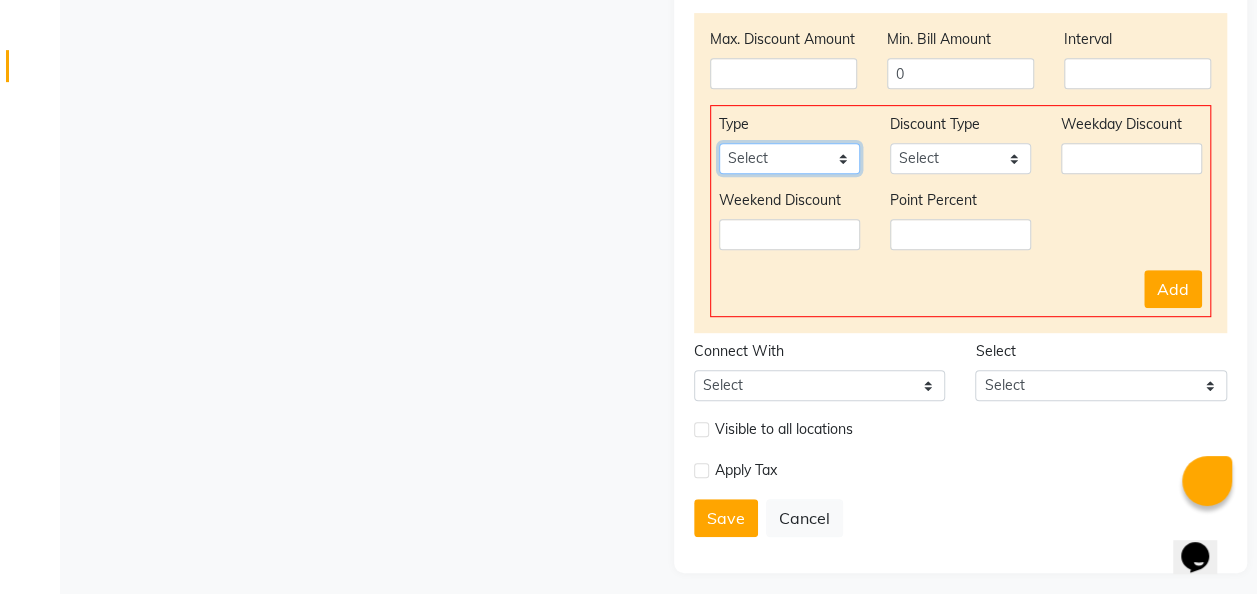 click on "Select Service Product Package Prepaid Voucher" at bounding box center (789, 158) 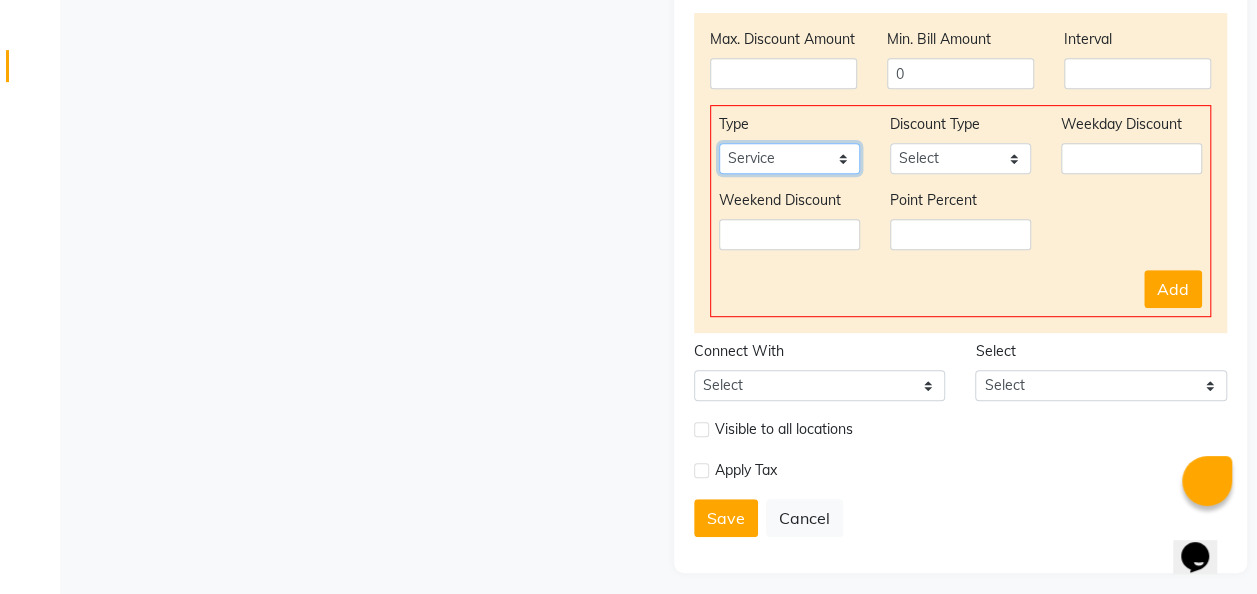 click on "Select Service Product Package Prepaid Voucher" at bounding box center (789, 158) 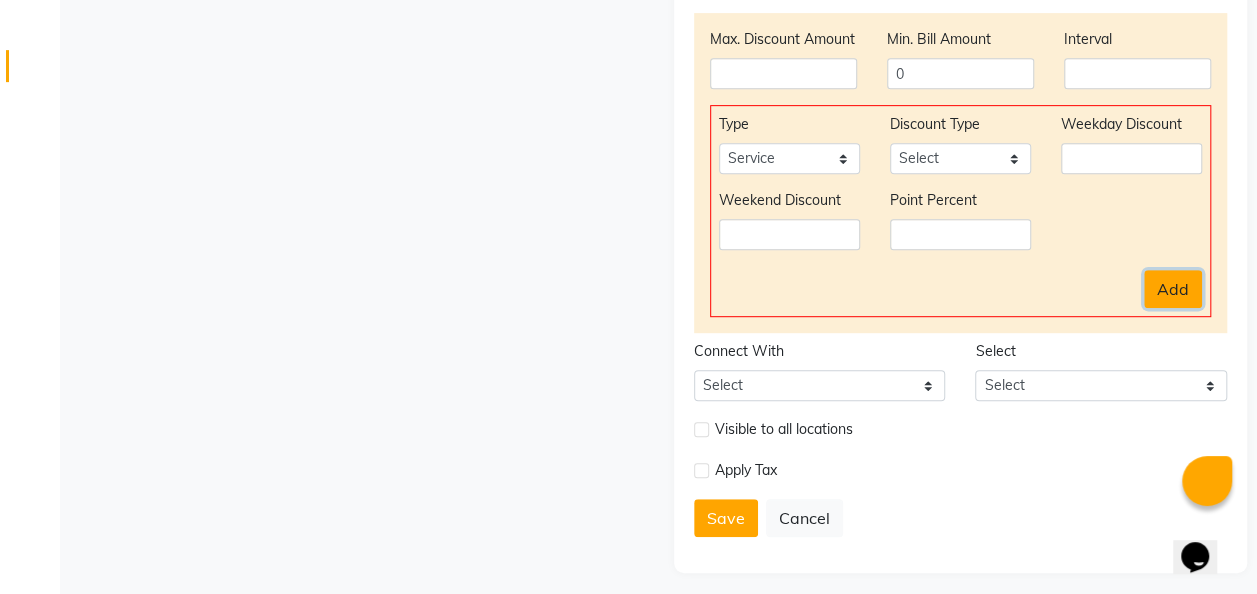 click on "Add" at bounding box center (1173, 289) 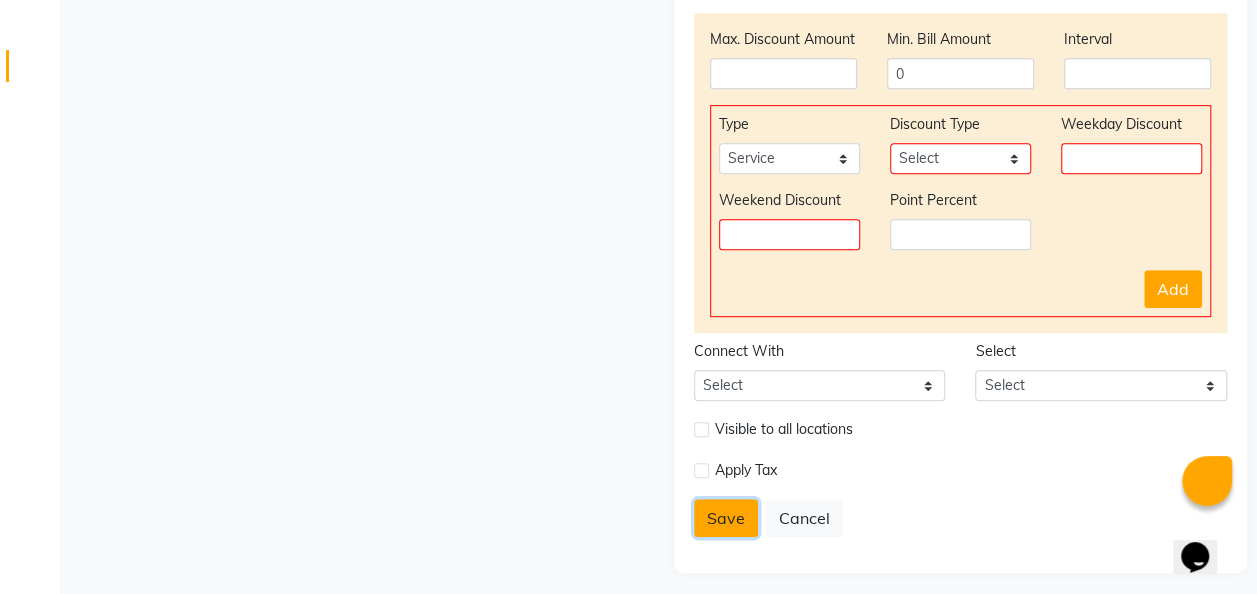 click on "Save" at bounding box center [726, 518] 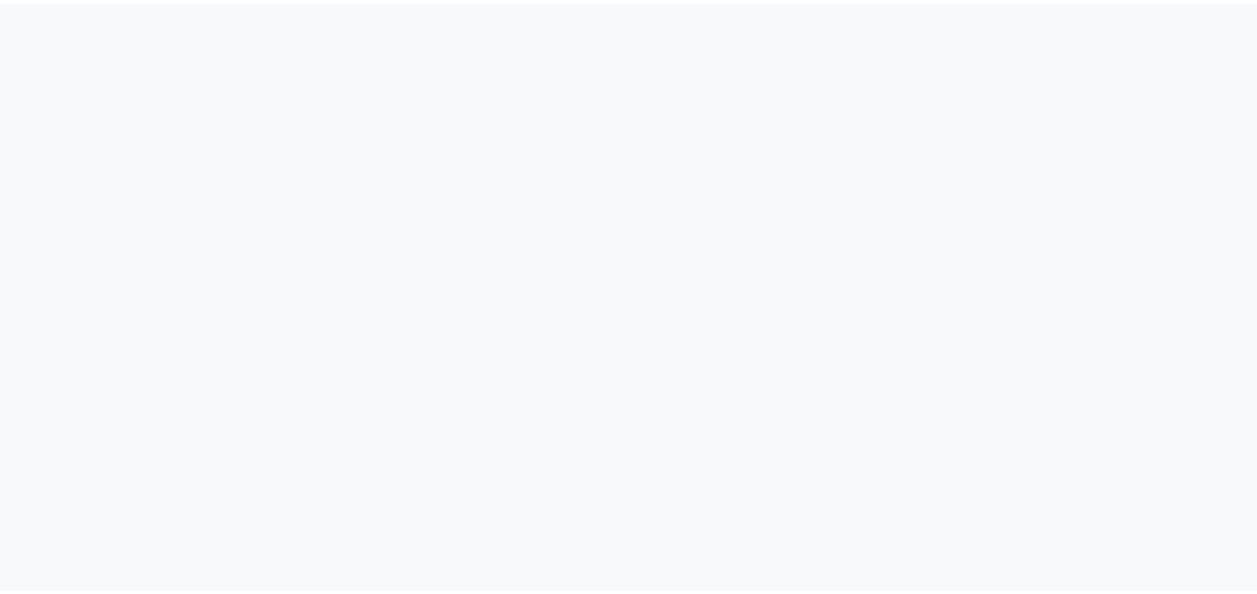 scroll, scrollTop: 0, scrollLeft: 0, axis: both 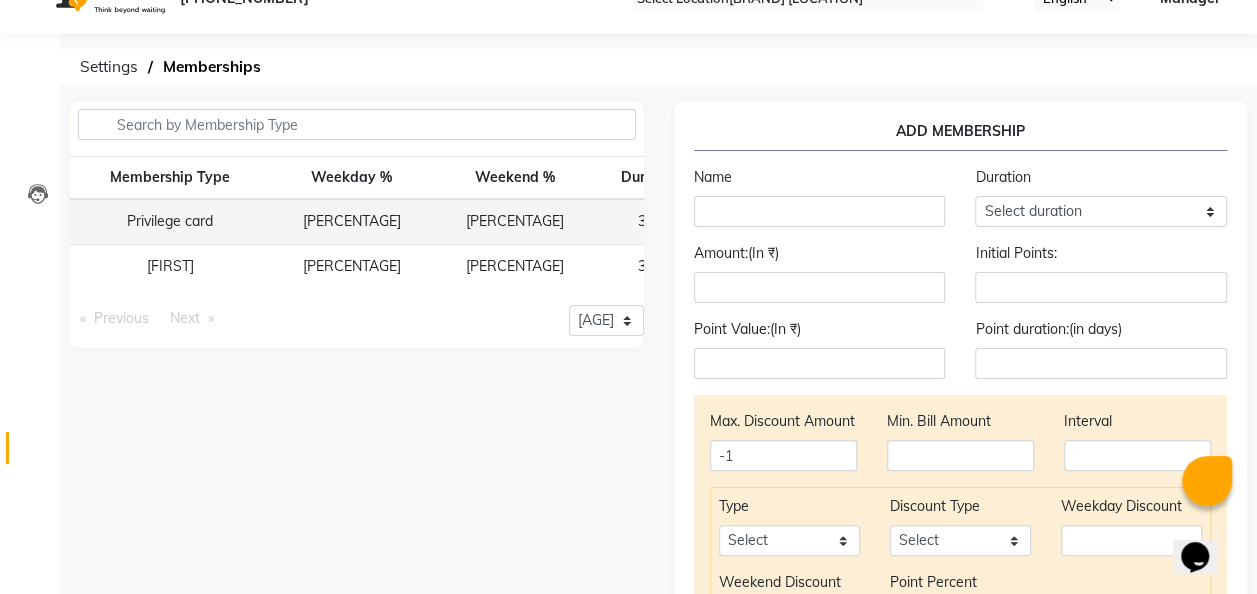 click on "365" at bounding box center (650, 221) 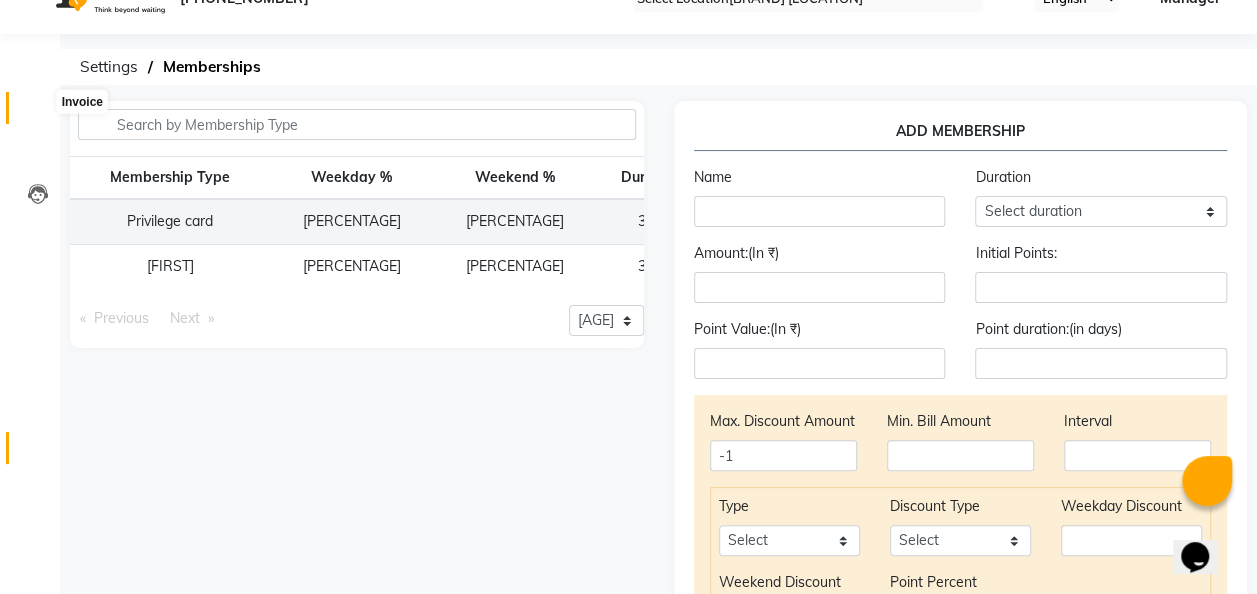 click at bounding box center (37, 113) 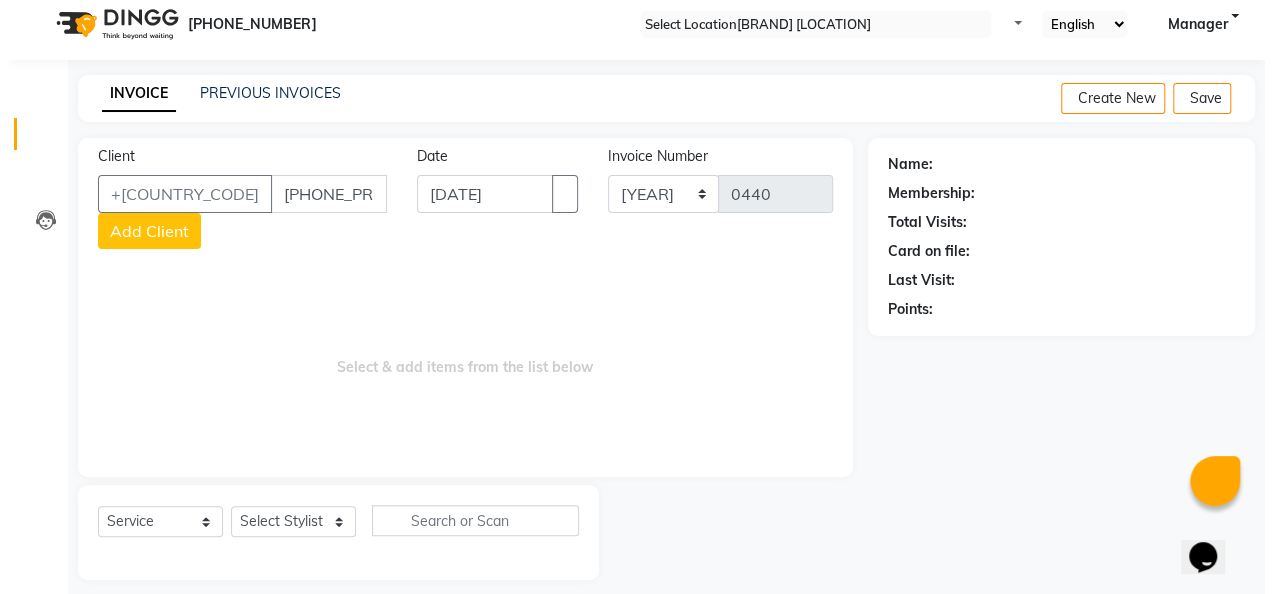 scroll, scrollTop: 6, scrollLeft: 0, axis: vertical 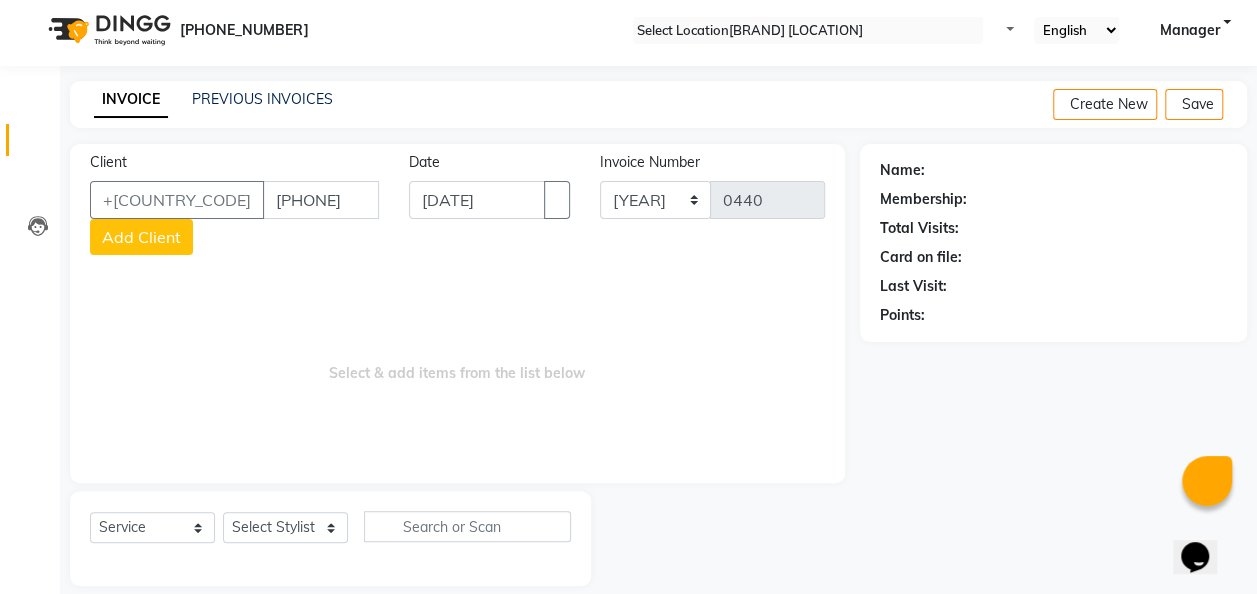 type on "8108184346" 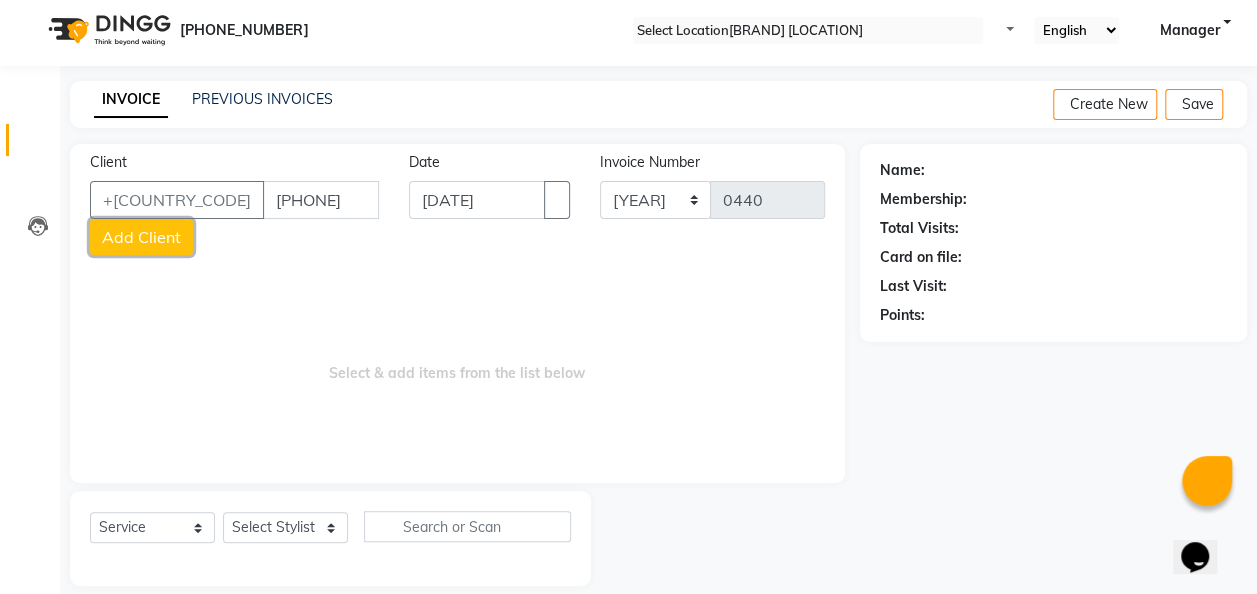 click on "Add Client" at bounding box center (141, 237) 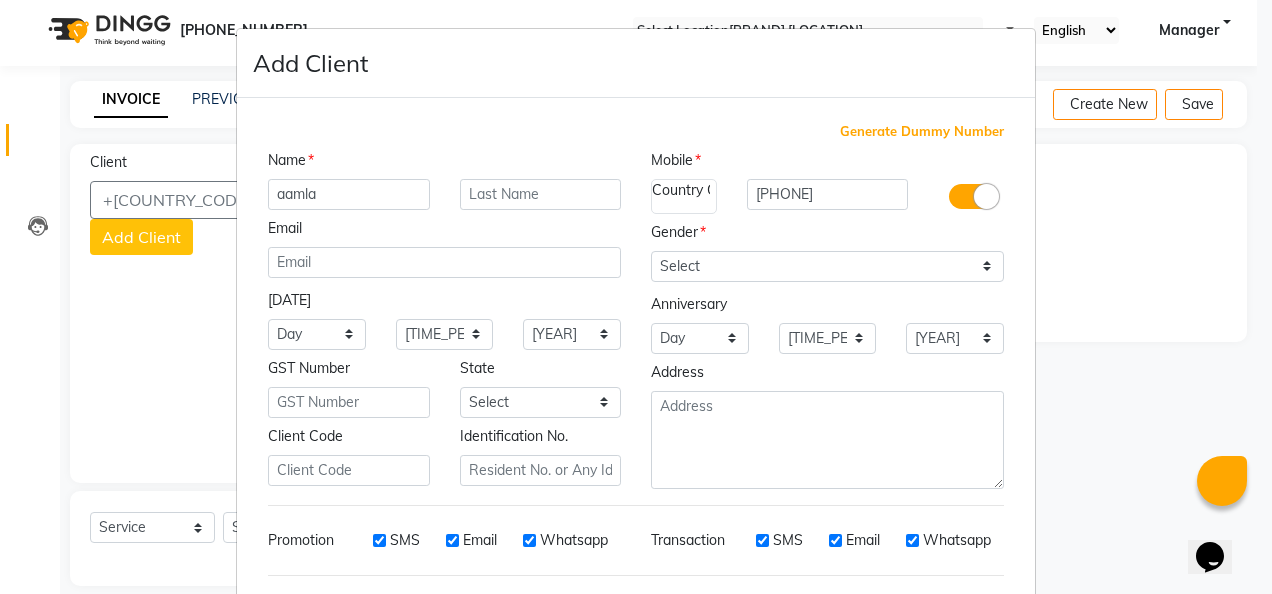 type on "aamla" 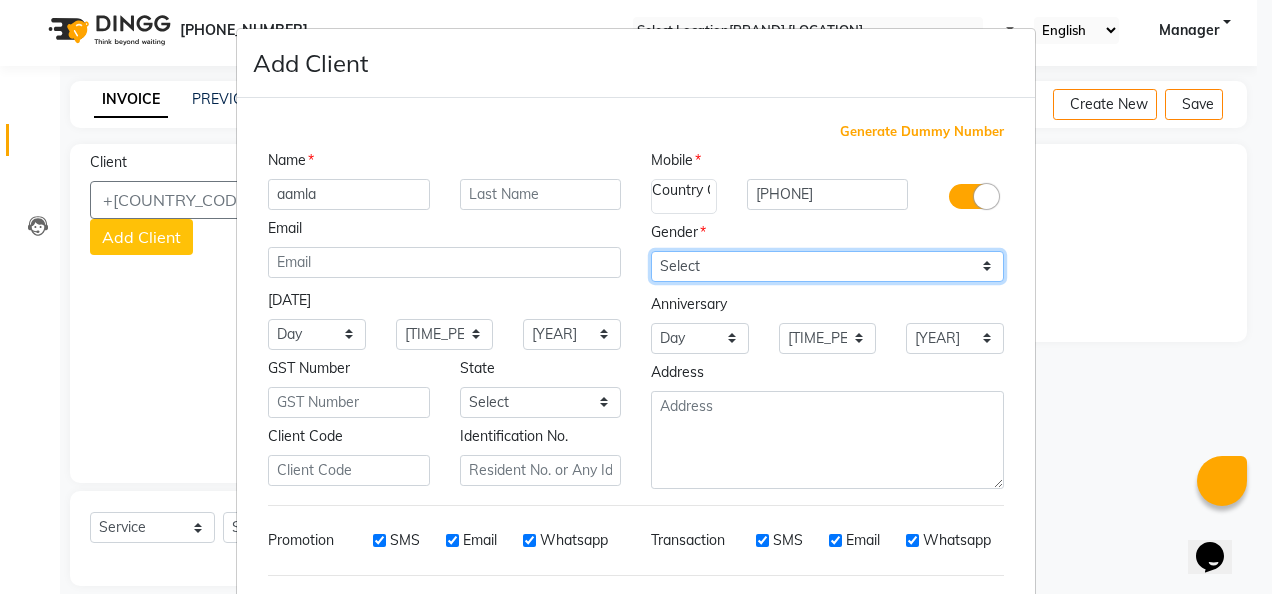 click on "Select Male Female Other Prefer Not To Say" at bounding box center [827, 266] 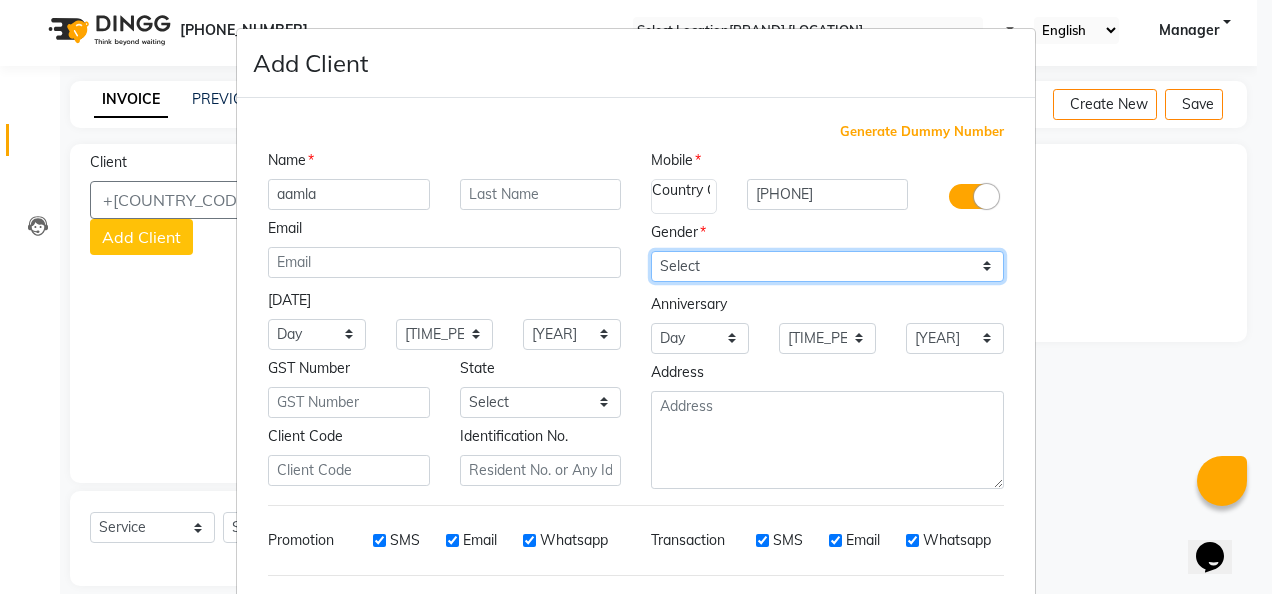 select on "female" 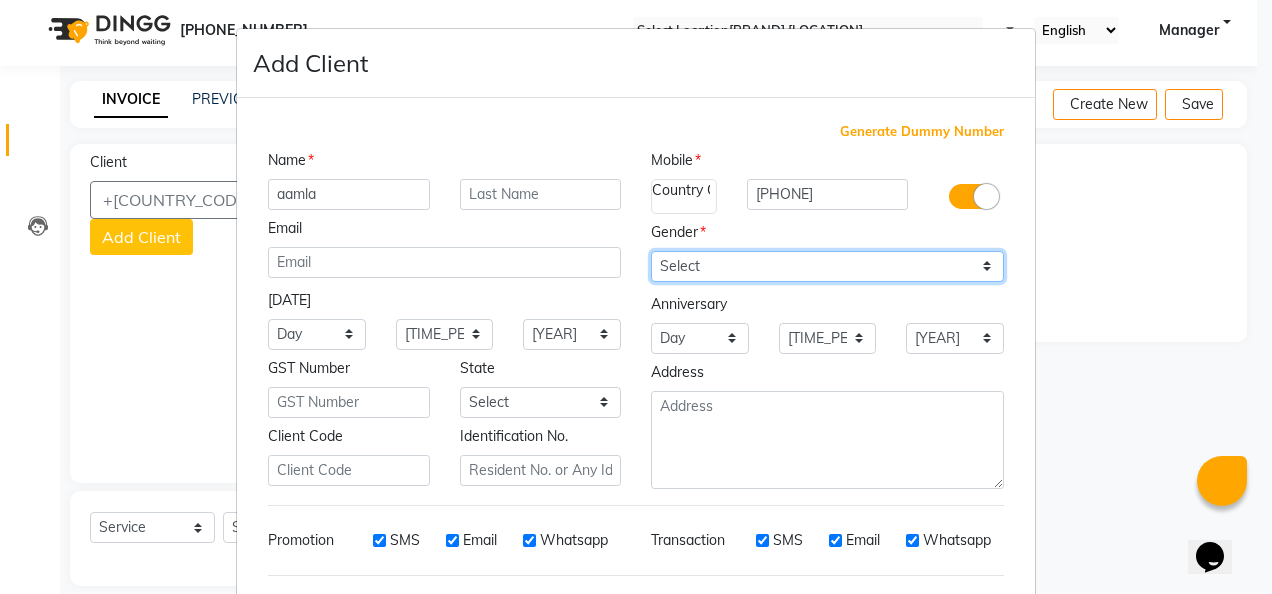 click on "Select Male Female Other Prefer Not To Say" at bounding box center [827, 266] 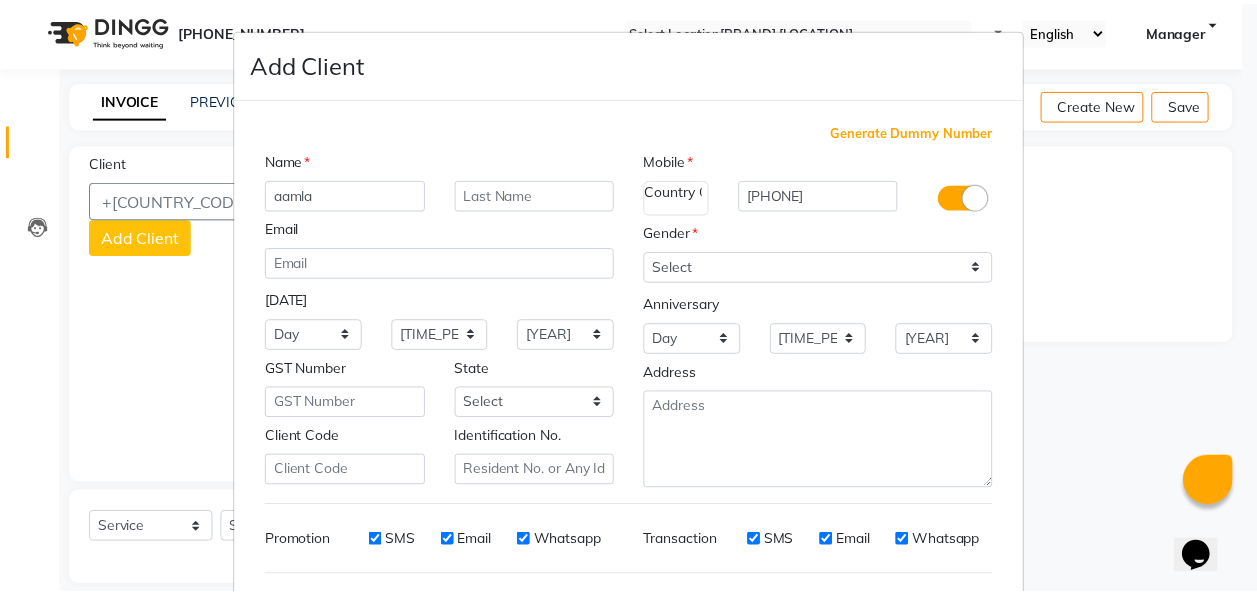 scroll, scrollTop: 251, scrollLeft: 0, axis: vertical 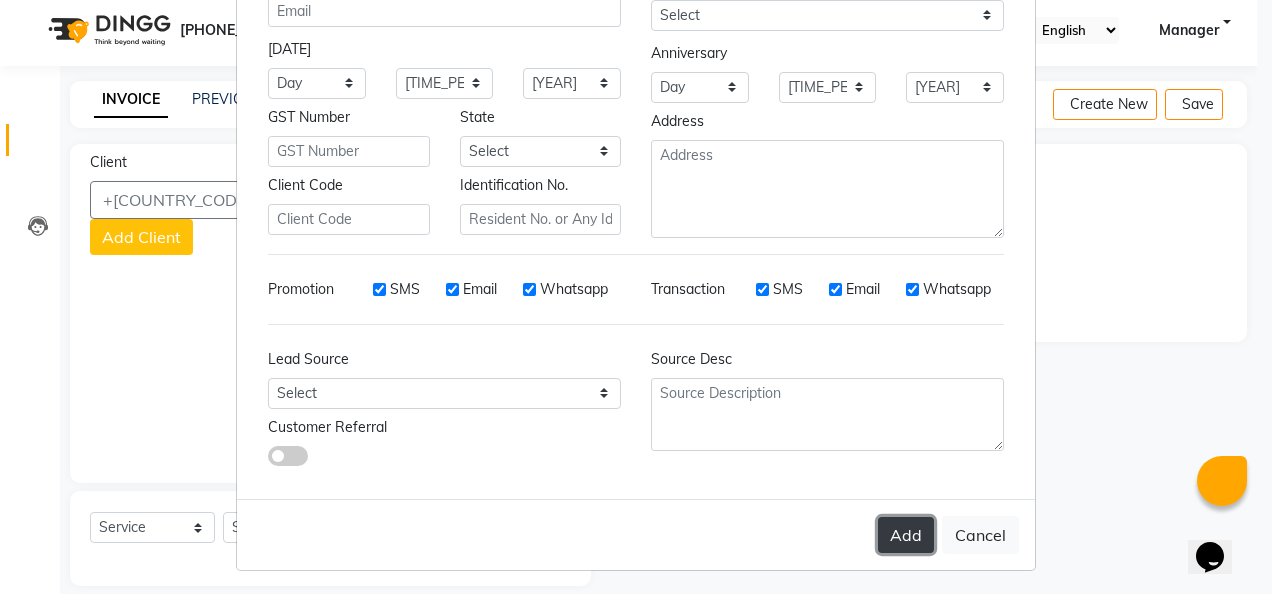 click on "Add" at bounding box center (906, 535) 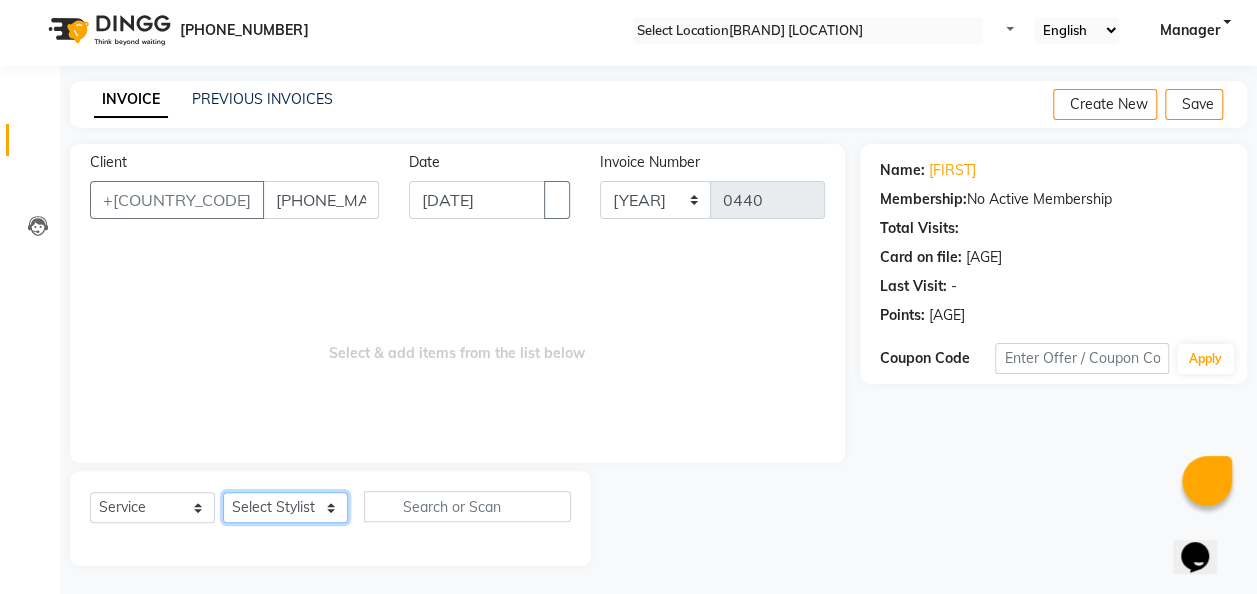 click on "Select Stylist [FIRST] [LAST] [NAME] [NAME] [NAME] [NAME] [NAME] [NAME] [NAME]" at bounding box center (285, 507) 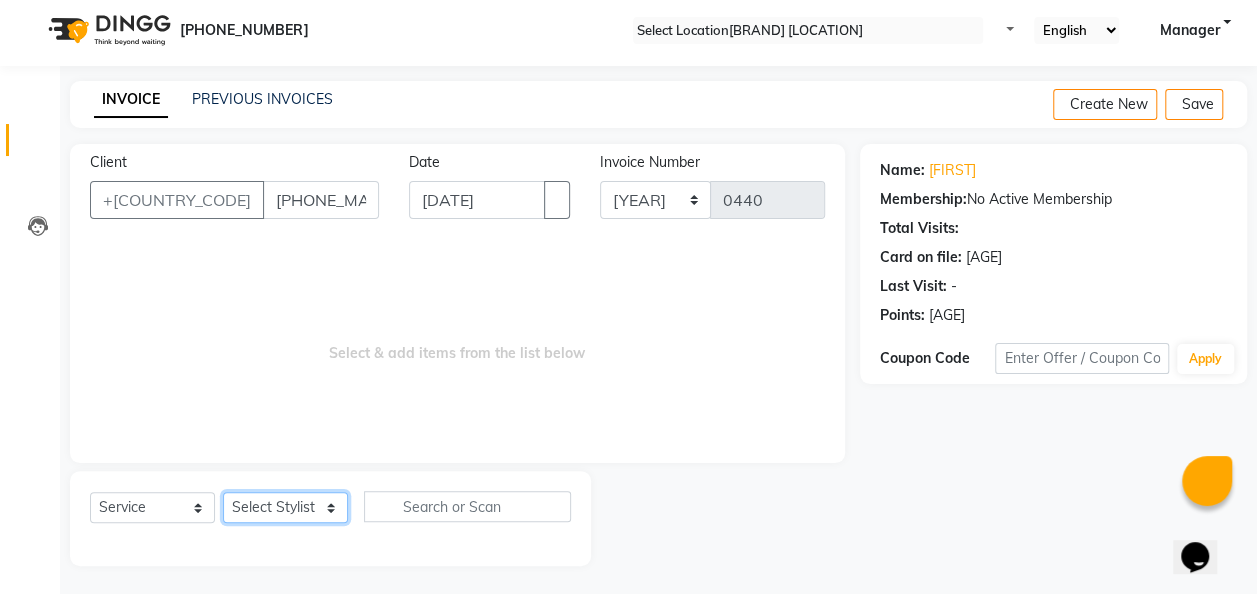 click on "Select Stylist [FIRST] [LAST] [NAME] [NAME] [NAME] [NAME] [NAME] [NAME] [NAME]" at bounding box center [285, 507] 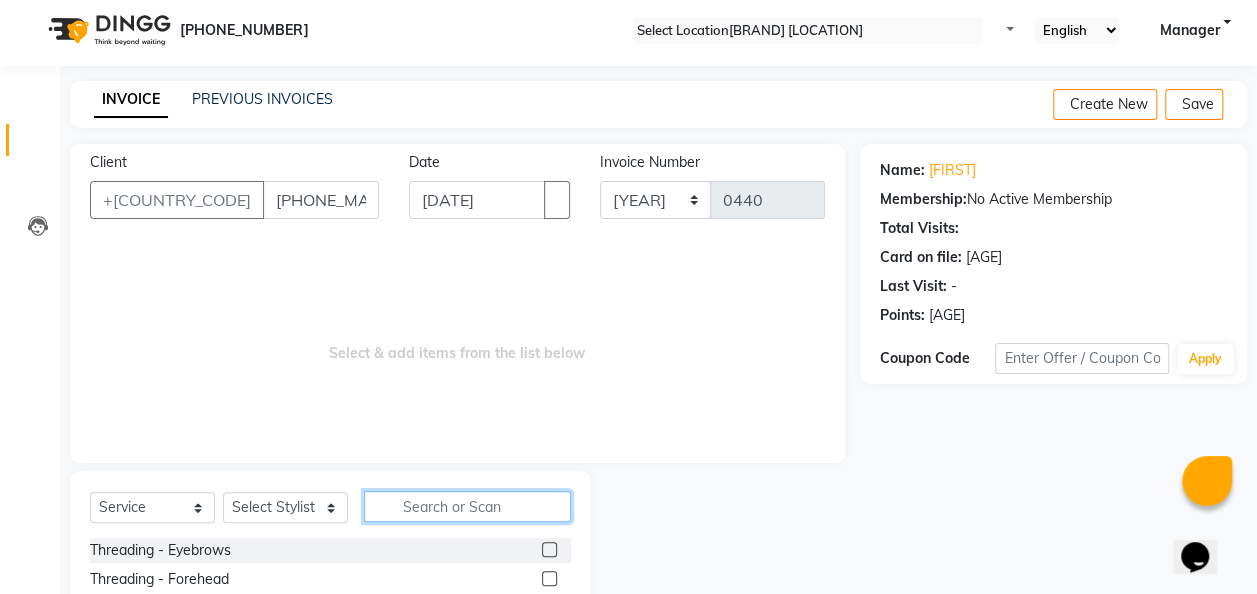 click at bounding box center [467, 506] 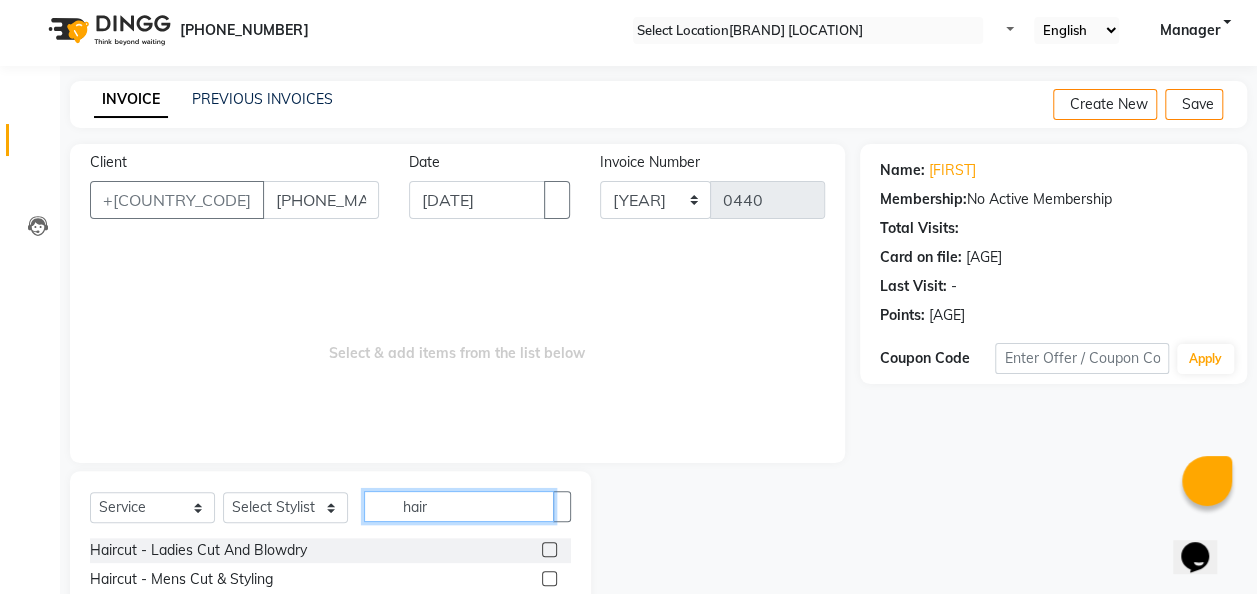 type on "hair" 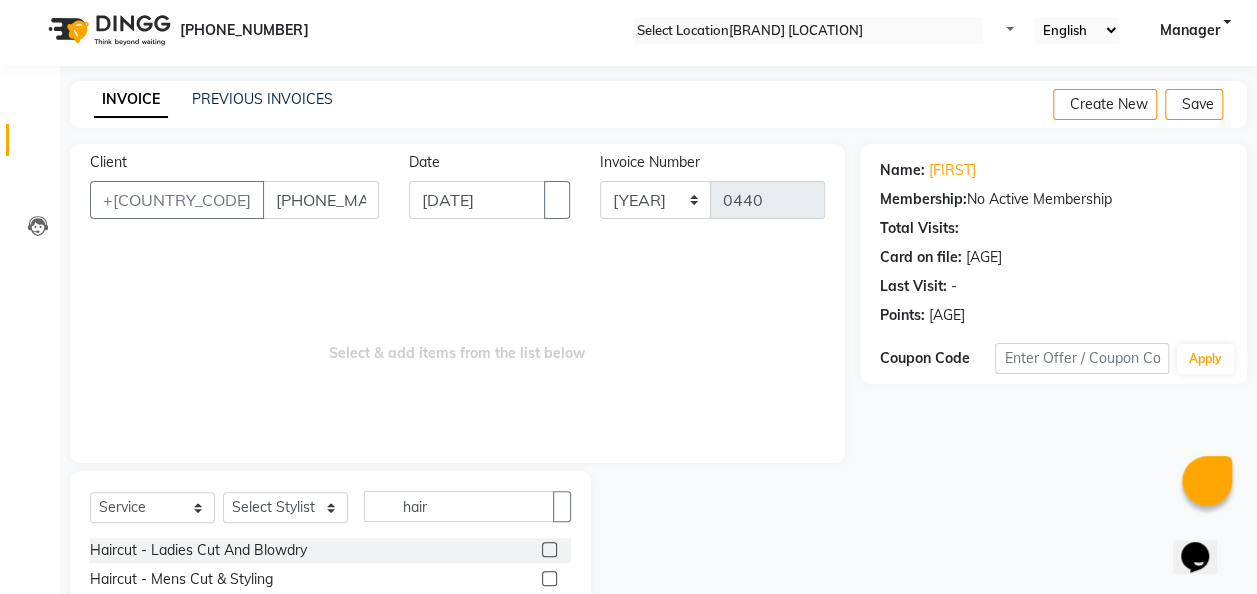 click at bounding box center (549, 549) 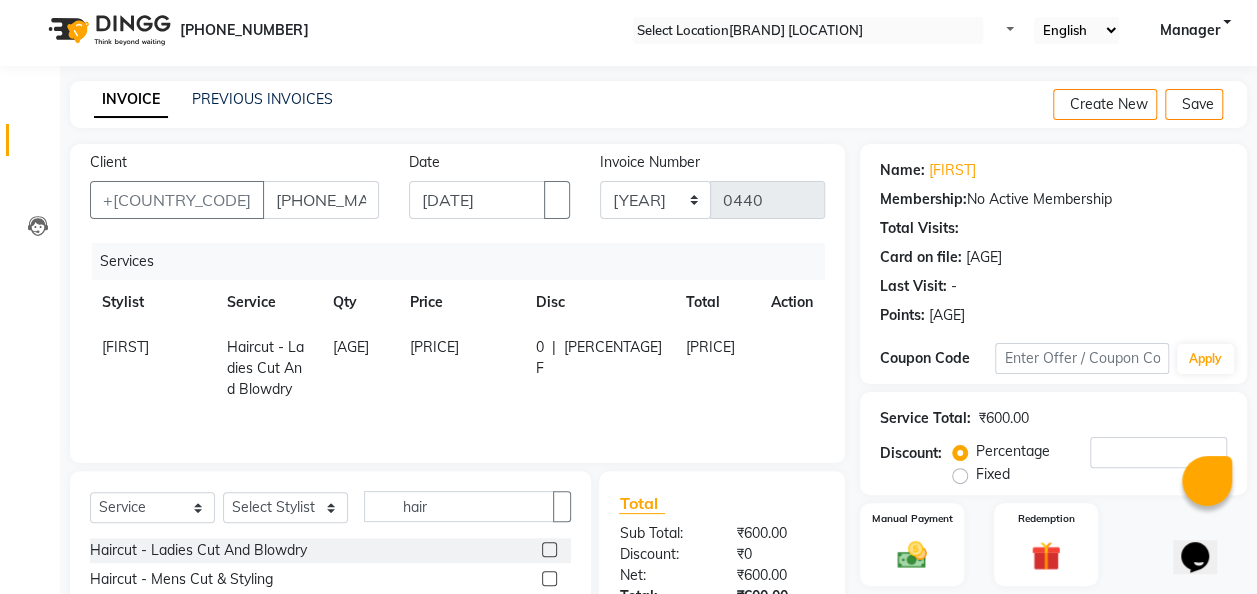 click on "0 %" at bounding box center [613, 358] 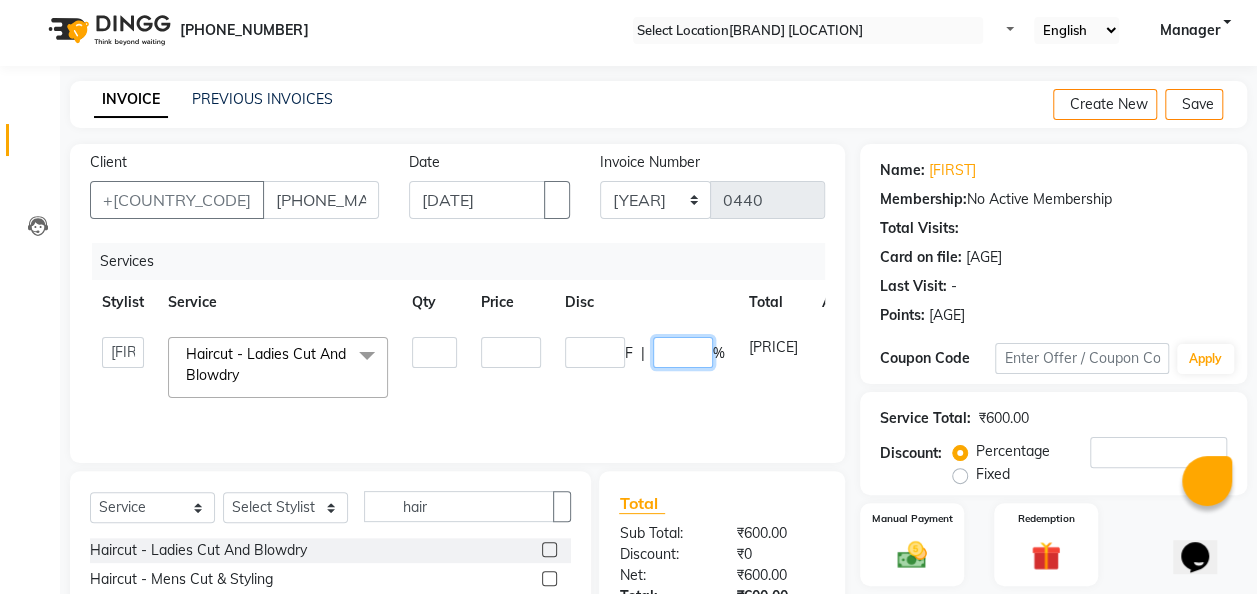 click on "0" at bounding box center (683, 352) 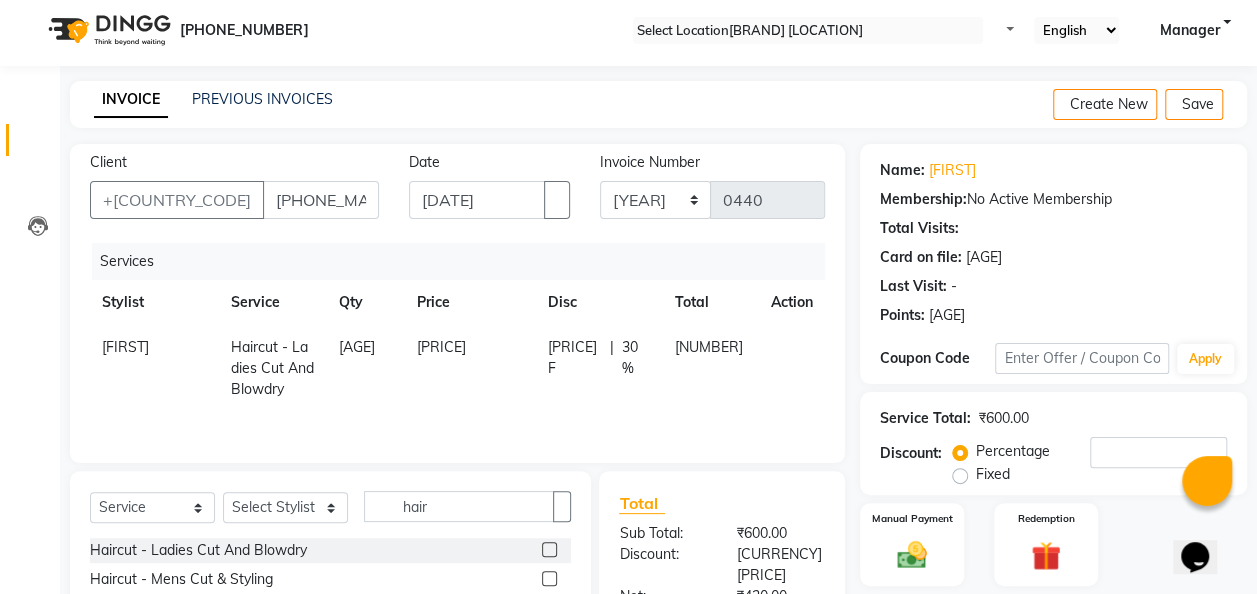 click on "180 F | 30 %" at bounding box center [599, 368] 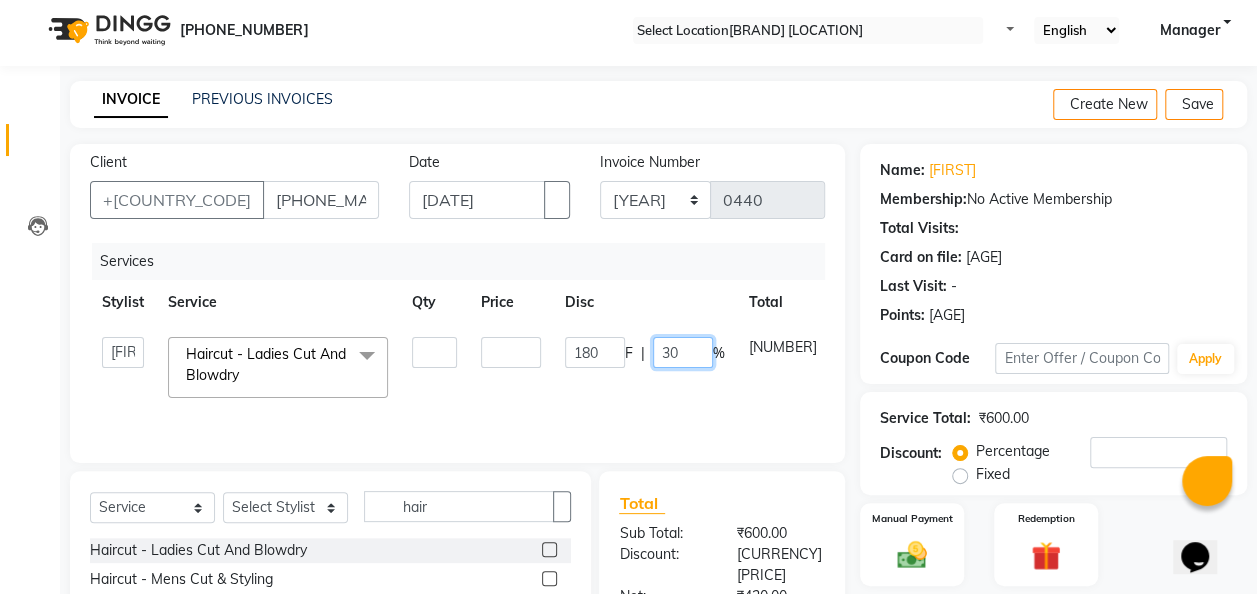 click on "30" at bounding box center [683, 352] 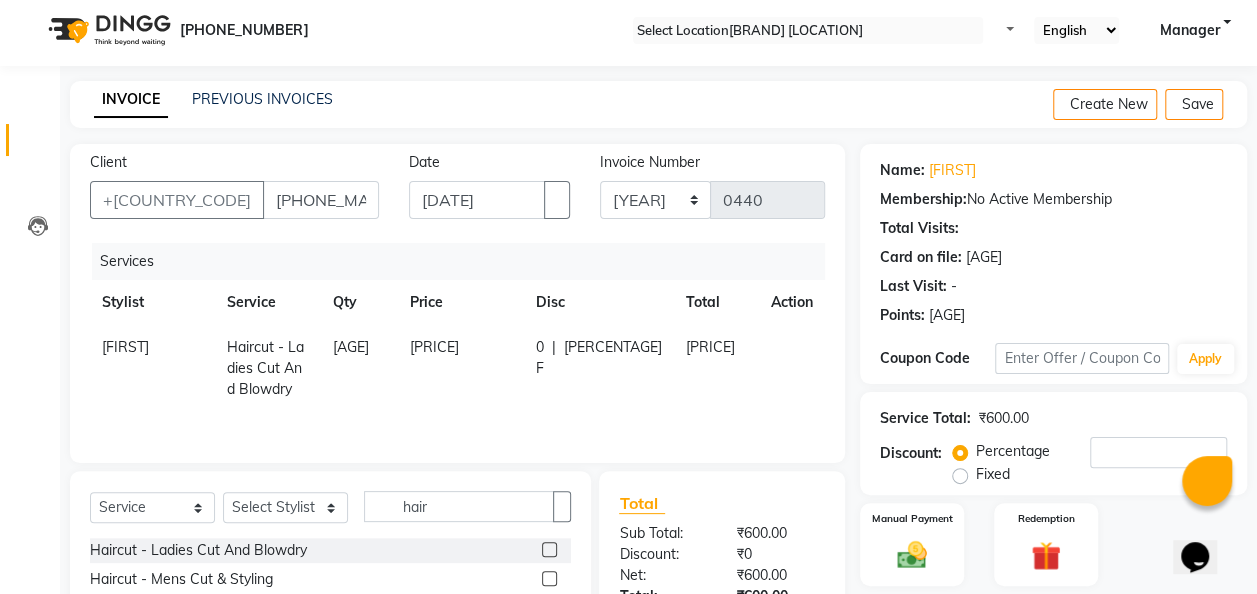 click on "600" at bounding box center (461, 368) 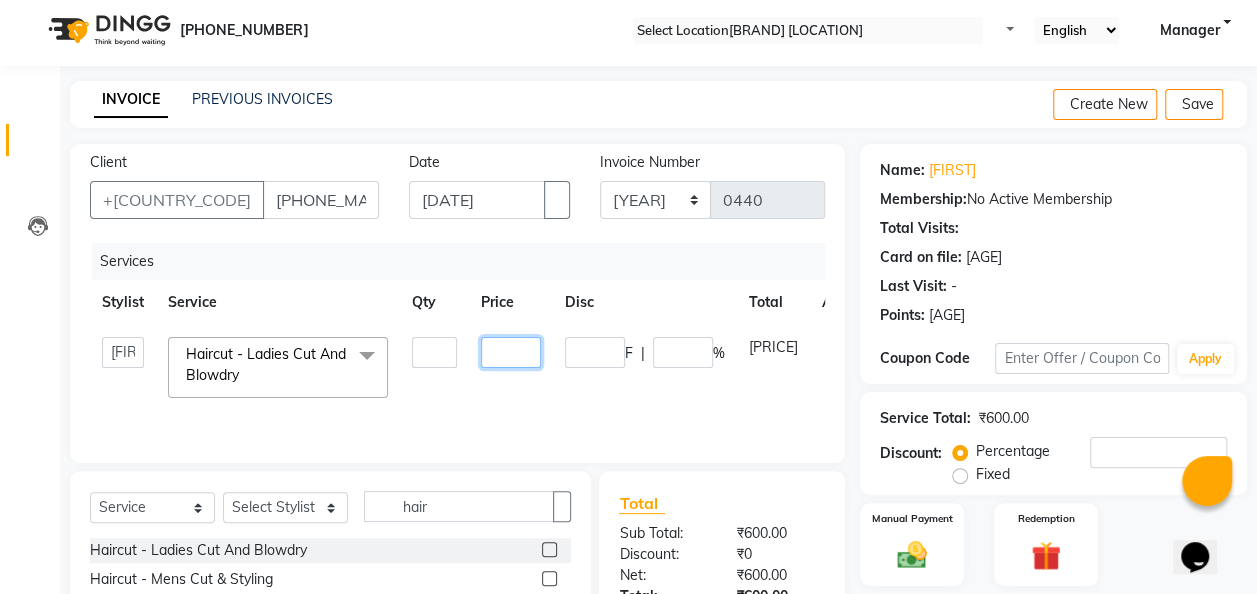 click on "600" at bounding box center [434, 352] 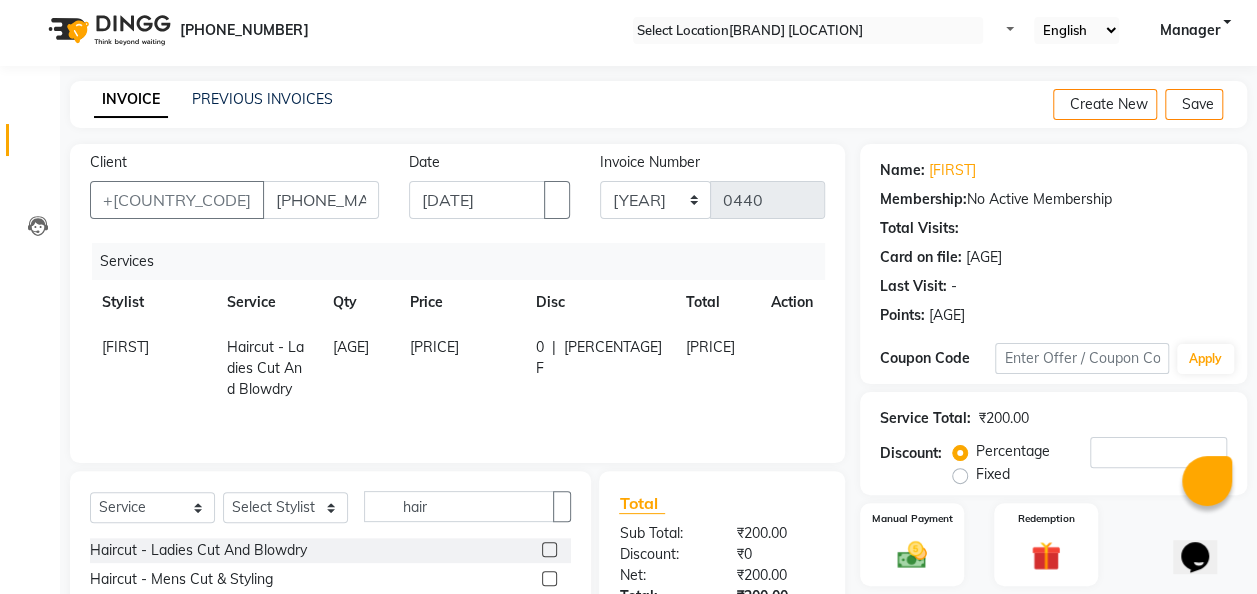 click on "200" at bounding box center [461, 368] 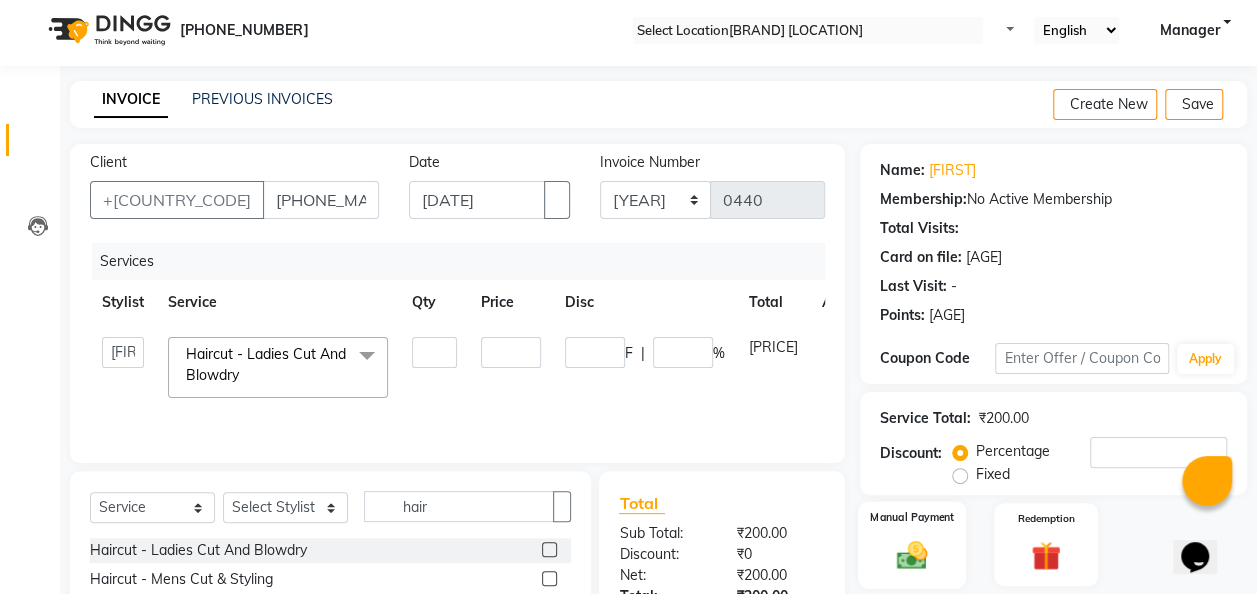 click at bounding box center (912, 555) 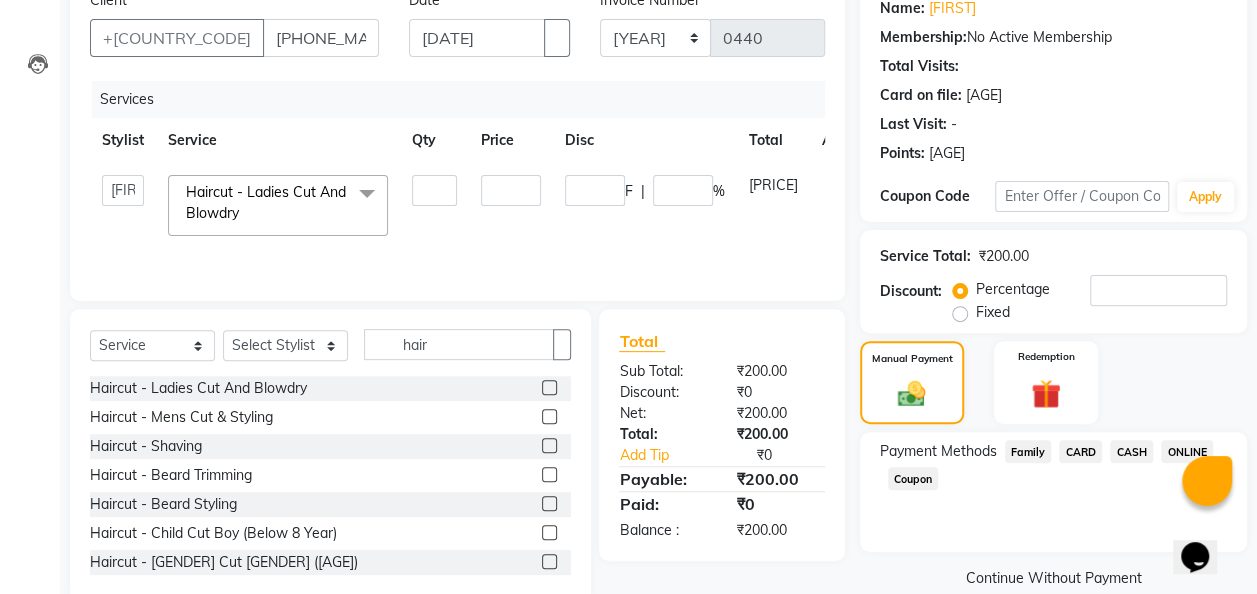 scroll, scrollTop: 206, scrollLeft: 0, axis: vertical 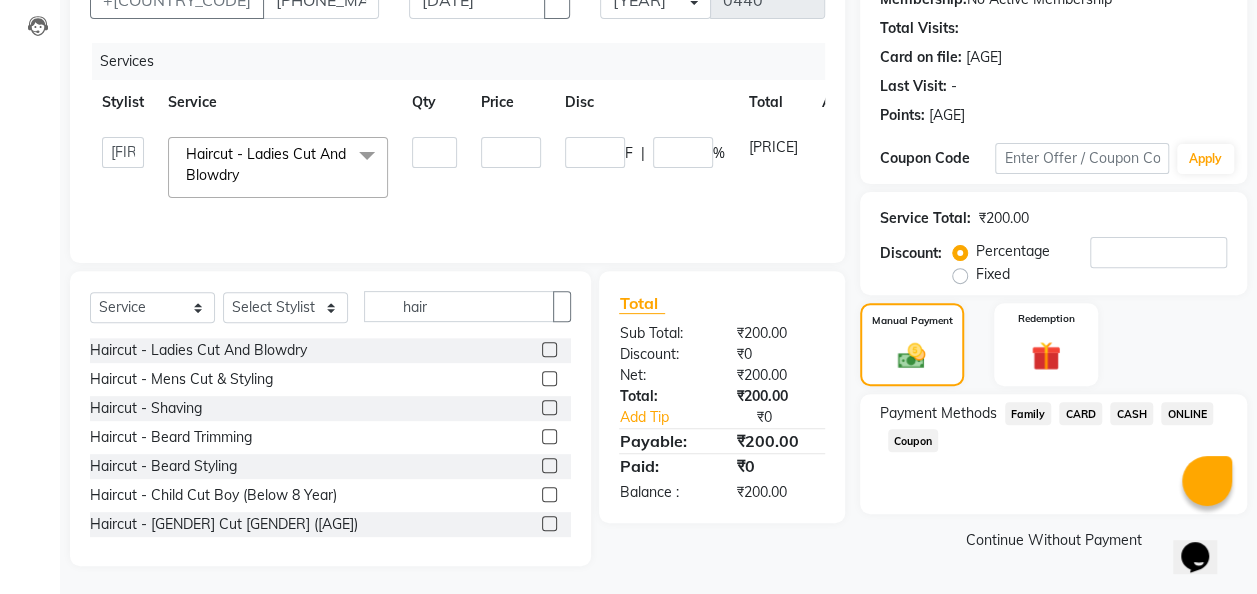 click on "ONLINE" at bounding box center (1028, 413) 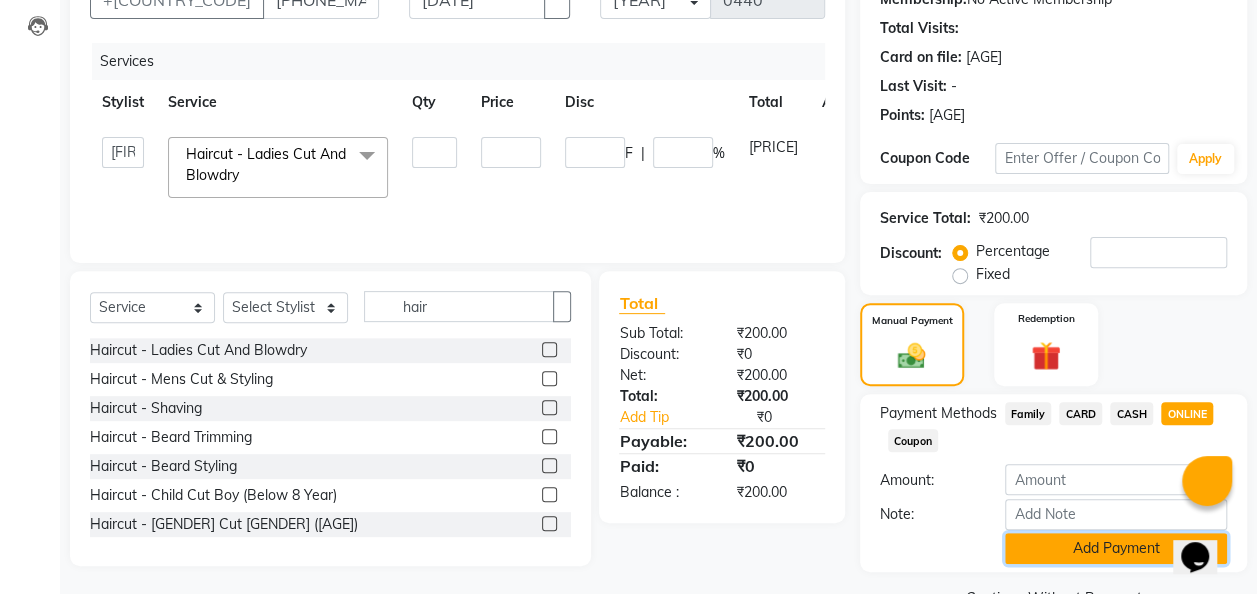 click on "Add Payment" at bounding box center [1116, 548] 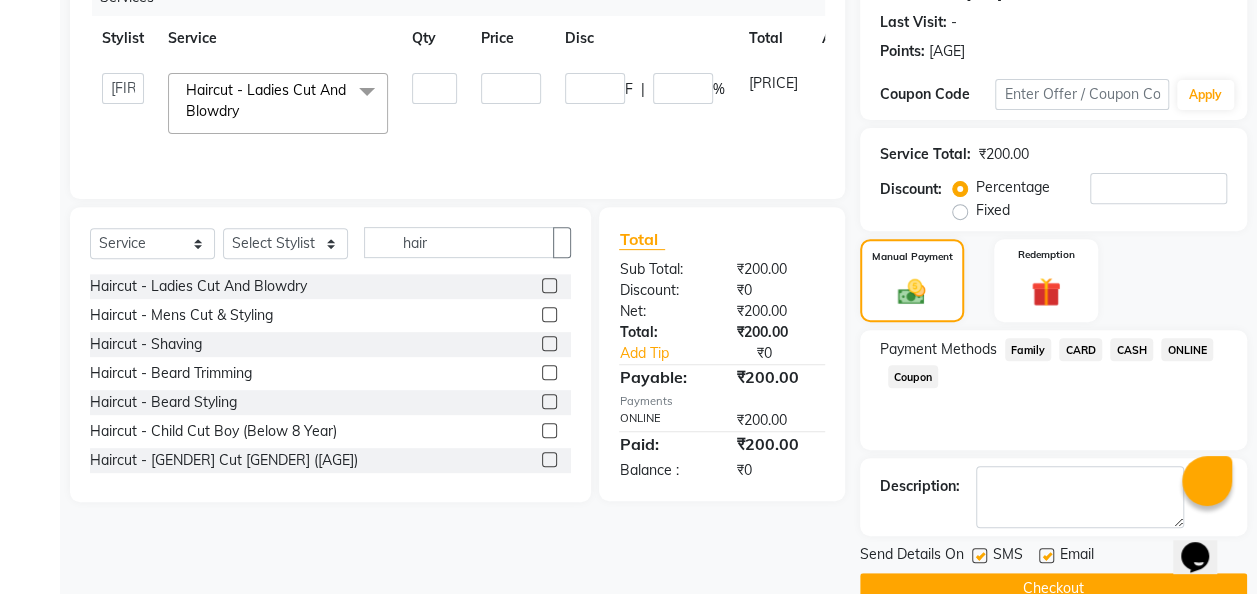 scroll, scrollTop: 316, scrollLeft: 0, axis: vertical 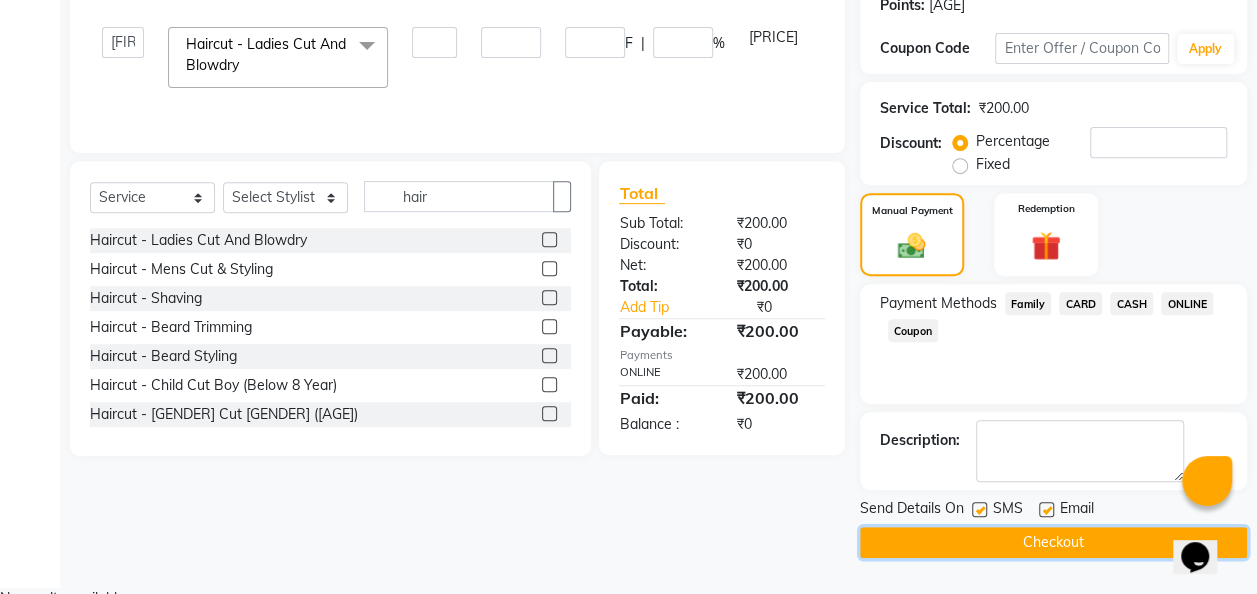 click on "Checkout" at bounding box center [1053, 542] 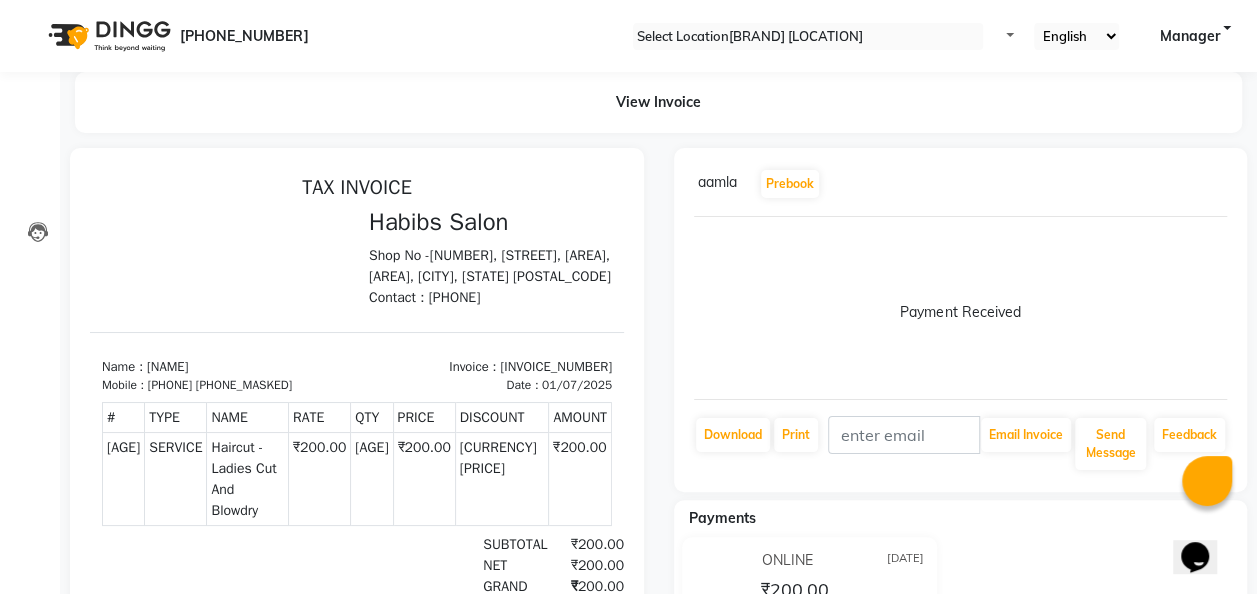 scroll, scrollTop: 0, scrollLeft: 0, axis: both 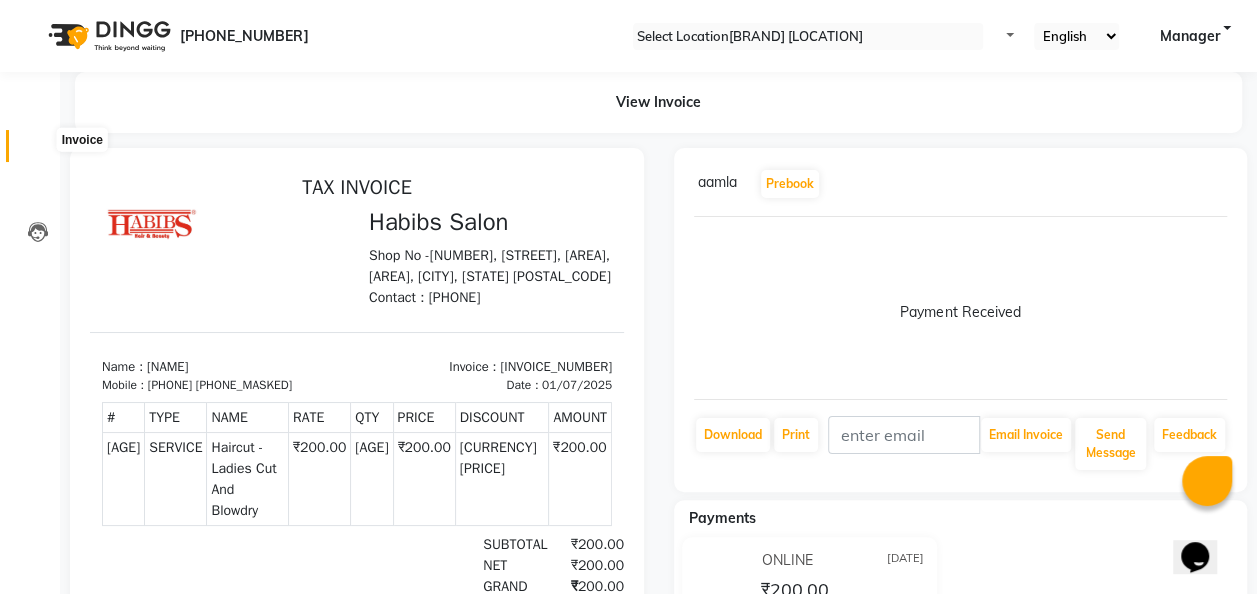 click at bounding box center [38, 151] 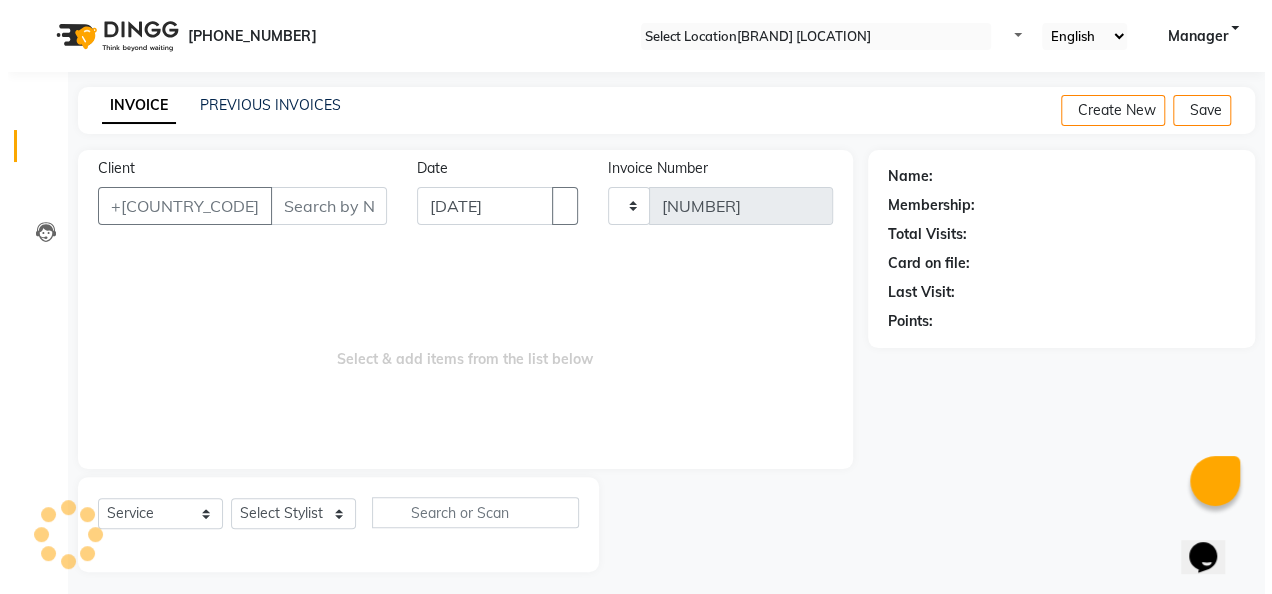 scroll, scrollTop: 6, scrollLeft: 0, axis: vertical 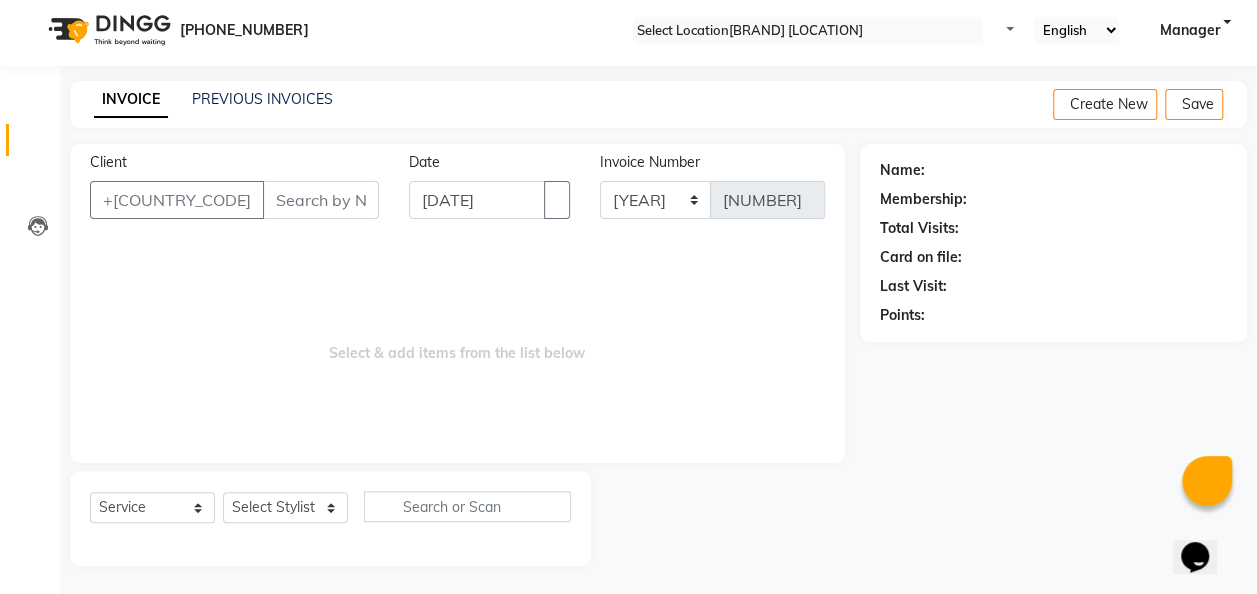 click on "Client" at bounding box center (321, 200) 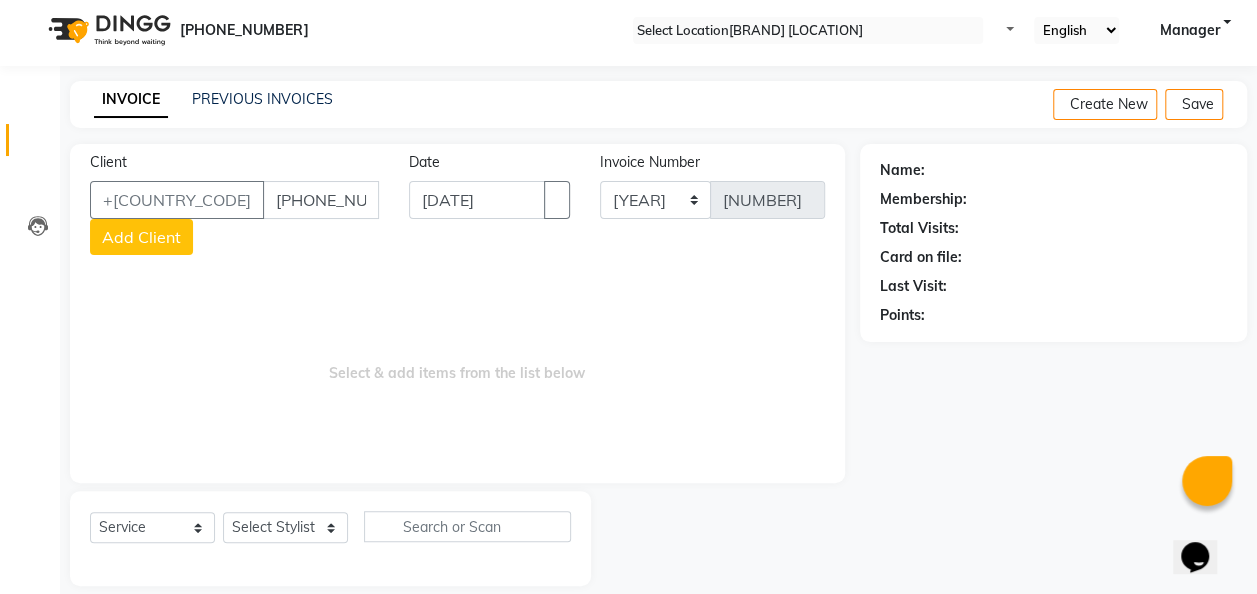 type on "8177993399" 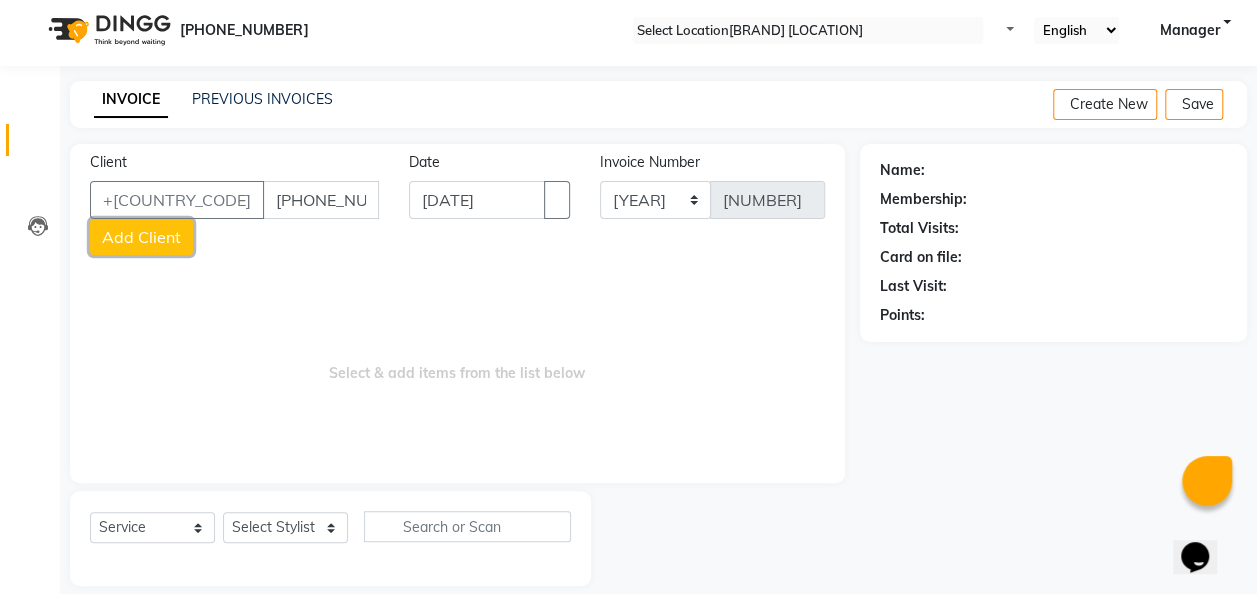 click on "Add Client" at bounding box center [141, 237] 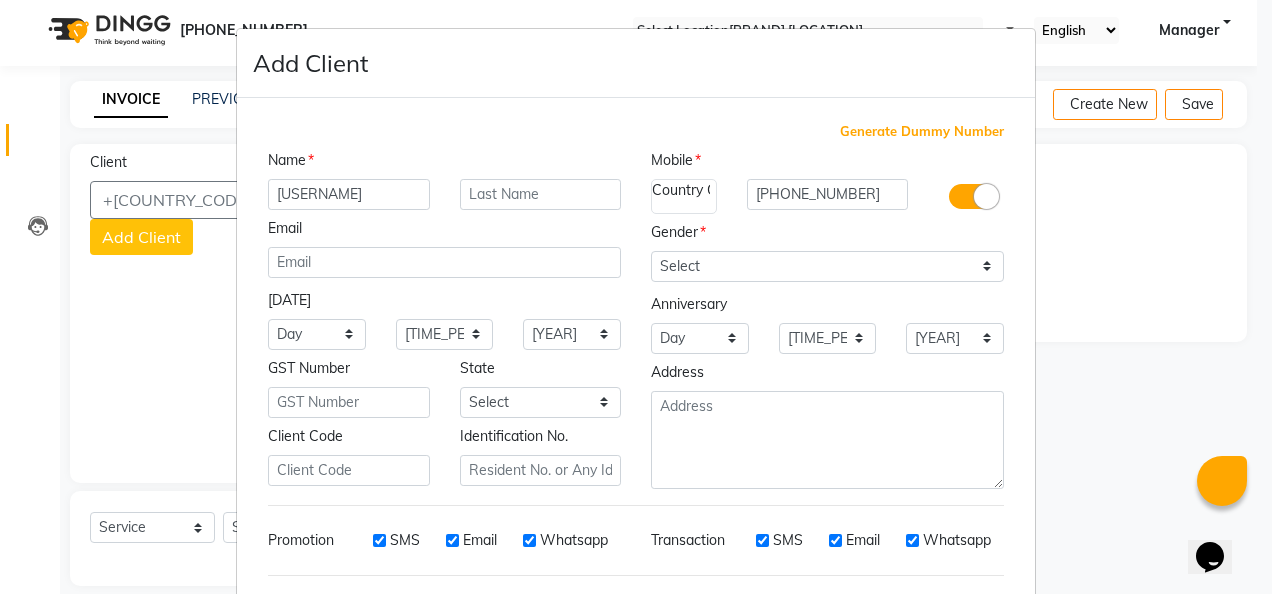 type on "aakhilesh" 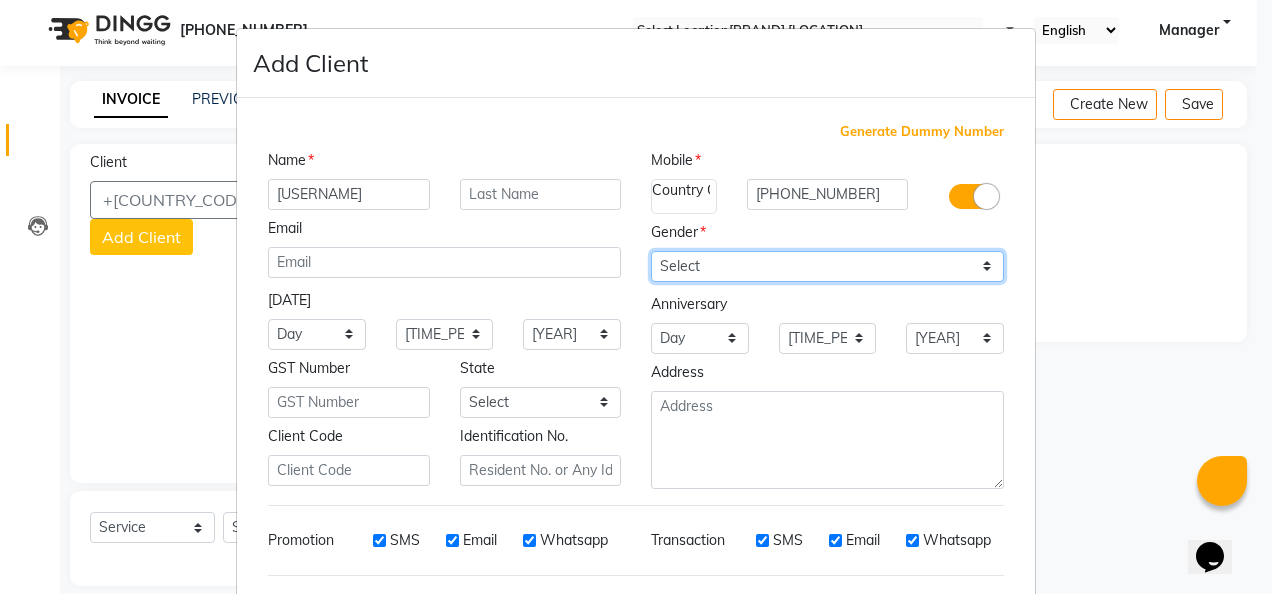 click on "Select Male Female Other Prefer Not To Say" at bounding box center (827, 266) 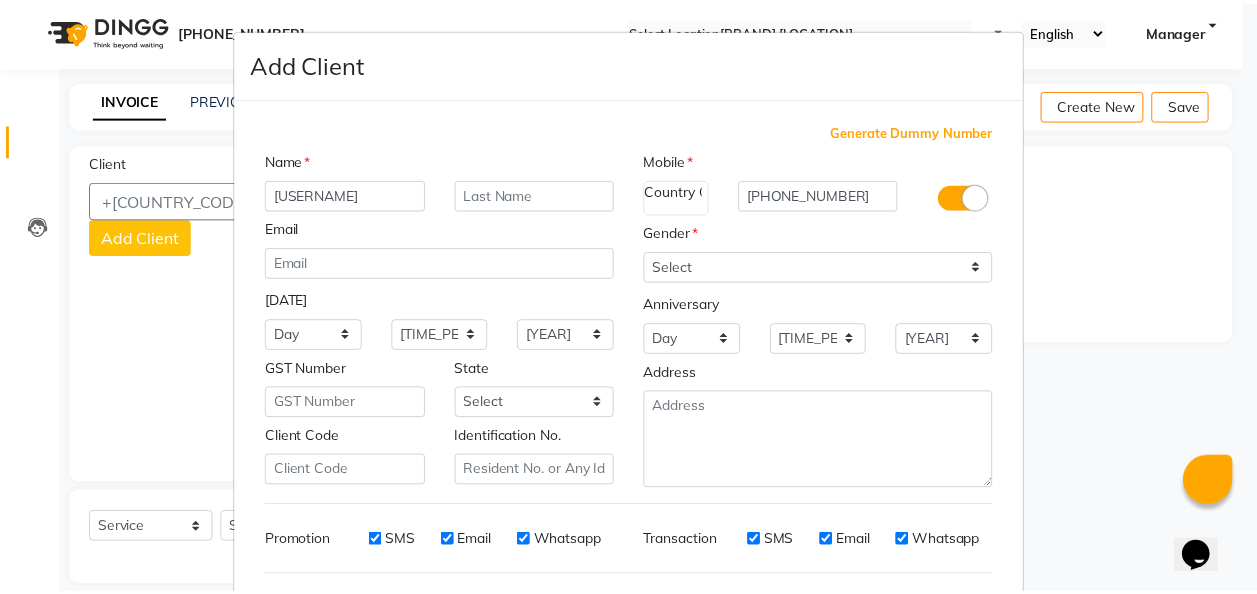 scroll, scrollTop: 251, scrollLeft: 0, axis: vertical 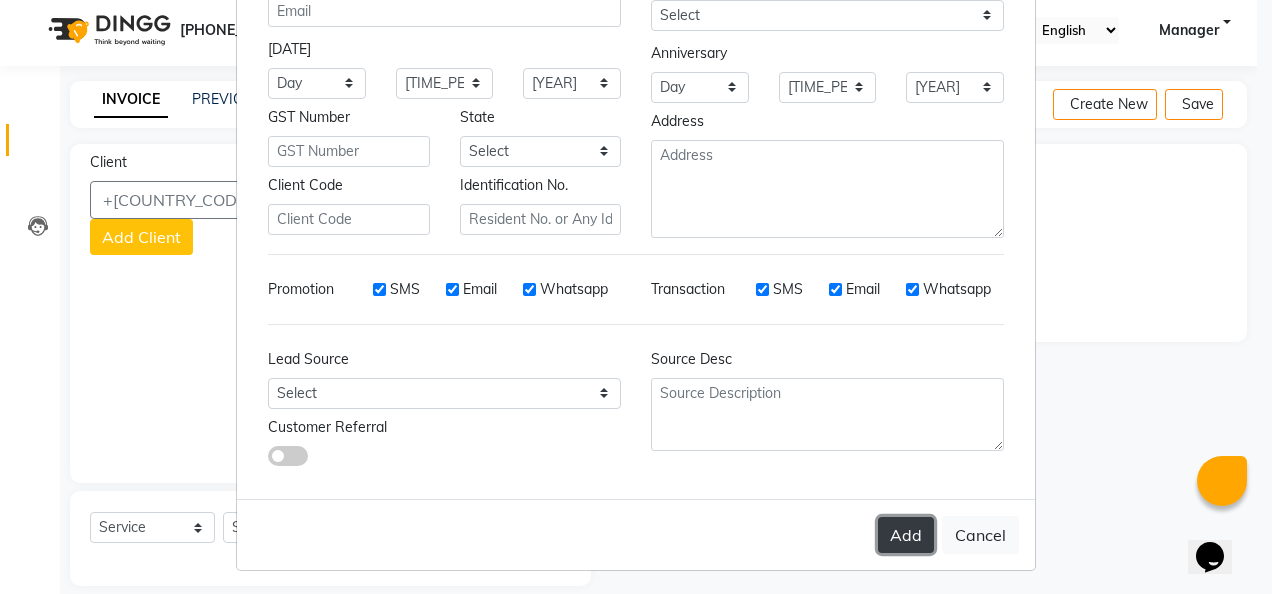 click on "Add" at bounding box center [906, 535] 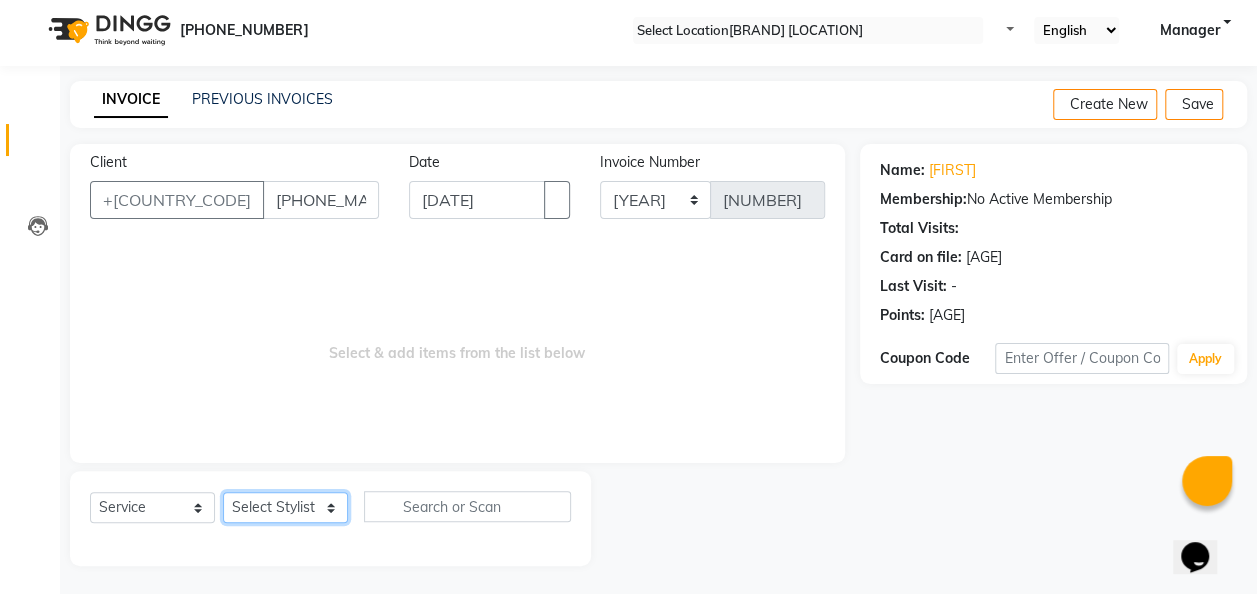 click on "Select Stylist [FIRST] [LAST] [NAME] [NAME] [NAME] [NAME] [NAME] [NAME] [NAME]" at bounding box center [285, 507] 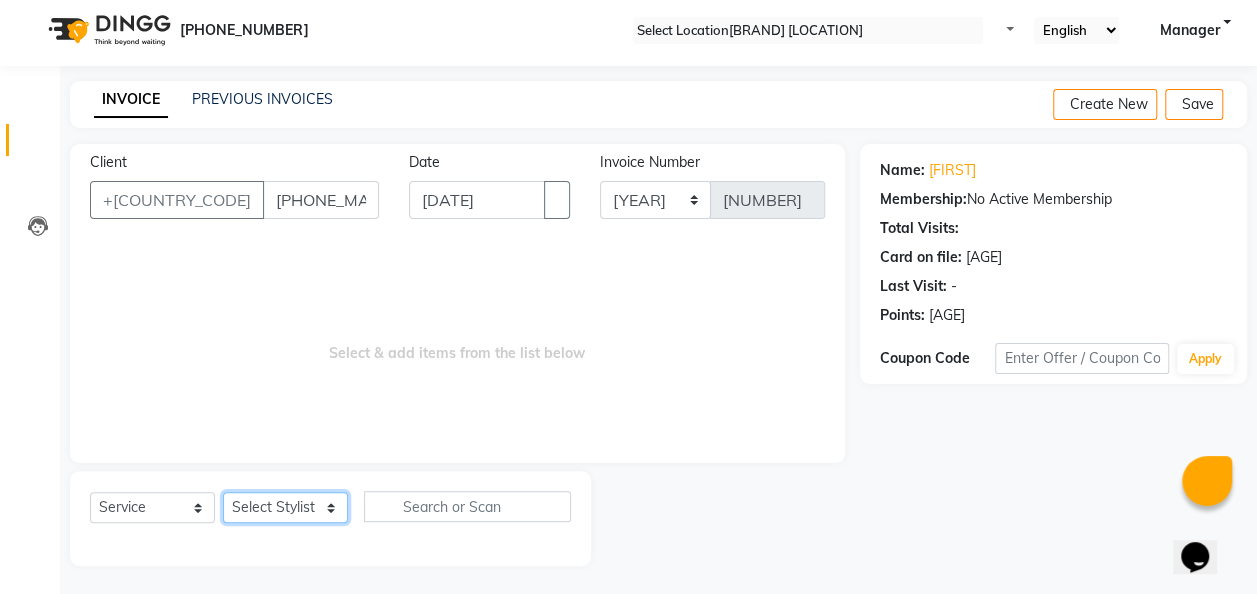 click on "Select Stylist [FIRST] [LAST] [NAME] [NAME] [NAME] [NAME] [NAME] [NAME] [NAME]" at bounding box center (285, 507) 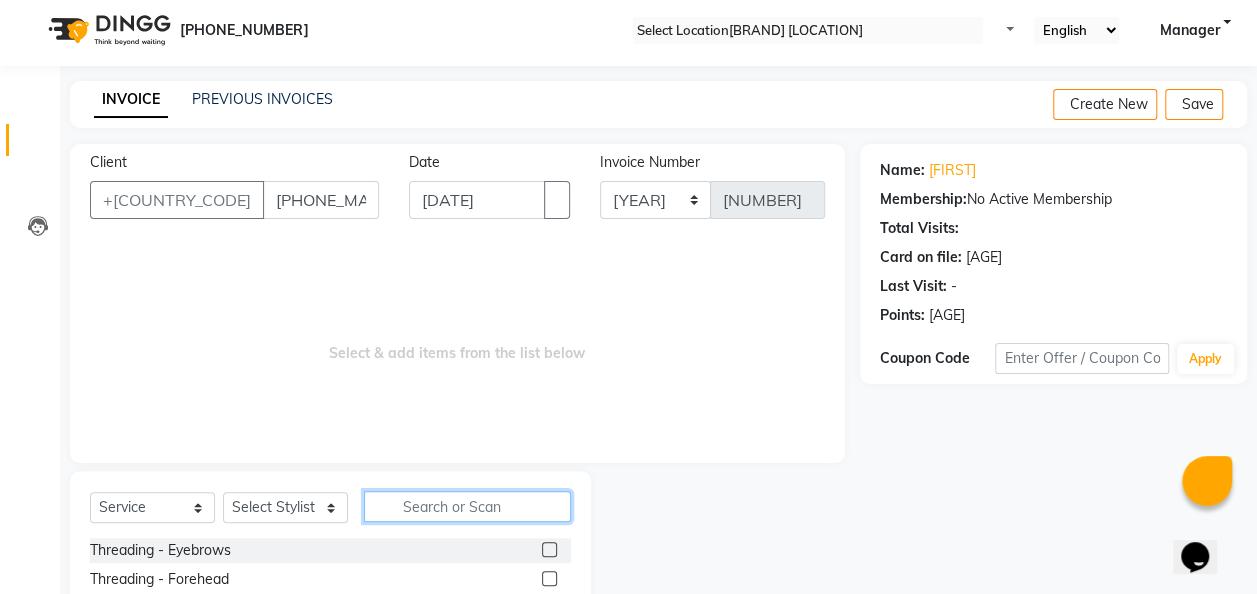 click at bounding box center (467, 506) 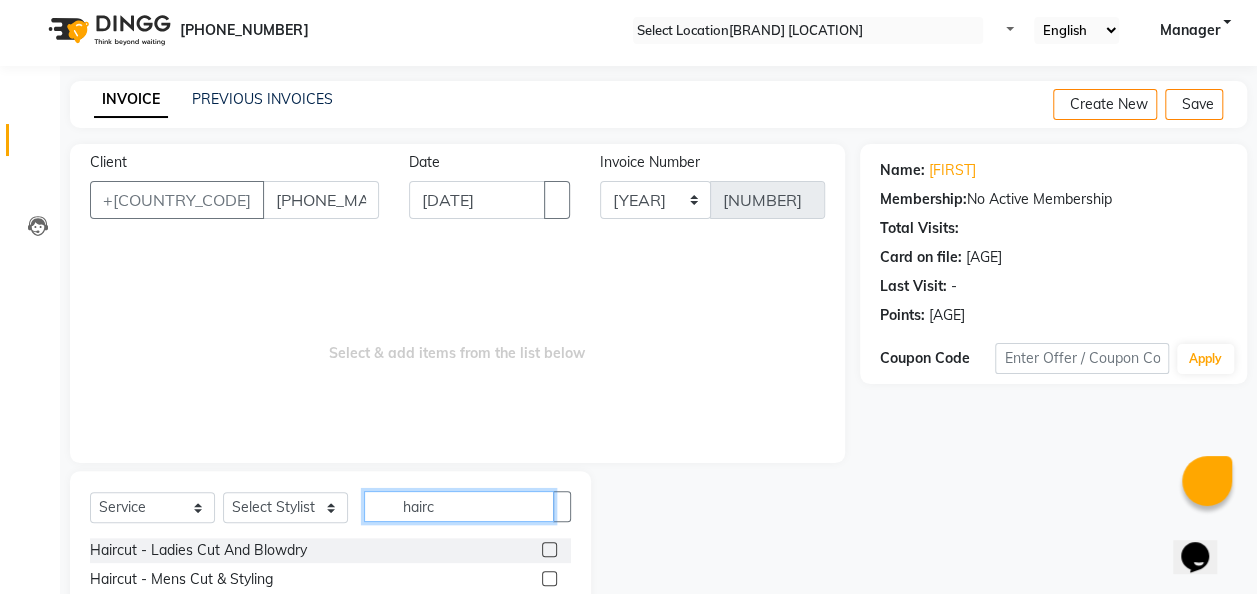 type on "hairc" 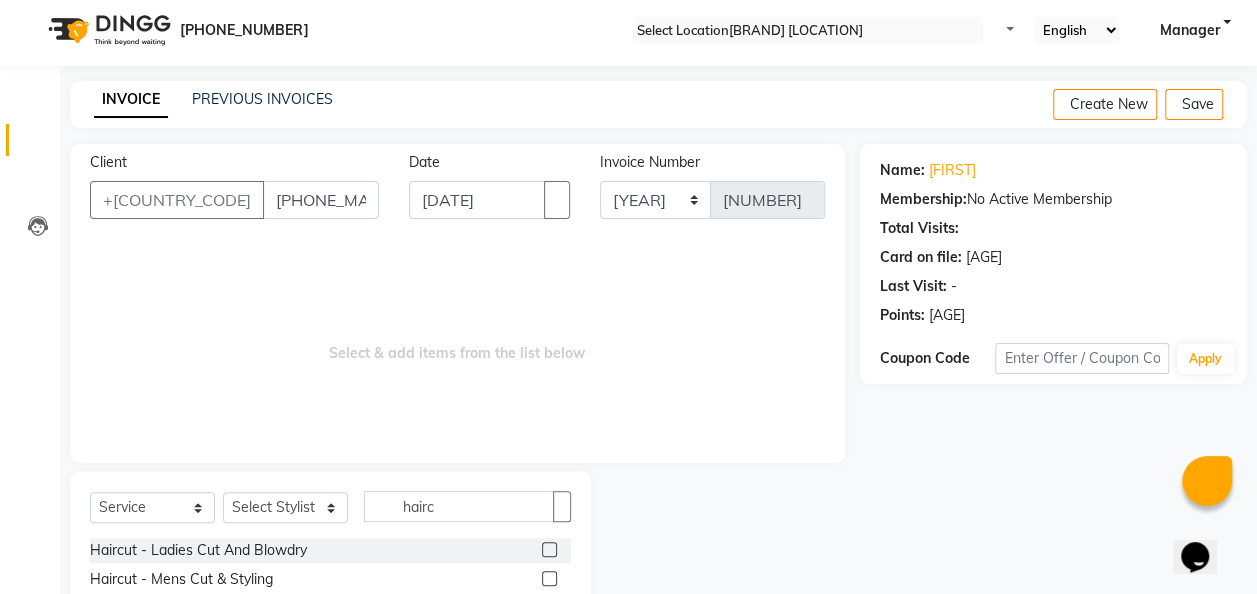 click at bounding box center [549, 578] 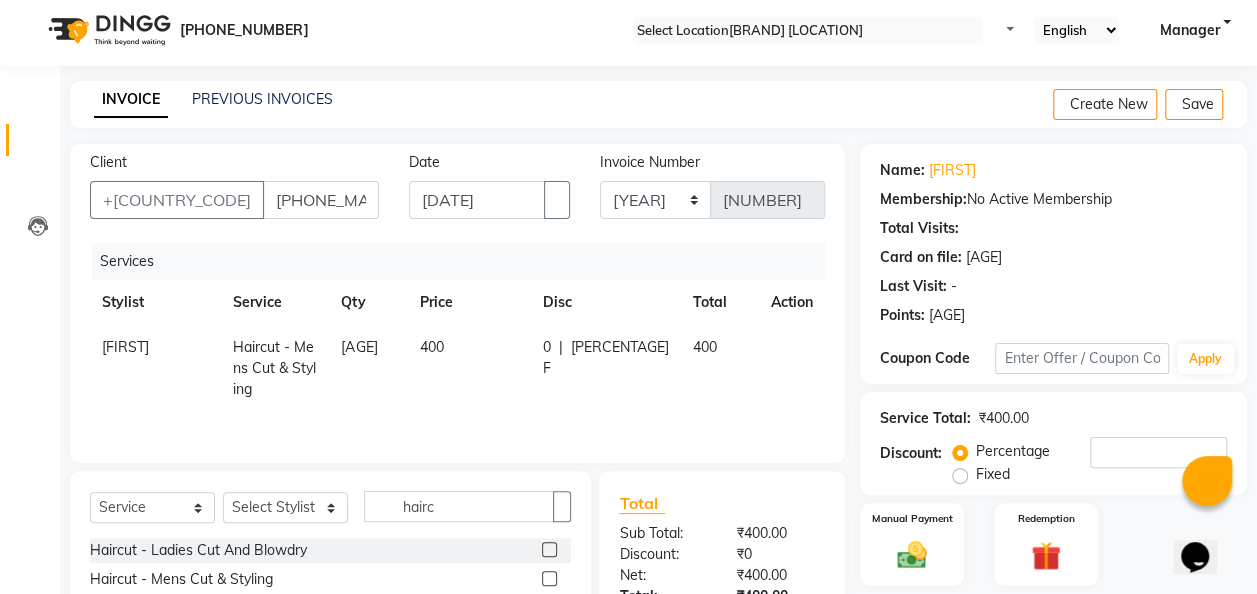 click on "0 %" at bounding box center (620, 358) 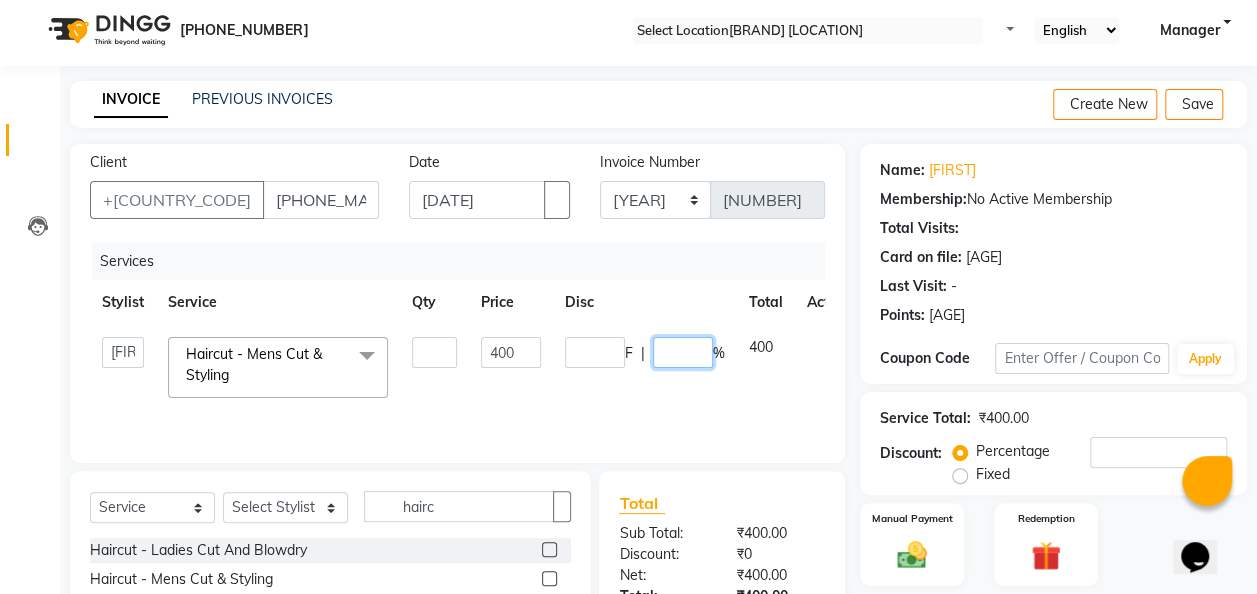 click on "0" at bounding box center (683, 352) 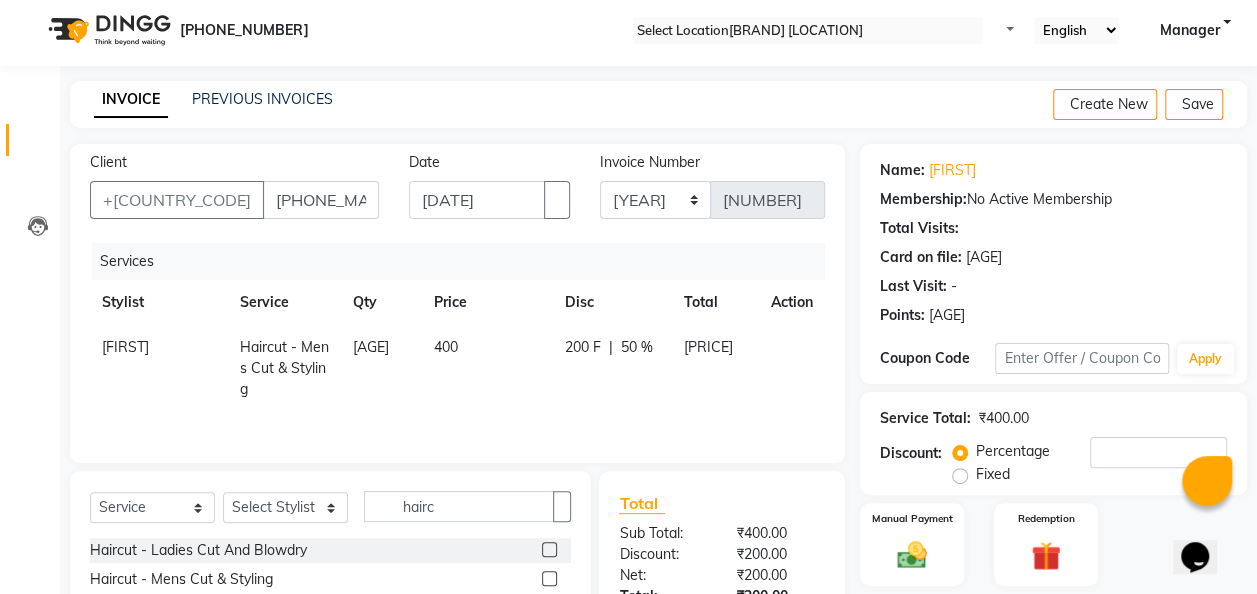 click on "200 F | 50 %" at bounding box center [612, 368] 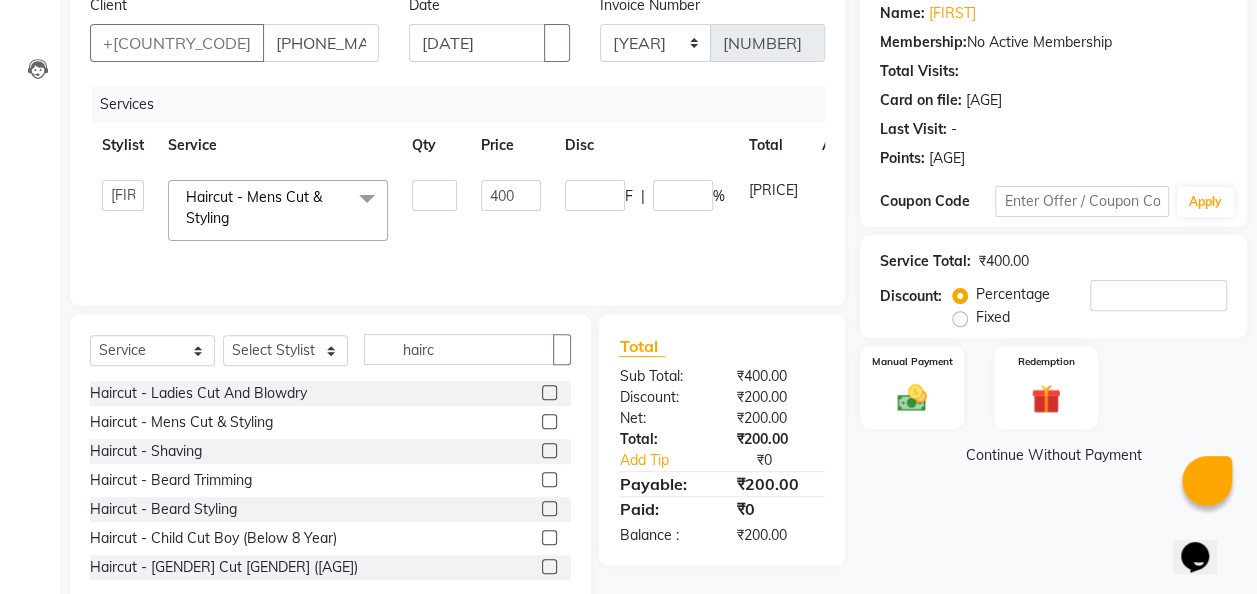scroll, scrollTop: 206, scrollLeft: 0, axis: vertical 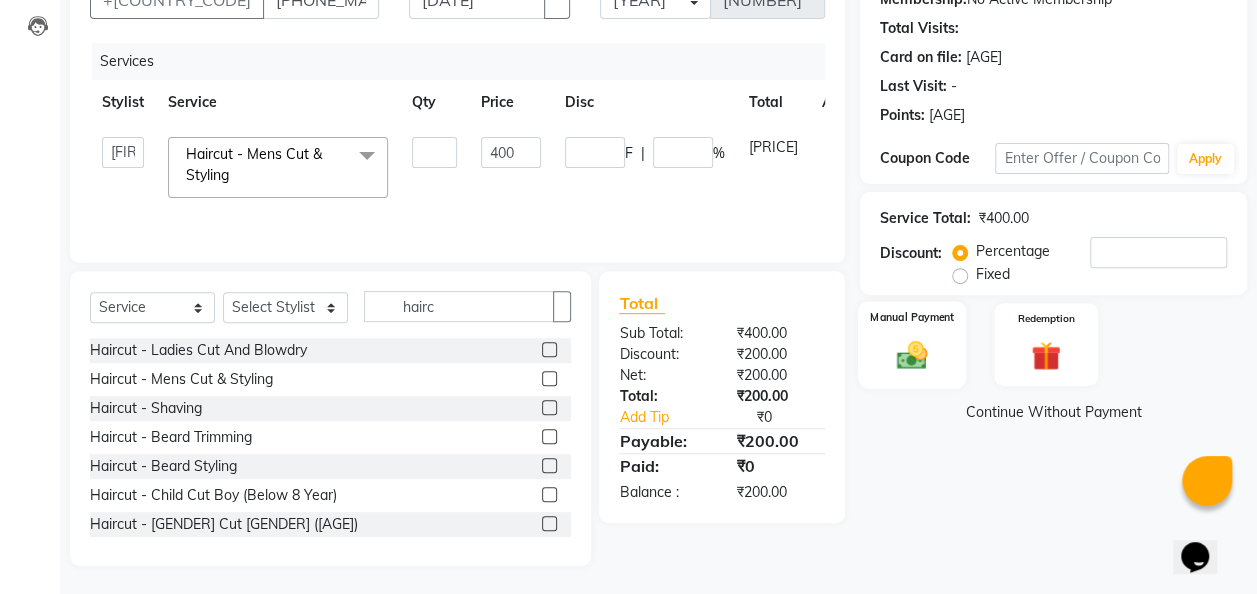 click at bounding box center [912, 355] 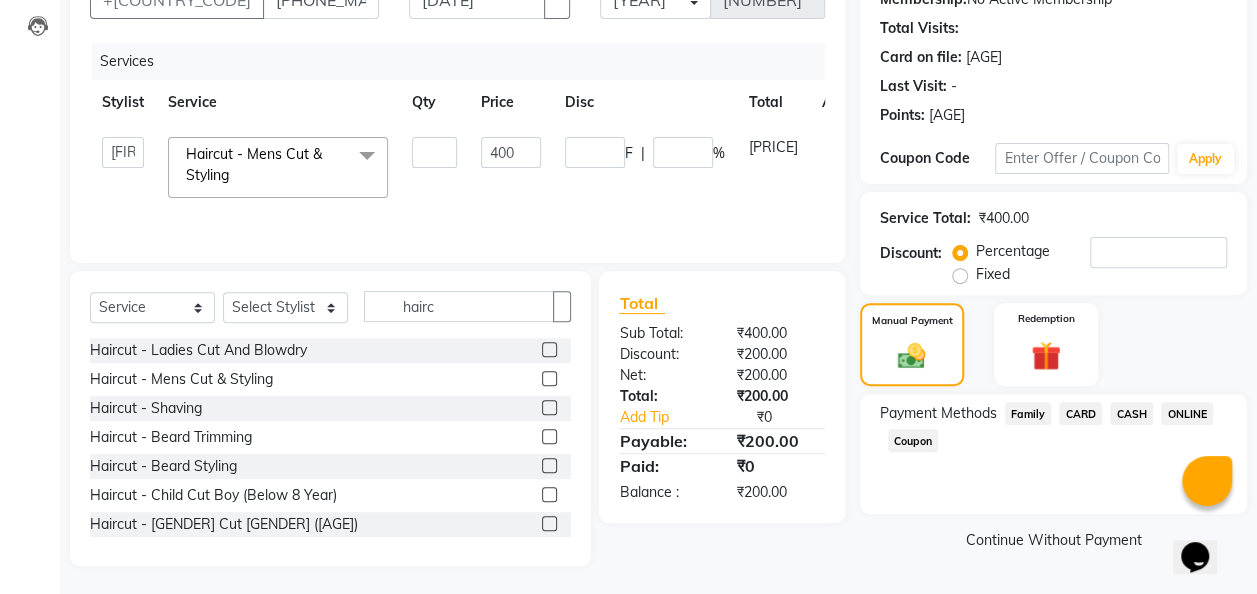 click on "ONLINE" at bounding box center (1028, 413) 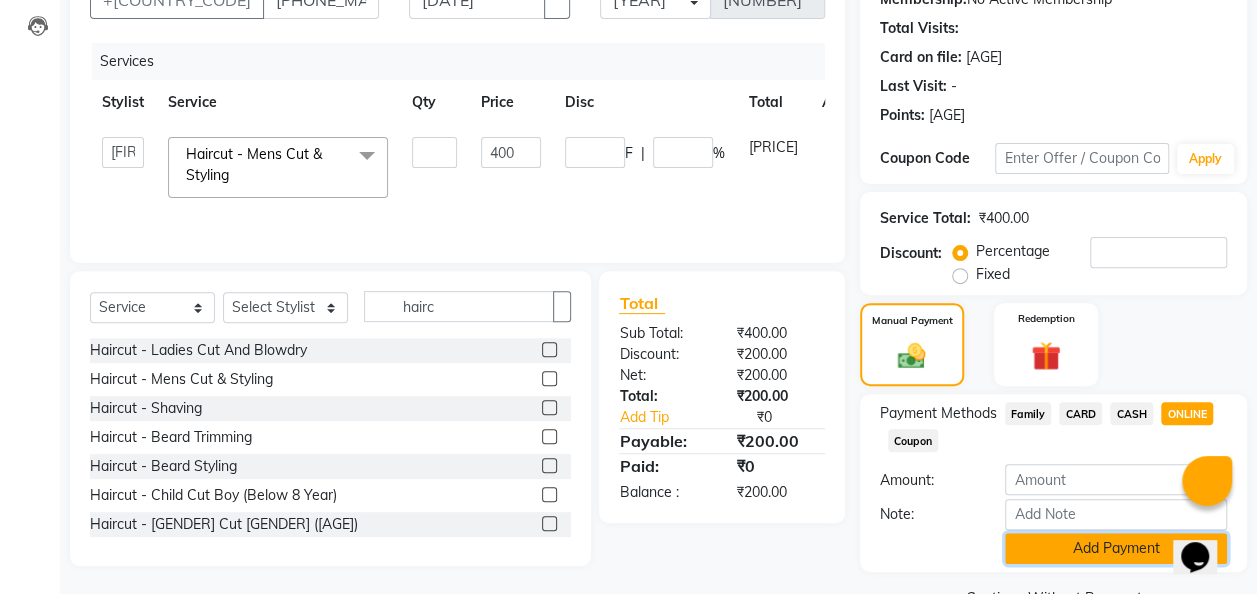 click on "Add Payment" at bounding box center (1116, 548) 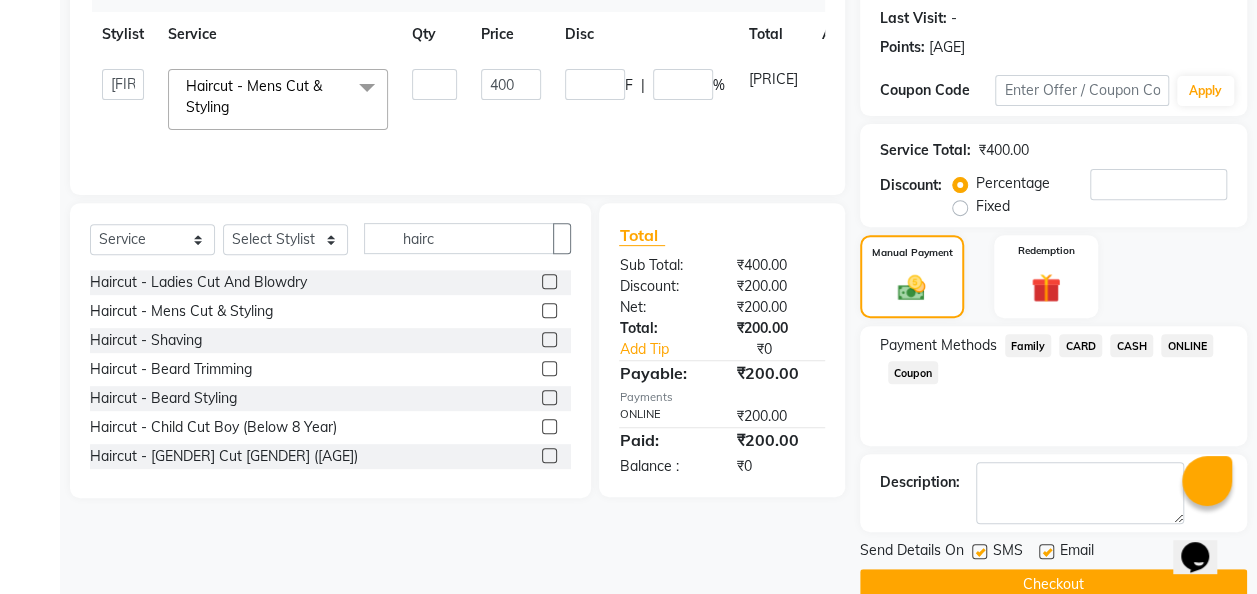 scroll, scrollTop: 316, scrollLeft: 0, axis: vertical 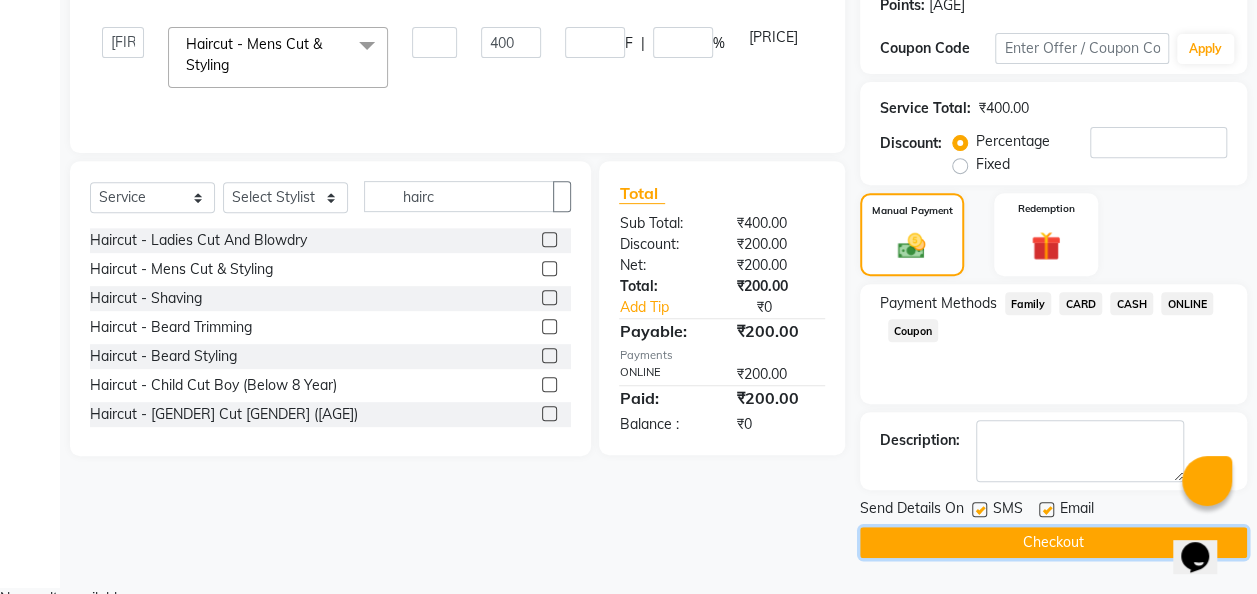 click on "Checkout" at bounding box center [1053, 542] 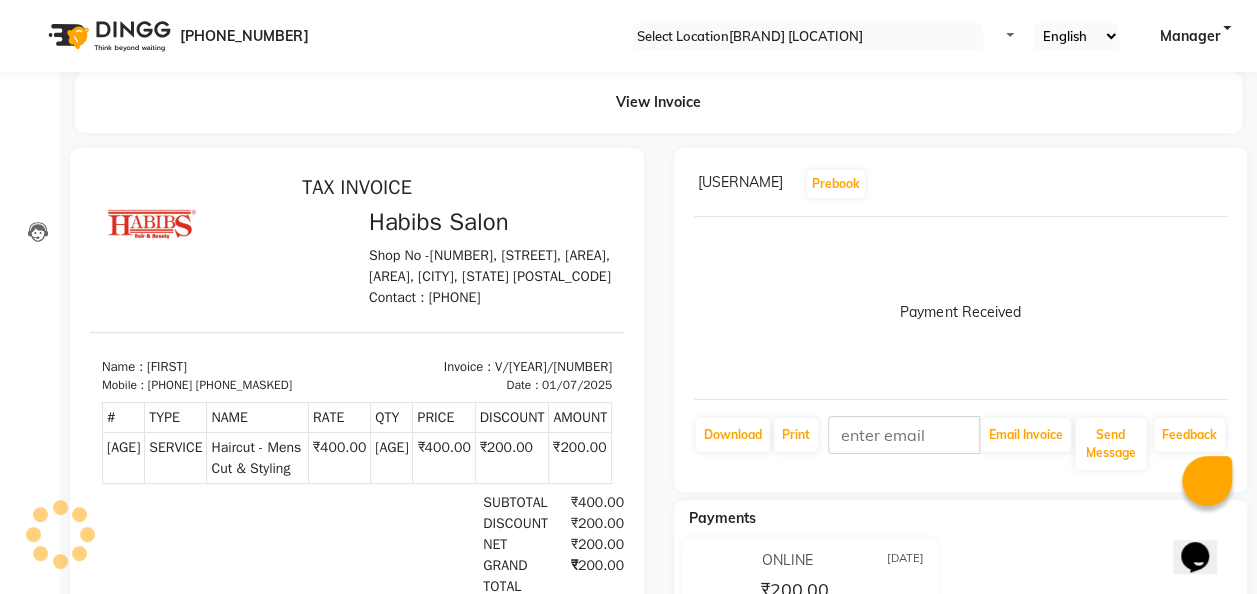scroll, scrollTop: 0, scrollLeft: 0, axis: both 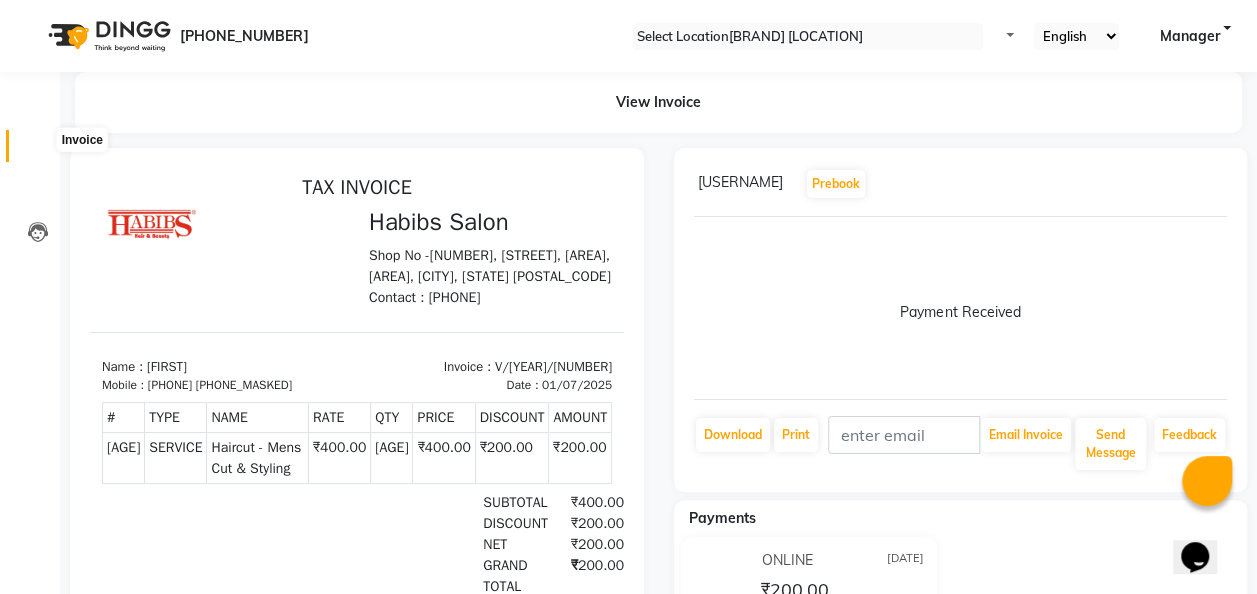 click at bounding box center [38, 151] 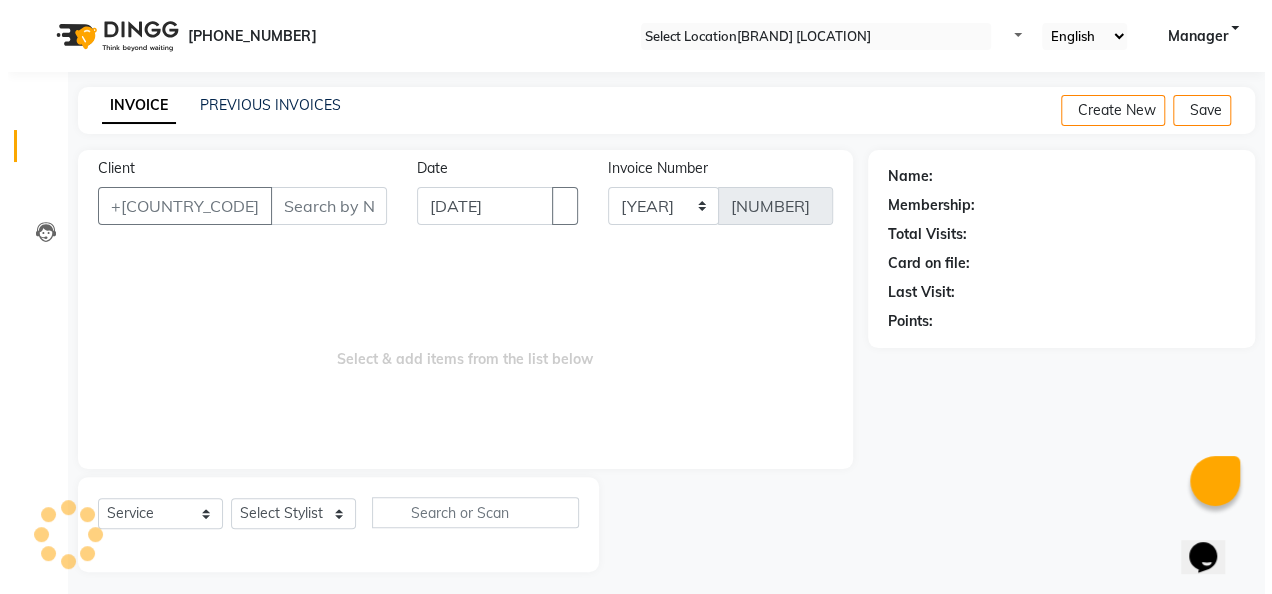scroll, scrollTop: 6, scrollLeft: 0, axis: vertical 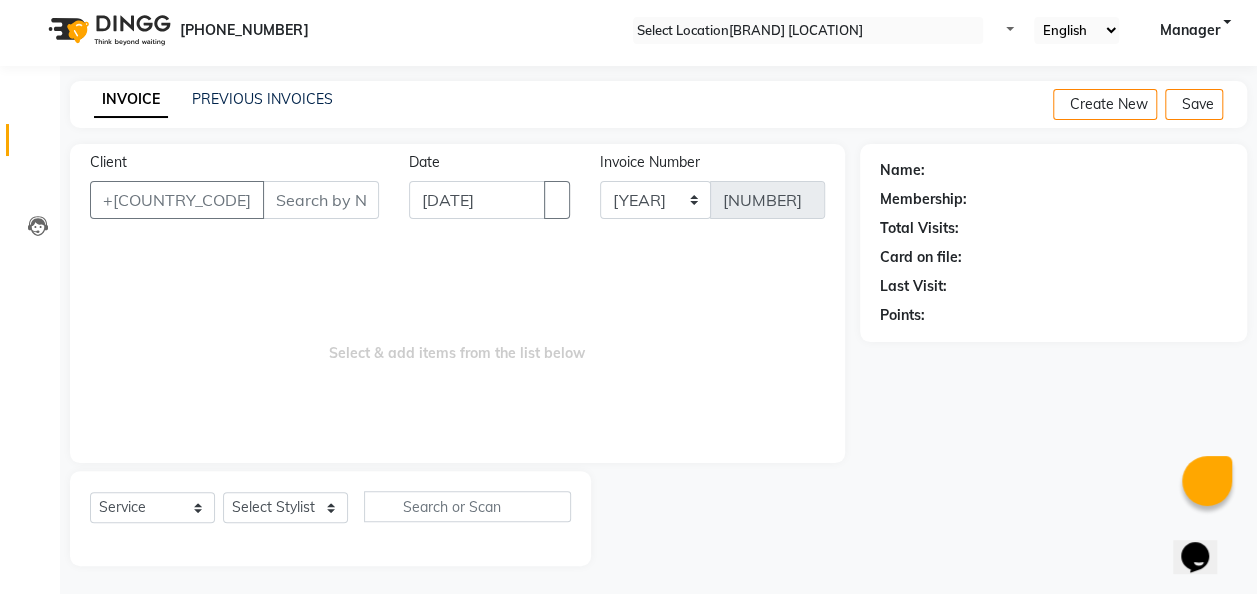 click on "Client" at bounding box center [321, 200] 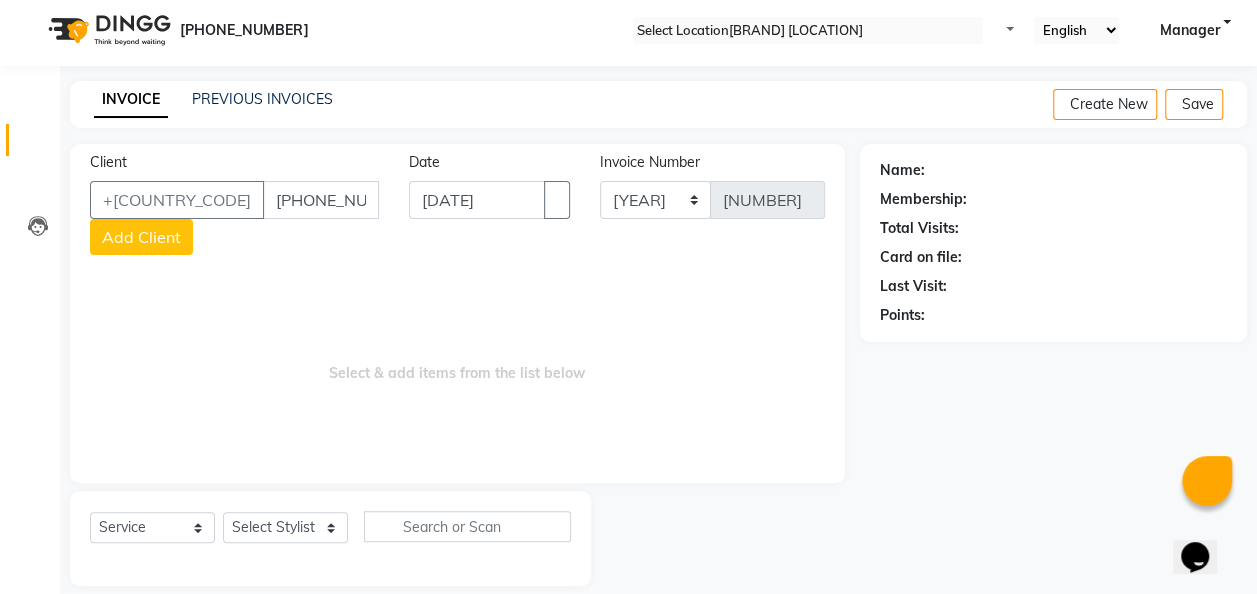 type on "8770955700" 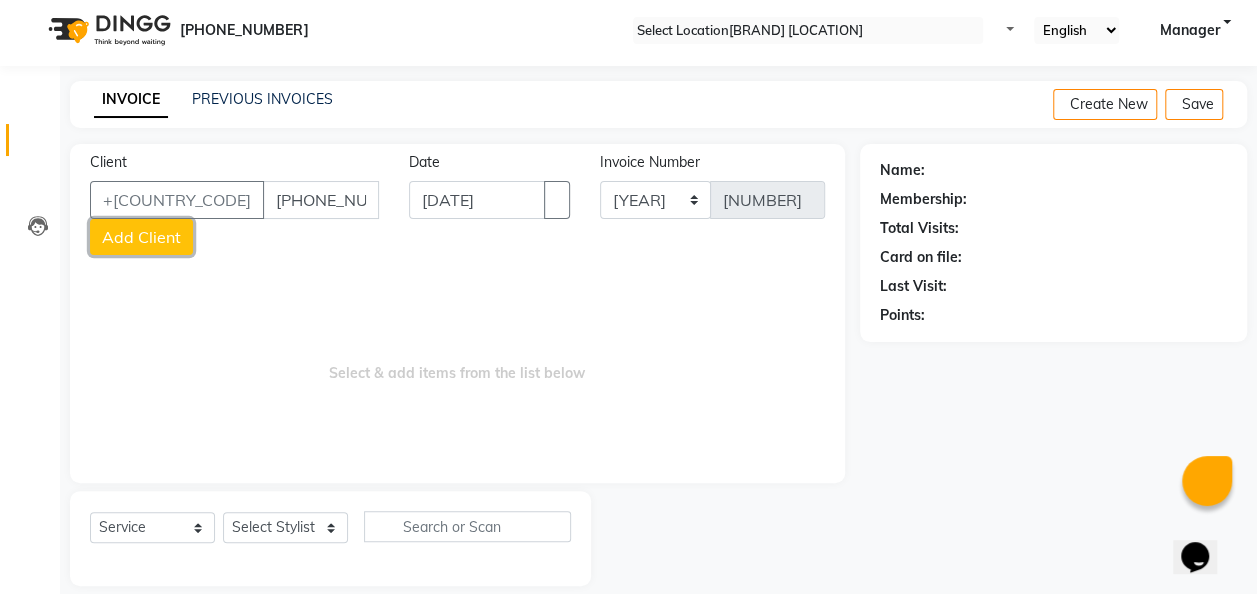 click on "Add Client" at bounding box center (141, 237) 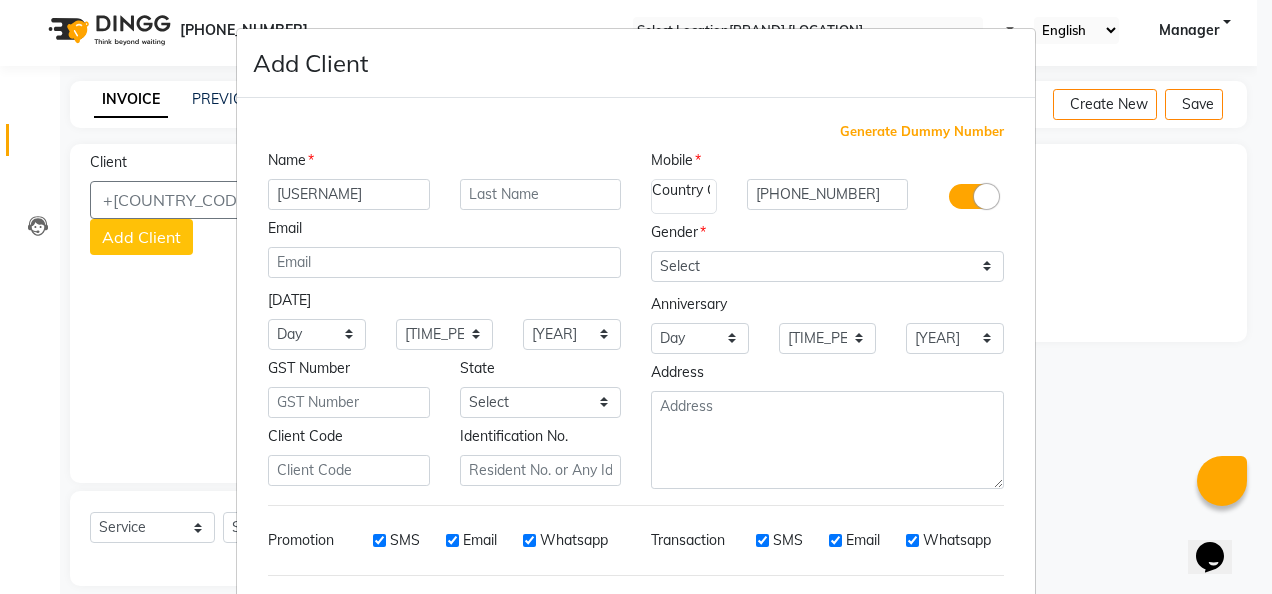 type on "vardhan" 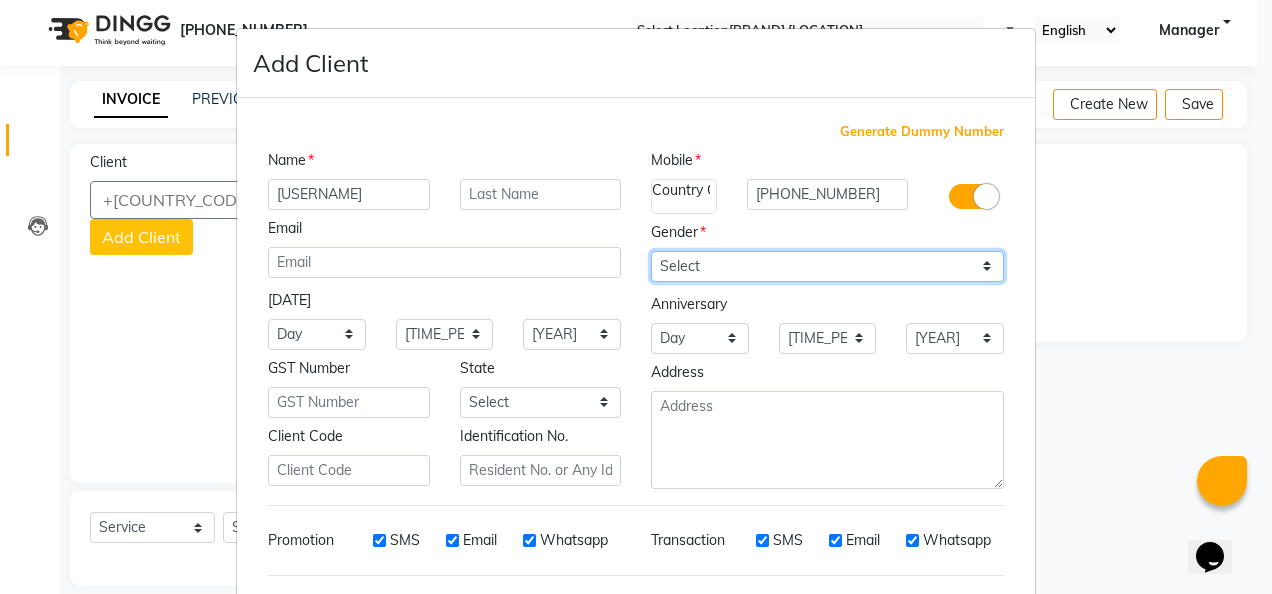 click on "Select Male Female Other Prefer Not To Say" at bounding box center [827, 266] 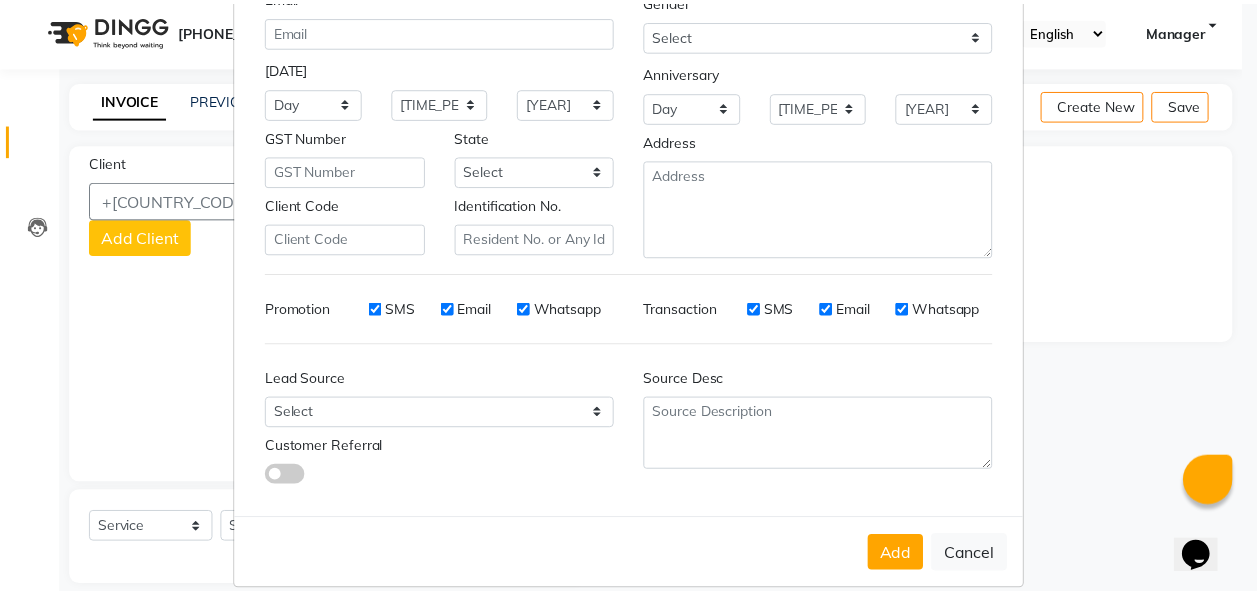 scroll, scrollTop: 251, scrollLeft: 0, axis: vertical 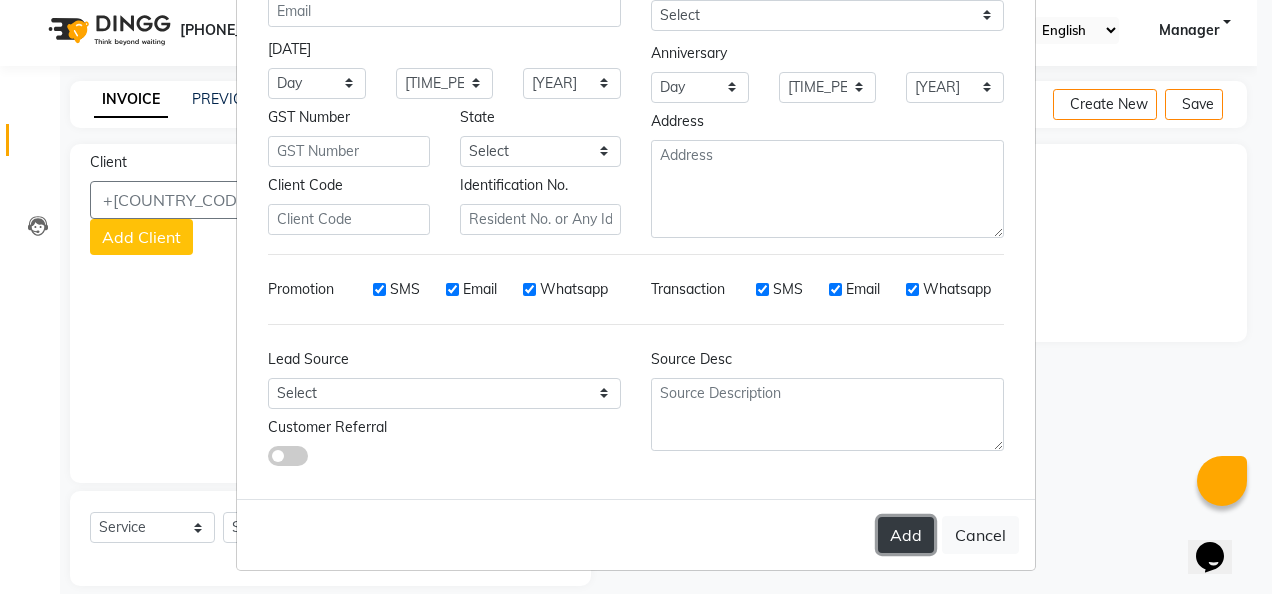 click on "Add" at bounding box center [906, 535] 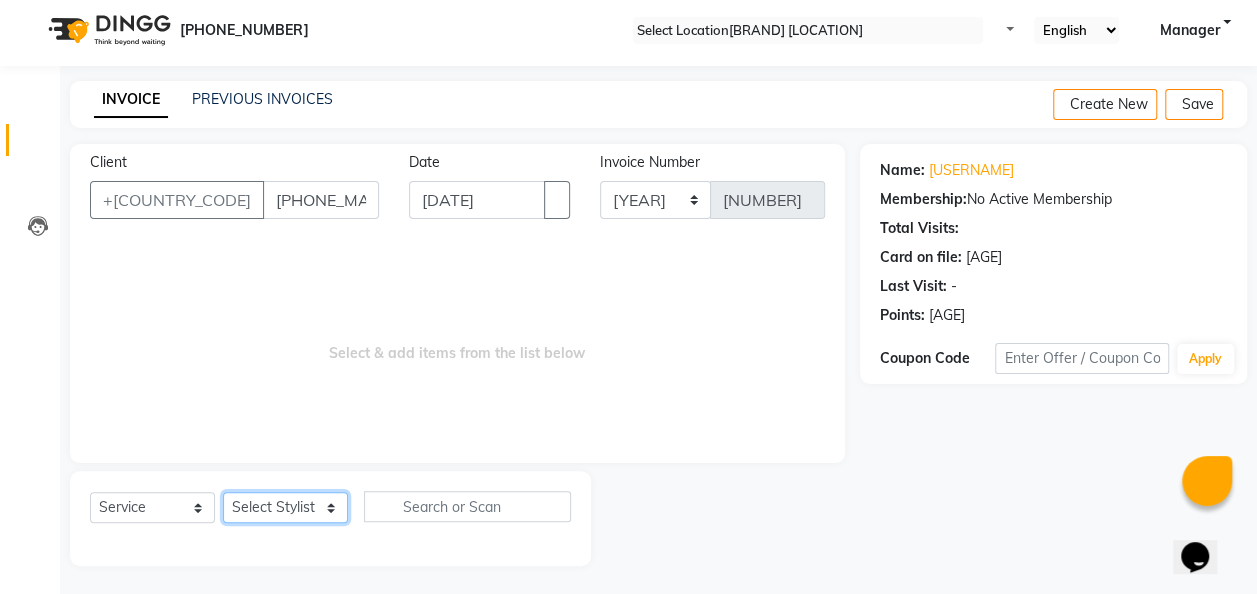 click on "Select Stylist [FIRST] [LAST] [NAME] [NAME] [NAME] [NAME] [NAME] [NAME] [NAME]" at bounding box center (285, 507) 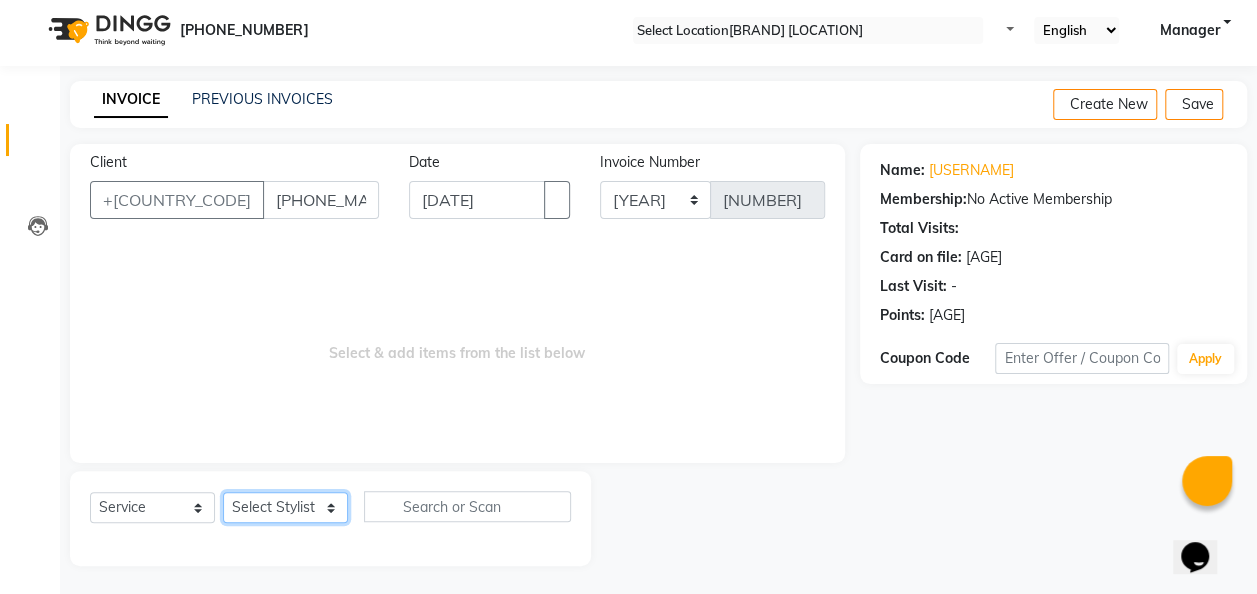 click on "Select Stylist [FIRST] [LAST] [NAME] [NAME] [NAME] [NAME] [NAME] [NAME] [NAME]" at bounding box center [285, 507] 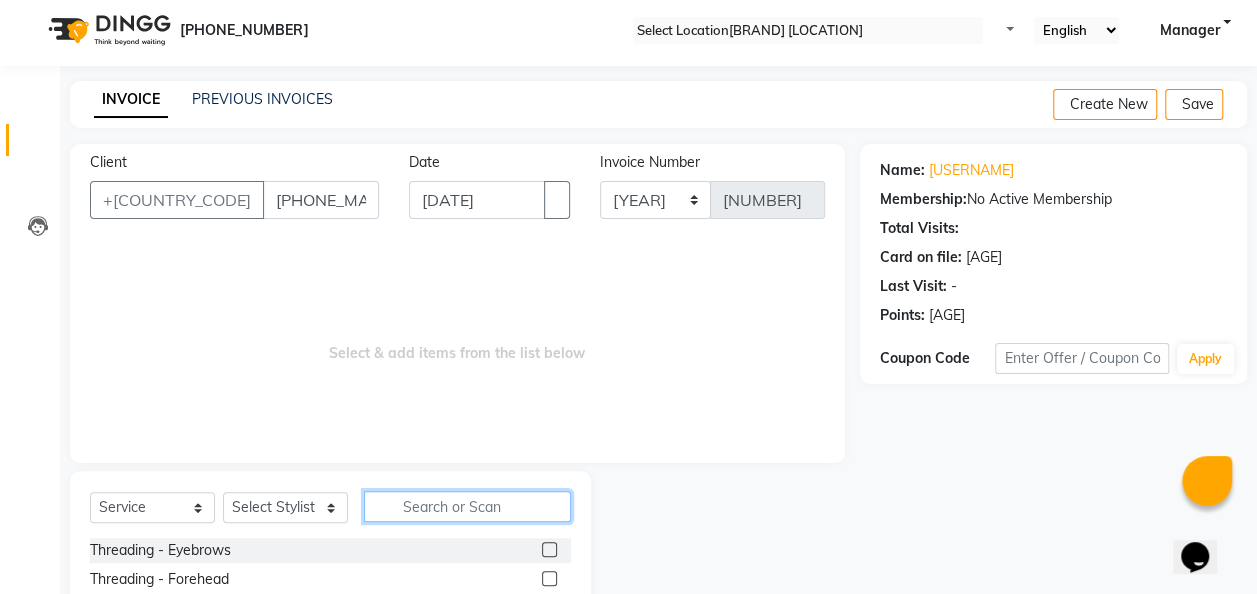 click at bounding box center [467, 506] 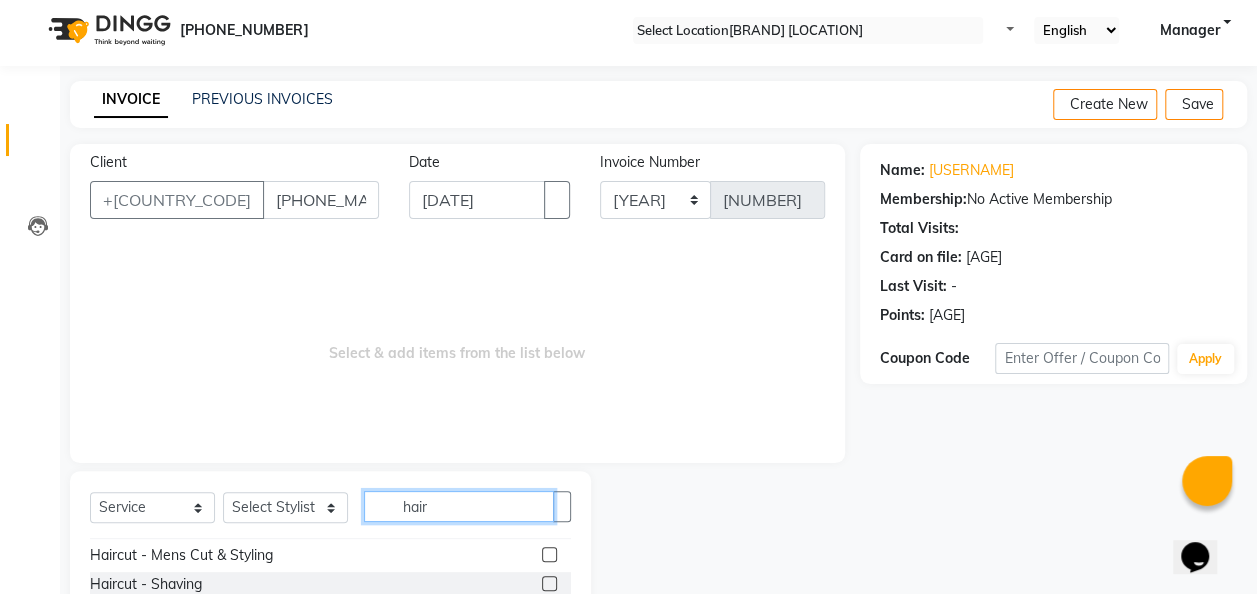 scroll, scrollTop: 0, scrollLeft: 0, axis: both 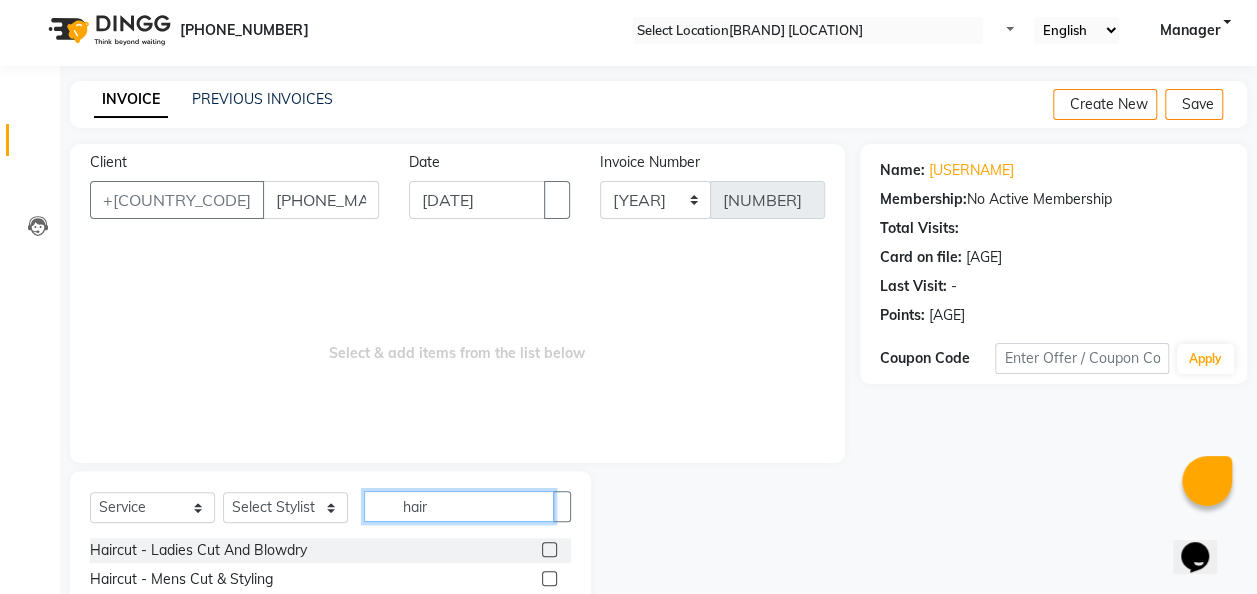type on "hair" 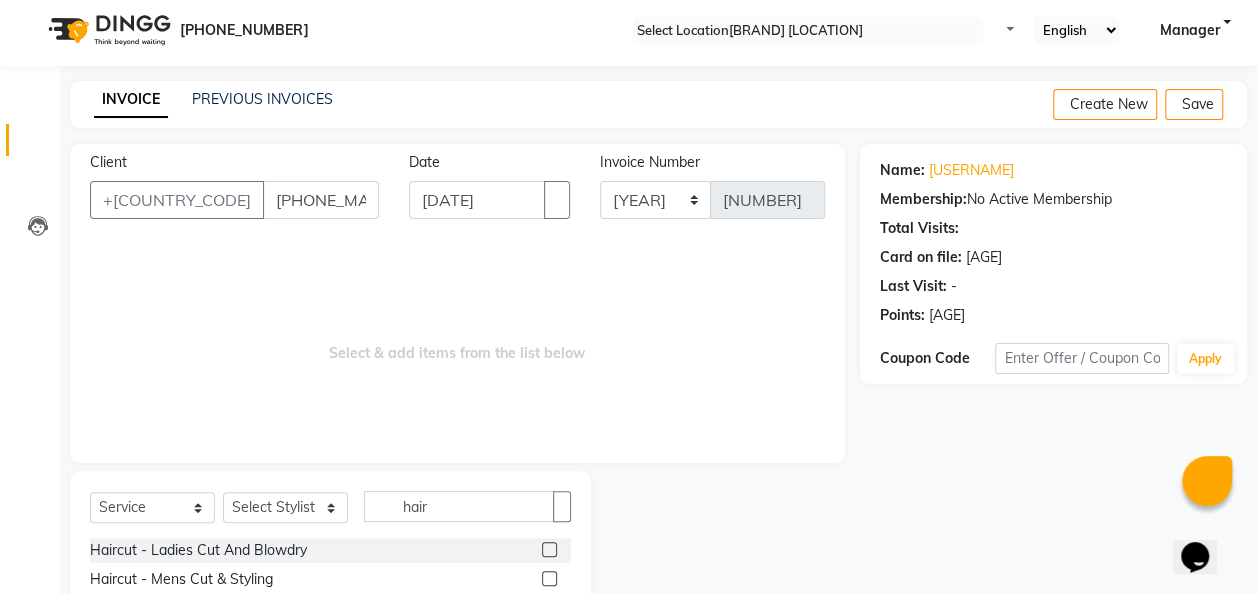 click at bounding box center (556, 550) 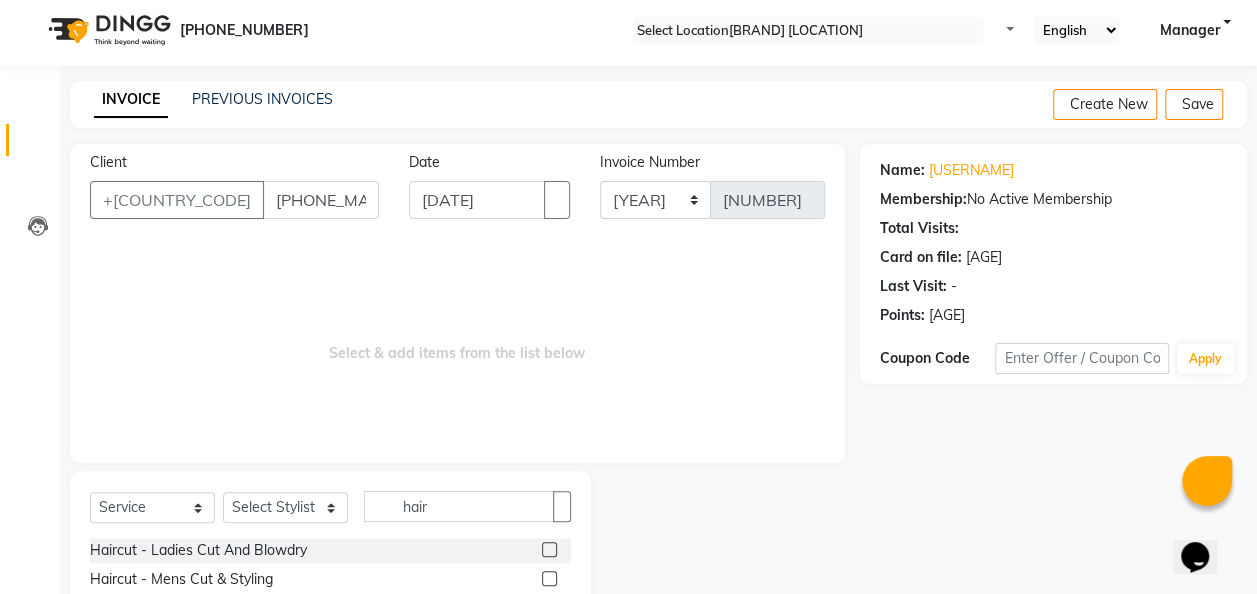 click at bounding box center (549, 578) 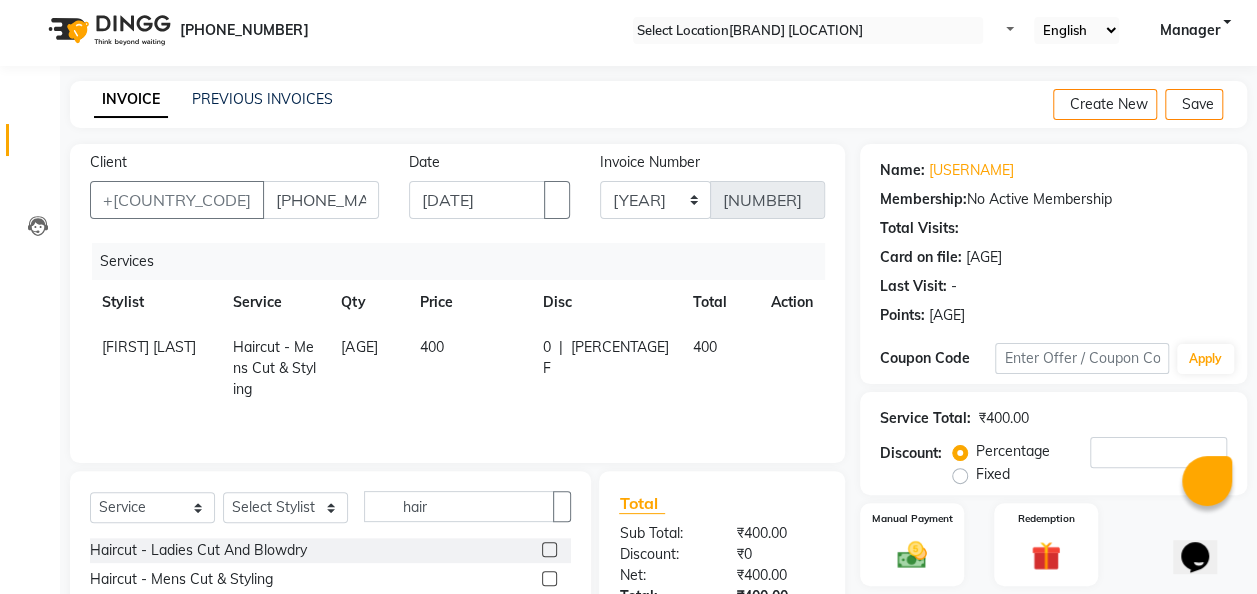 click on "400" at bounding box center (149, 347) 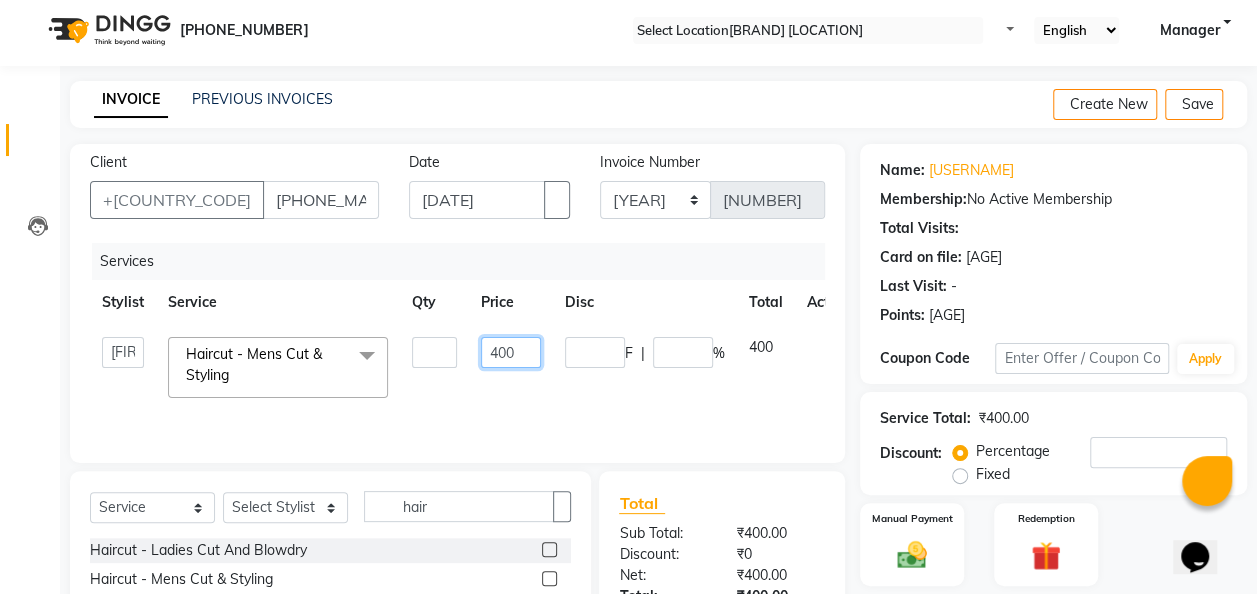 click on "400" at bounding box center (434, 352) 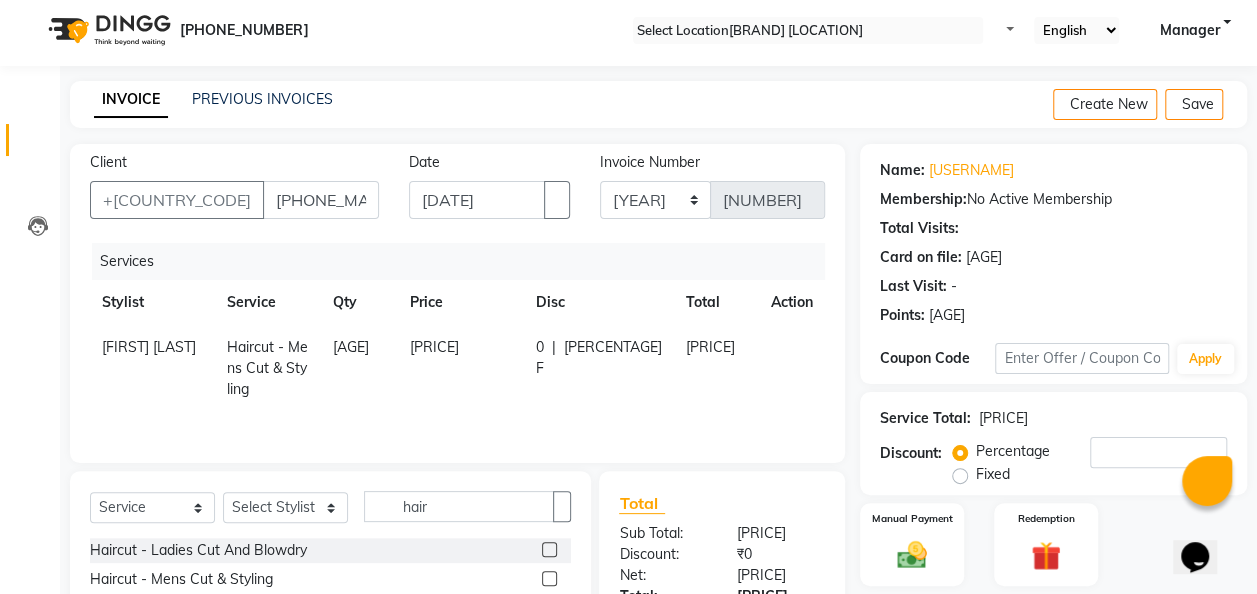 click on "500" at bounding box center (461, 368) 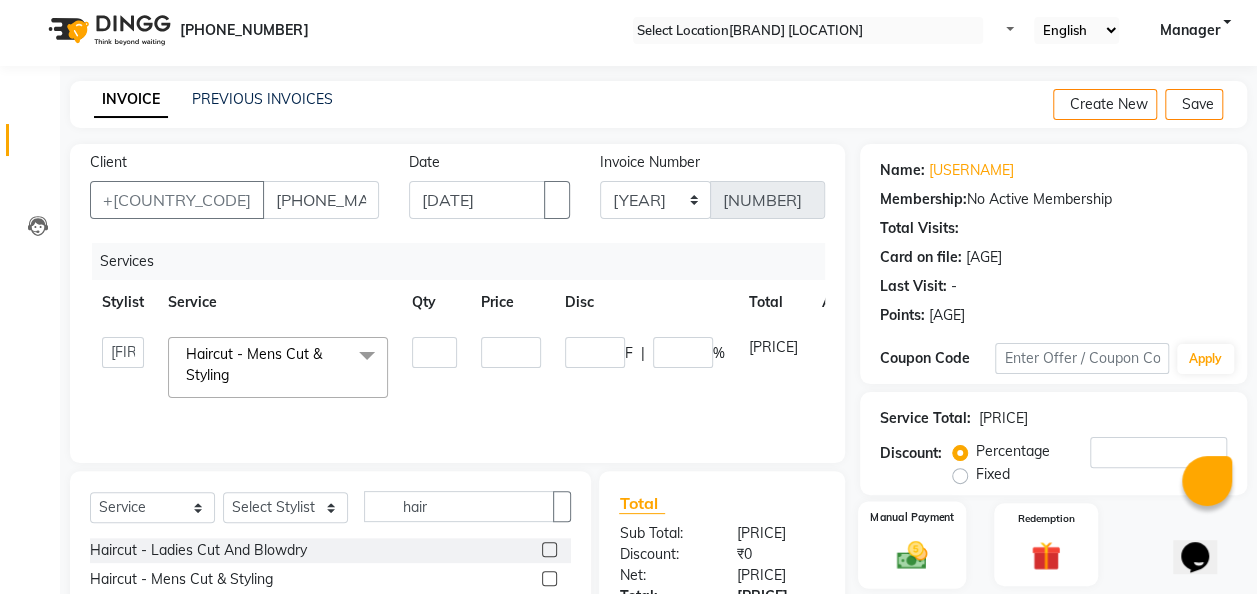 click at bounding box center (912, 555) 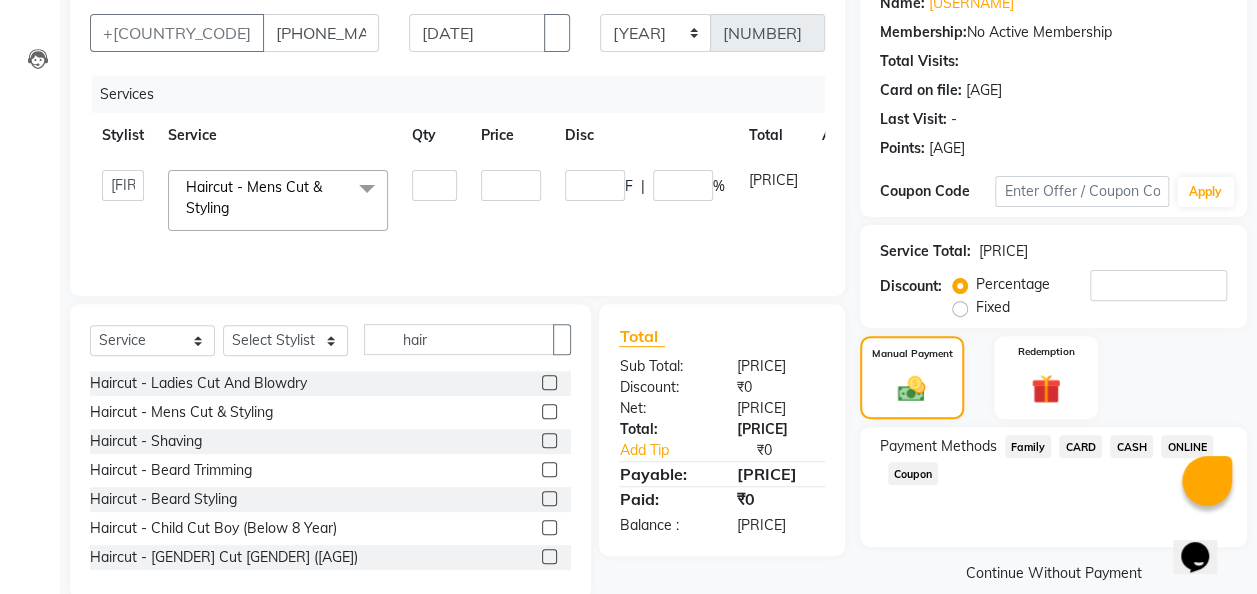 scroll, scrollTop: 206, scrollLeft: 0, axis: vertical 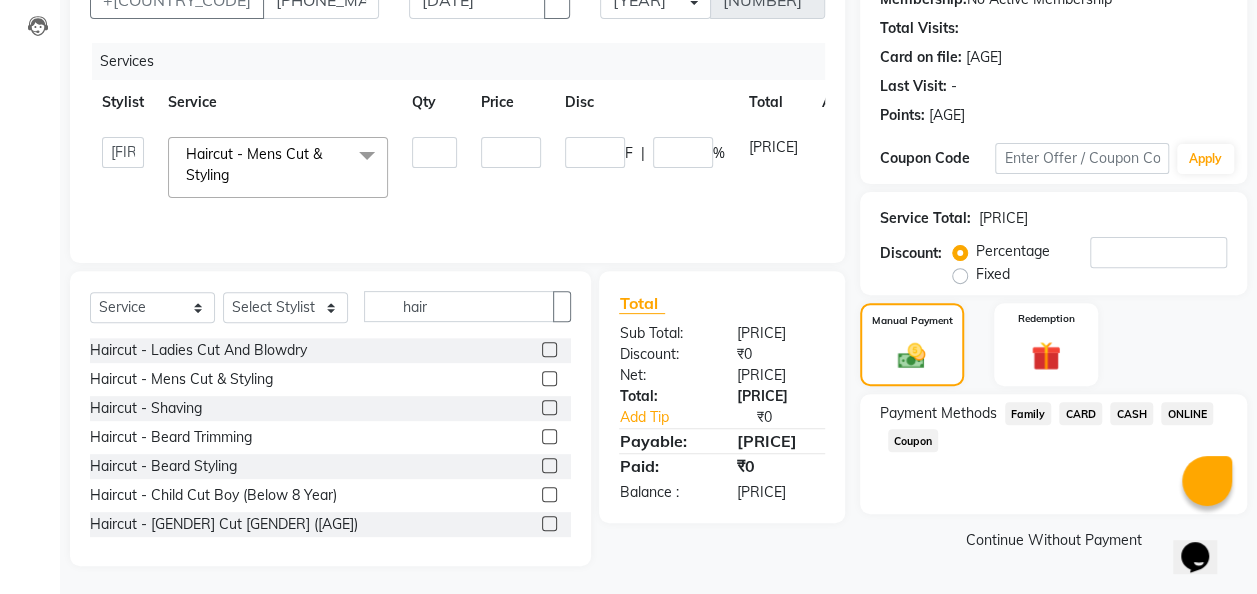 click on "ONLINE" at bounding box center (1028, 413) 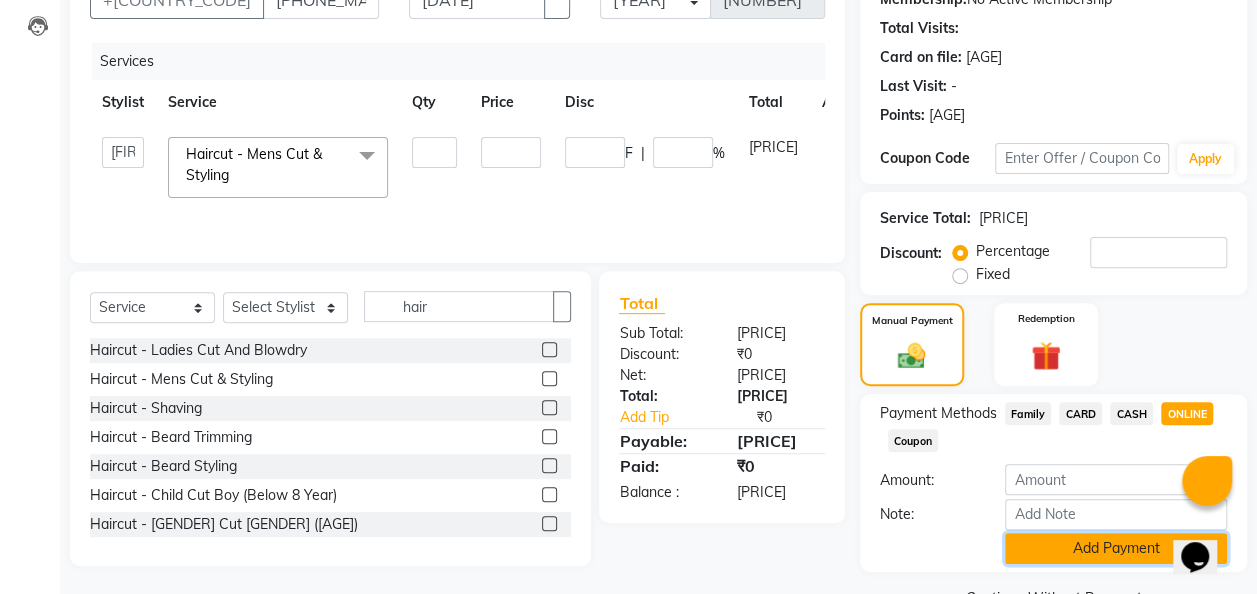 click on "Add Payment" at bounding box center [1116, 548] 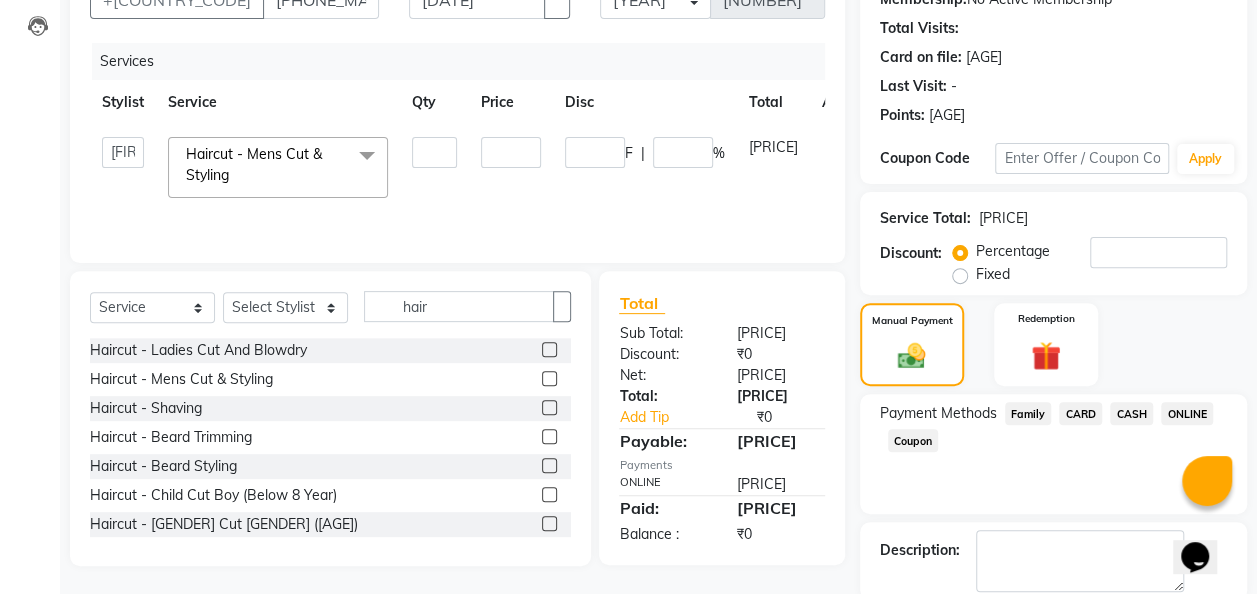 scroll, scrollTop: 316, scrollLeft: 0, axis: vertical 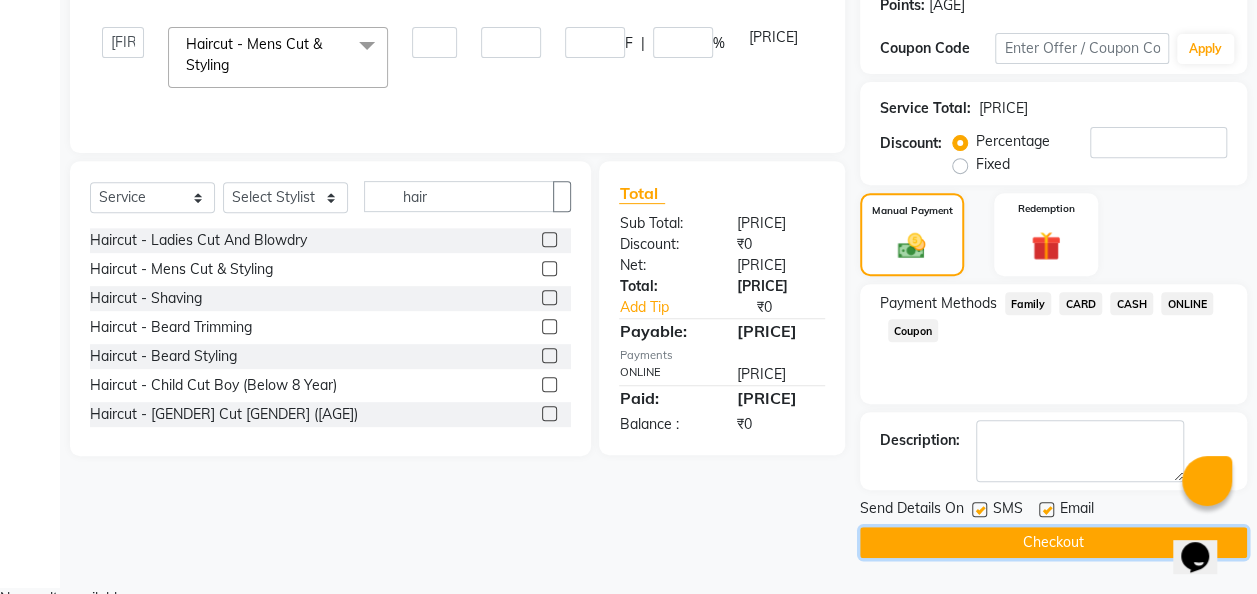 click on "Checkout" at bounding box center (1053, 542) 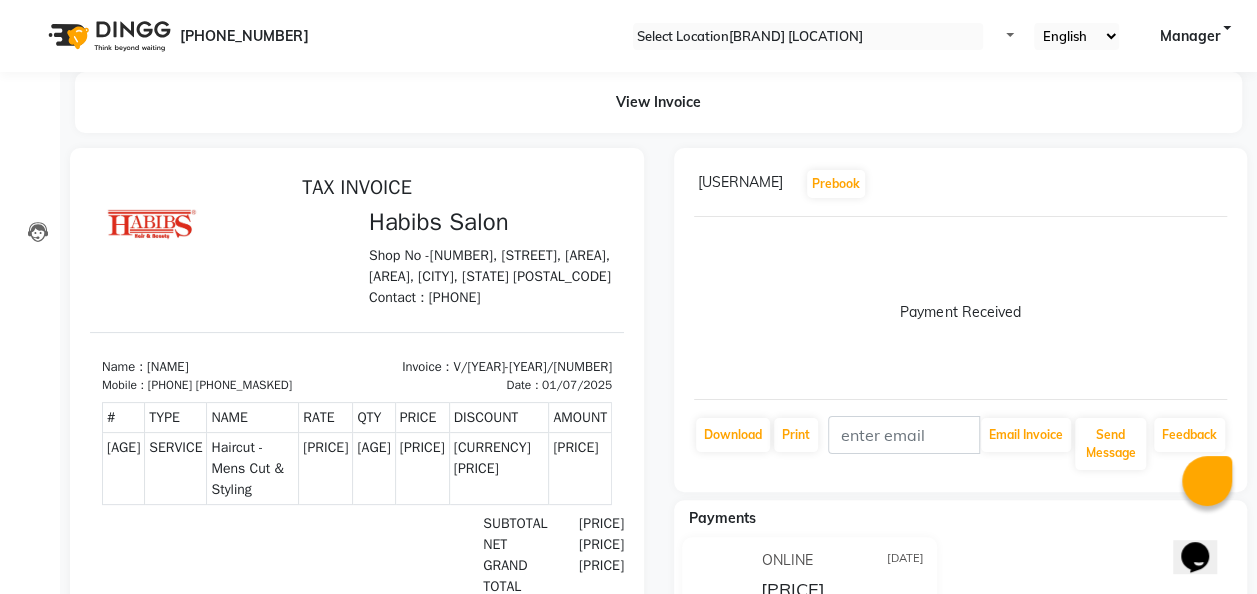 scroll, scrollTop: 0, scrollLeft: 0, axis: both 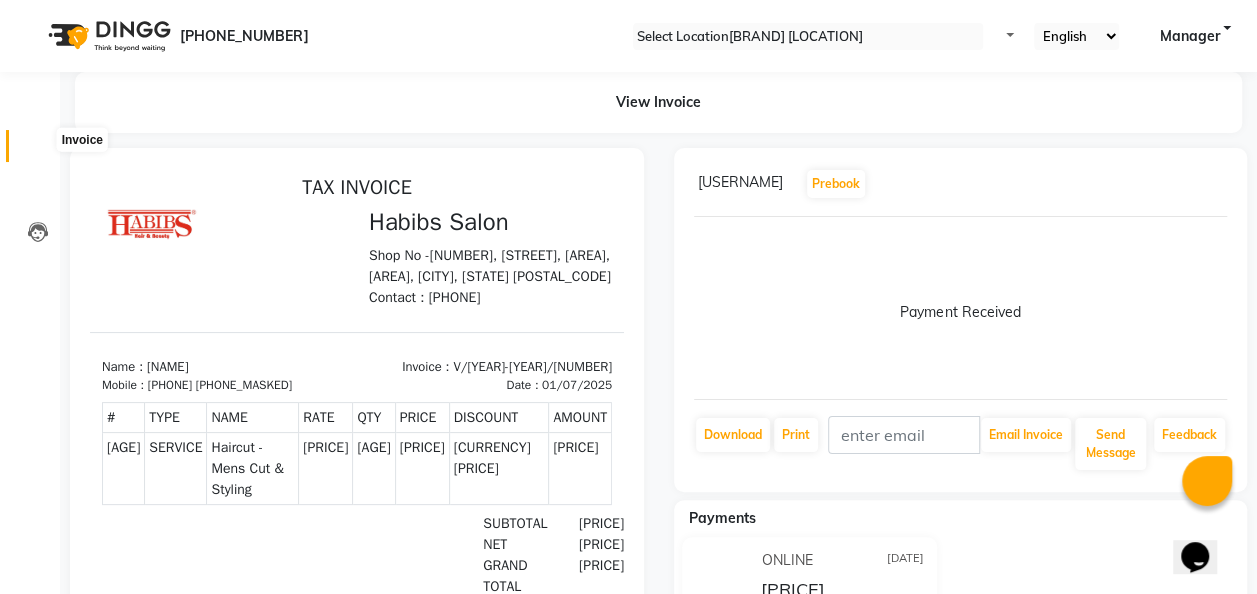 click at bounding box center (37, 151) 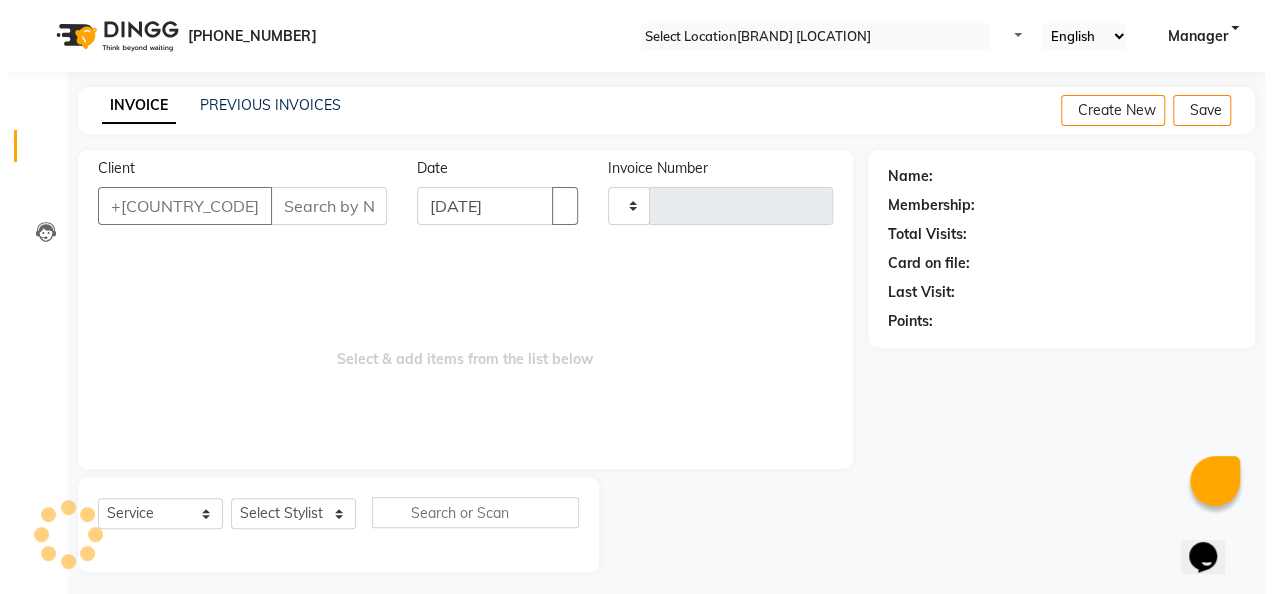 scroll, scrollTop: 6, scrollLeft: 0, axis: vertical 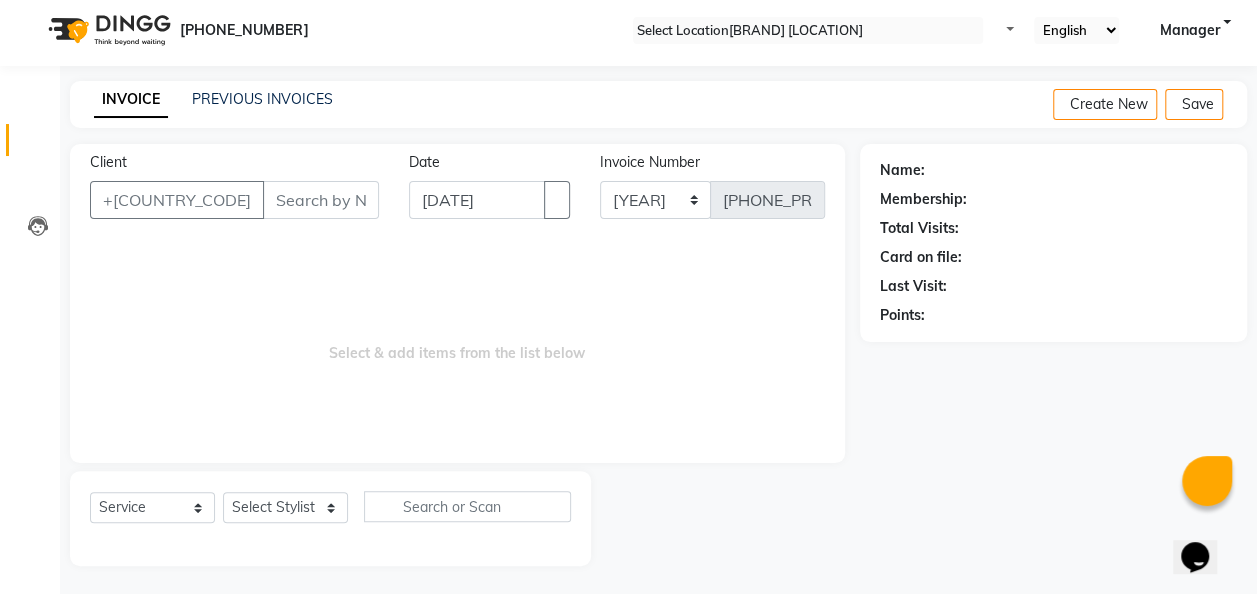 click on "Client" at bounding box center [321, 200] 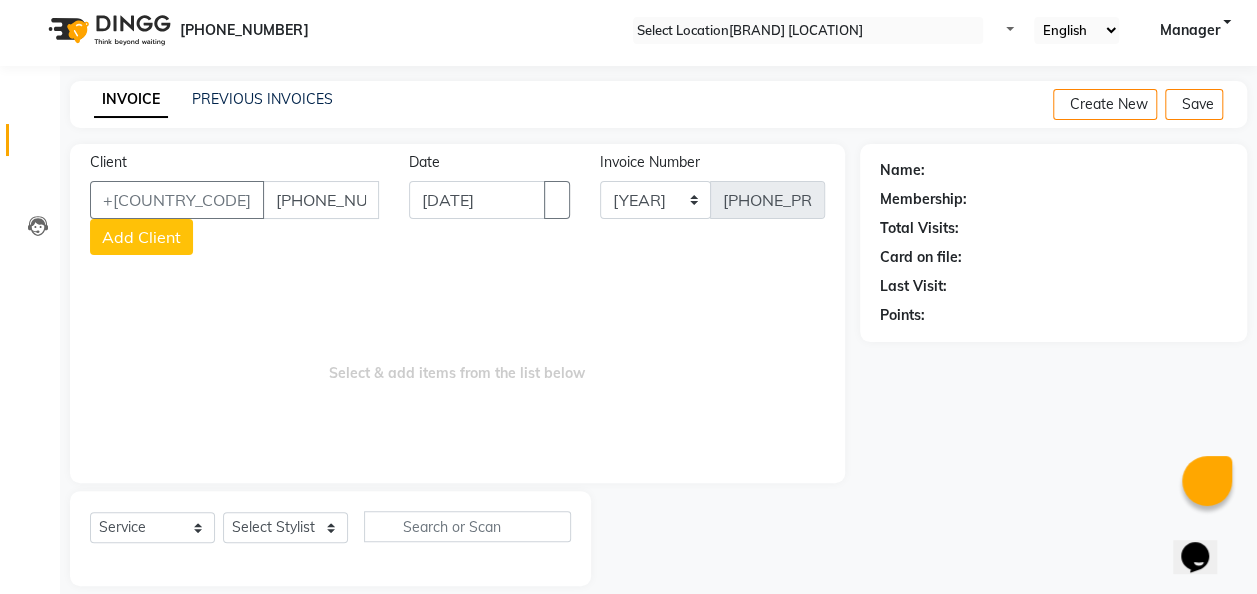 type on "8879345083" 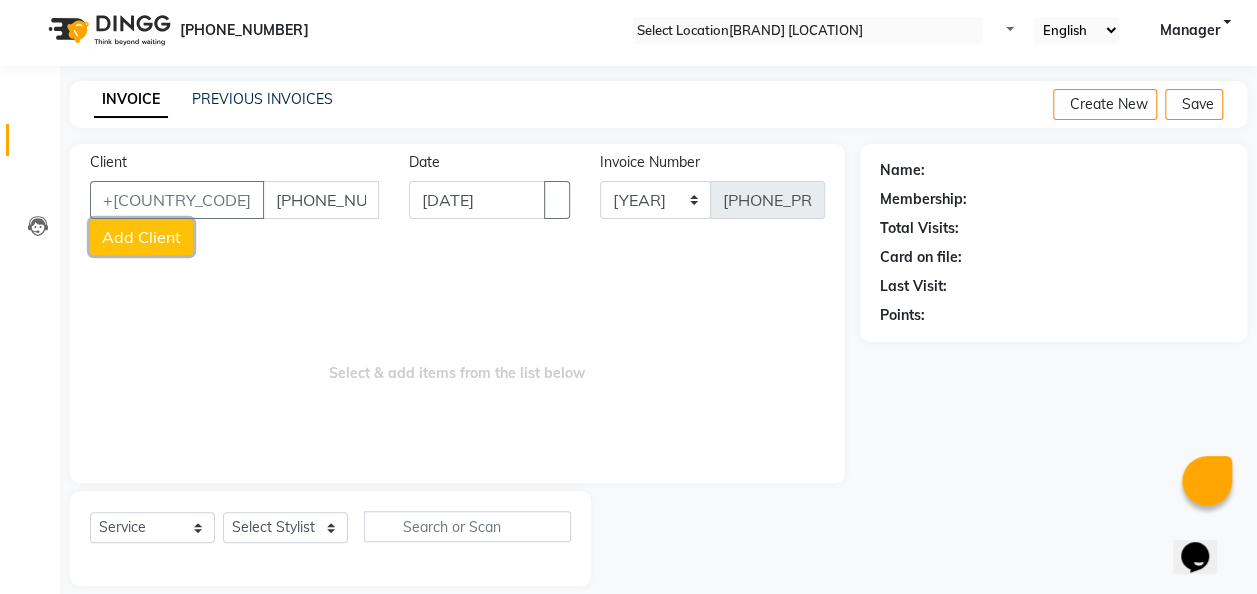 click on "Add Client" at bounding box center [141, 237] 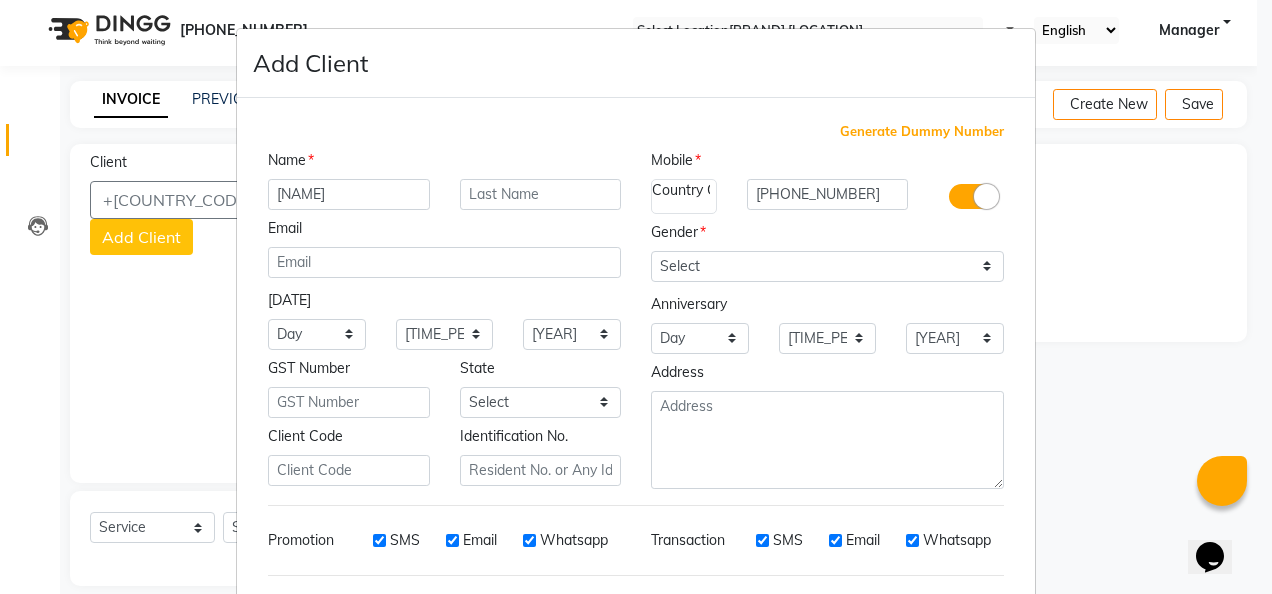 type on "aakash" 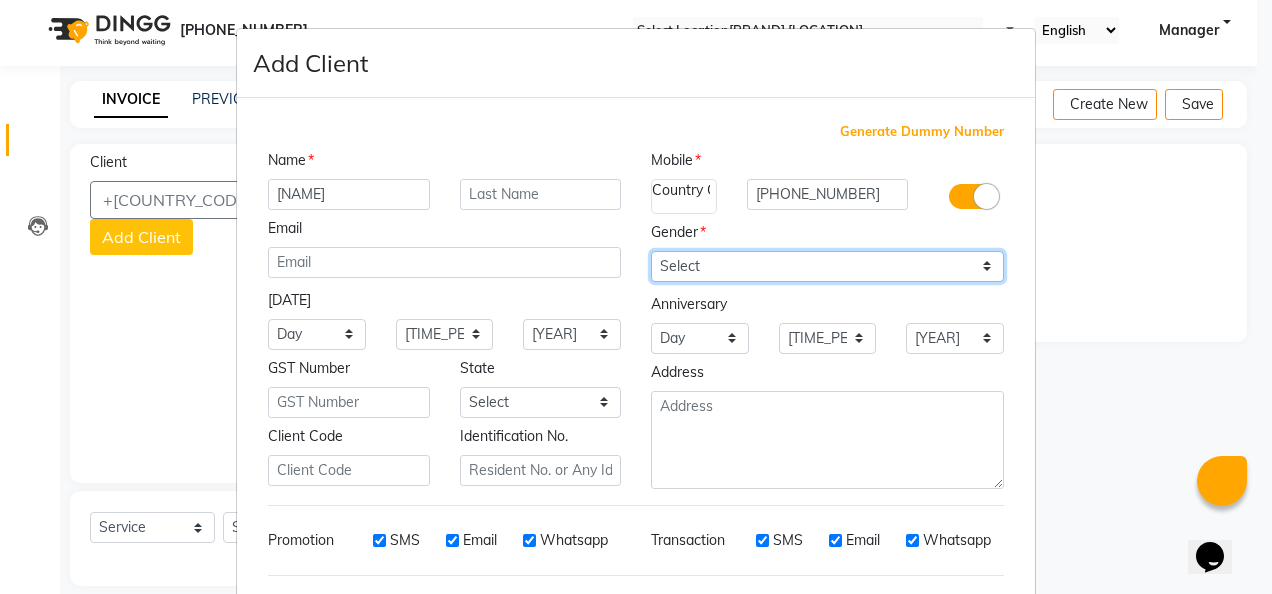 click on "Select Male Female Other Prefer Not To Say" at bounding box center (827, 266) 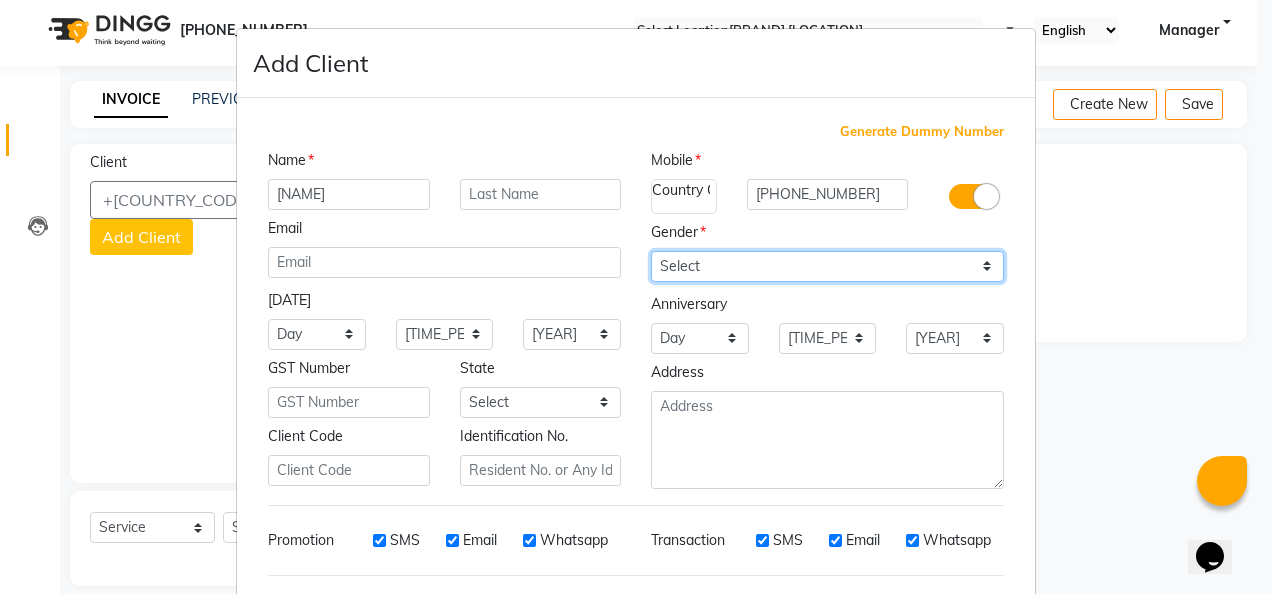 select on "male" 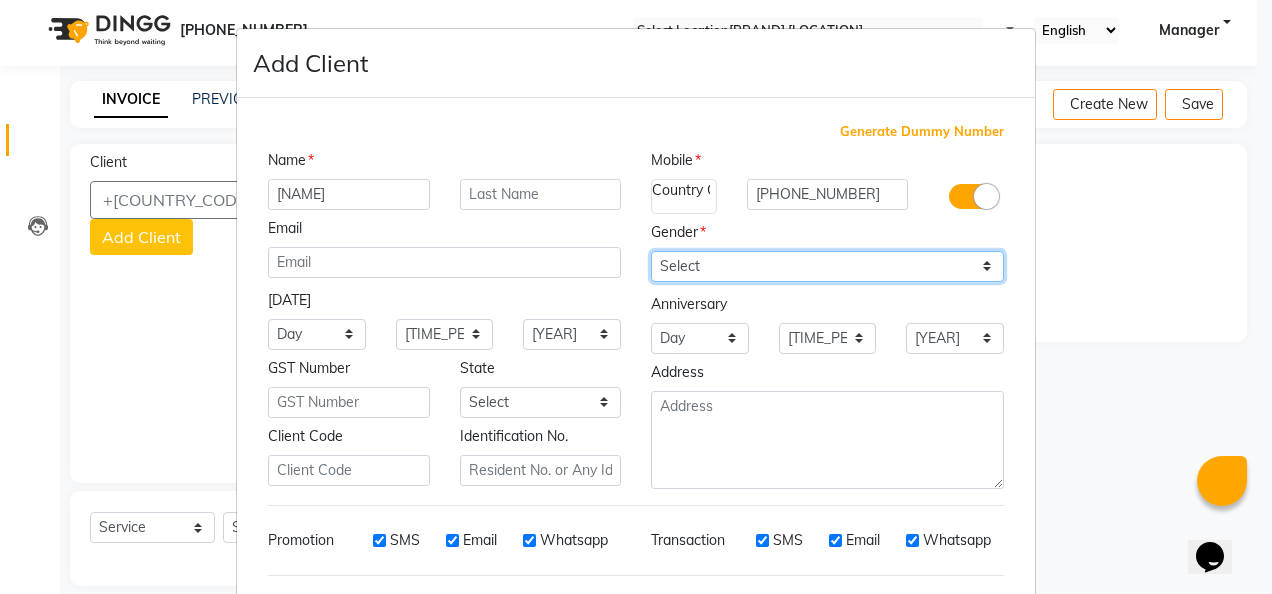 click on "Select Male Female Other Prefer Not To Say" at bounding box center [827, 266] 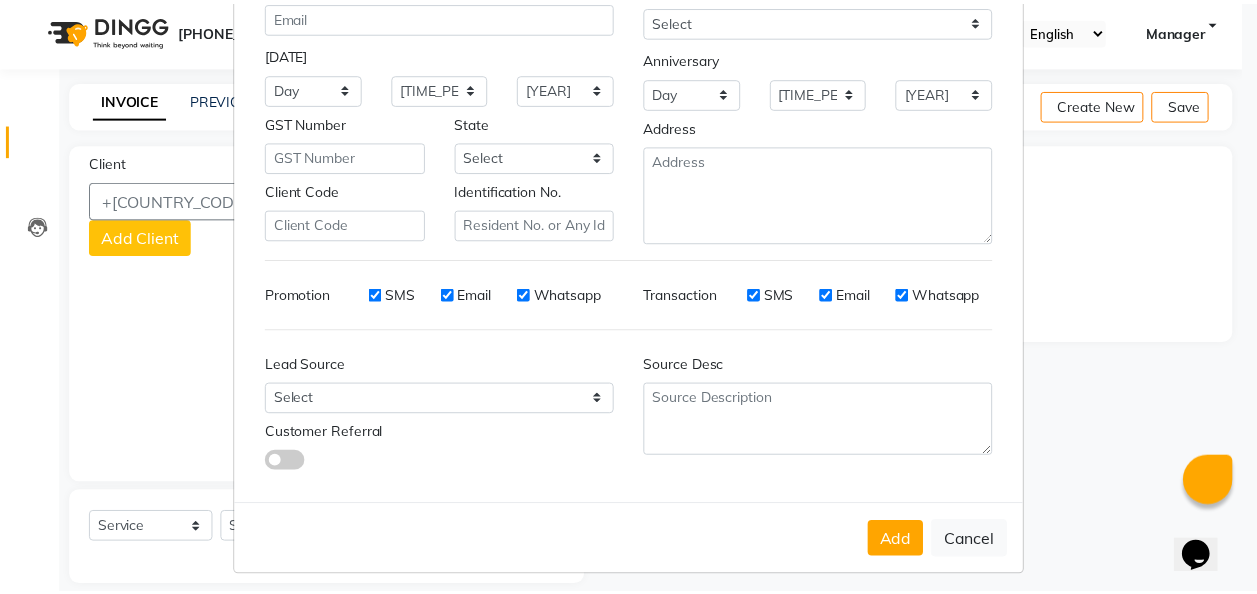 scroll, scrollTop: 251, scrollLeft: 0, axis: vertical 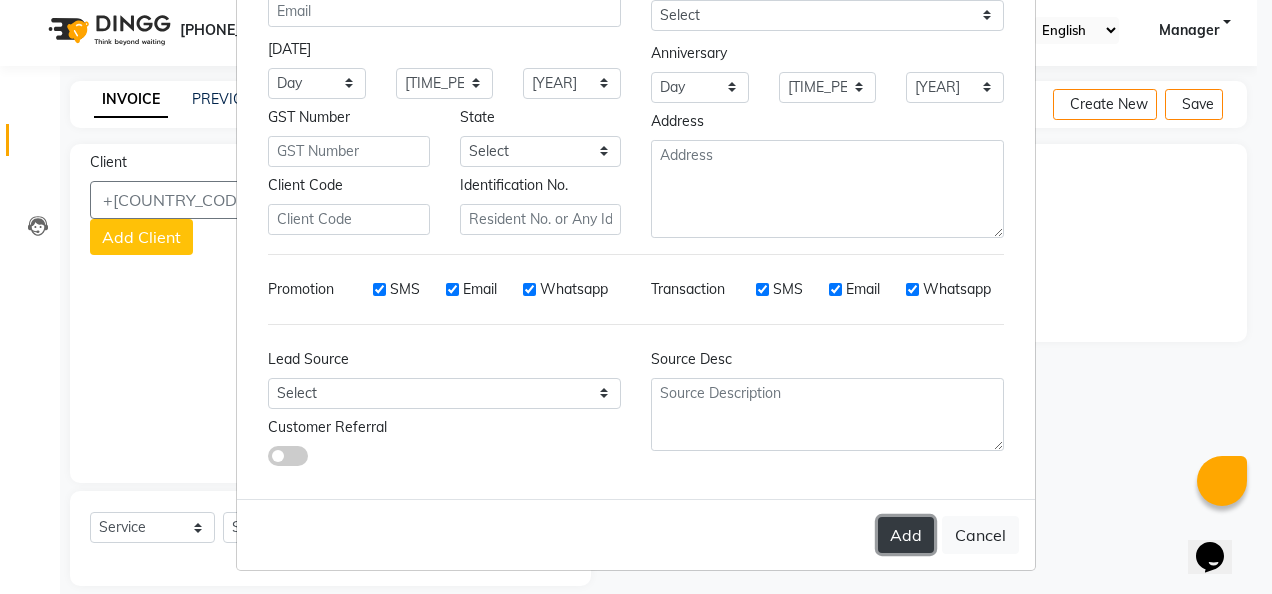 click on "Add" at bounding box center [906, 535] 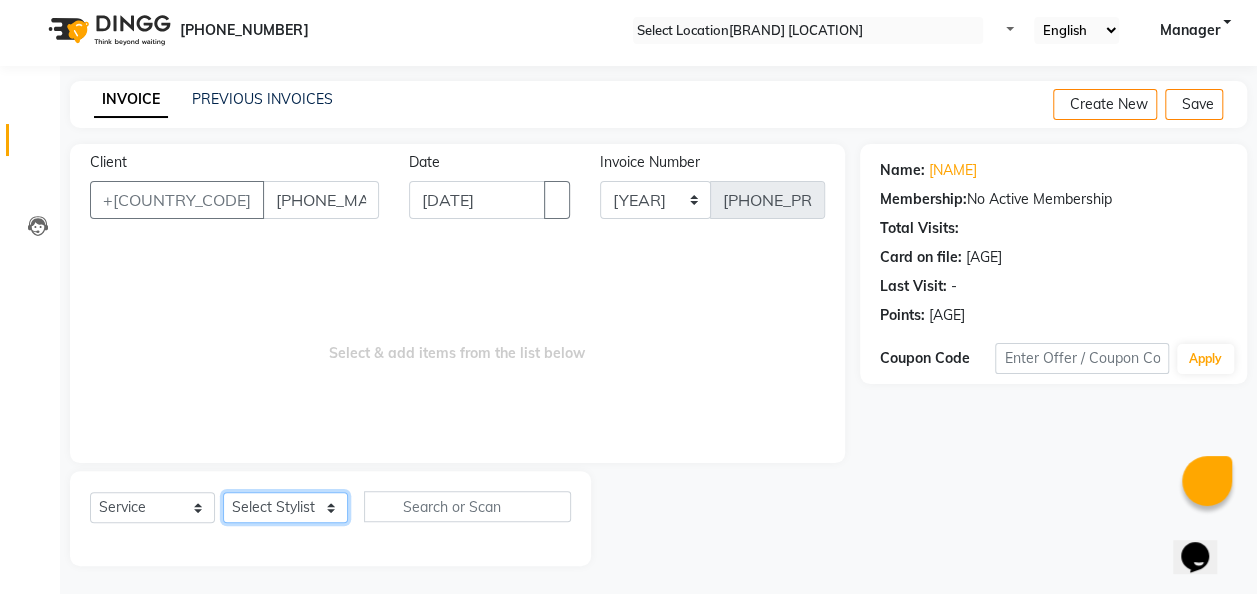 click on "Select Stylist [FIRST] [LAST] [NAME] [NAME] [NAME] [NAME] [NAME] [NAME] [NAME]" at bounding box center (285, 507) 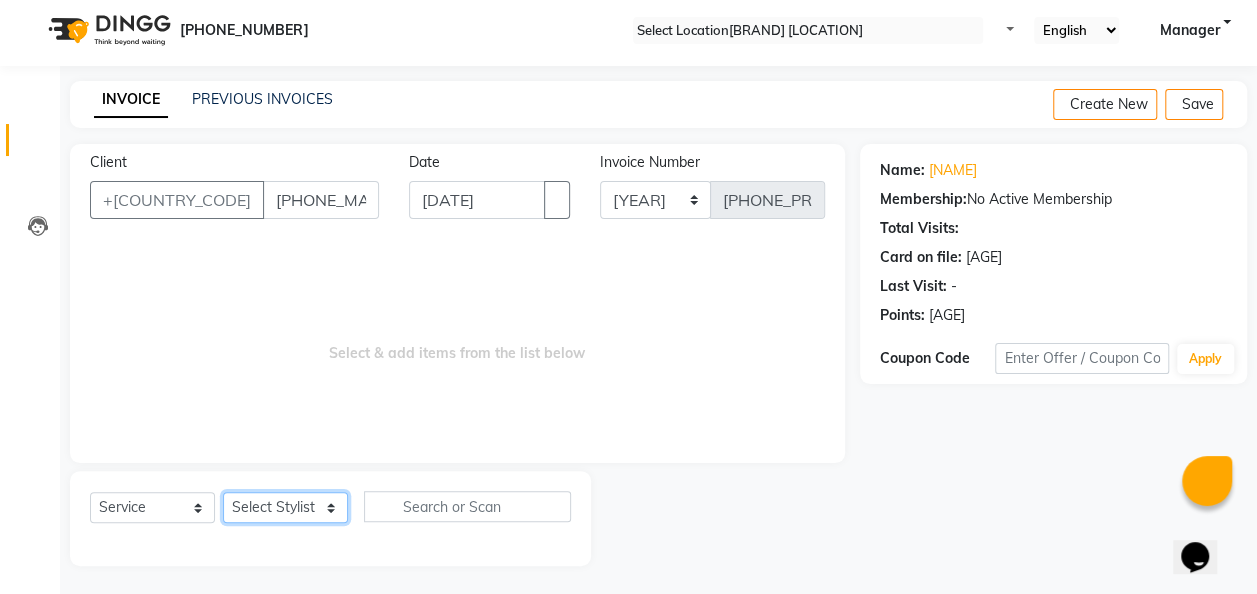 click on "Select Stylist [FIRST] [LAST] [NAME] [NAME] [NAME] [NAME] [NAME] [NAME] [NAME]" at bounding box center (285, 507) 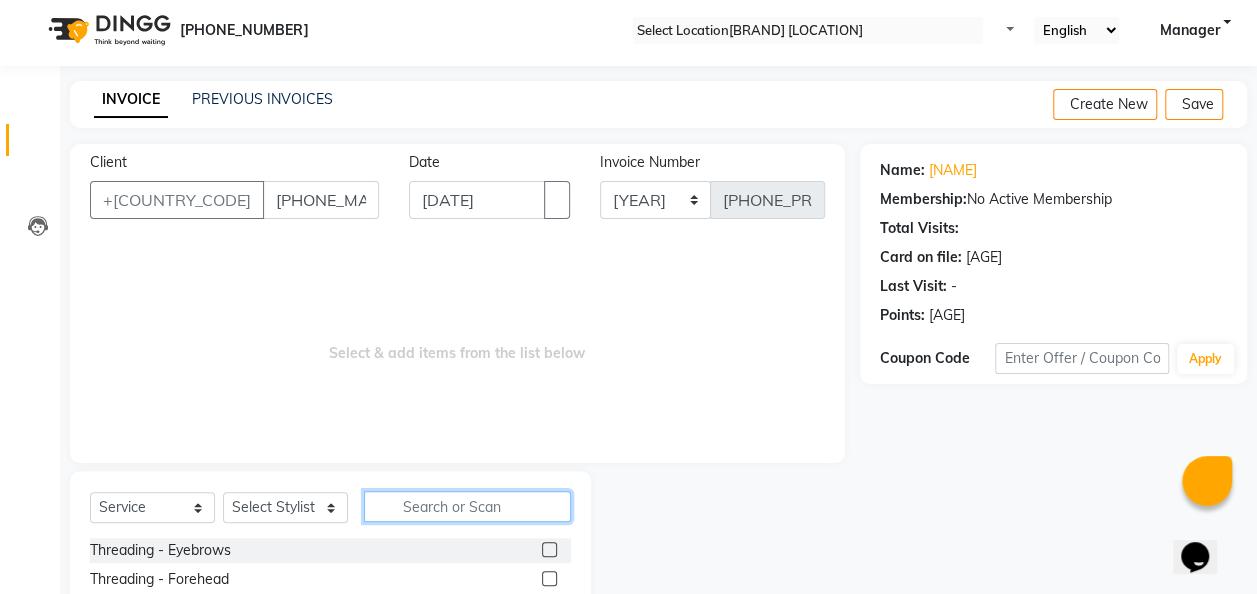 click at bounding box center (467, 506) 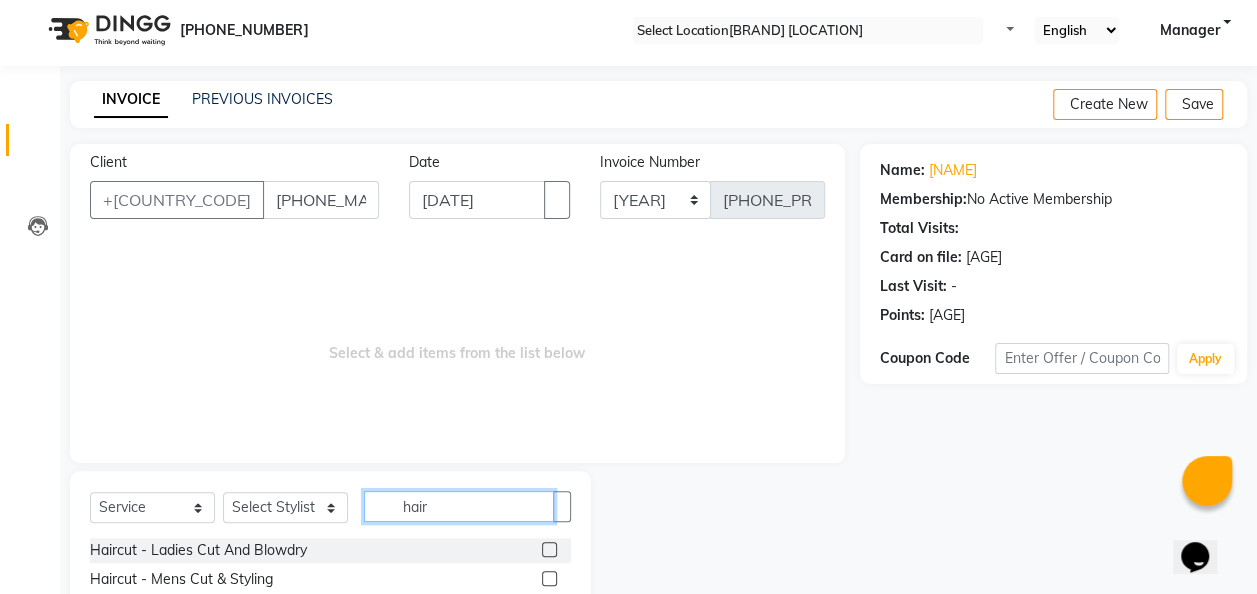 type on "hair" 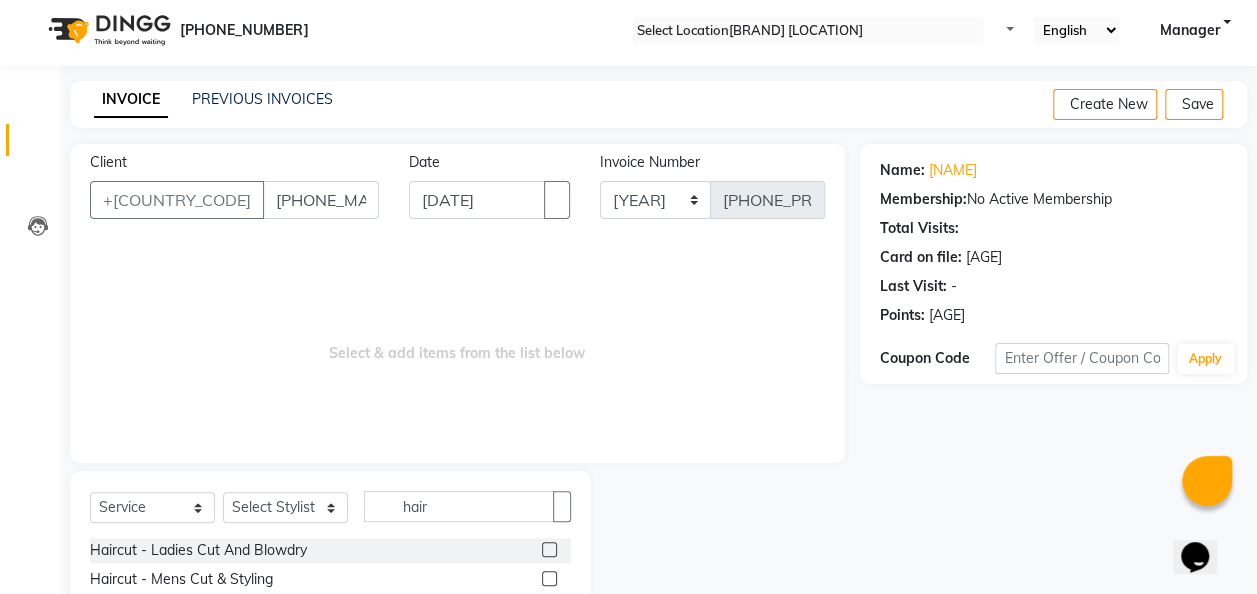 click at bounding box center [549, 578] 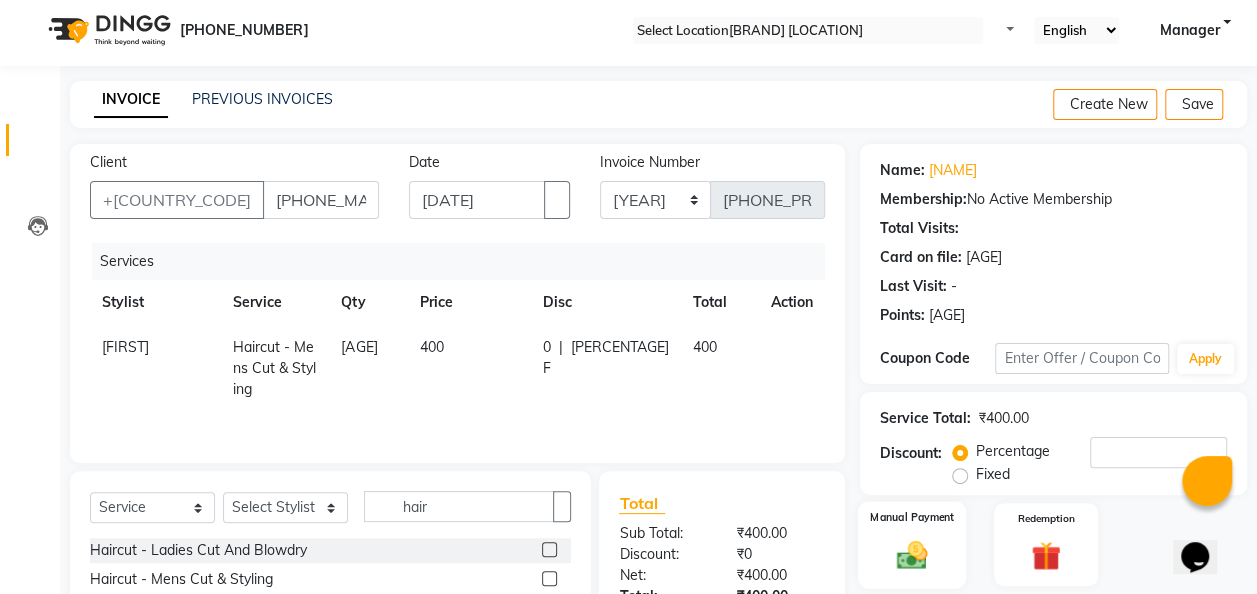 click on "Manual Payment" at bounding box center [912, 544] 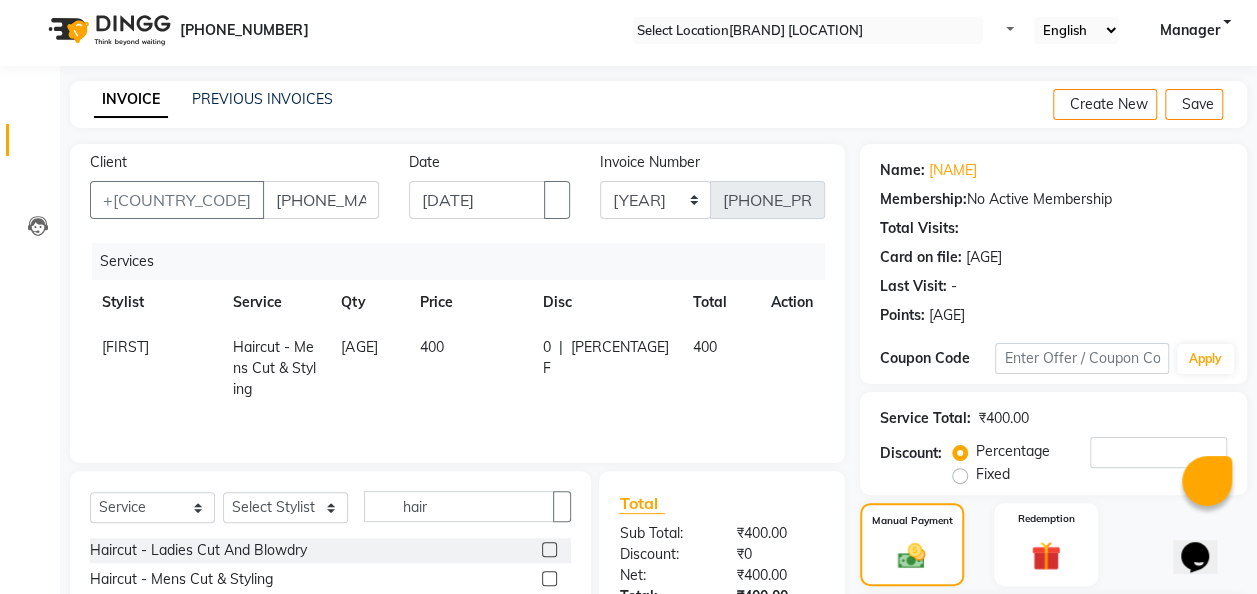 scroll, scrollTop: 206, scrollLeft: 0, axis: vertical 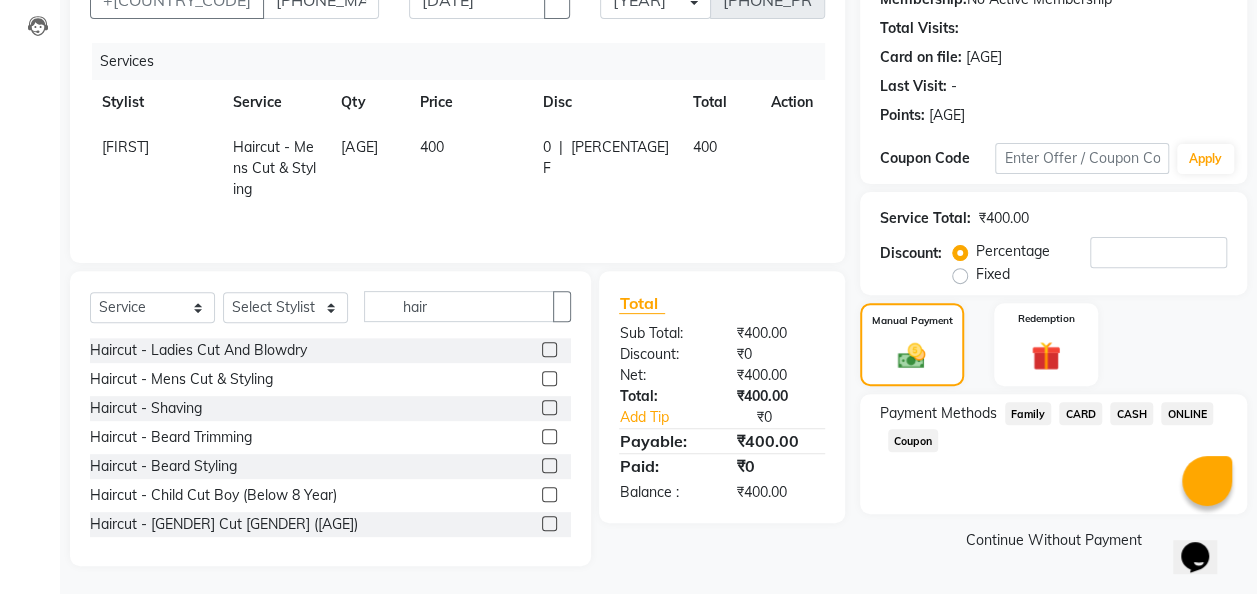 click on "ONLINE" at bounding box center (1028, 413) 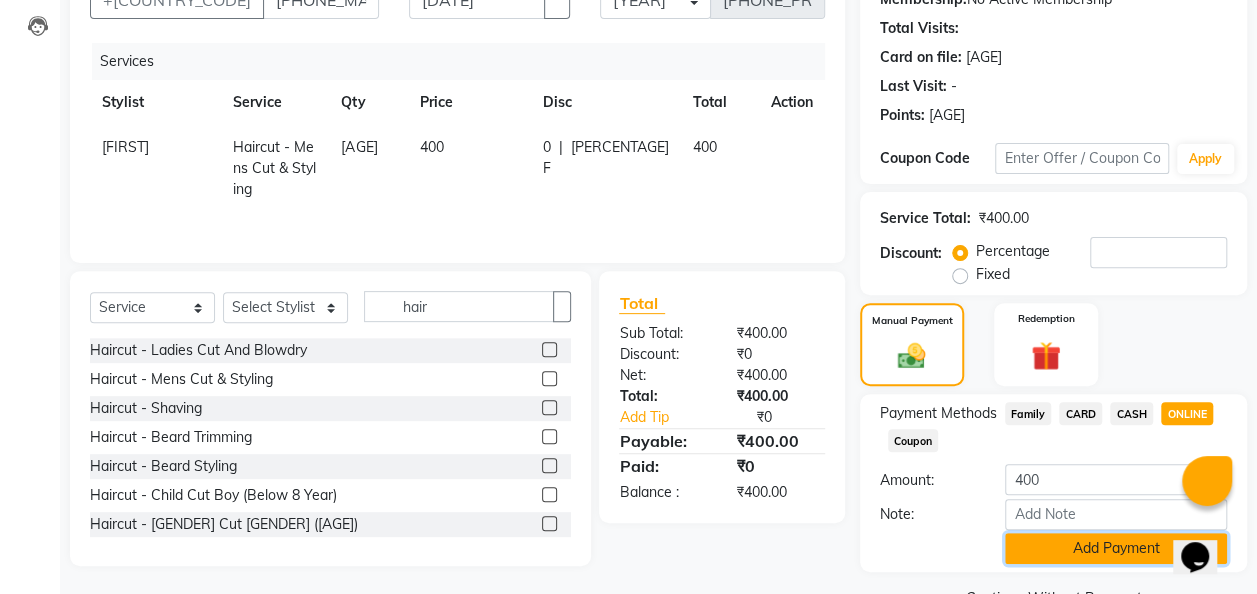 click on "Add Payment" at bounding box center [1116, 548] 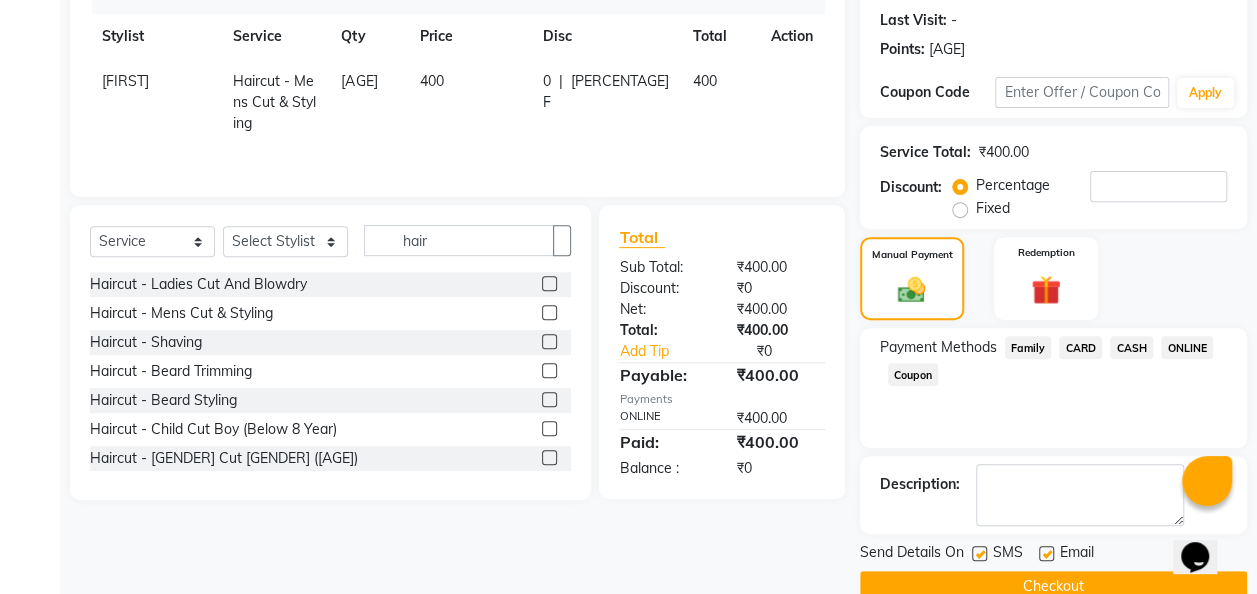 scroll, scrollTop: 316, scrollLeft: 0, axis: vertical 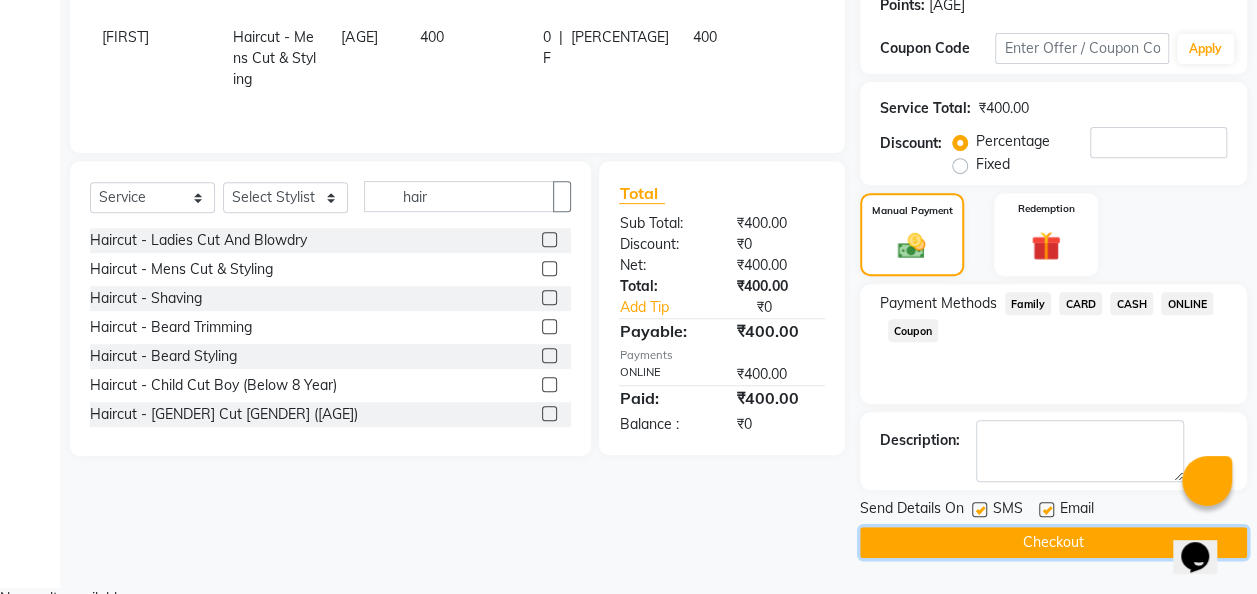 click on "Checkout" at bounding box center [1053, 542] 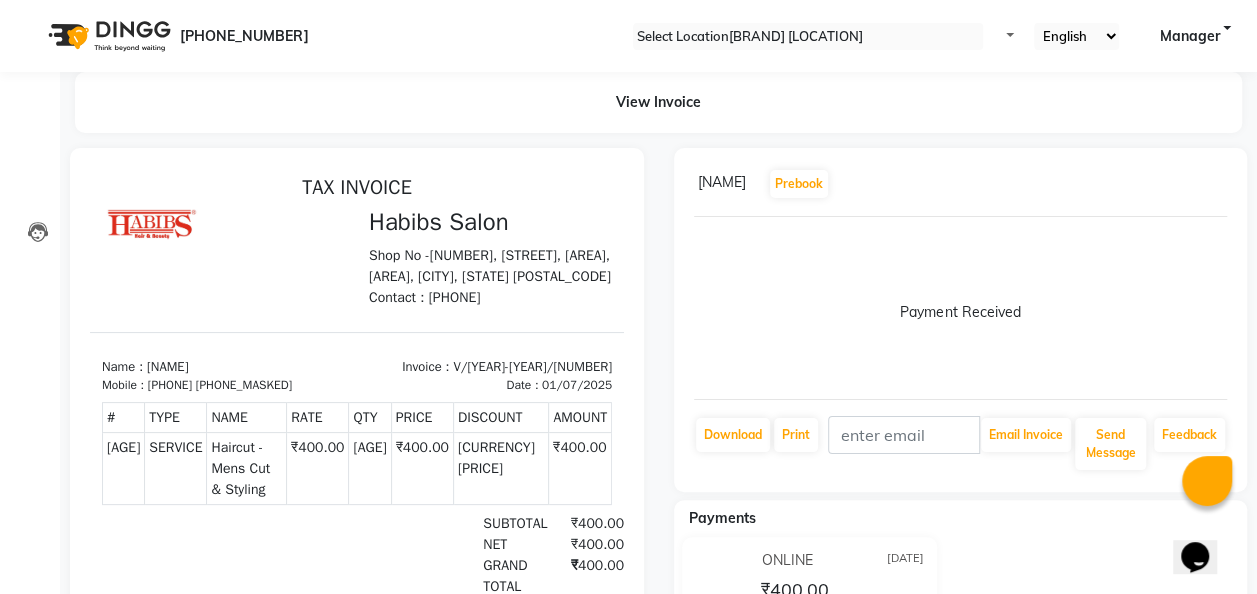 scroll, scrollTop: 0, scrollLeft: 0, axis: both 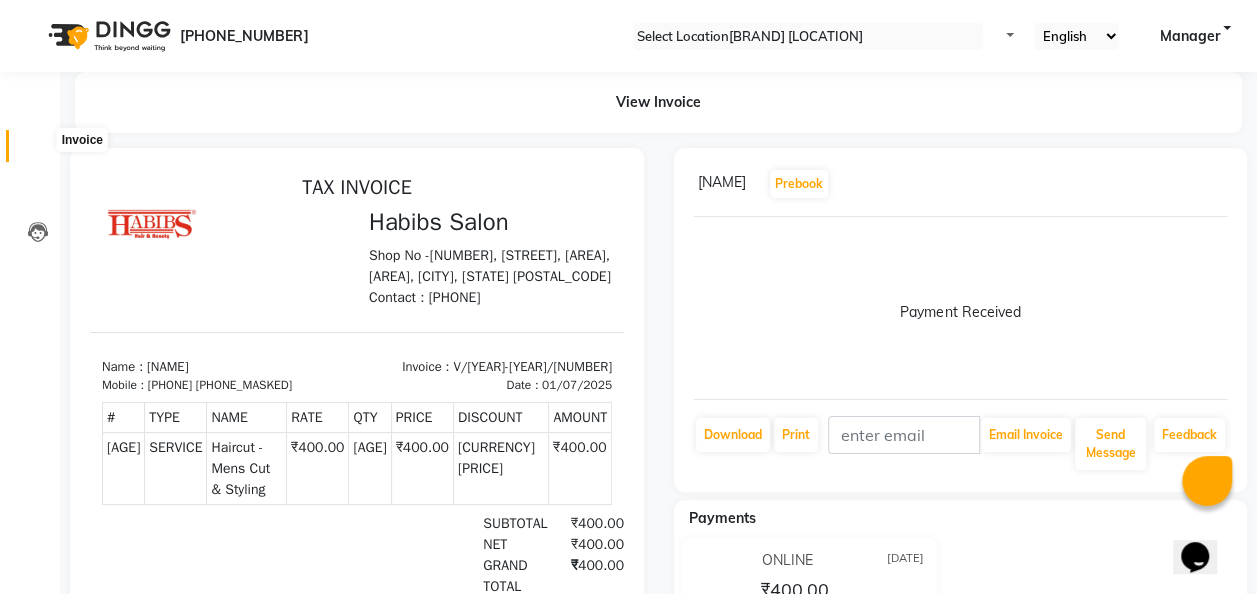 click at bounding box center [38, 151] 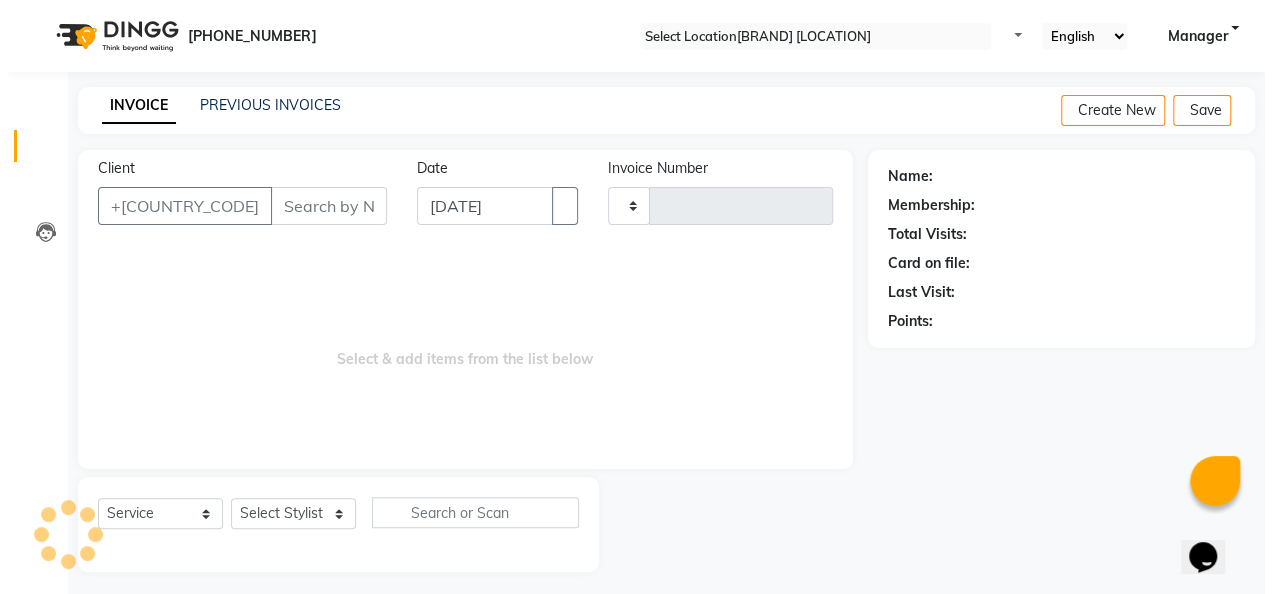 scroll, scrollTop: 6, scrollLeft: 0, axis: vertical 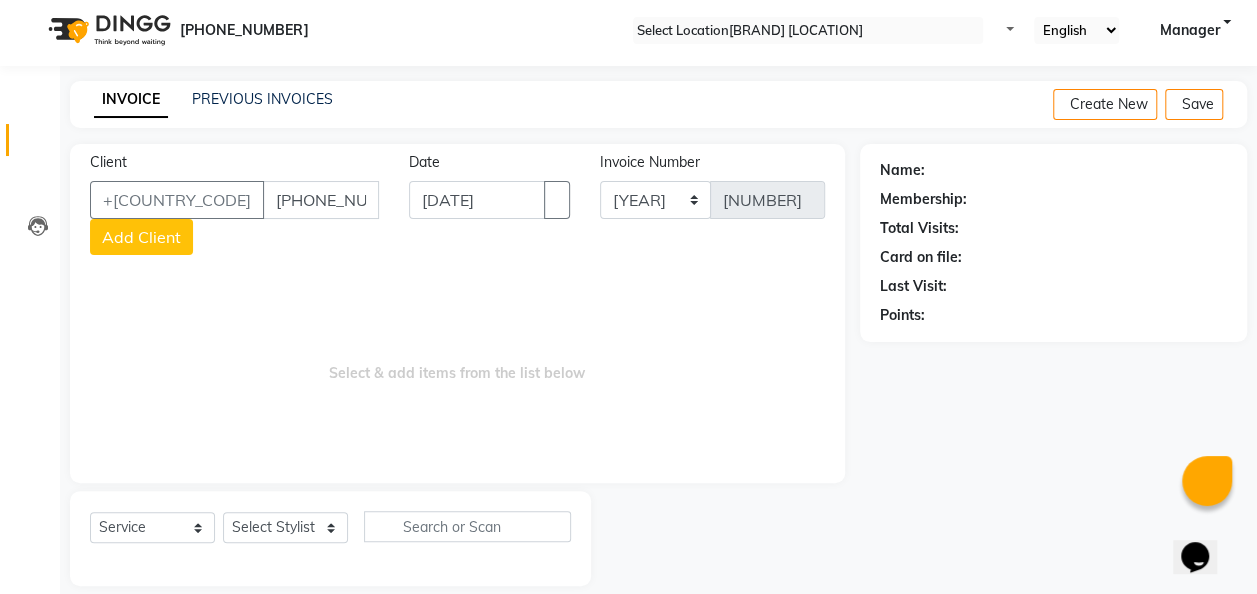 type on "9820050979" 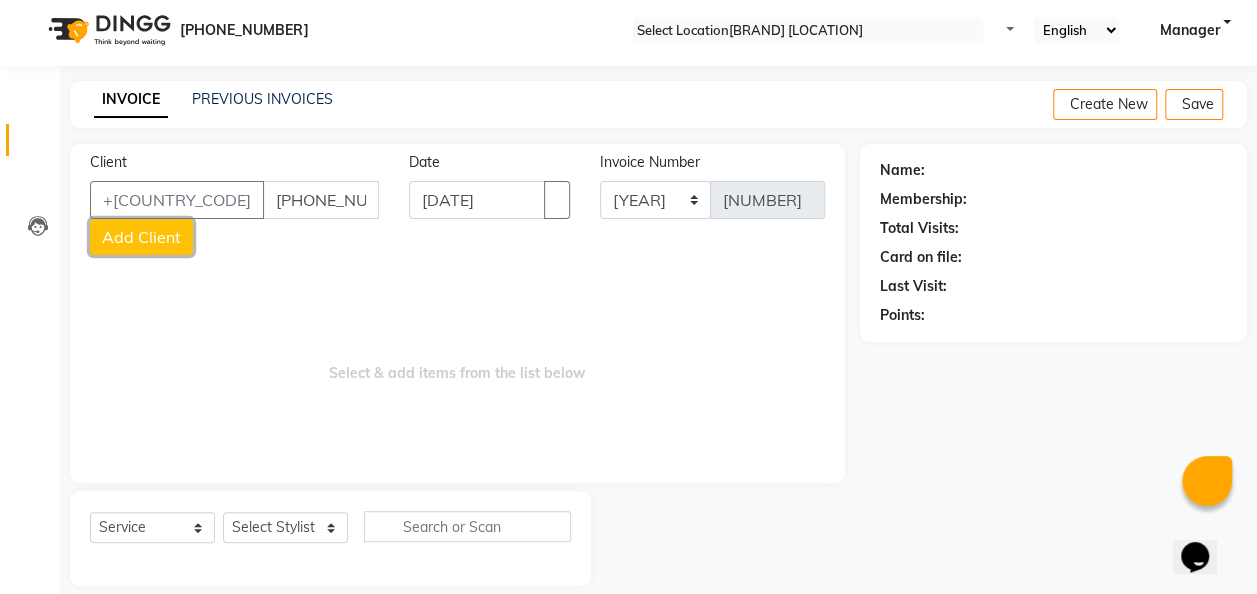 click on "Add Client" at bounding box center (141, 237) 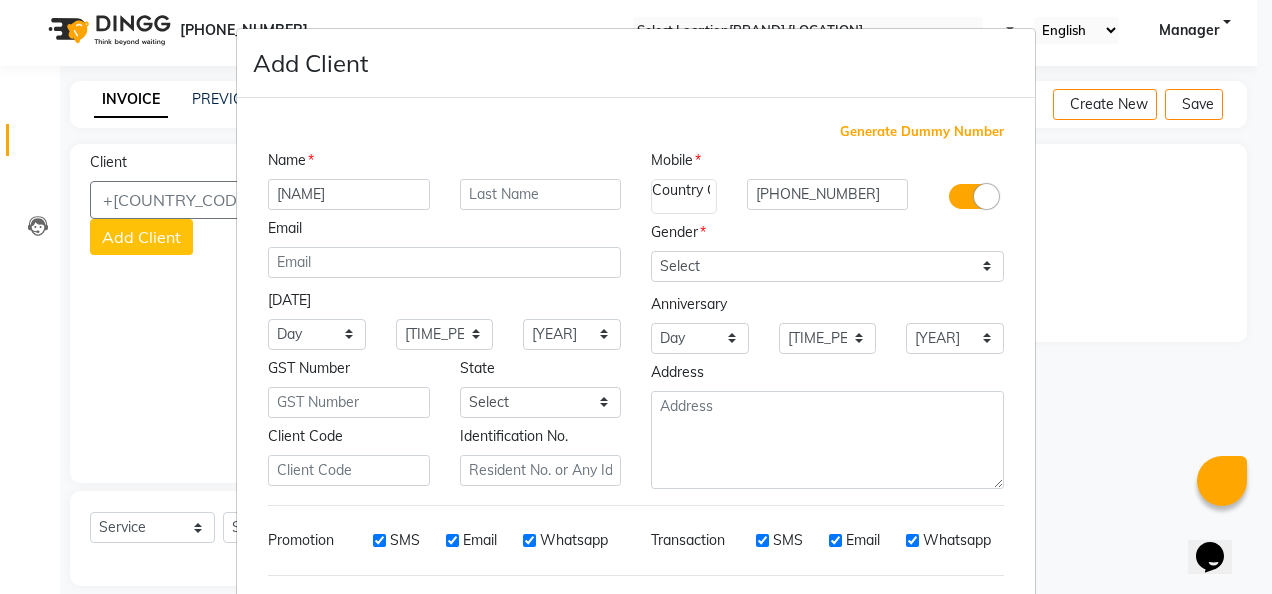 type on "varsha" 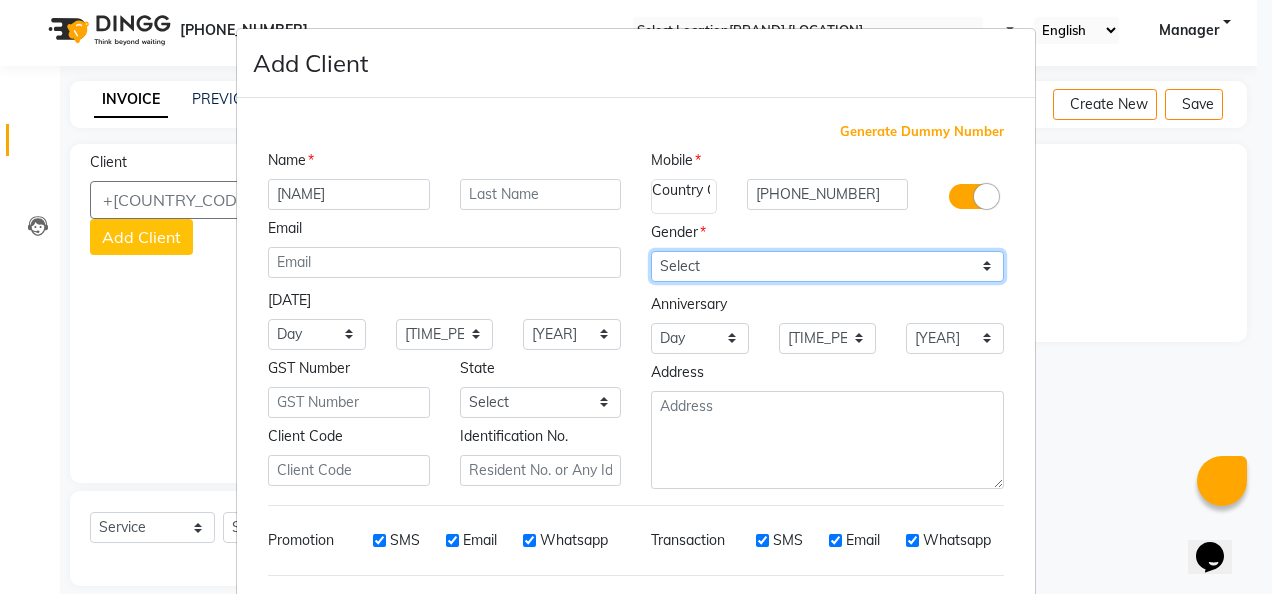 click on "Select Male Female Other Prefer Not To Say" at bounding box center [827, 266] 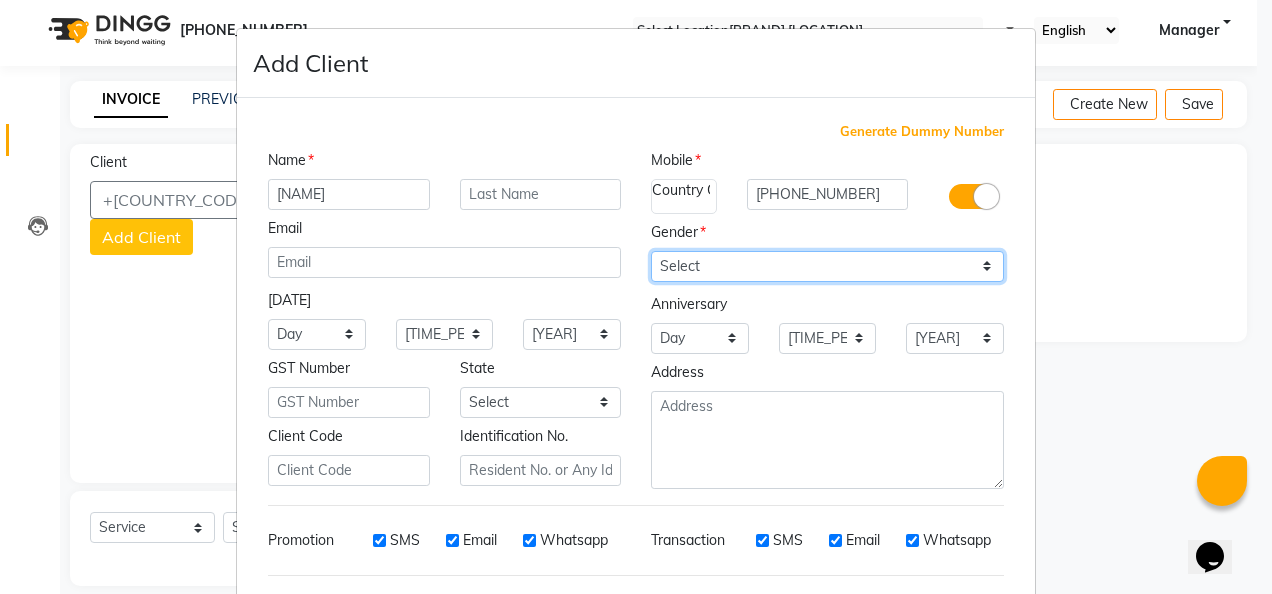 select on "female" 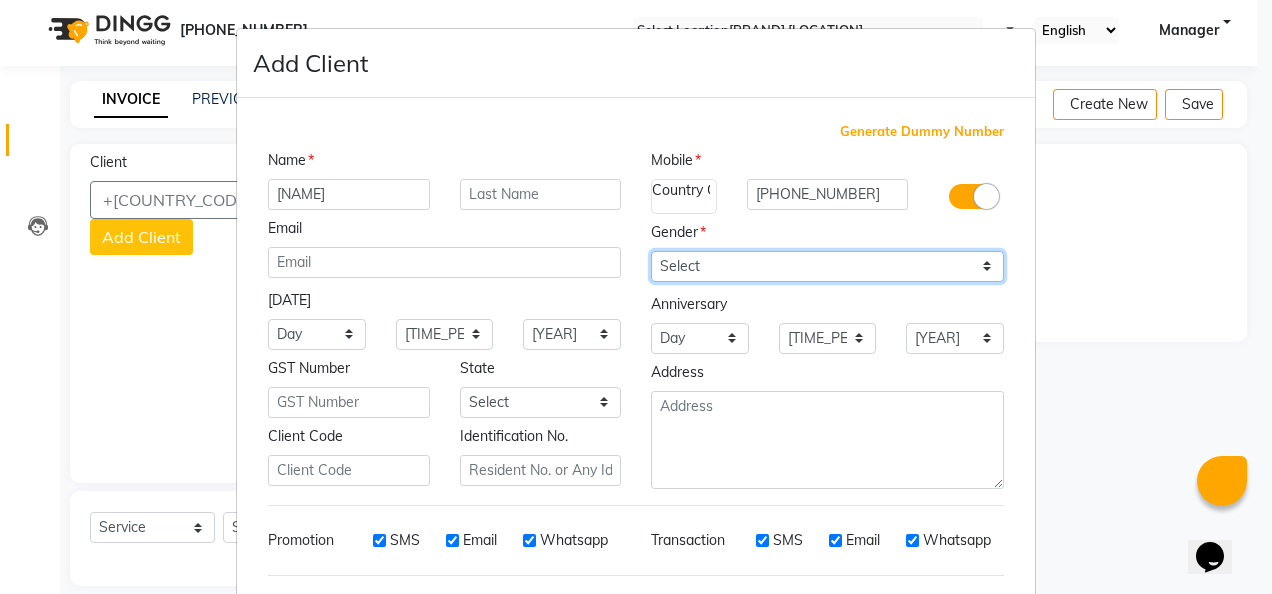 click on "Select Male Female Other Prefer Not To Say" at bounding box center (827, 266) 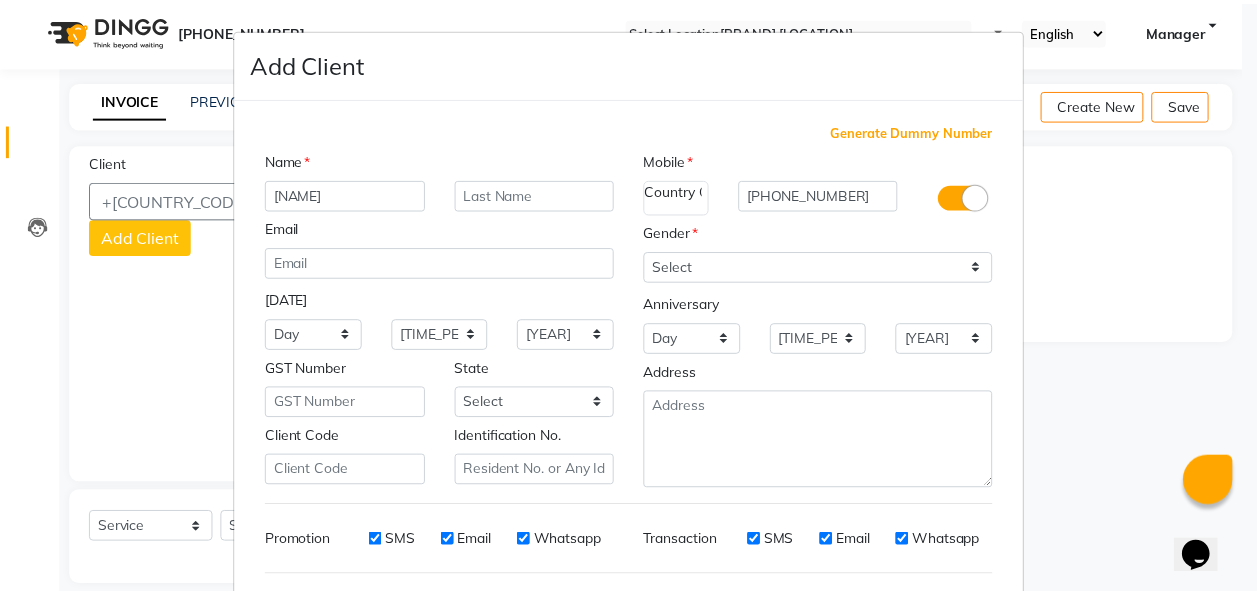 scroll, scrollTop: 251, scrollLeft: 0, axis: vertical 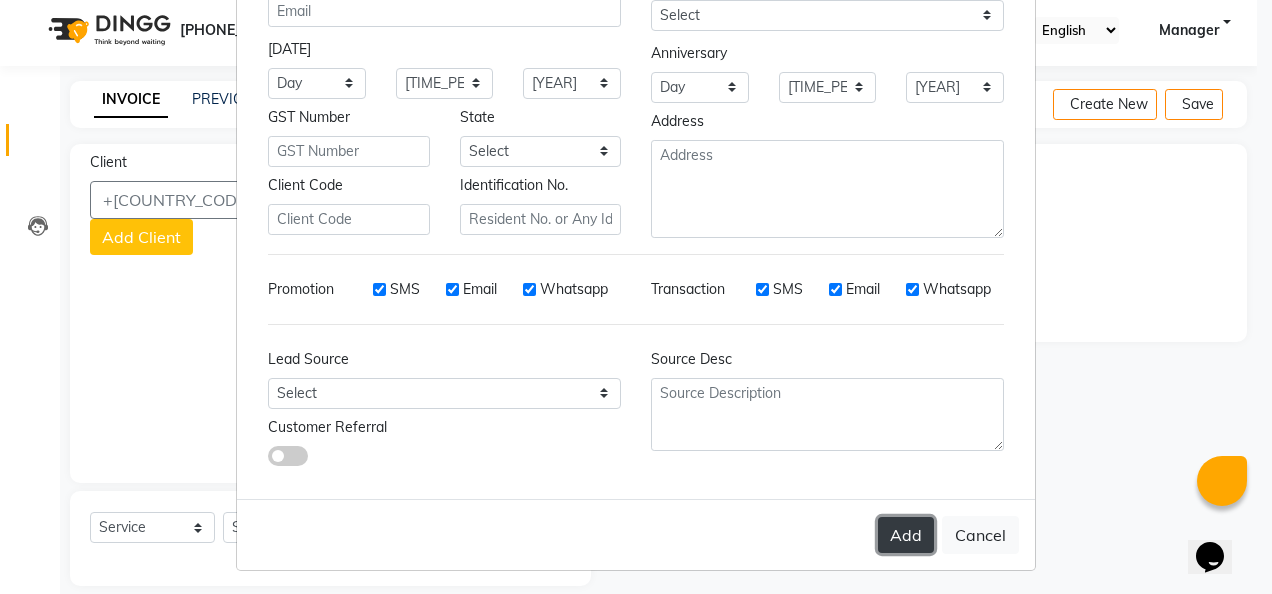 click on "Add" at bounding box center (906, 535) 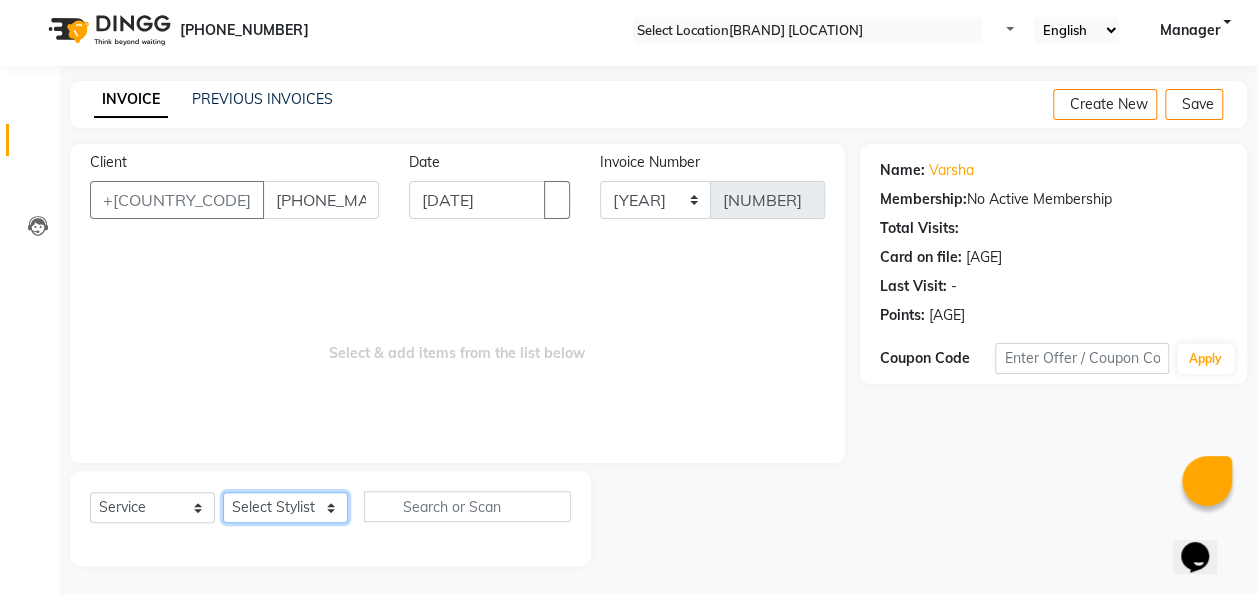 click on "Select Stylist [FIRST] [LAST] [NAME] [NAME] [NAME] [NAME] [NAME] [NAME] [NAME]" at bounding box center (285, 507) 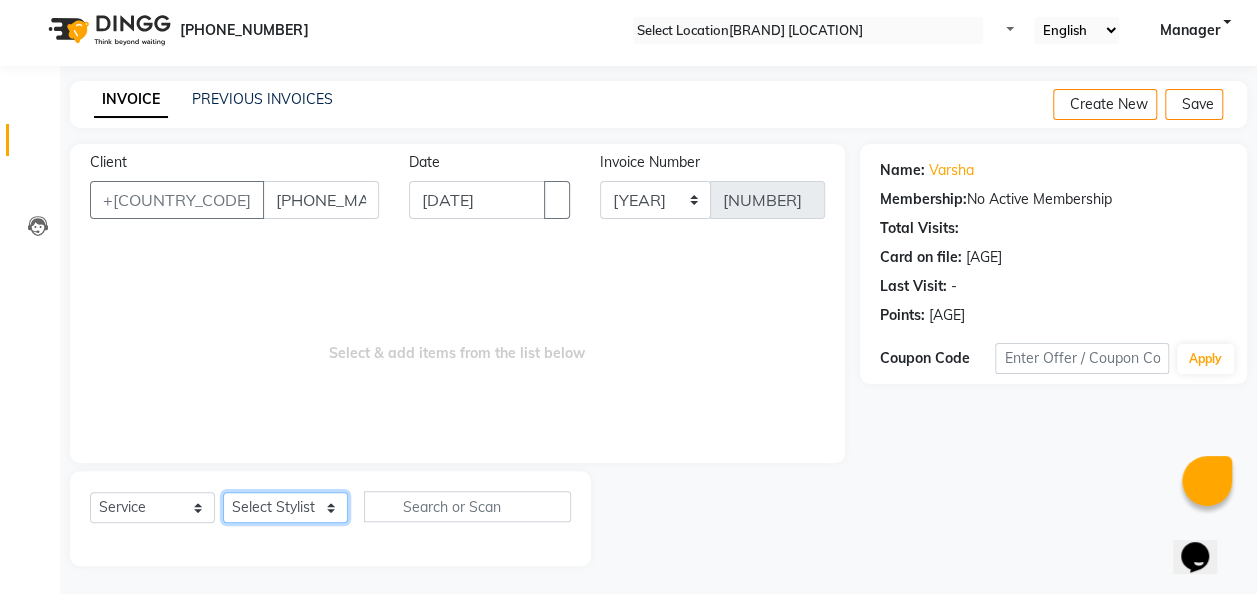 click on "Select Stylist [FIRST] [LAST] [NAME] [NAME] [NAME] [NAME] [NAME] [NAME] [NAME]" at bounding box center [285, 507] 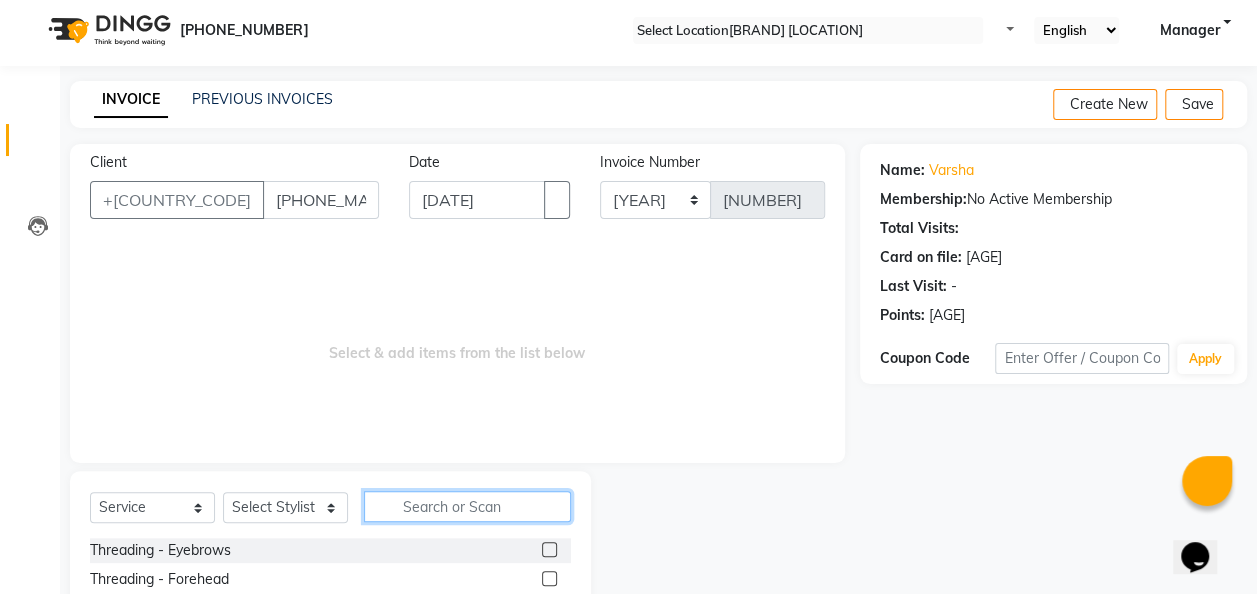 click at bounding box center [467, 506] 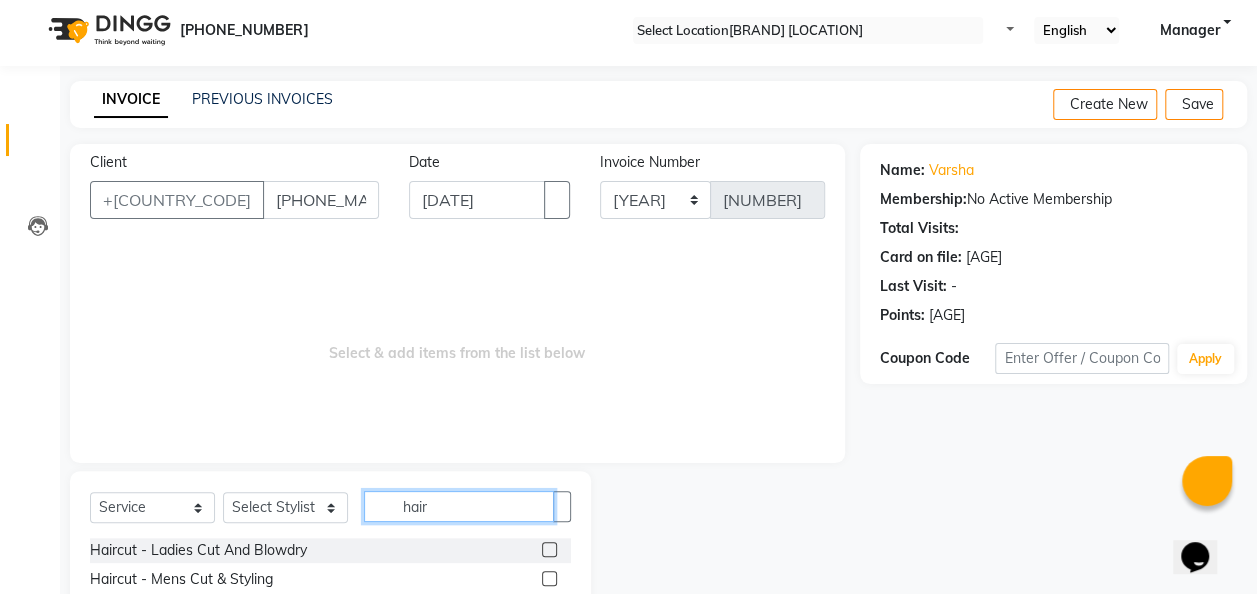 type on "hair" 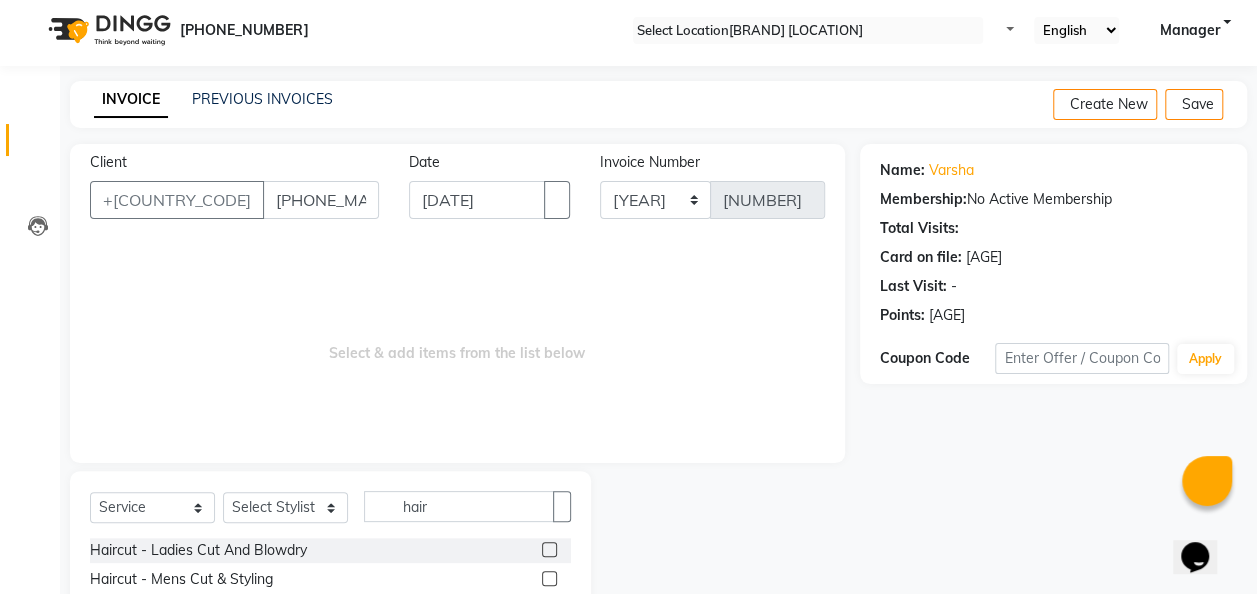 click at bounding box center (549, 578) 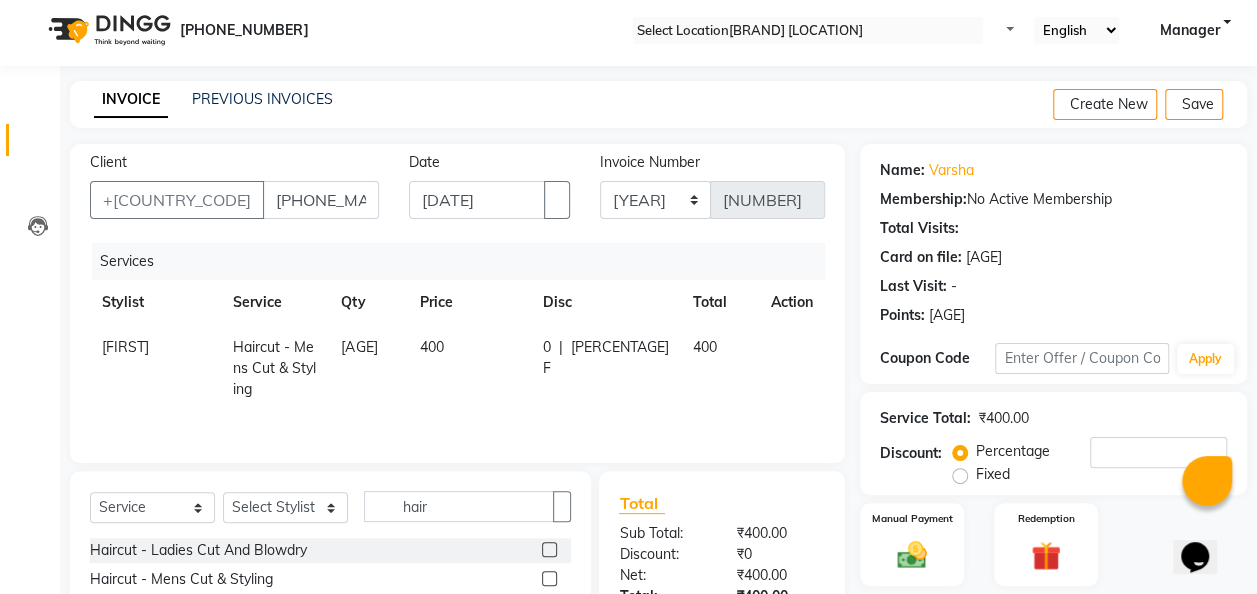 click on "400" at bounding box center [125, 347] 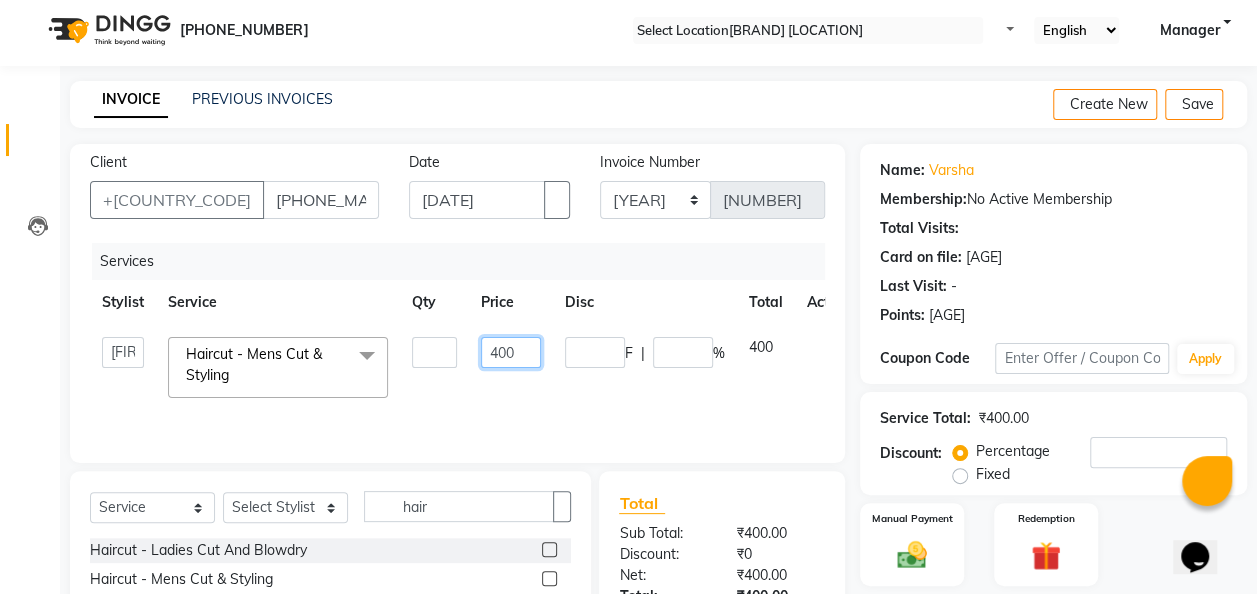 click on "400" at bounding box center (434, 352) 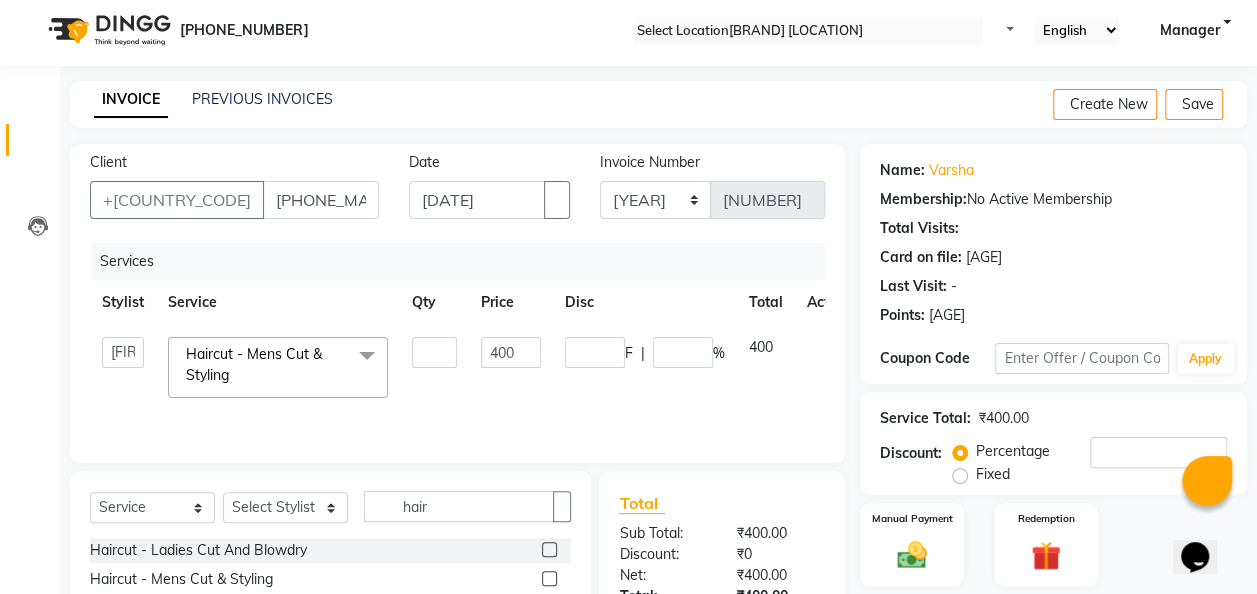 click on "0 F | 0 %" at bounding box center (645, 367) 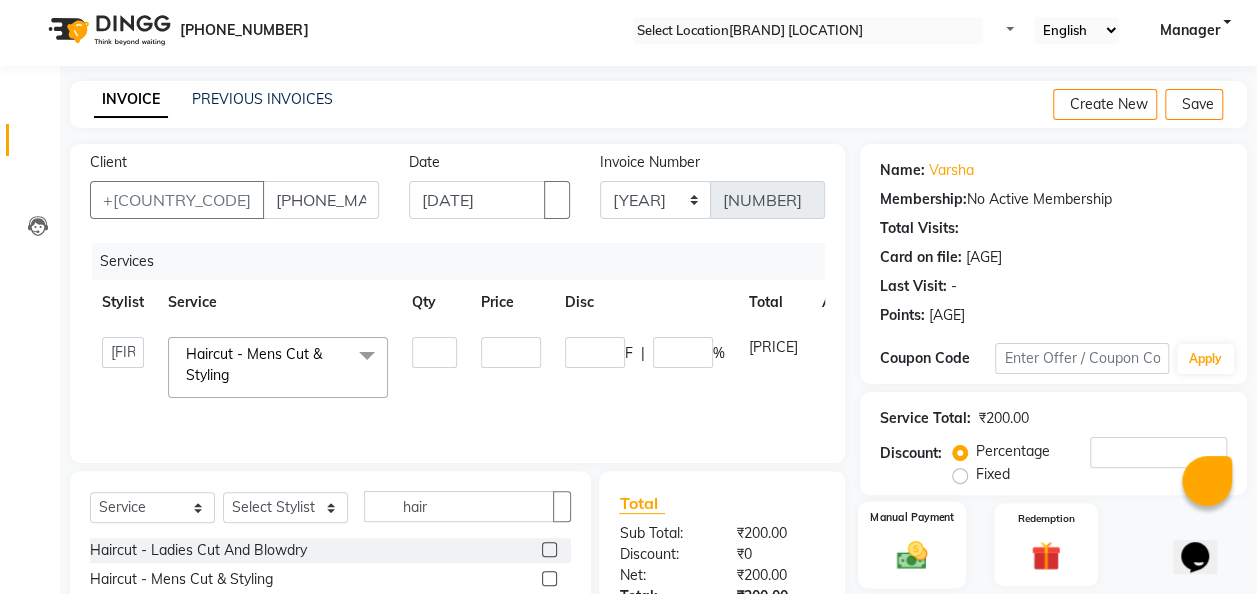 click at bounding box center [912, 555] 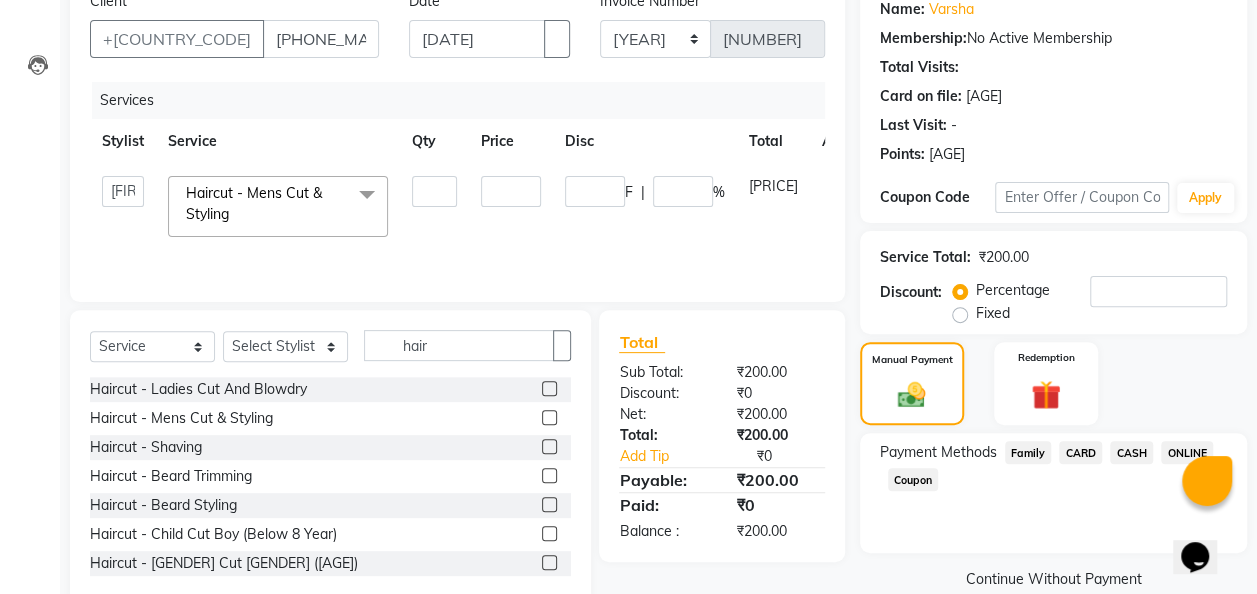scroll, scrollTop: 206, scrollLeft: 0, axis: vertical 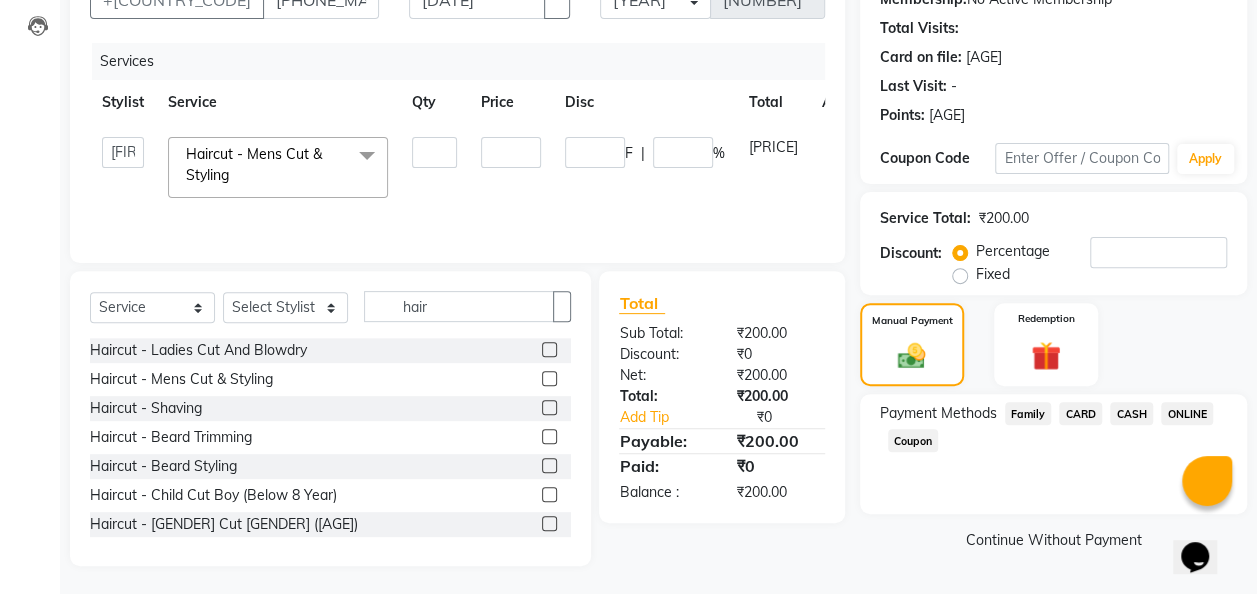 click on "ONLINE" at bounding box center (1028, 413) 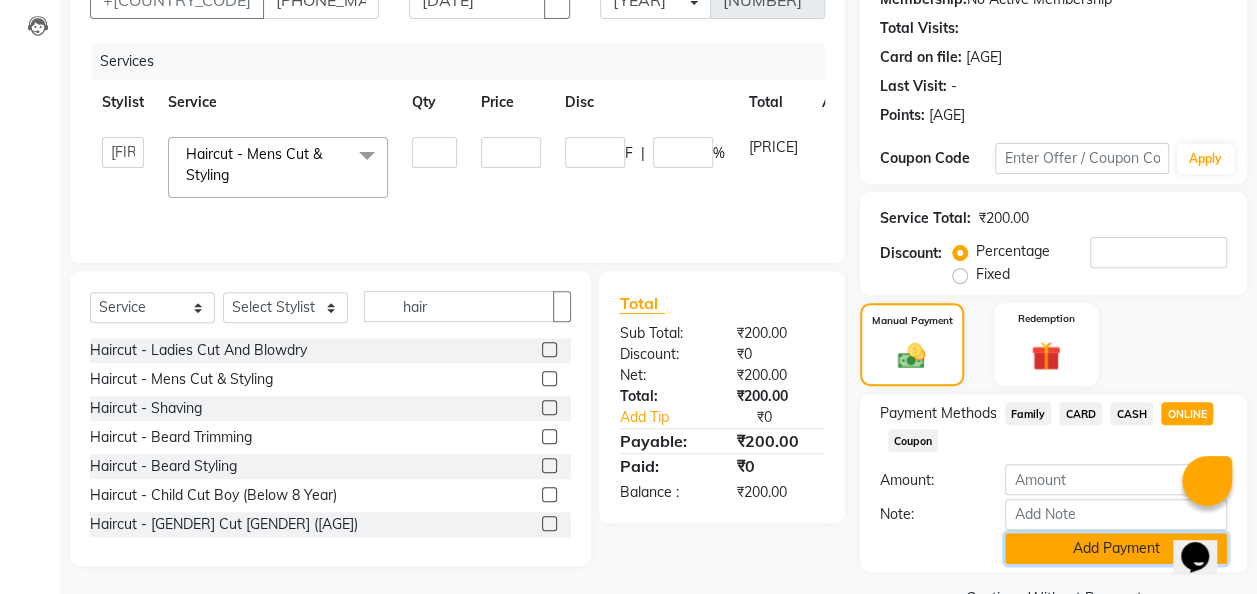 click on "Add Payment" at bounding box center (1116, 548) 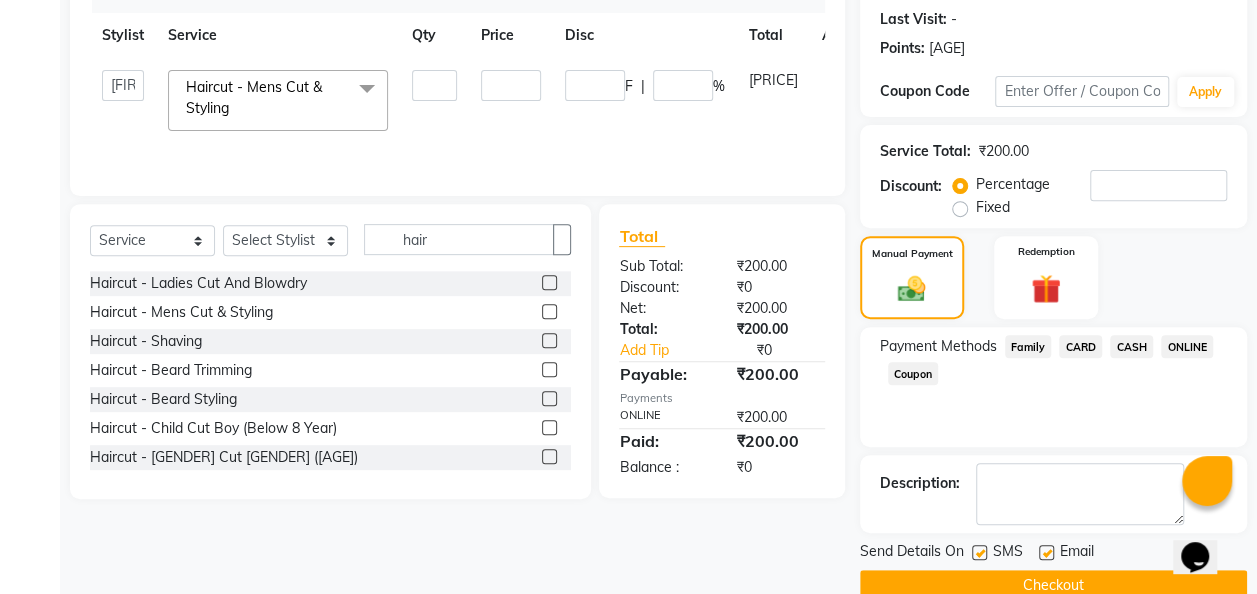 scroll, scrollTop: 316, scrollLeft: 0, axis: vertical 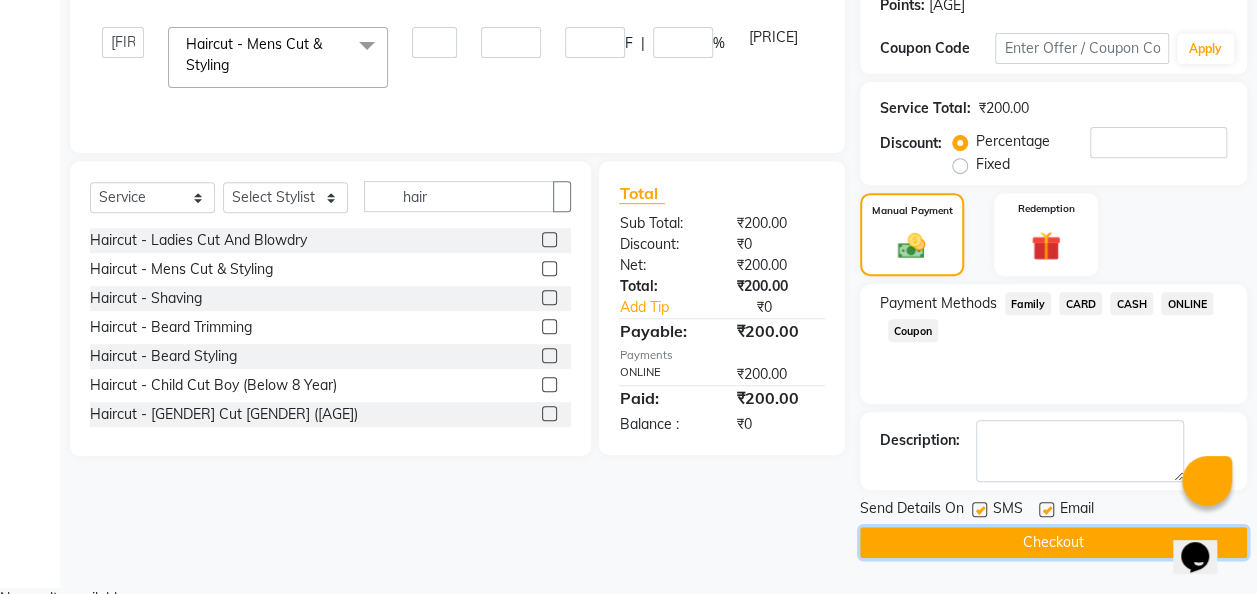 click on "Checkout" at bounding box center [1053, 542] 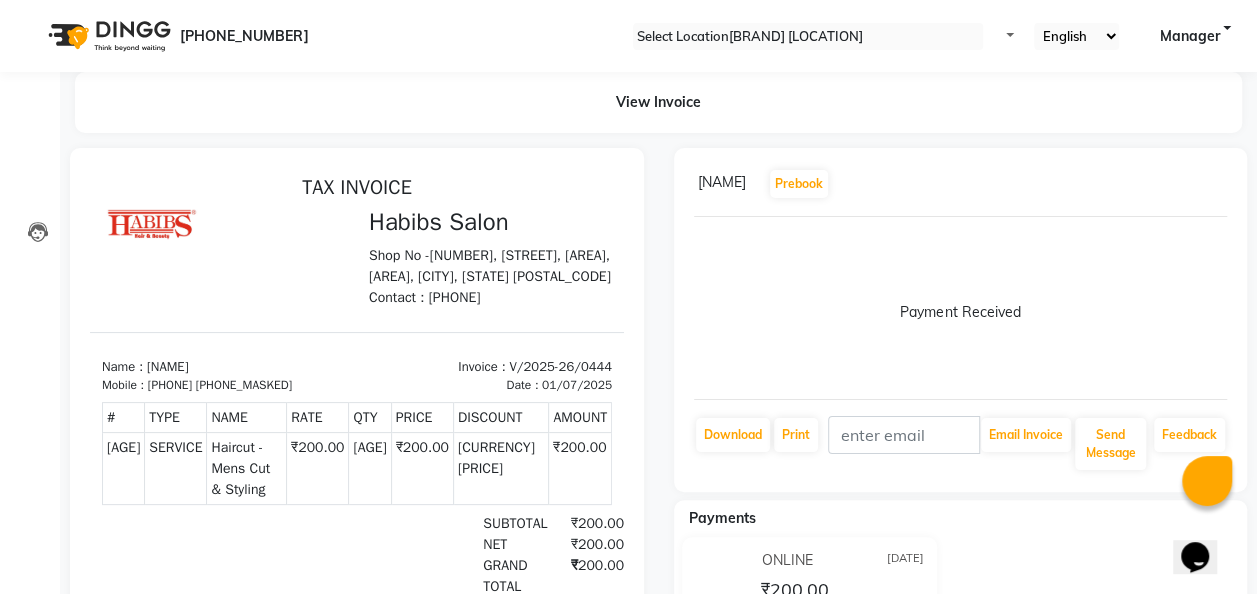 scroll, scrollTop: 0, scrollLeft: 0, axis: both 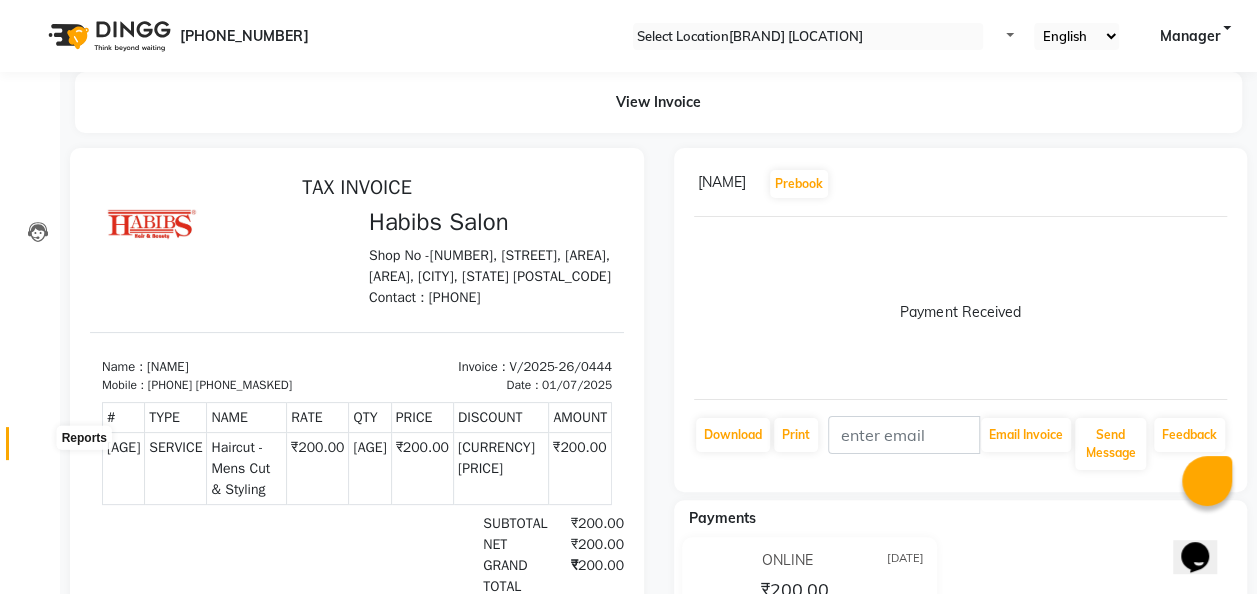 click at bounding box center [37, 448] 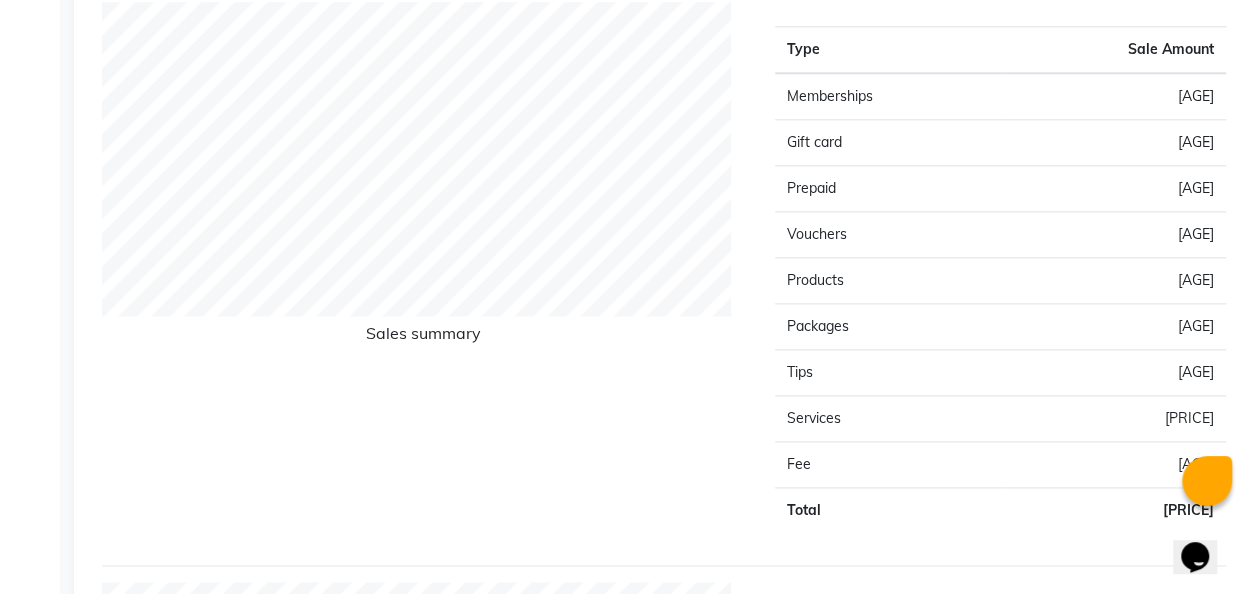 scroll, scrollTop: 1165, scrollLeft: 0, axis: vertical 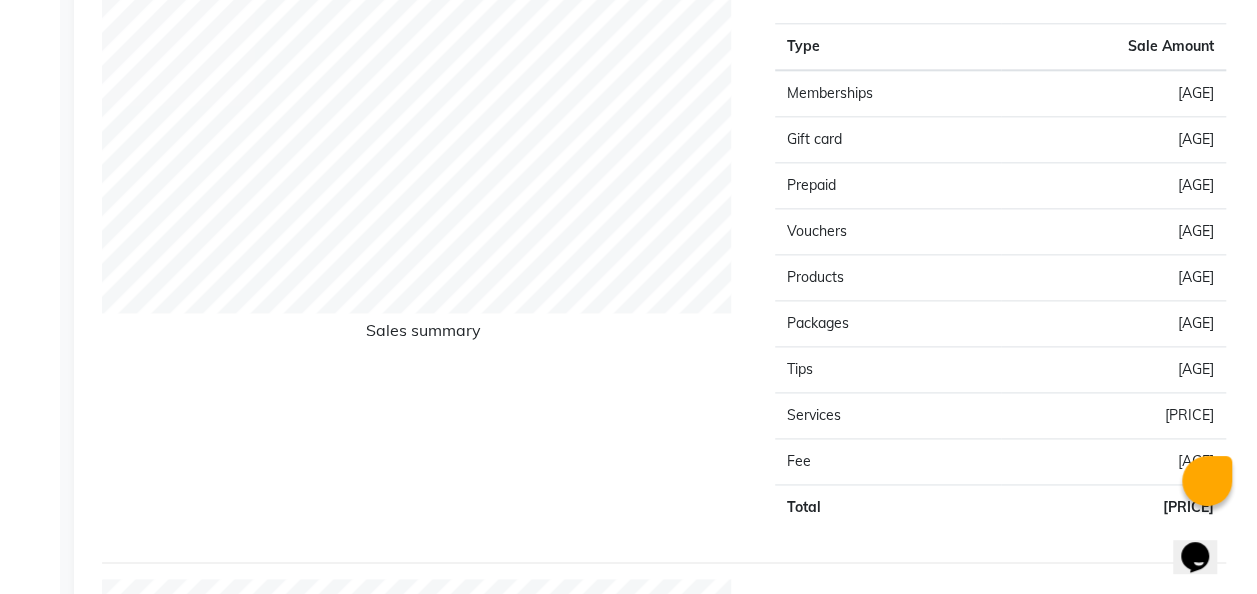 click on "Sales Trends Feedback Comparison Generate Report Favorites All Sales Sales Target Staff Invoice Membership Inventory Customer Expense SMS Misc  Day   Week   Month   Custom Range  Select Report Type Selected date:  01-07-2025  Download PDF Payment mode Type Sale Amount ONLINE 2300 Total 2300 Staff summary Type Sale Amount Aaftab Malik 1100 Mustaf 600 Prasad 600 Total 2300 Sales summary Type Sale Amount Memberships 0 Gift card 0 Prepaid 0 Vouchers 0 Products 0 Packages 0 Tips 0 Services 2300 Fee 0 Total 2300 Service by category Type Sale Amount Haircut 2300 Total 2300 Service sales Type Sale Amount Haircut - Mens Cut & Styling 1500 Haircut - Ladies Cut And Blowdry 800 Total 2300 ★ Mark as Favorite  Choose how you'd like to save "" report to favorites  Save to Personal Favorites:   Only you can see this report in your favorites tab. Share with Organization:   Everyone in your organization can see this report in their favorites tab.  Save to Favorites" at bounding box center (668, 175) 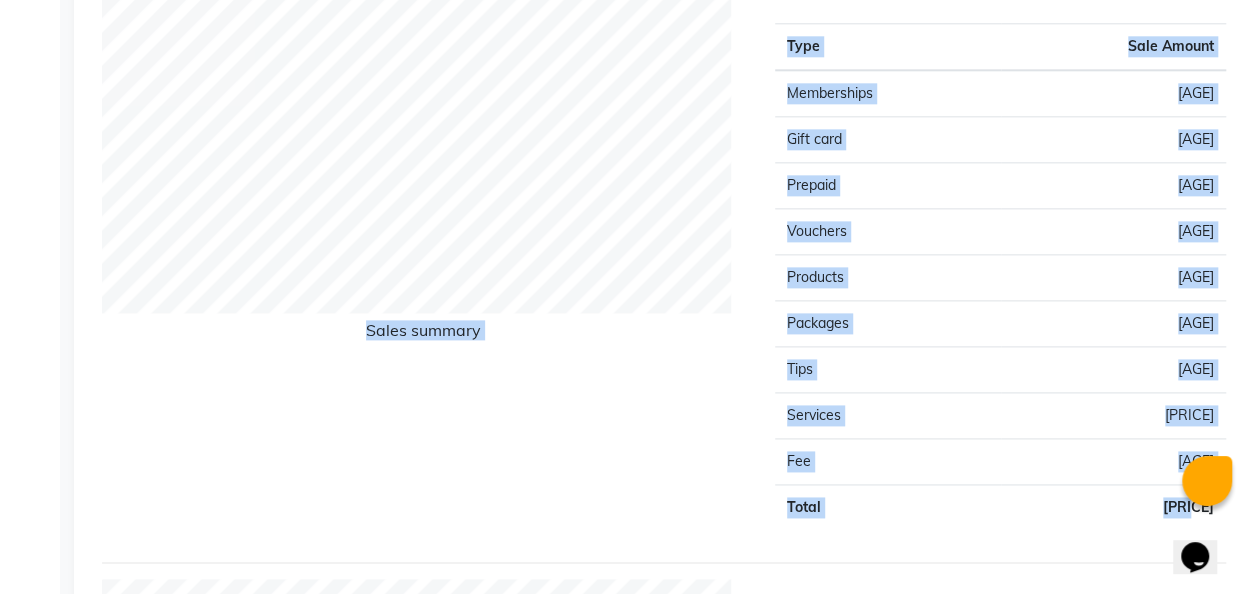 click on "Sales Trends Feedback Comparison Generate Report Favorites All Sales Sales Target Staff Invoice Membership Inventory Customer Expense SMS Misc  Day   Week   Month   Custom Range  Select Report Type Selected date:  01-07-2025  Download PDF Payment mode Type Sale Amount ONLINE 2300 Total 2300 Staff summary Type Sale Amount Aaftab Malik 1100 Mustaf 600 Prasad 600 Total 2300 Sales summary Type Sale Amount Memberships 0 Gift card 0 Prepaid 0 Vouchers 0 Products 0 Packages 0 Tips 0 Services 2300 Fee 0 Total 2300 Service by category Type Sale Amount Haircut 2300 Total 2300 Service sales Type Sale Amount Haircut - Mens Cut & Styling 1500 Haircut - Ladies Cut And Blowdry 800 Total 2300 ★ Mark as Favorite  Choose how you'd like to save "" report to favorites  Save to Personal Favorites:   Only you can see this report in your favorites tab. Share with Organization:   Everyone in your organization can see this report in their favorites tab.  Save to Favorites" at bounding box center [668, 175] 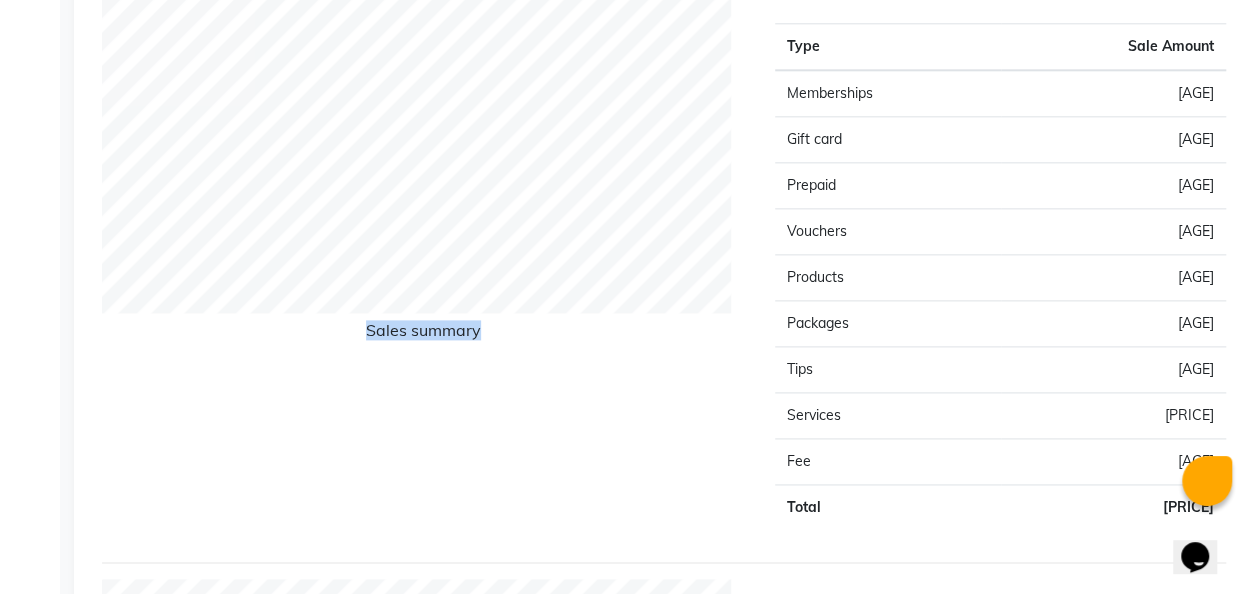 click on "Sales Trends Feedback Comparison Generate Report Favorites All Sales Sales Target Staff Invoice Membership Inventory Customer Expense SMS Misc  Day   Week   Month   Custom Range  Select Report Type Selected date:  01-07-2025  Download PDF Payment mode Type Sale Amount ONLINE 2300 Total 2300 Staff summary Type Sale Amount Aaftab Malik 1100 Mustaf 600 Prasad 600 Total 2300 Sales summary Type Sale Amount Memberships 0 Gift card 0 Prepaid 0 Vouchers 0 Products 0 Packages 0 Tips 0 Services 2300 Fee 0 Total 2300 Service by category Type Sale Amount Haircut 2300 Total 2300 Service sales Type Sale Amount Haircut - Mens Cut & Styling 1500 Haircut - Ladies Cut And Blowdry 800 Total 2300 ★ Mark as Favorite  Choose how you'd like to save "" report to favorites  Save to Personal Favorites:   Only you can see this report in your favorites tab. Share with Organization:   Everyone in your organization can see this report in their favorites tab.  Save to Favorites" at bounding box center (668, 175) 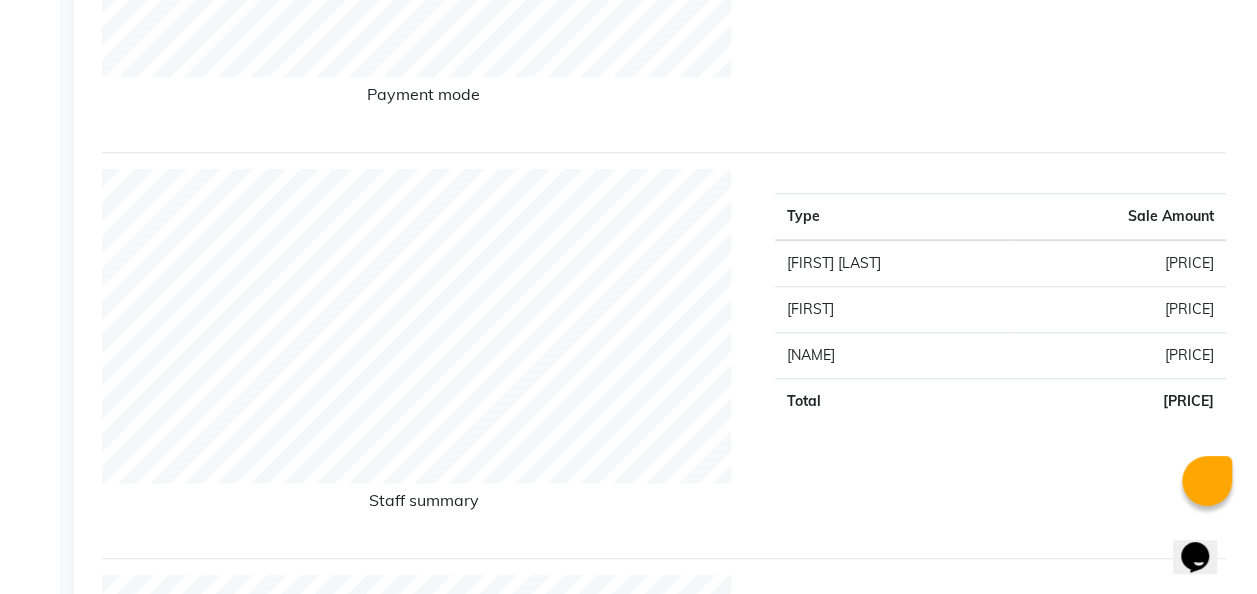 scroll, scrollTop: 554, scrollLeft: 0, axis: vertical 